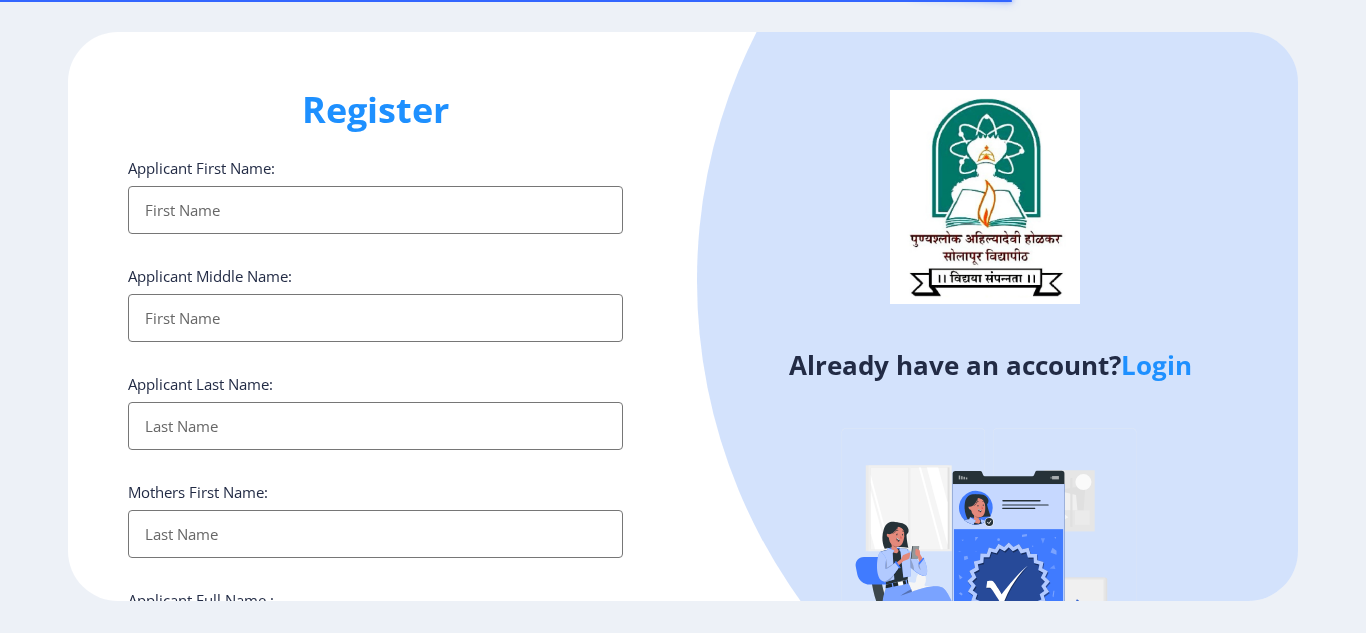 select 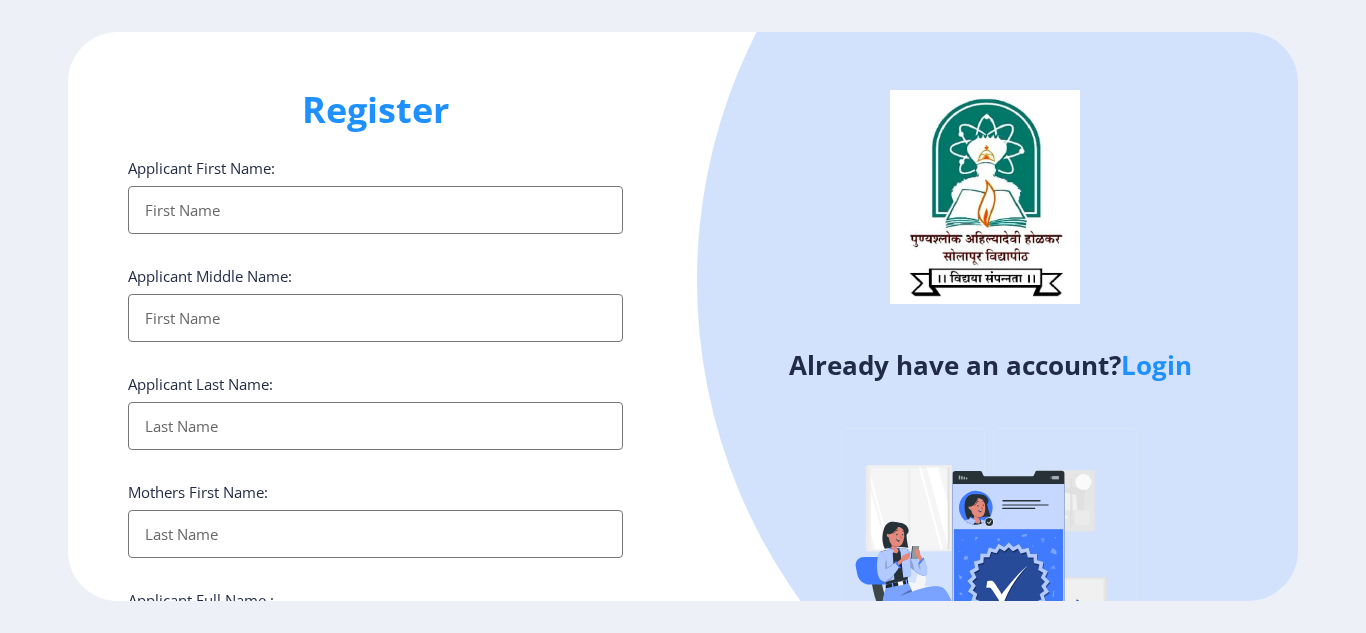 type on "[EMAIL_ADDRESS][DOMAIN_NAME]" 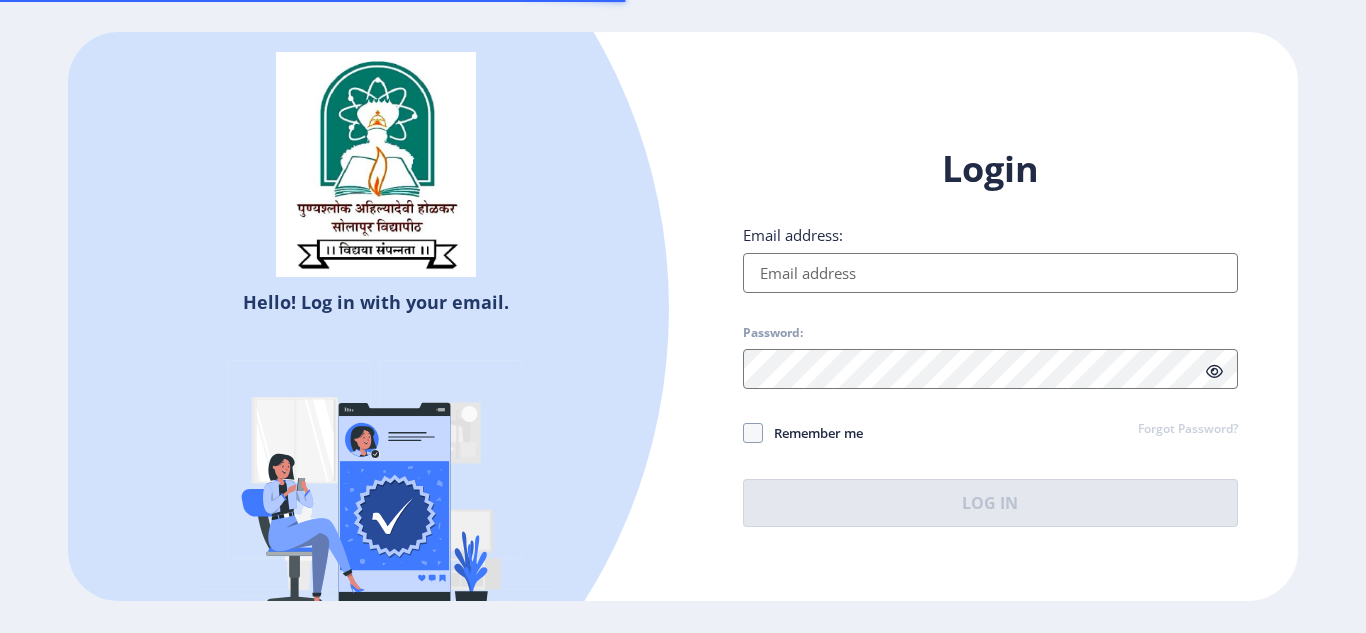 type on "[EMAIL_ADDRESS][DOMAIN_NAME]" 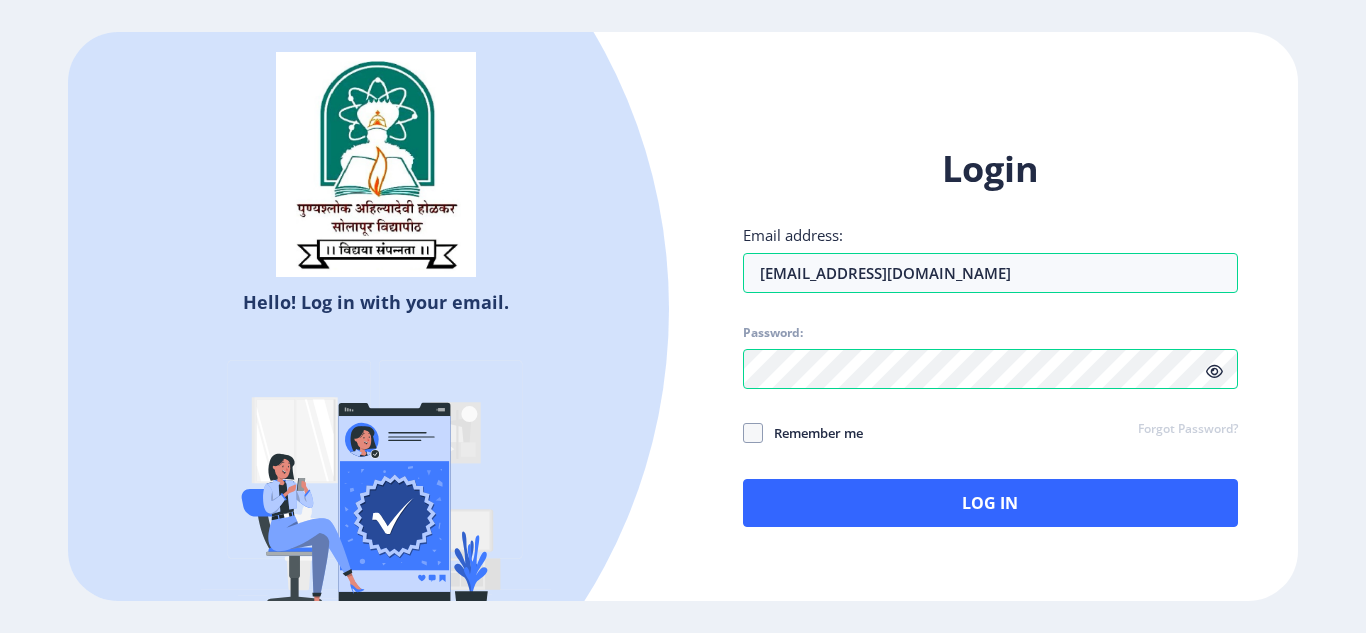 click 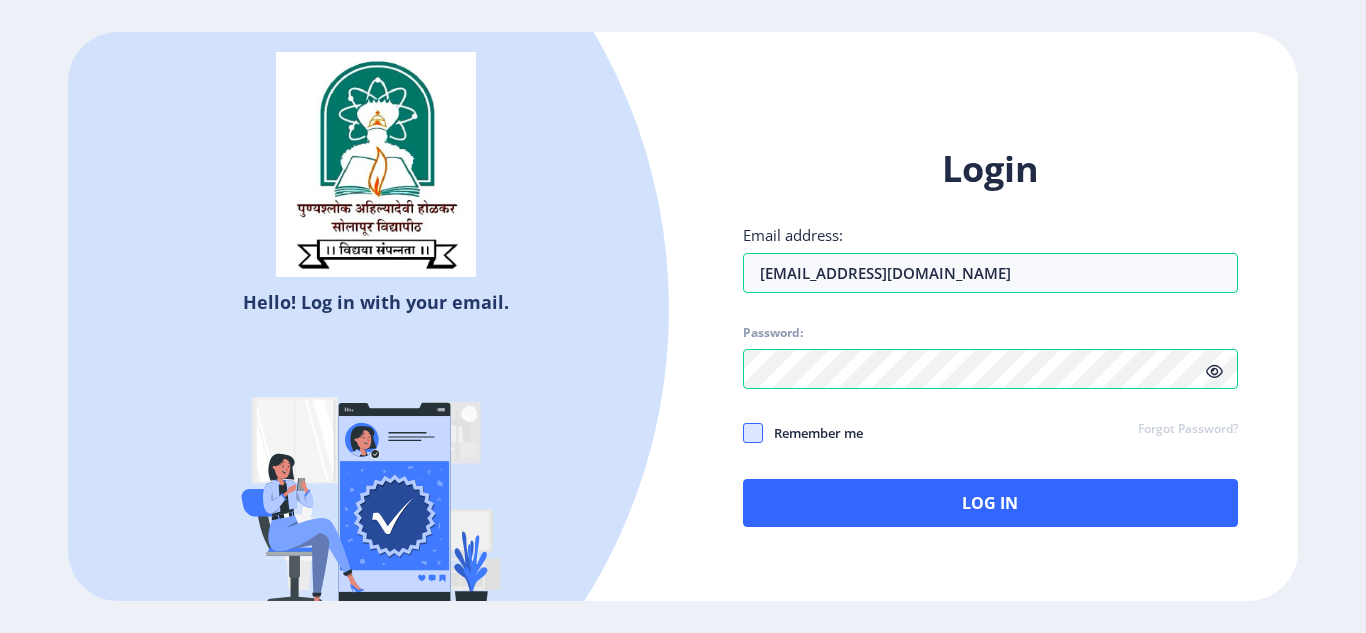 click 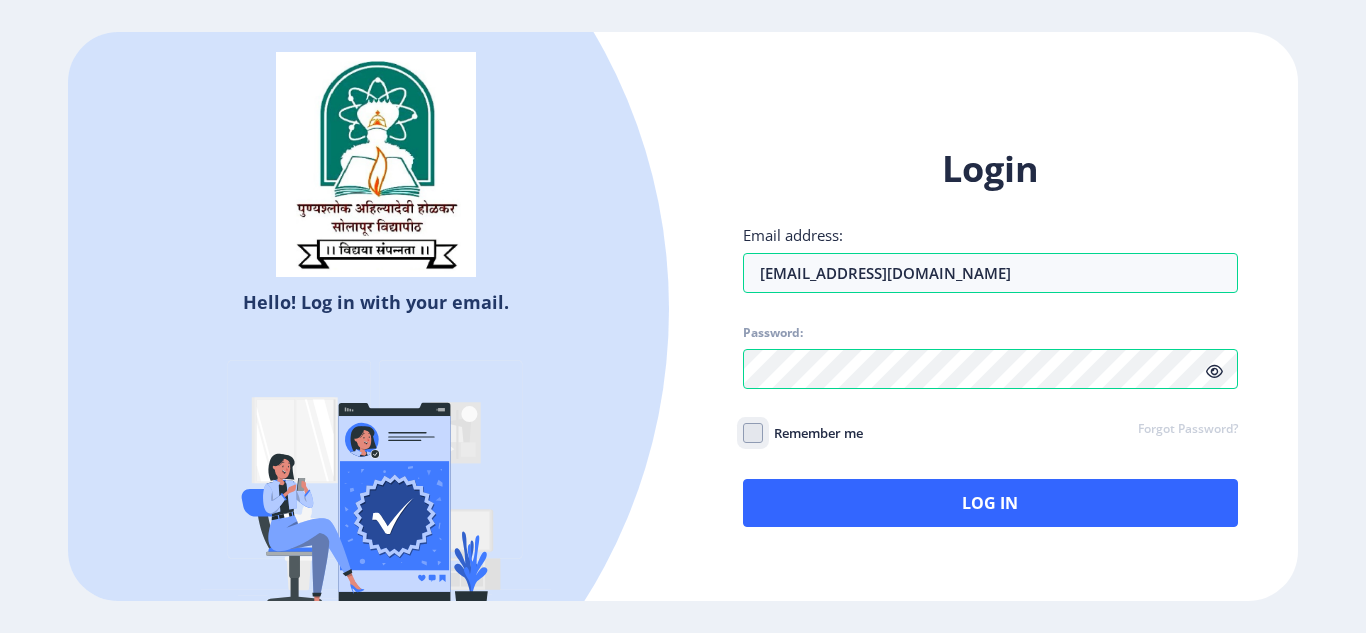 click on "Remember me" 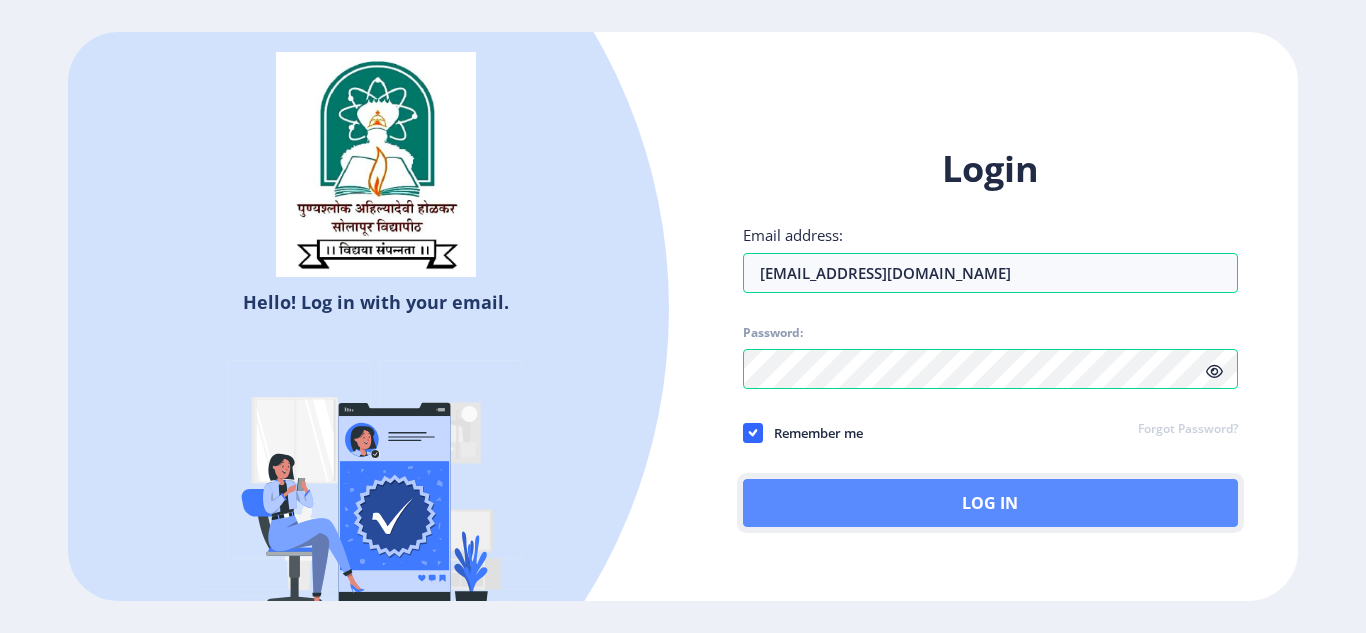 click on "Log In" 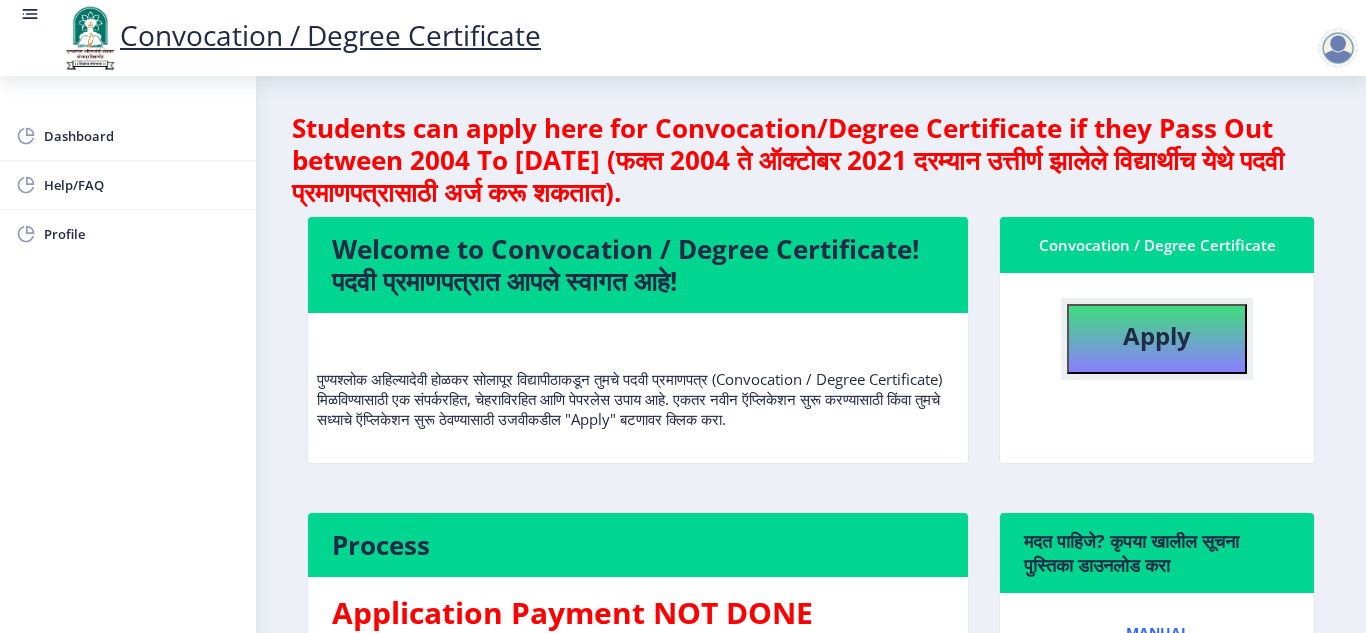 click on "Apply" 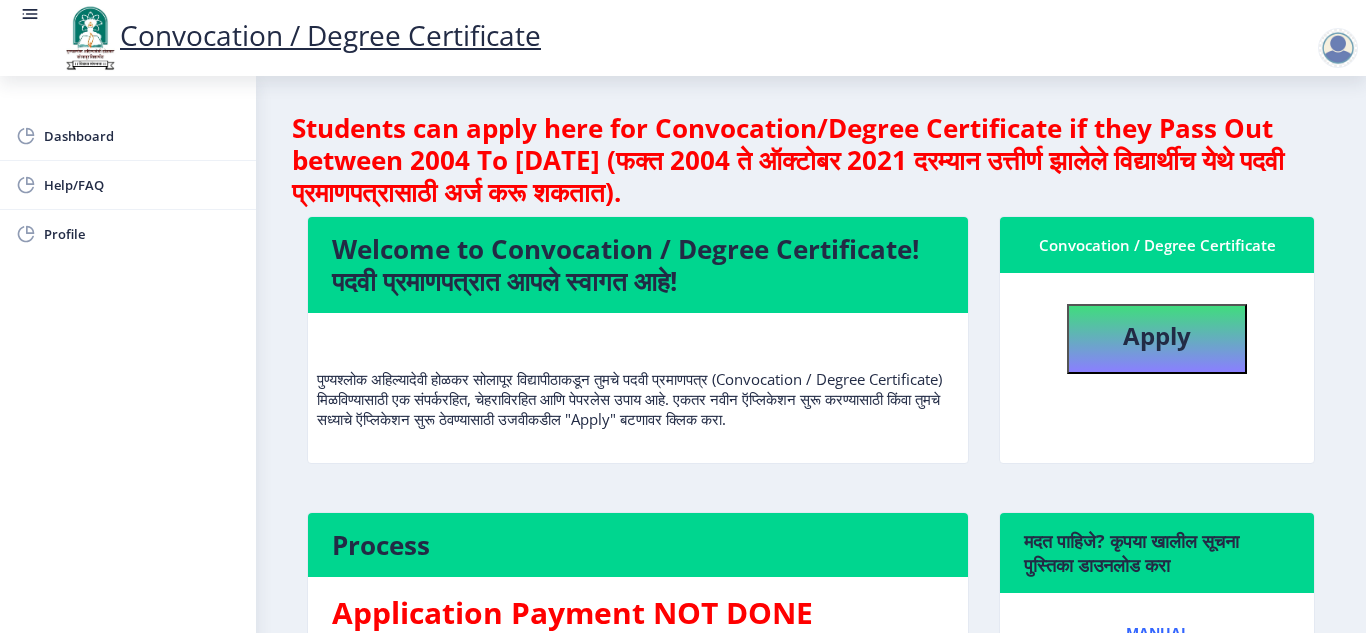 select 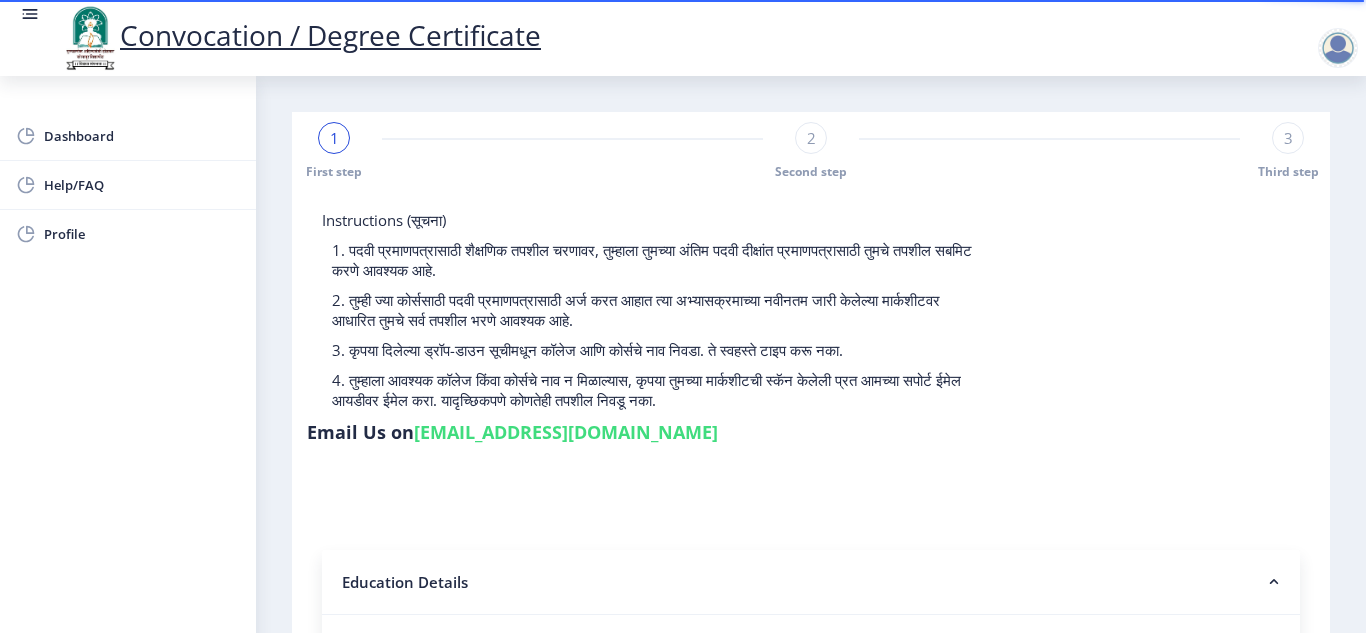 click on "Education Details" 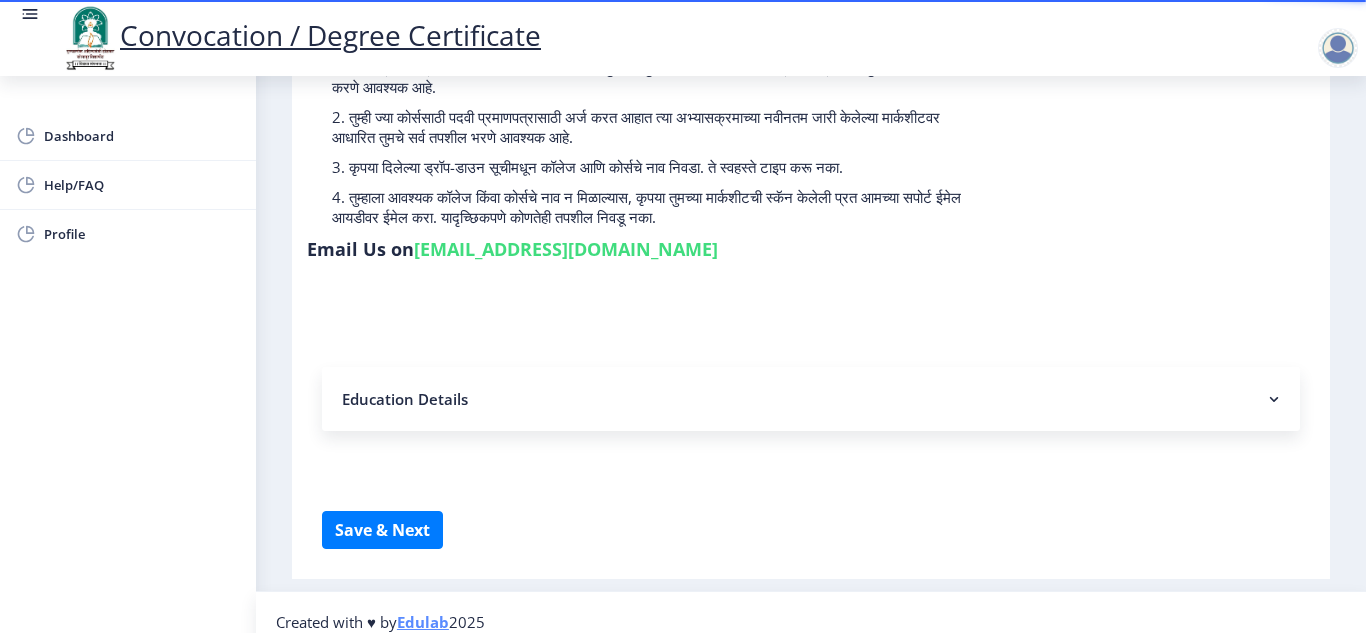 scroll, scrollTop: 200, scrollLeft: 0, axis: vertical 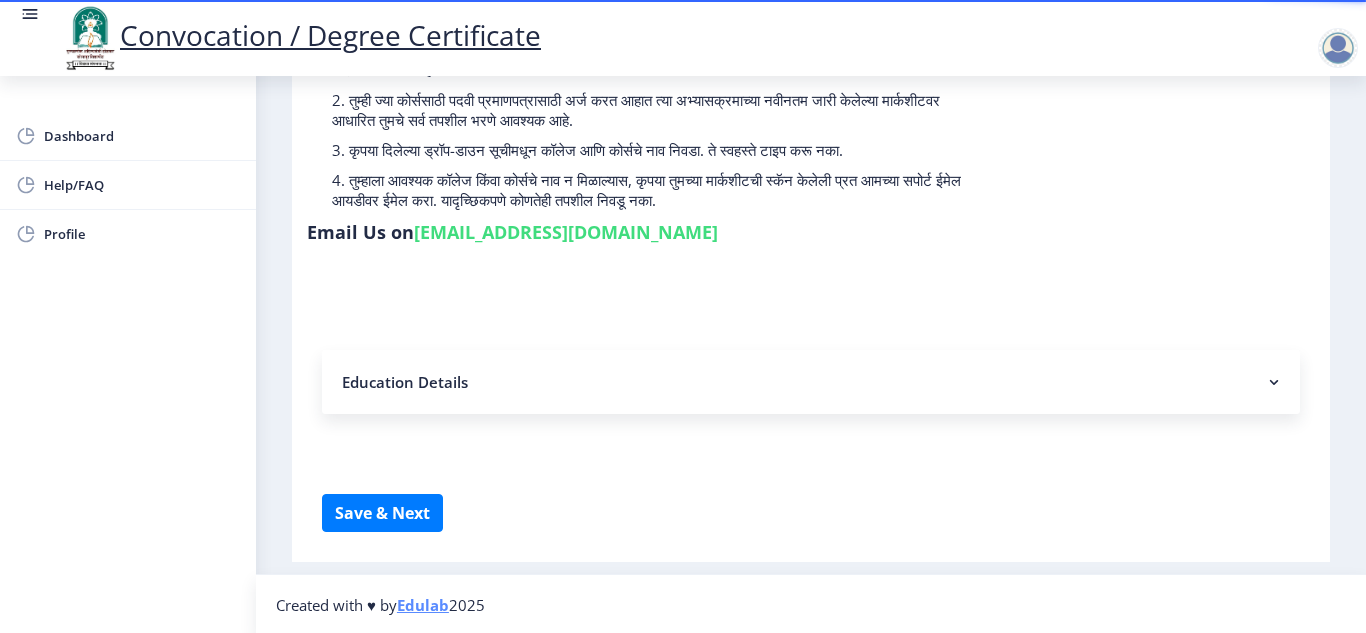 click on "Education Details" 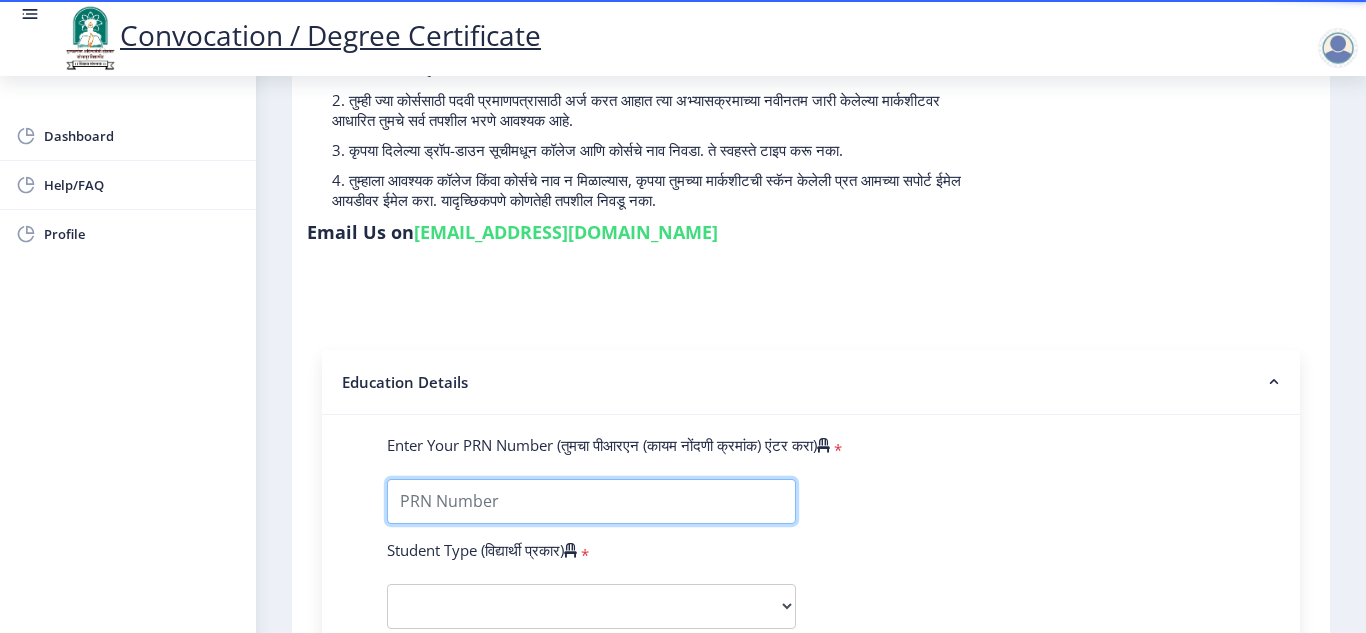 click on "Enter Your PRN Number (तुमचा पीआरएन (कायम नोंदणी क्रमांक) एंटर करा)" at bounding box center [591, 501] 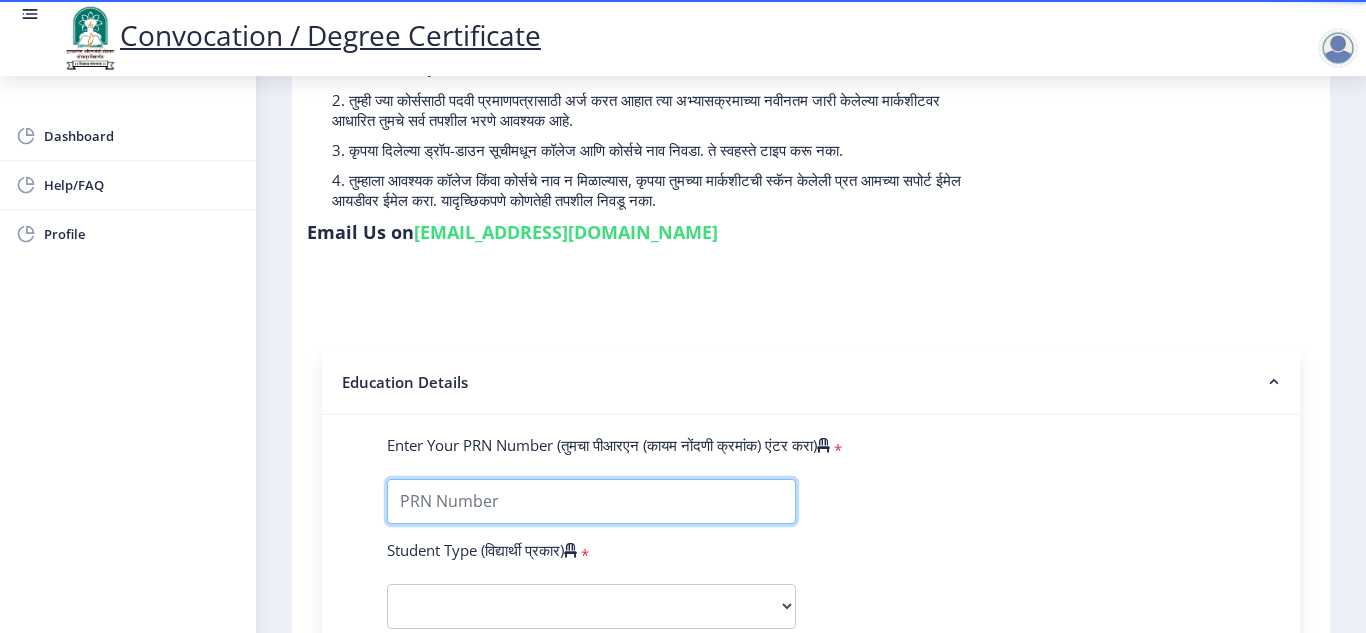 type on "P3754" 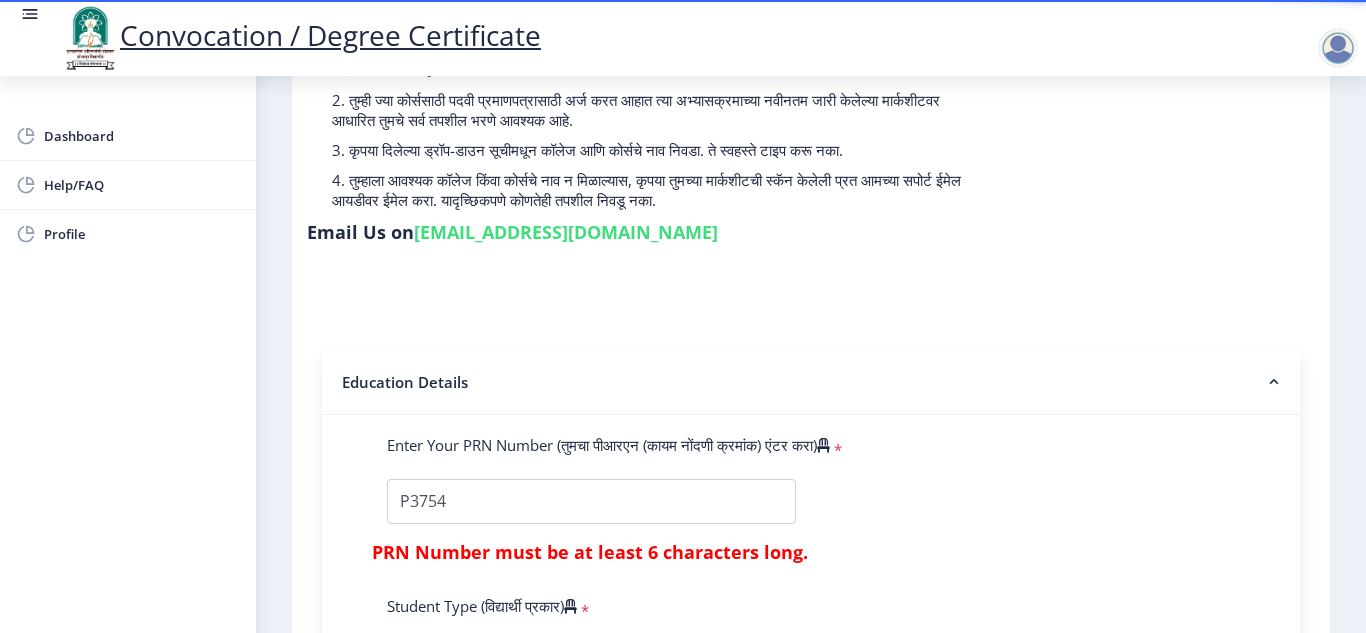 click on "Enter Your PRN Number (तुमचा पीआरएन (कायम नोंदणी क्रमांक) एंटर करा)   *  PRN Number must be at least 6 characters long.  Student Type (विद्यार्थी प्रकार)    * Select Student Type Regular External College Name(कॉलेजचे नाव)   * Select College Name Select College Name Course Name(अभ्यासक्रमाचे नाव)   * Select Course Name Select Course Name Enter passing Year(उत्तीर्ण वर्ष प्रविष्ट करा)   *  2025   2024   2023   2022   2021   2020   2019   2018   2017   2016   2015   2014   2013   2012   2011   2010   2009   2008   2007   2006   2005   2004   2003   2002   2001   2000   1999   1998   1997   1996   1995   1994   1993   1992   1991   1990   1989   1988   1987   1986   1985   1984   1983   1982   1981   1980   1979   1978   1977   1976  * Enter Passing Month March April May October November December * Grade O" 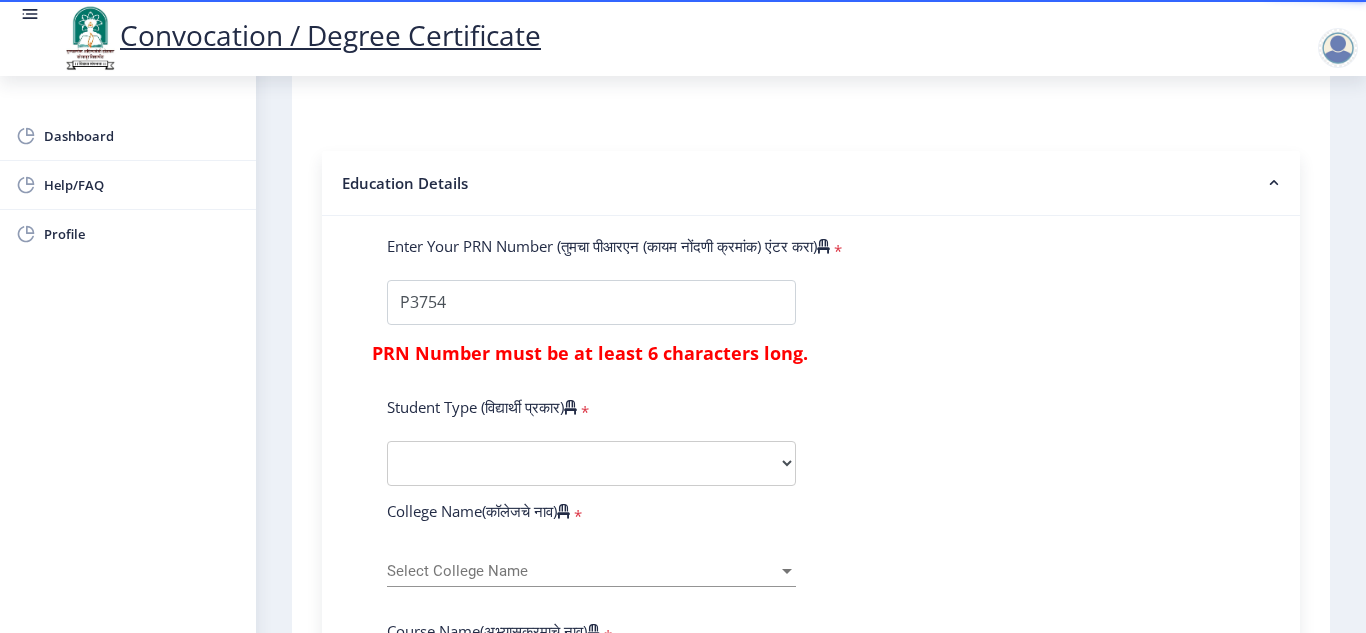 scroll, scrollTop: 400, scrollLeft: 0, axis: vertical 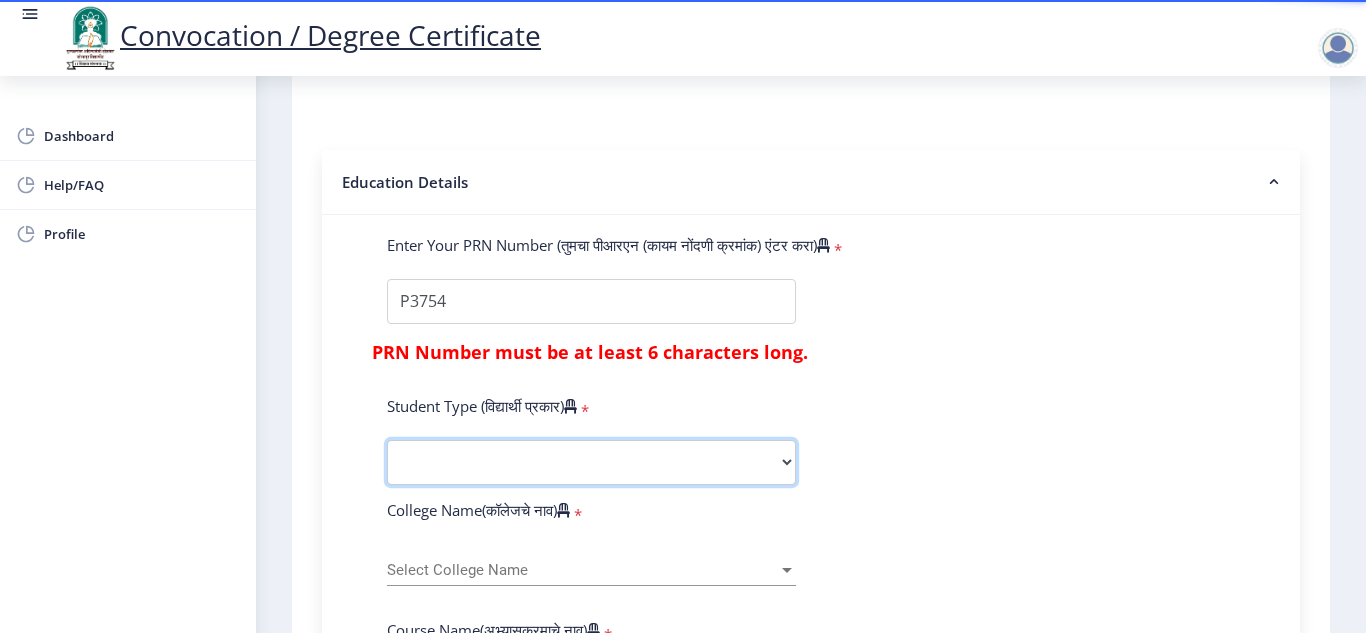 click on "Select Student Type Regular External" at bounding box center [591, 462] 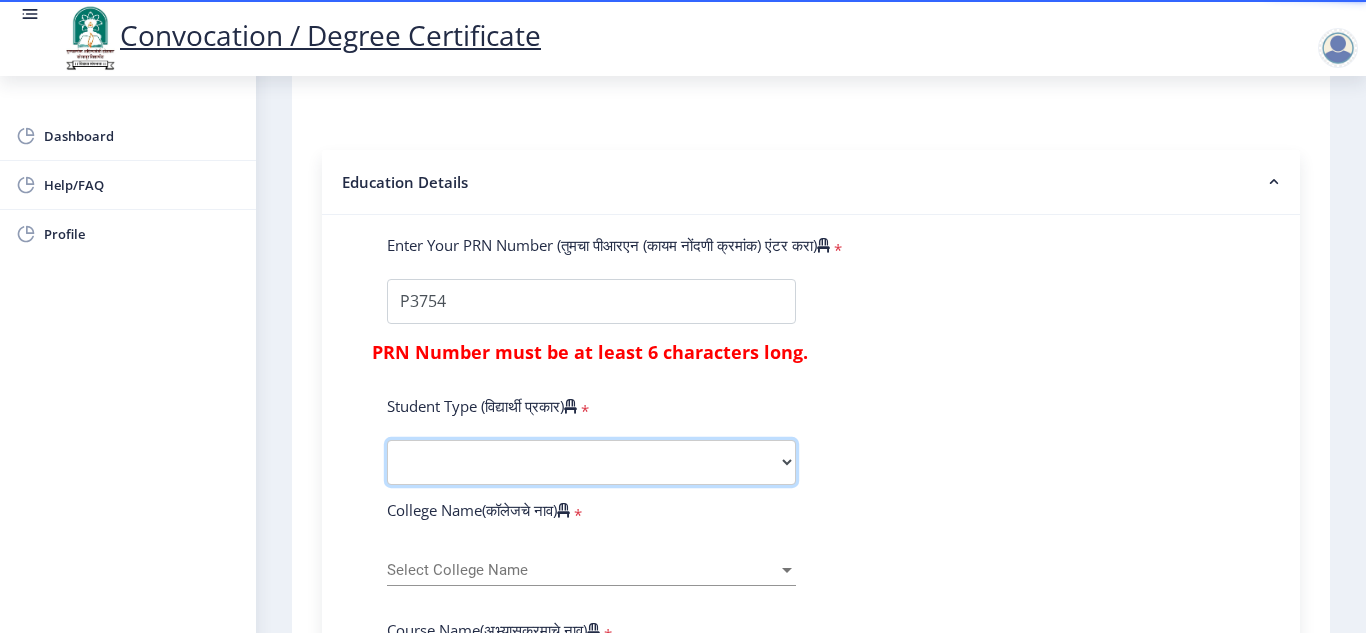 select on "Regular" 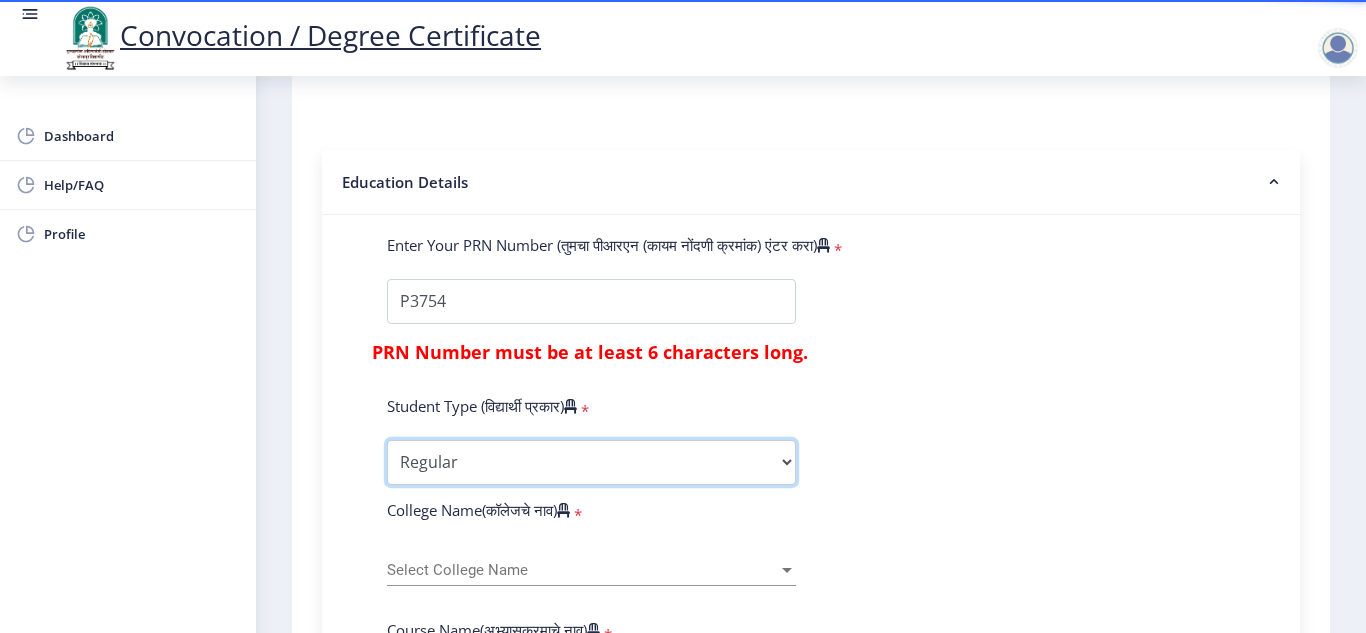 click on "Select Student Type Regular External" at bounding box center [591, 462] 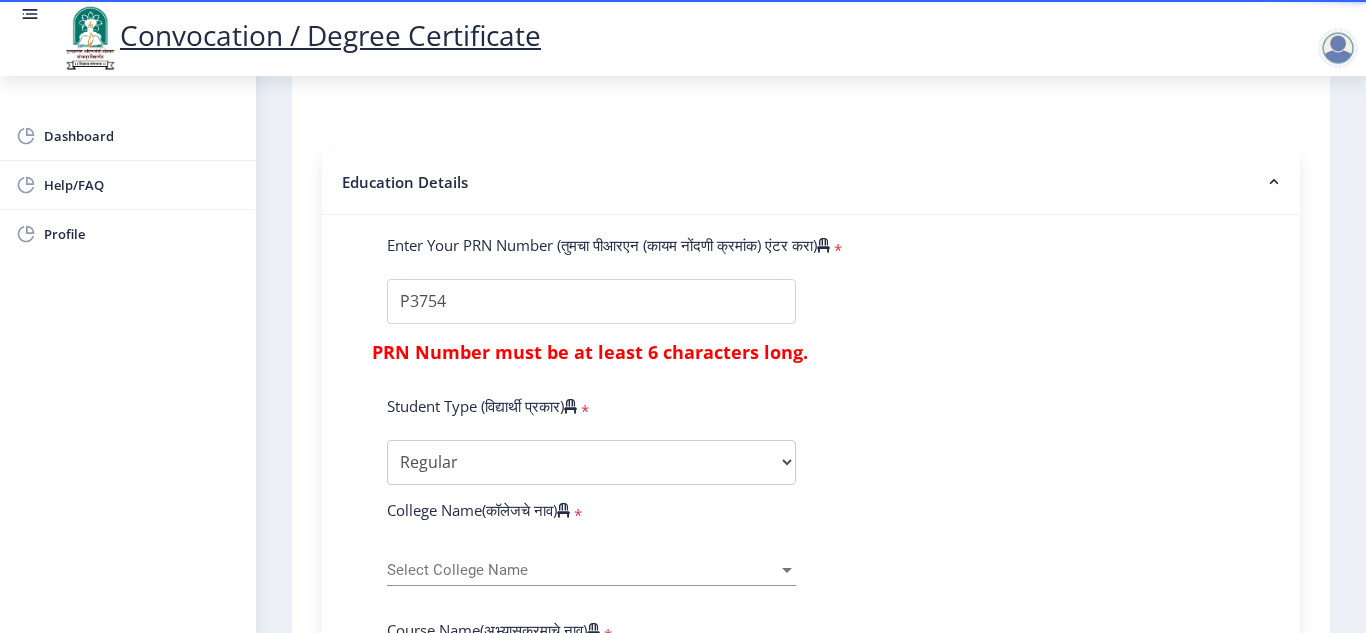 click on "Select College Name" at bounding box center [582, 570] 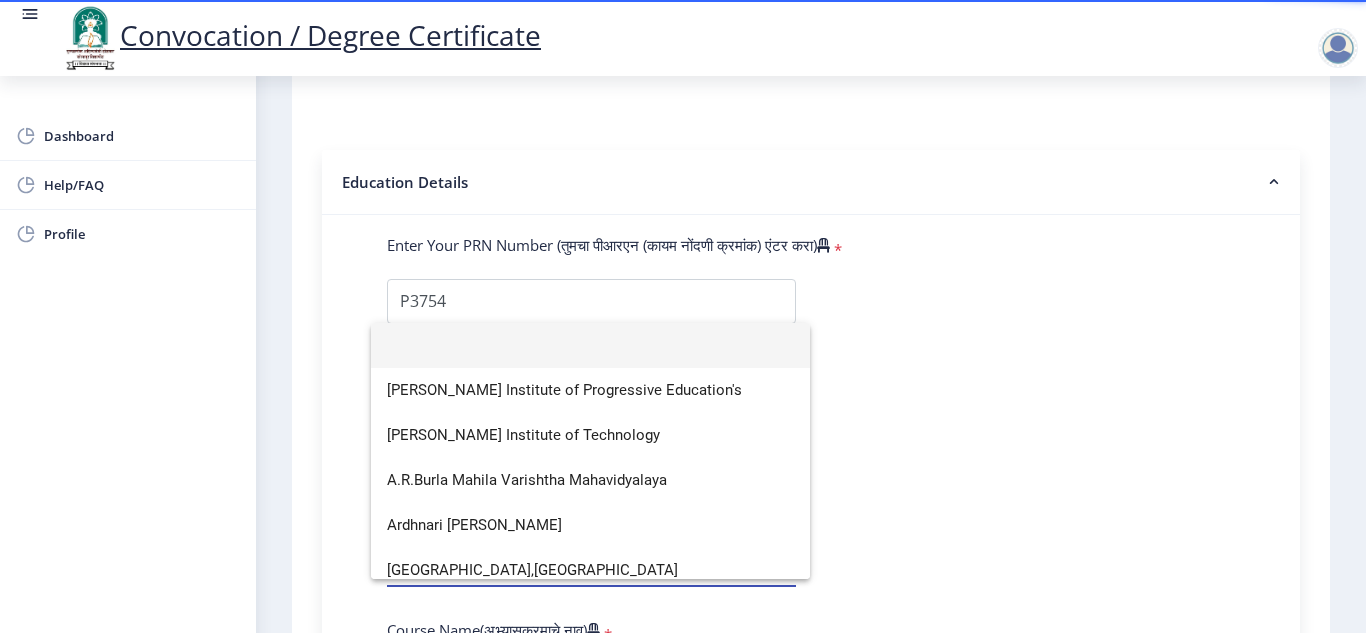 scroll, scrollTop: 224, scrollLeft: 0, axis: vertical 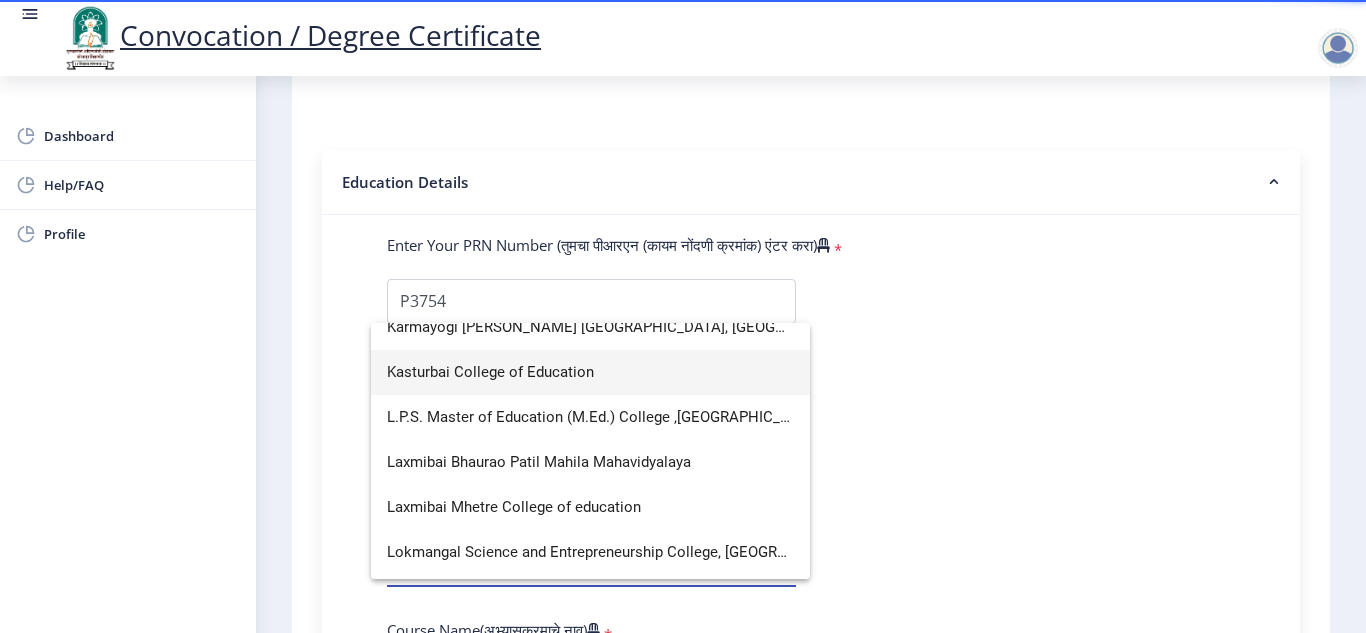 click on "Kasturbai College of Education" at bounding box center (590, 372) 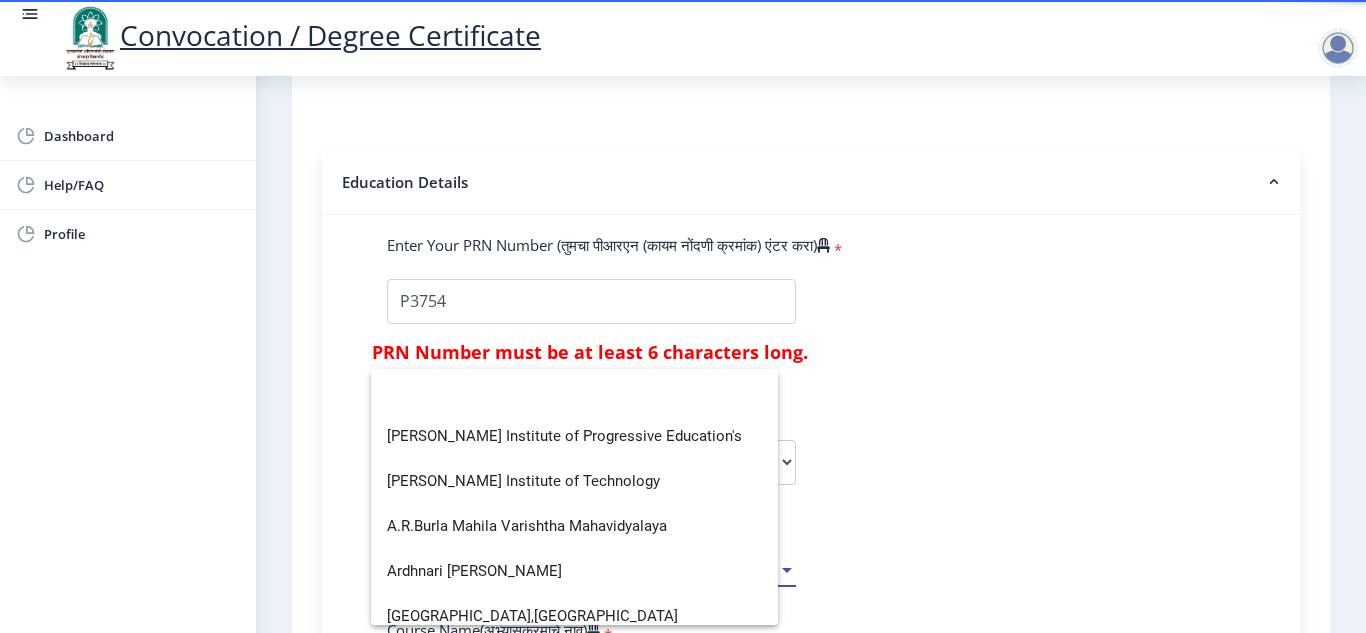 scroll, scrollTop: 0, scrollLeft: 0, axis: both 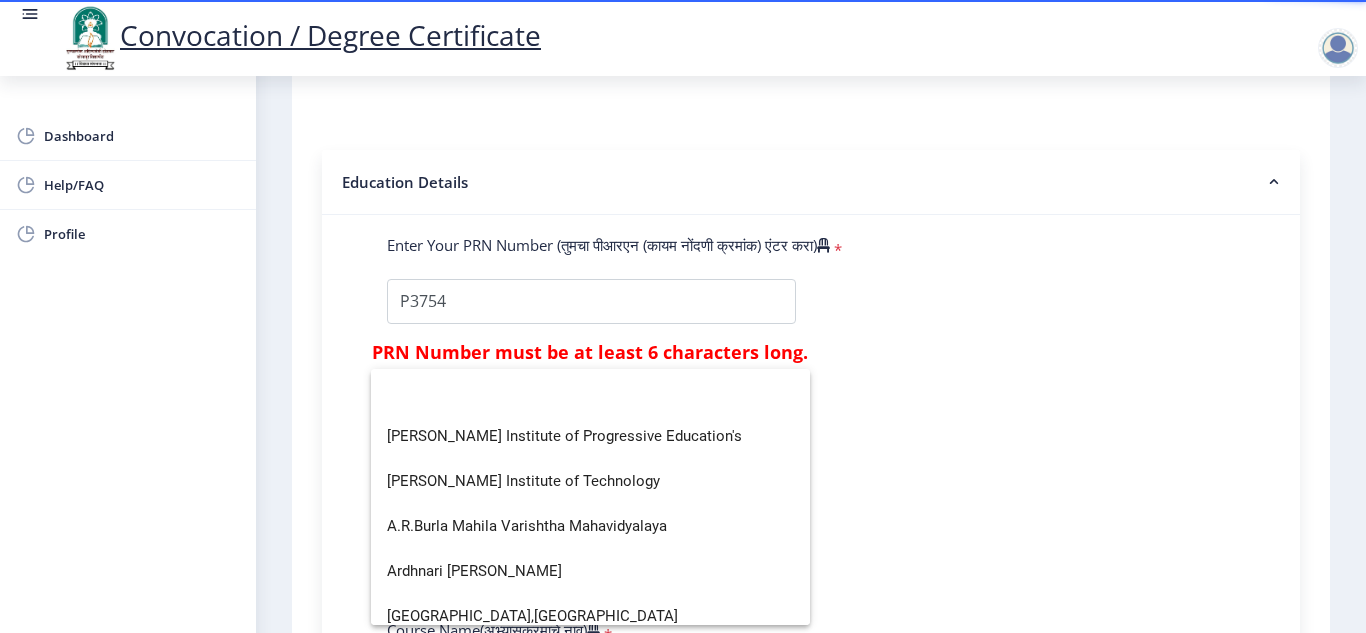 click 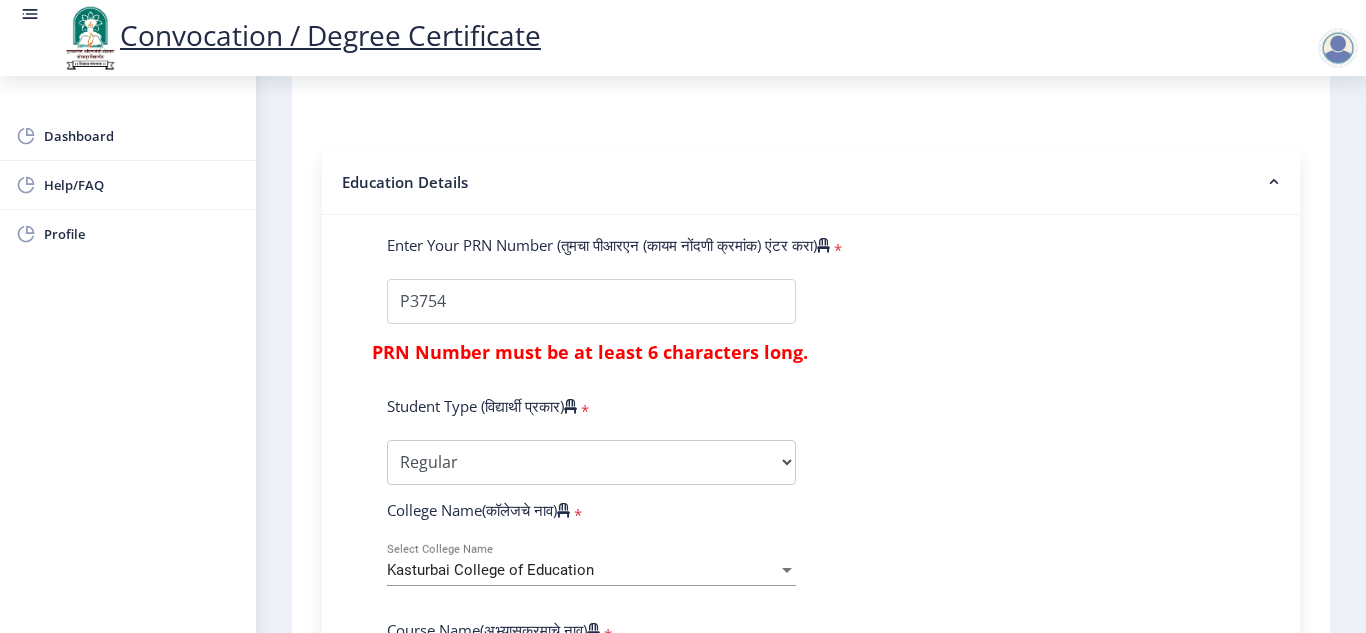 click on "Enter Your PRN Number (तुमचा पीआरएन (कायम नोंदणी क्रमांक) एंटर करा)   *  PRN Number must be at least 6 characters long.  Student Type (विद्यार्थी प्रकार)    * Select Student Type Regular External College Name(कॉलेजचे नाव)   * [PERSON_NAME] College of Education Select College Name Course Name(अभ्यासक्रमाचे नाव)   * Select Course Name Select Course Name Enter passing Year(उत्तीर्ण वर्ष प्रविष्ट करा)   *  2025   2024   2023   2022   2021   2020   2019   2018   2017   2016   2015   2014   2013   2012   2011   2010   2009   2008   2007   2006   2005   2004   2003   2002   2001   2000   1999   1998   1997   1996   1995   1994   1993   1992   1991   1990   1989   1988   1987   1986   1985   1984   1983   1982   1981   1980   1979   1978   1977   1976  * Enter Passing Month March April May October November * * * *" 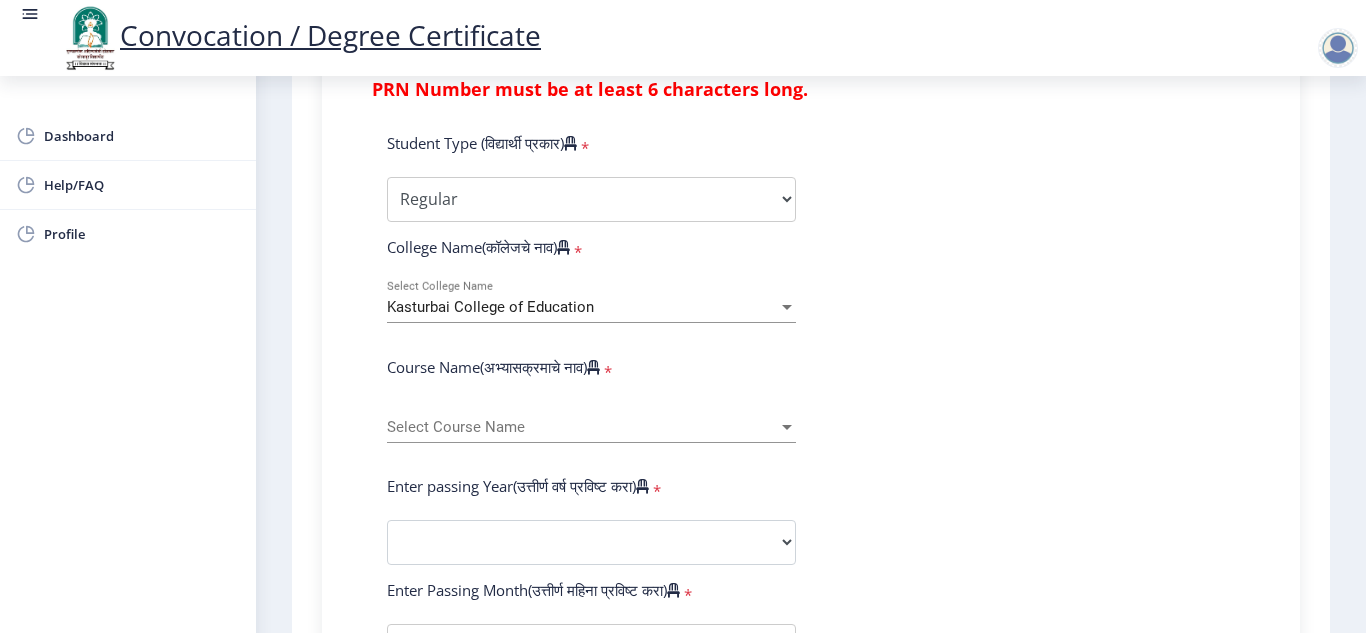 scroll, scrollTop: 680, scrollLeft: 0, axis: vertical 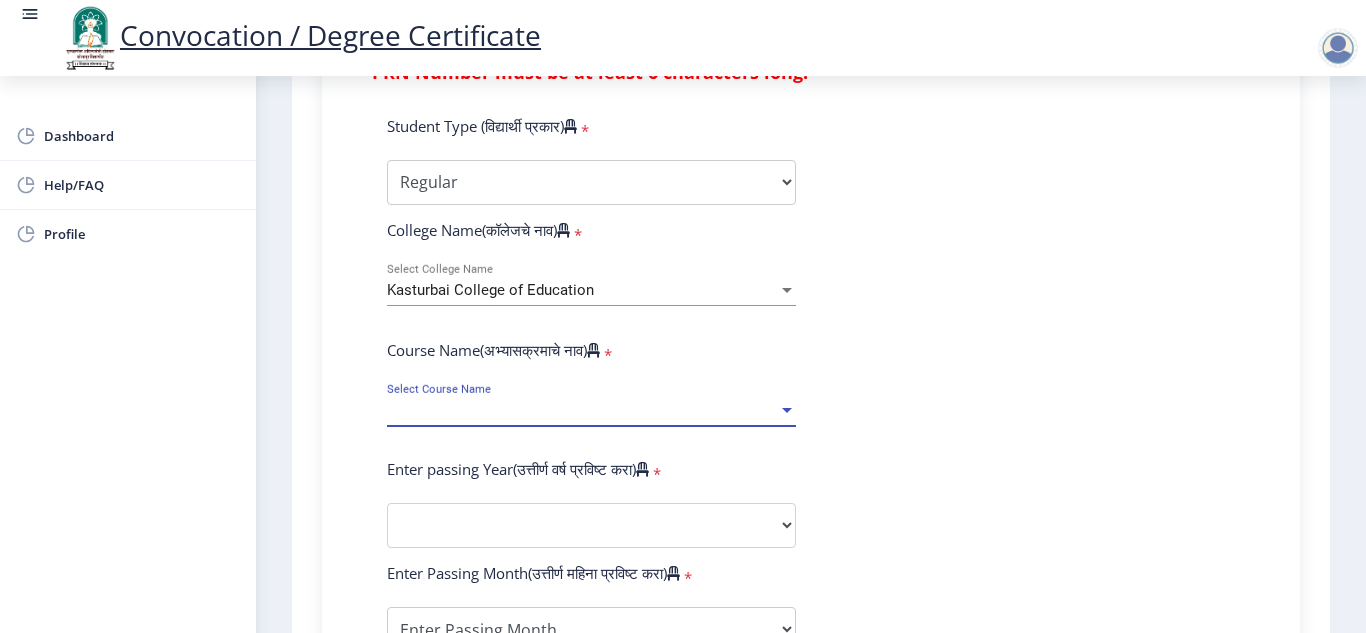 click at bounding box center (787, 410) 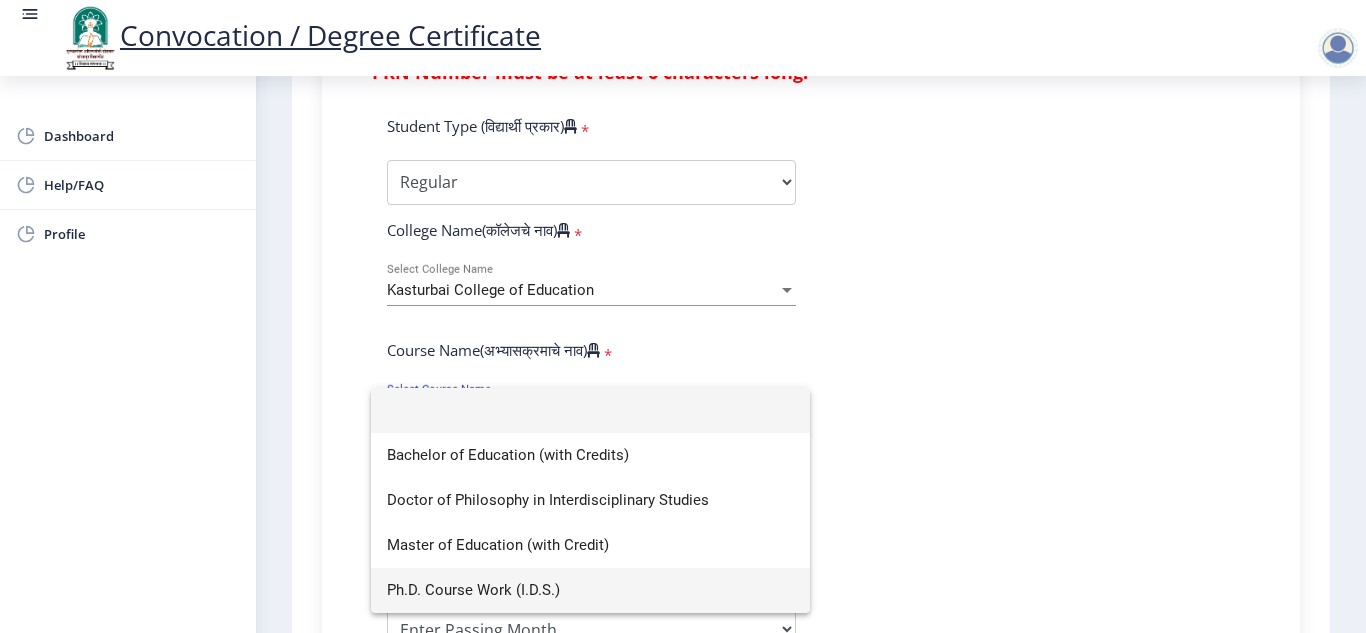 click on "Ph.D. Course Work (I.D.S.)" at bounding box center [590, 590] 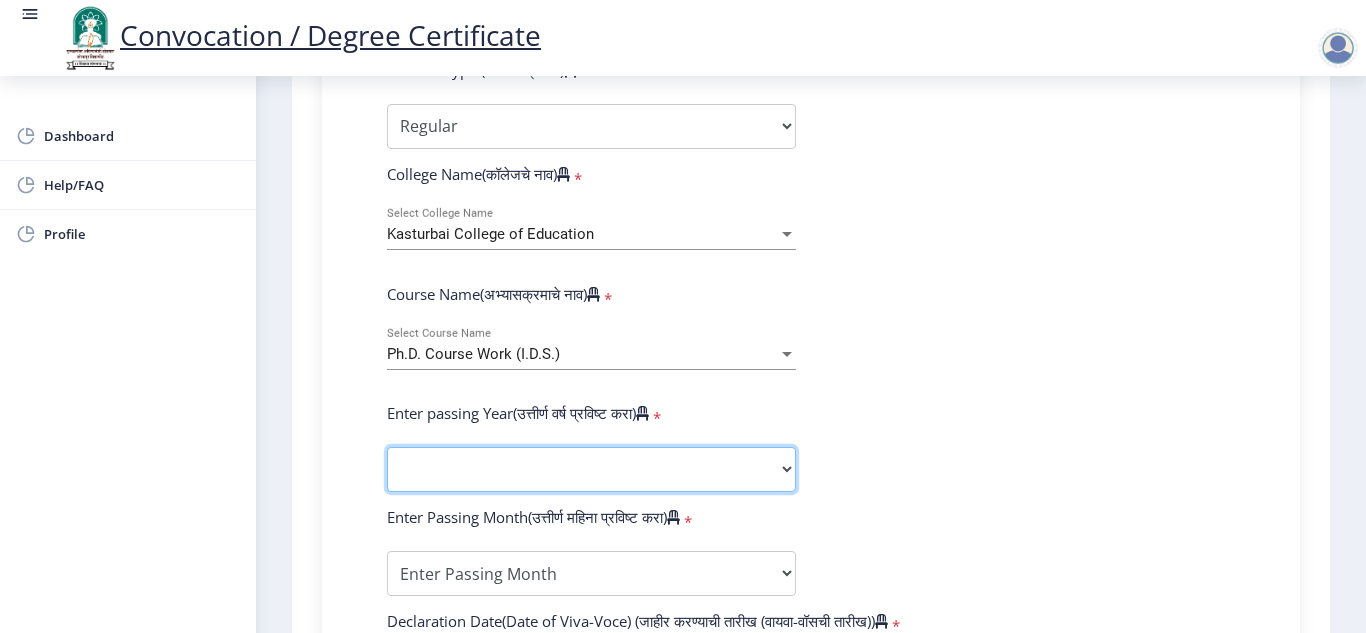 click on "2025   2024   2023   2022   2021   2020   2019   2018   2017   2016   2015   2014   2013   2012   2011   2010   2009   2008   2007   2006   2005   2004   2003   2002   2001   2000   1999   1998   1997   1996   1995   1994   1993   1992   1991   1990   1989   1988   1987   1986   1985   1984   1983   1982   1981   1980   1979   1978   1977   1976" 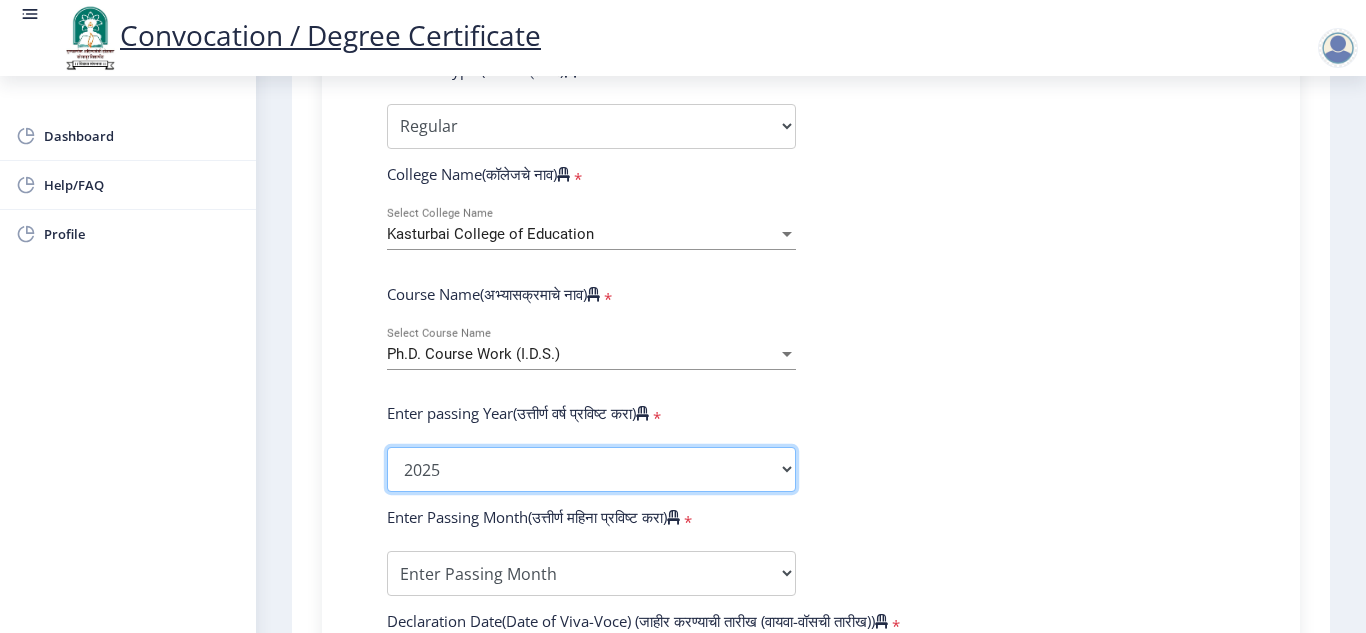 click on "2025   2024   2023   2022   2021   2020   2019   2018   2017   2016   2015   2014   2013   2012   2011   2010   2009   2008   2007   2006   2005   2004   2003   2002   2001   2000   1999   1998   1997   1996   1995   1994   1993   1992   1991   1990   1989   1988   1987   1986   1985   1984   1983   1982   1981   1980   1979   1978   1977   1976" 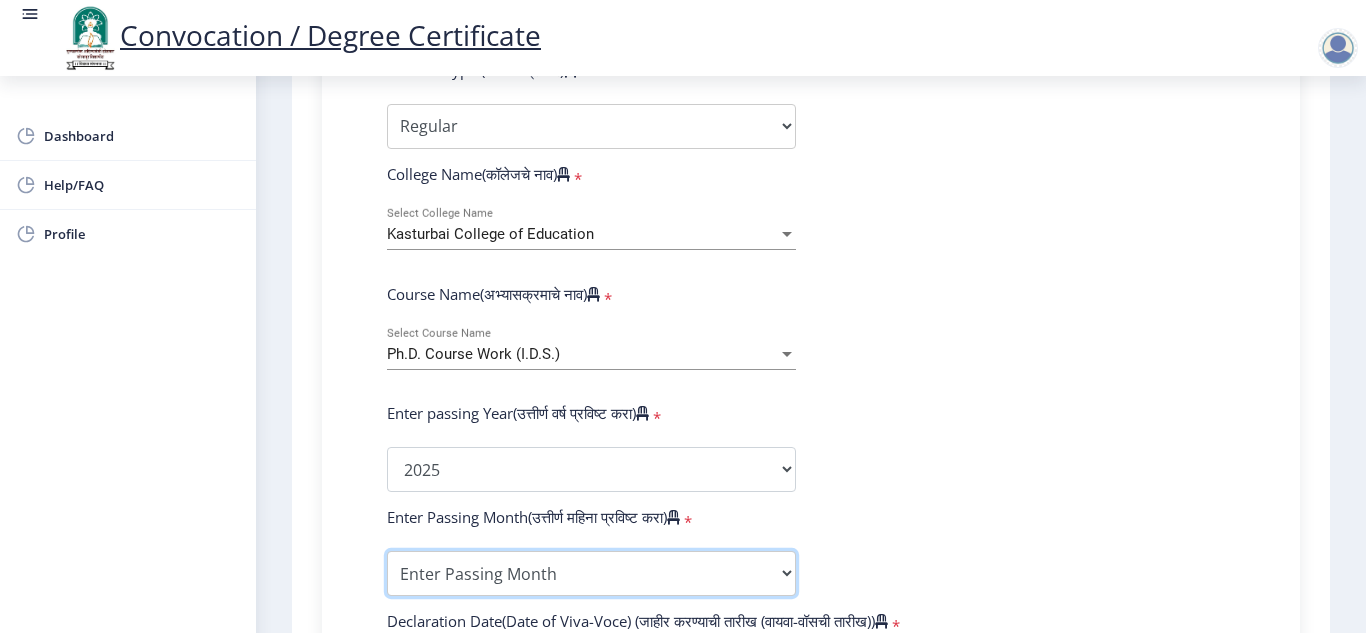 click on "Enter Passing Month March April May October November December" at bounding box center [591, 573] 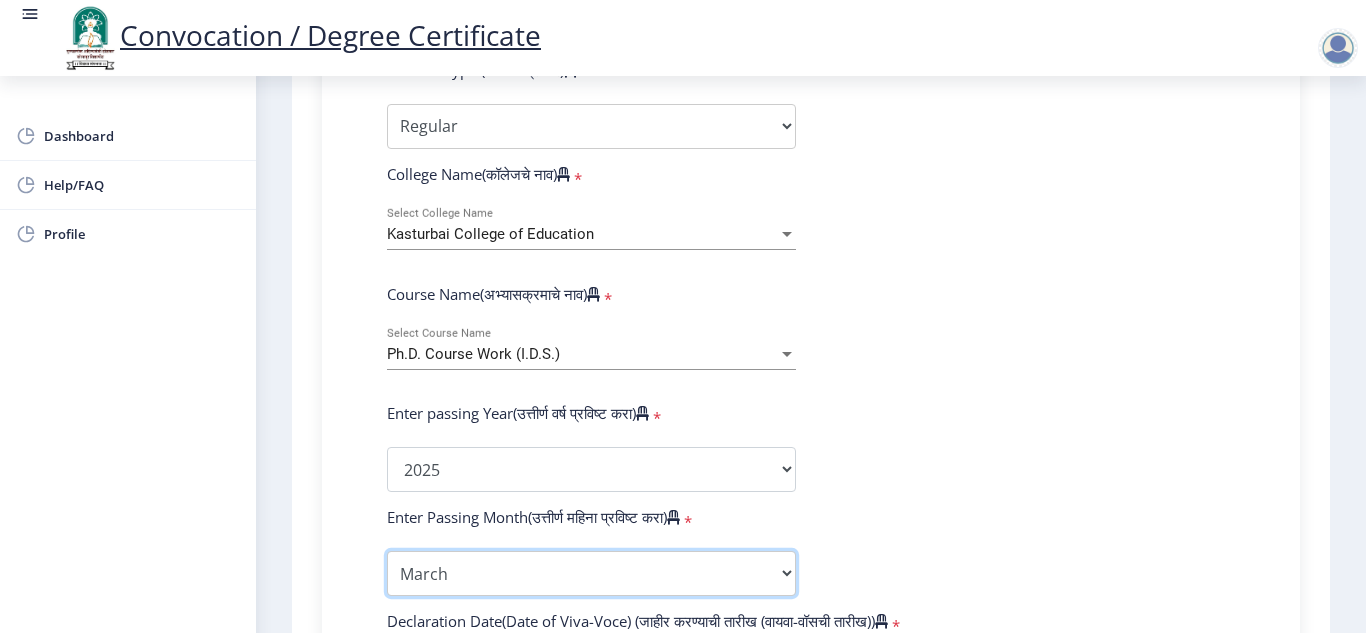 click on "Enter Passing Month March April May October November December" at bounding box center [591, 573] 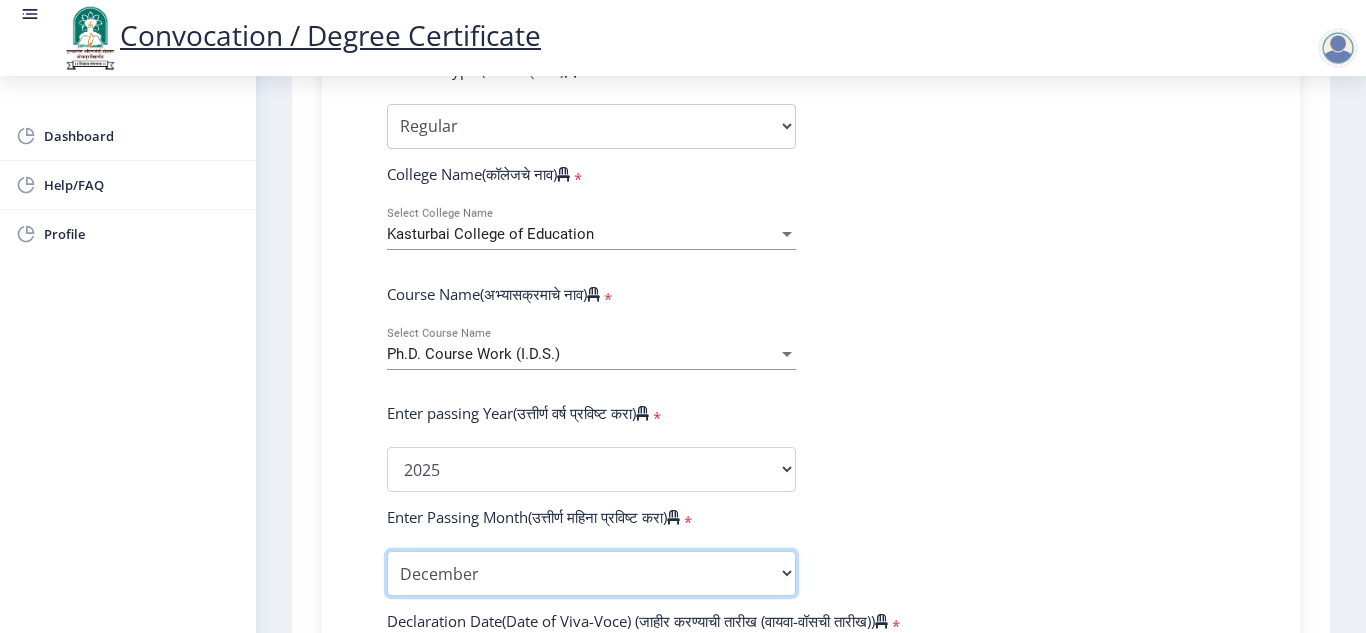 click on "Enter Passing Month March April May October November December" at bounding box center [591, 573] 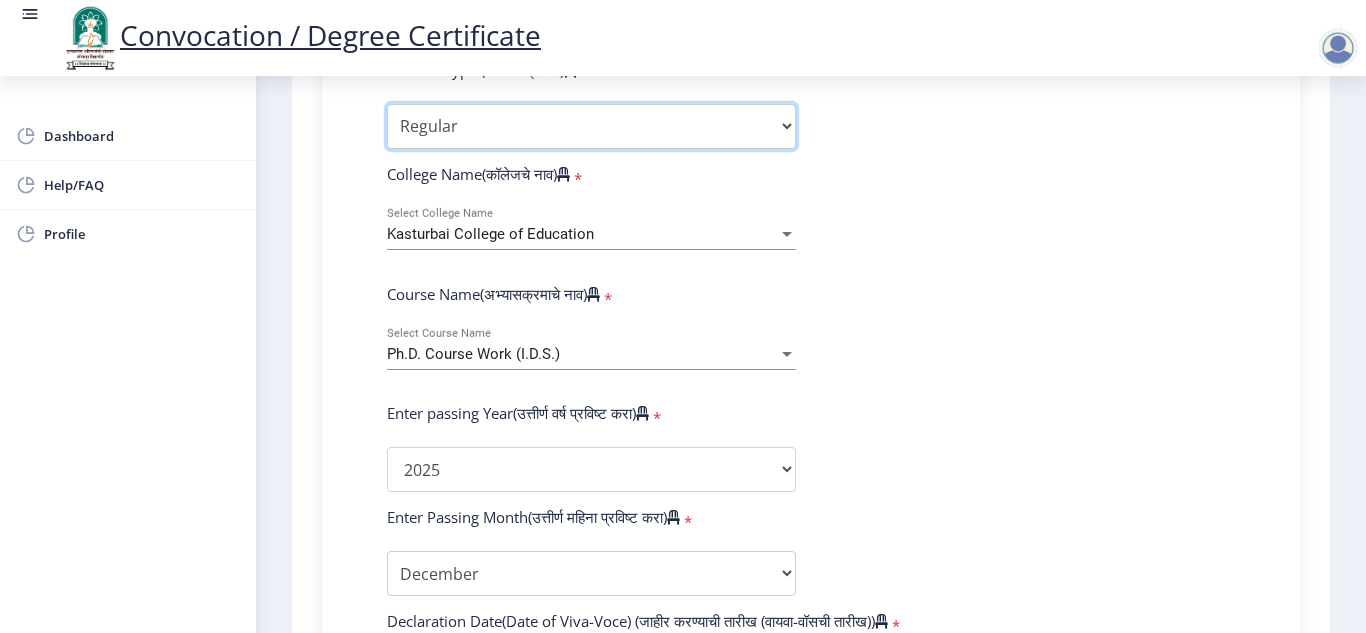click on "Select Student Type Regular External" at bounding box center (591, 126) 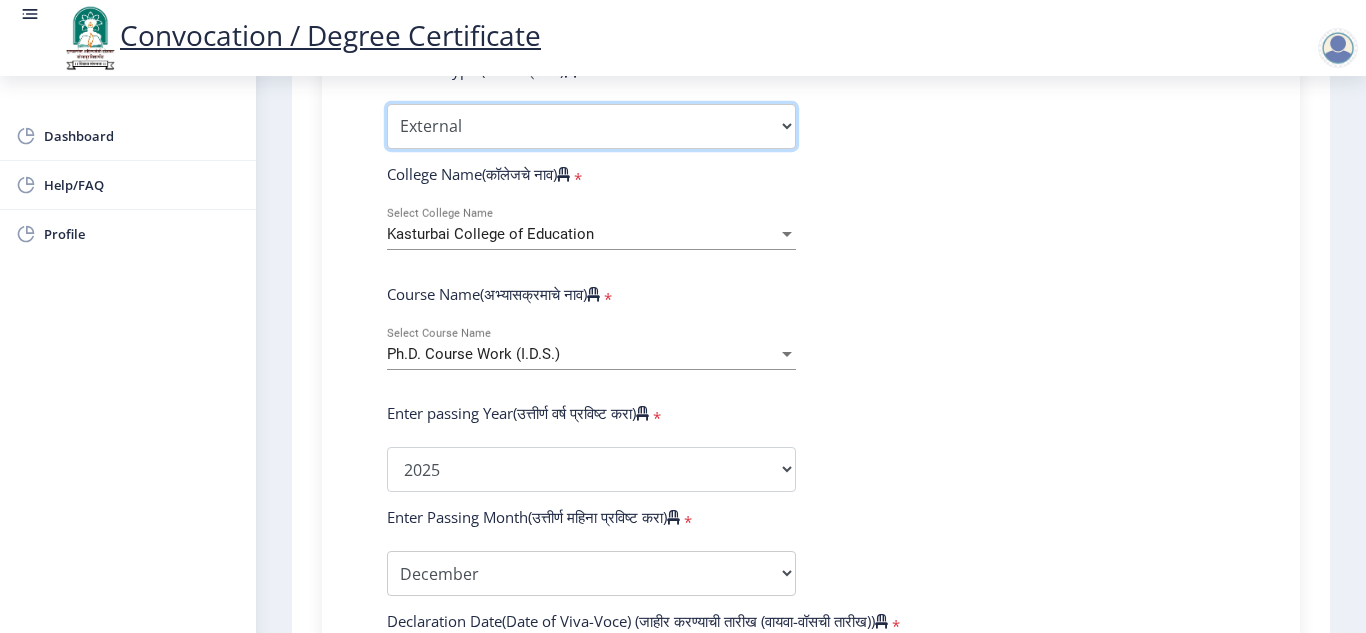 click on "Select Student Type Regular External" at bounding box center [591, 126] 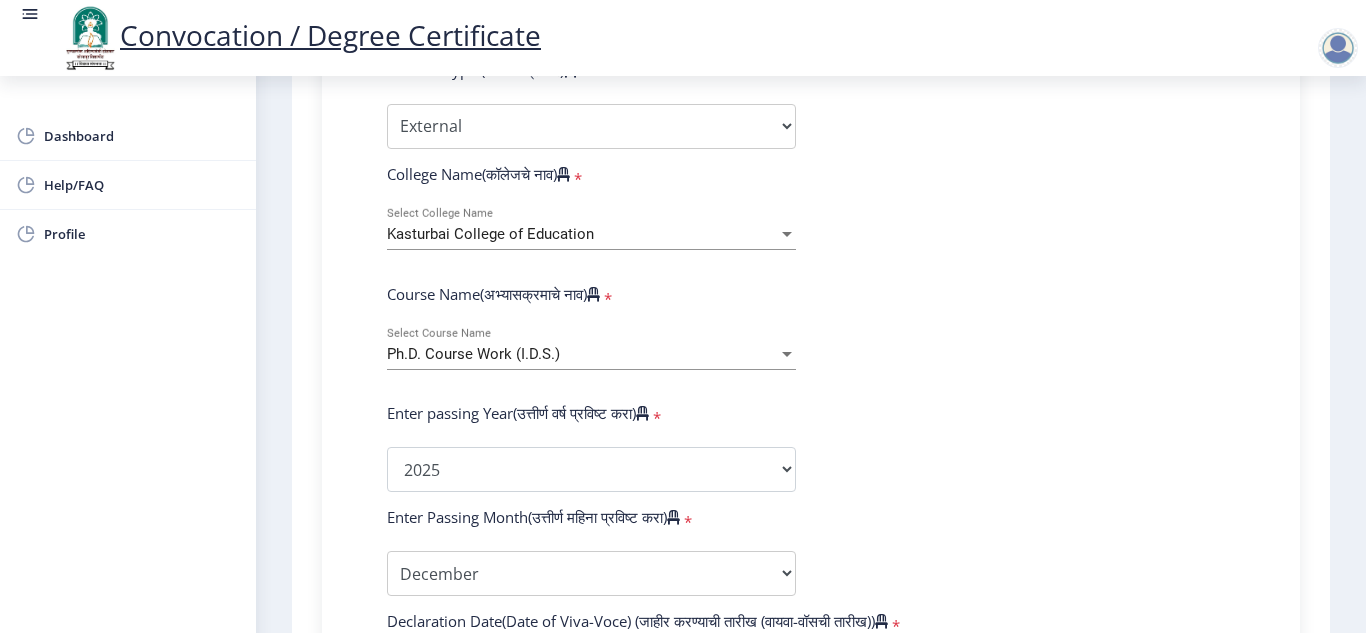 click on "Enter Your PRN Number (तुमचा पीआरएन (कायम नोंदणी क्रमांक) एंटर करा)   * Student Type (विद्यार्थी प्रकार)    * Select Student Type Regular External College Name(कॉलेजचे नाव)   * [PERSON_NAME] College of Education Select College Name Course Name(अभ्यासक्रमाचे नाव)   * Ph.D. Course Work (I.D.S.) Select Course Name Enter passing Year(उत्तीर्ण वर्ष प्रविष्ट करा)   *  2025   2024   2023   2022   2021   2020   2019   2018   2017   2016   2015   2014   2013   2012   2011   2010   2009   2008   2007   2006   2005   2004   2003   2002   2001   2000   1999   1998   1997   1996   1995   1994   1993   1992   1991   1990   1989   1988   1987   1986   1985   1984   1983   1982   1981   1980   1979   1978   1977   1976  Enter Passing Month(उत्तीर्ण महिना प्रविष्ट करा)   *" 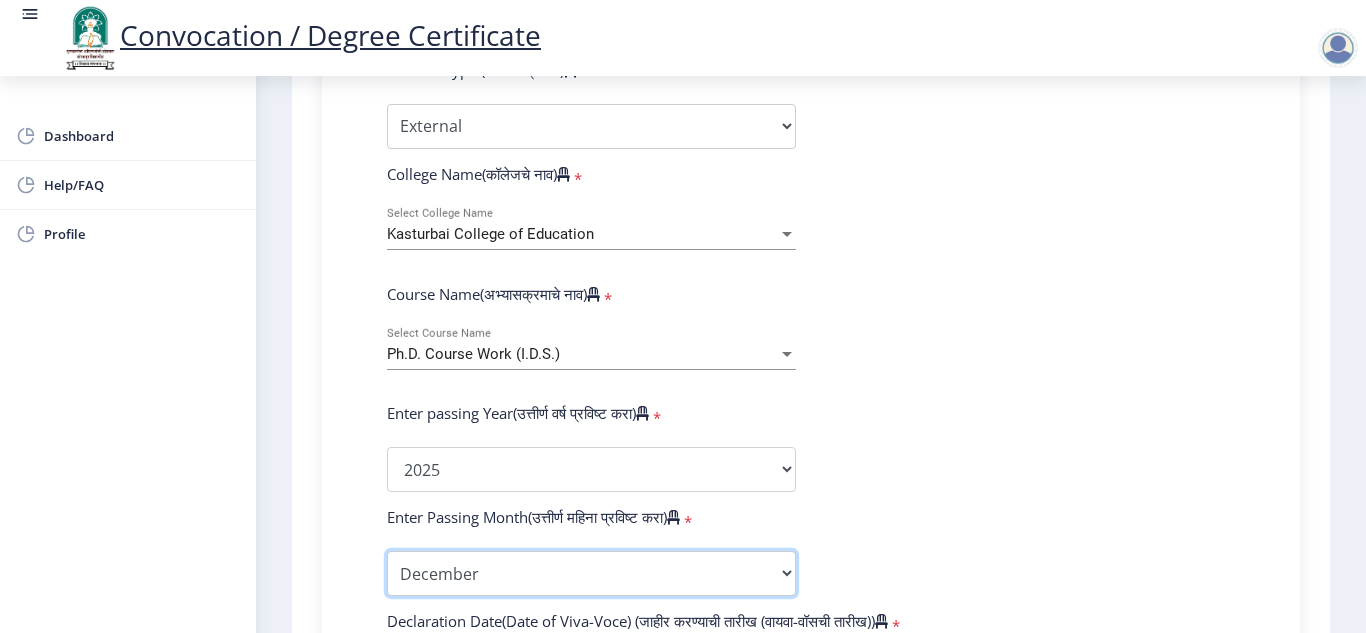 click on "Enter Passing Month March April May October November December" at bounding box center (591, 573) 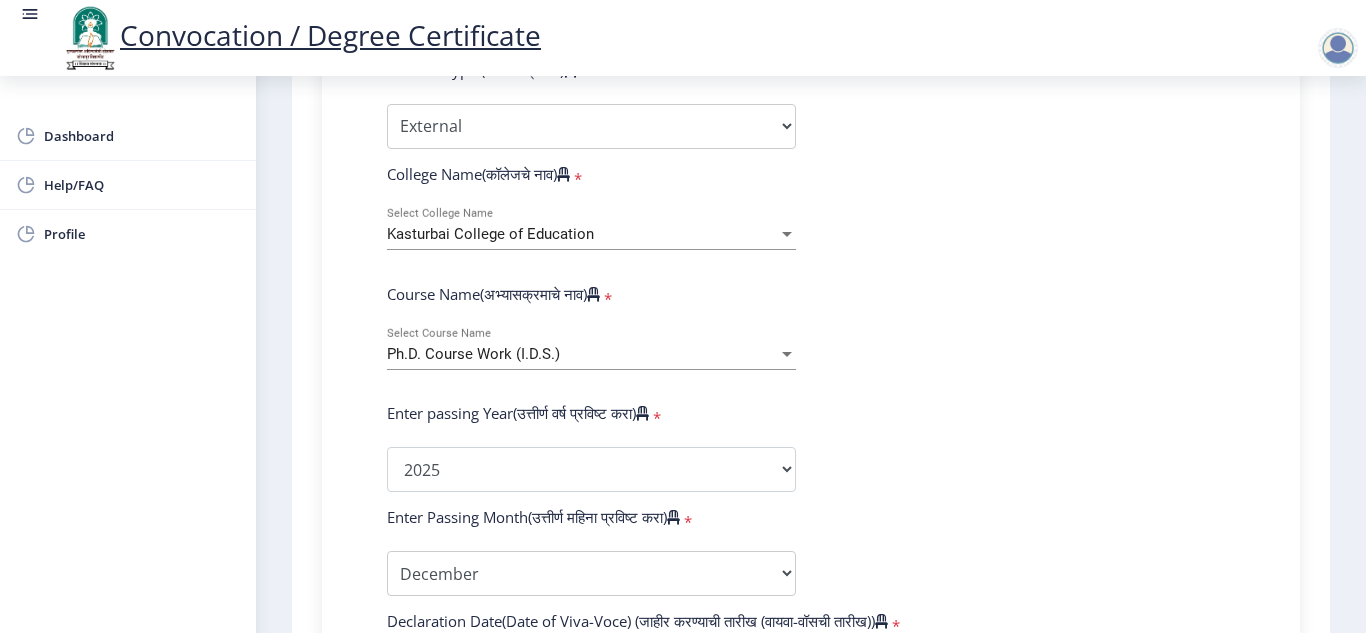 click on "Enter Your PRN Number (तुमचा पीआरएन (कायम नोंदणी क्रमांक) एंटर करा)   * Student Type (विद्यार्थी प्रकार)    * Select Student Type Regular External College Name(कॉलेजचे नाव)   * [PERSON_NAME] College of Education Select College Name Course Name(अभ्यासक्रमाचे नाव)   * Ph.D. Course Work (I.D.S.) Select Course Name Enter passing Year(उत्तीर्ण वर्ष प्रविष्ट करा)   *  2025   2024   2023   2022   2021   2020   2019   2018   2017   2016   2015   2014   2013   2012   2011   2010   2009   2008   2007   2006   2005   2004   2003   2002   2001   2000   1999   1998   1997   1996   1995   1994   1993   1992   1991   1990   1989   1988   1987   1986   1985   1984   1983   1982   1981   1980   1979   1978   1977   1976  Enter Passing Month(उत्तीर्ण महिना प्रविष्ट करा)   *" 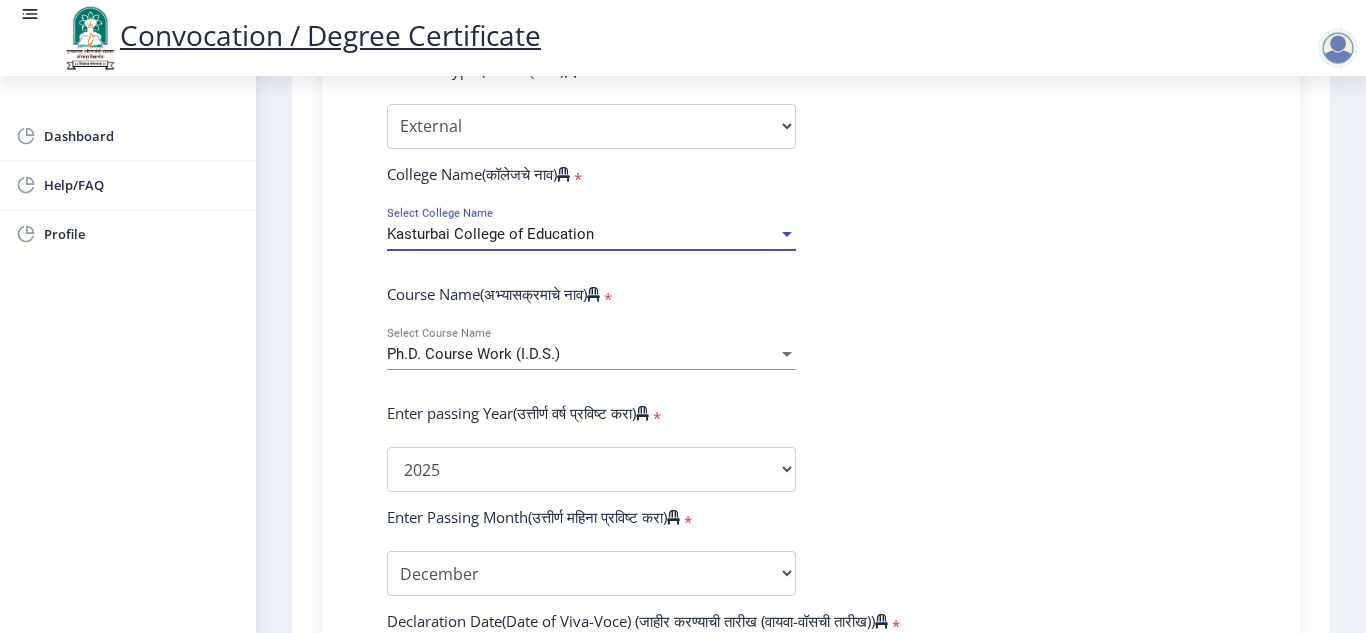 click at bounding box center (787, 234) 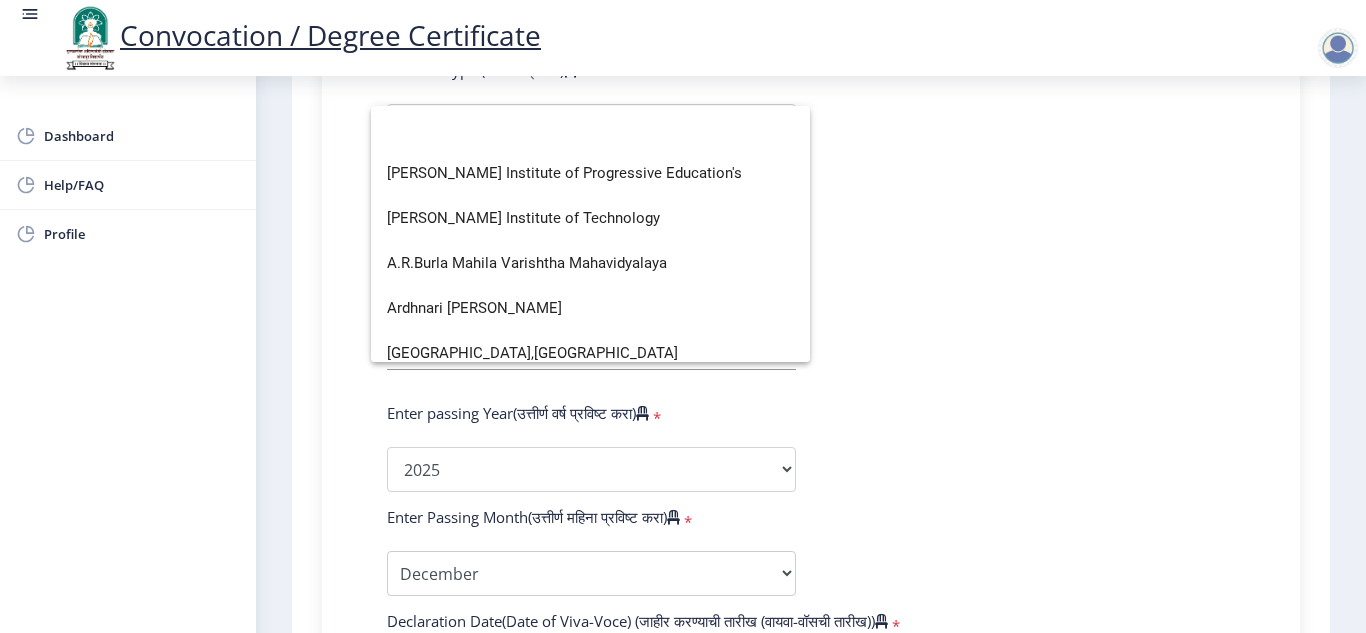 click 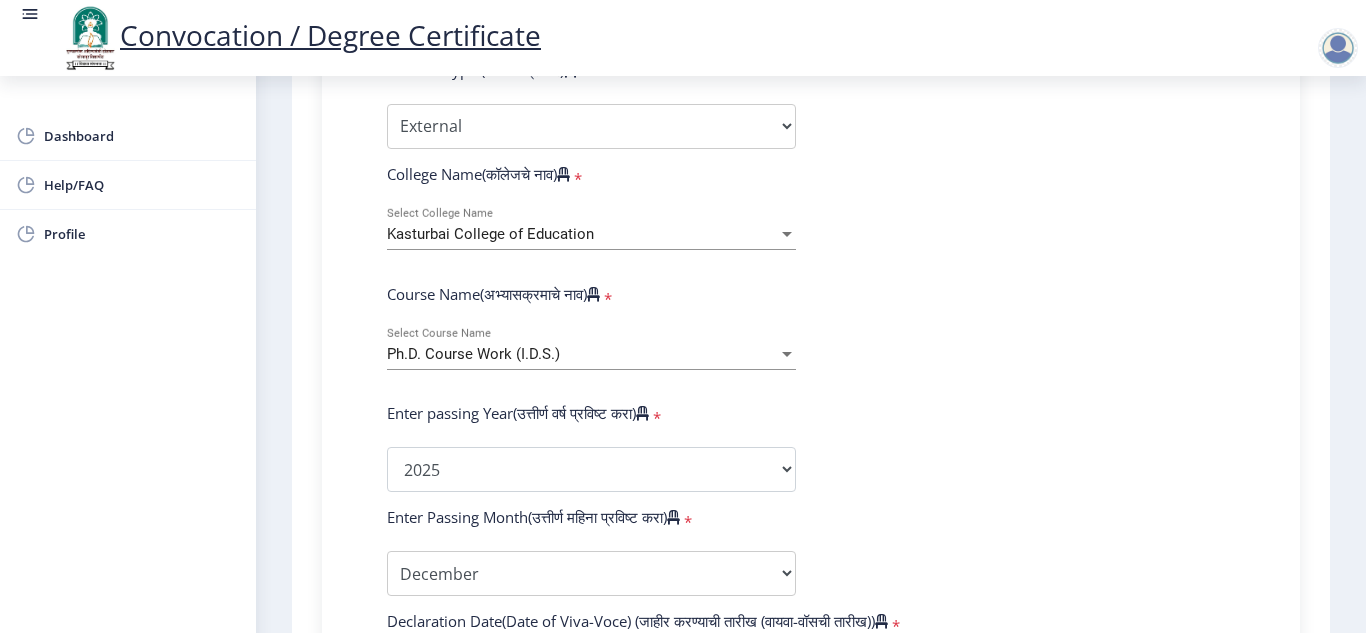 click on "Enter Your PRN Number (तुमचा पीआरएन (कायम नोंदणी क्रमांक) एंटर करा)   * Student Type (विद्यार्थी प्रकार)    * Select Student Type Regular External College Name(कॉलेजचे नाव)   * [PERSON_NAME] College of Education Select College Name Course Name(अभ्यासक्रमाचे नाव)   * Ph.D. Course Work (I.D.S.) Select Course Name Enter passing Year(उत्तीर्ण वर्ष प्रविष्ट करा)   *  2025   2024   2023   2022   2021   2020   2019   2018   2017   2016   2015   2014   2013   2012   2011   2010   2009   2008   2007   2006   2005   2004   2003   2002   2001   2000   1999   1998   1997   1996   1995   1994   1993   1992   1991   1990   1989   1988   1987   1986   1985   1984   1983   1982   1981   1980   1979   1978   1977   1976  Enter Passing Month(उत्तीर्ण महिना प्रविष्ट करा)   *" 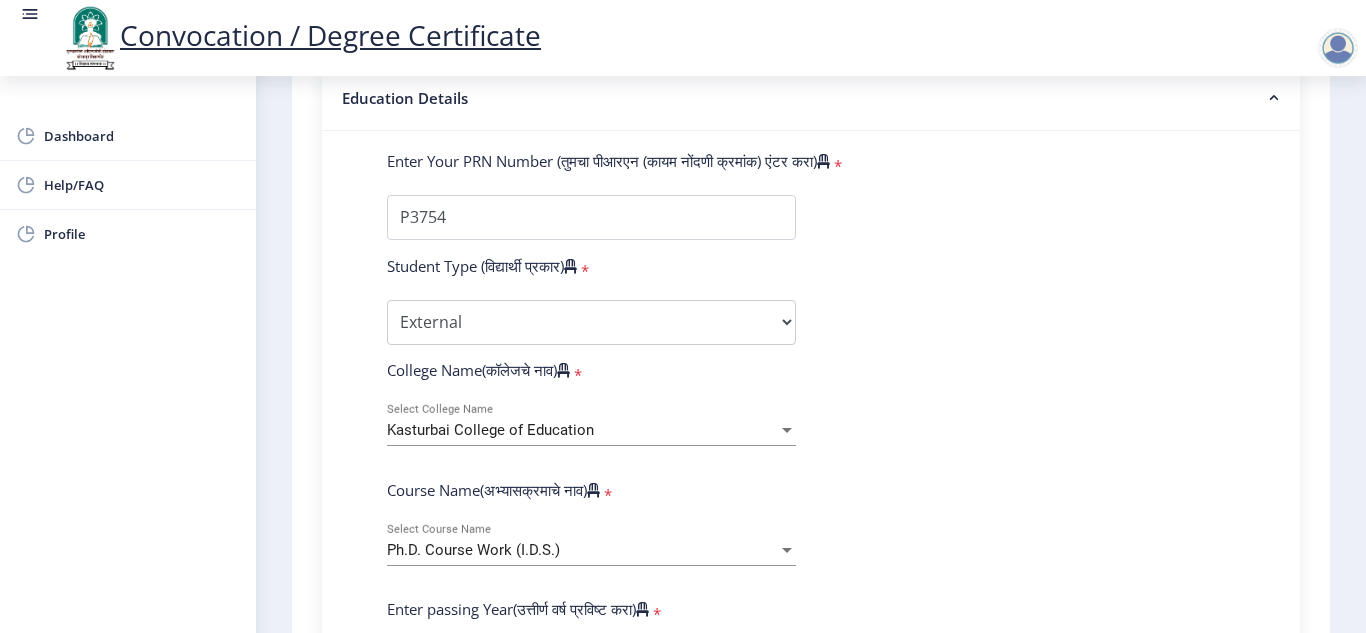 scroll, scrollTop: 480, scrollLeft: 0, axis: vertical 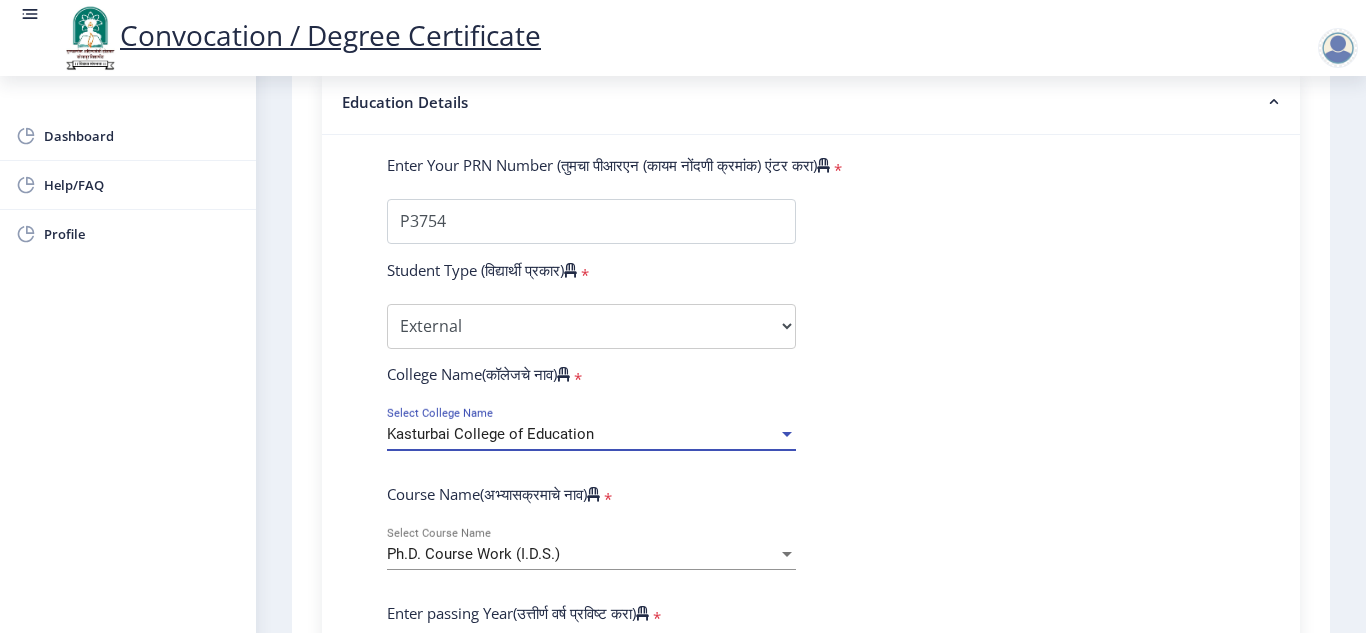 click at bounding box center (787, 434) 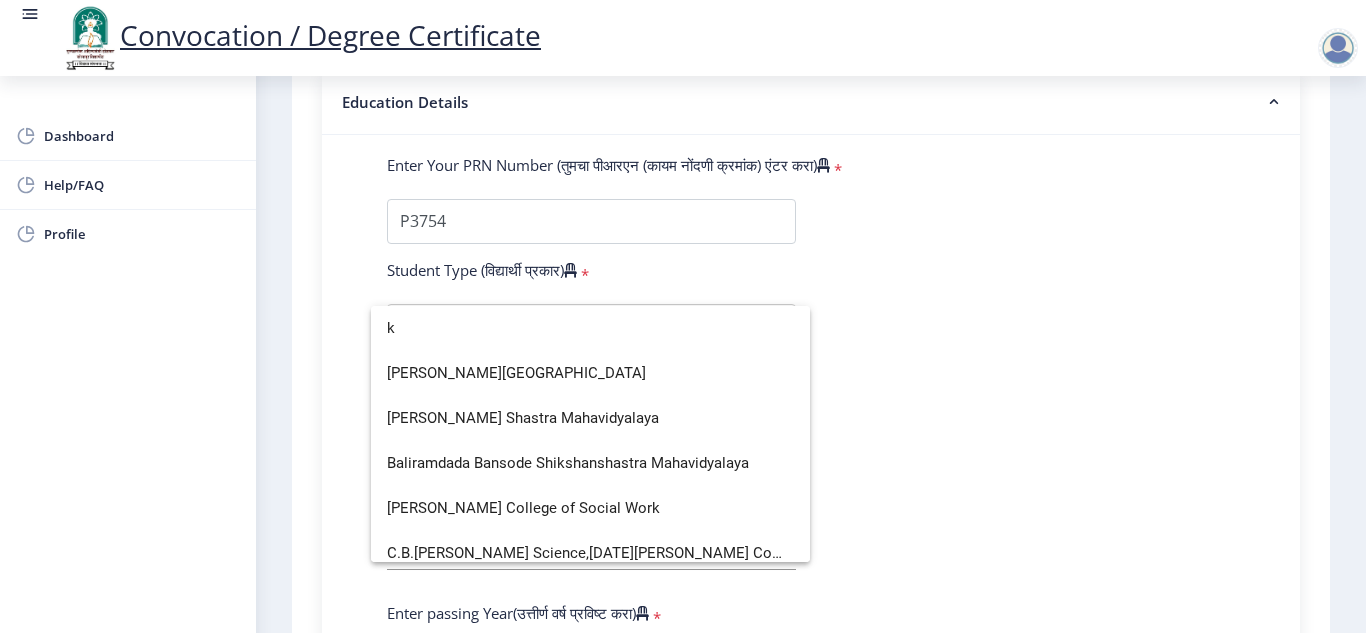 scroll, scrollTop: 554, scrollLeft: 0, axis: vertical 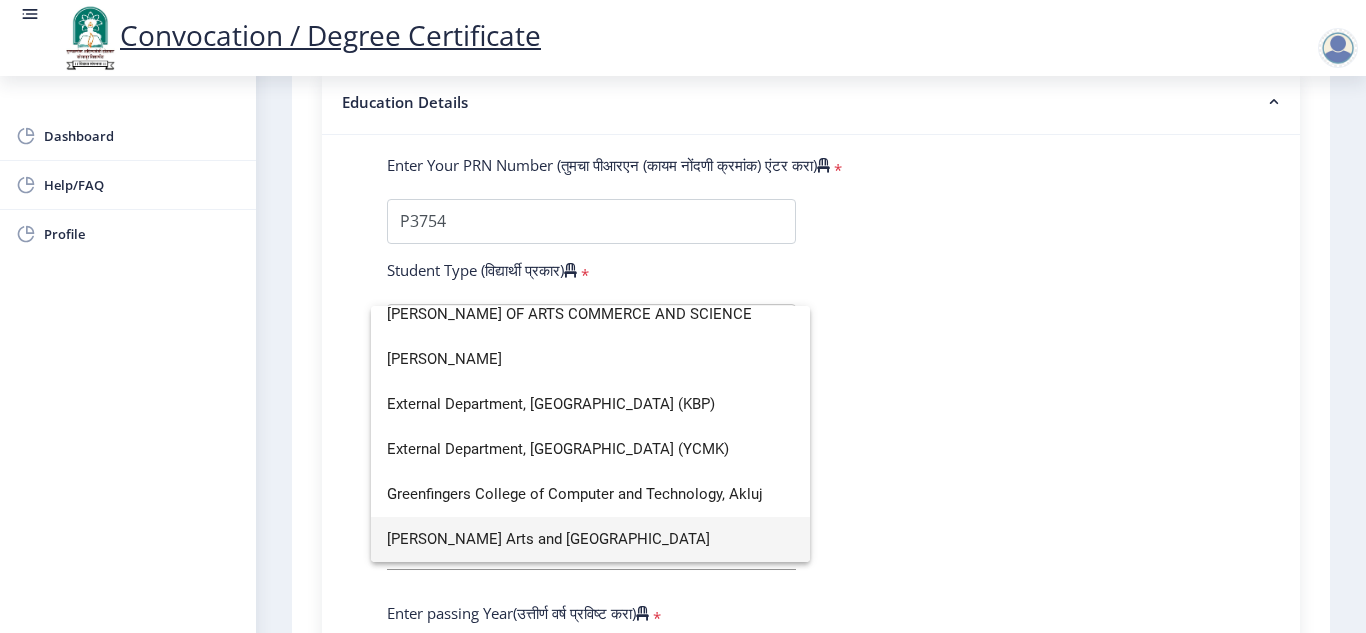 type on "k" 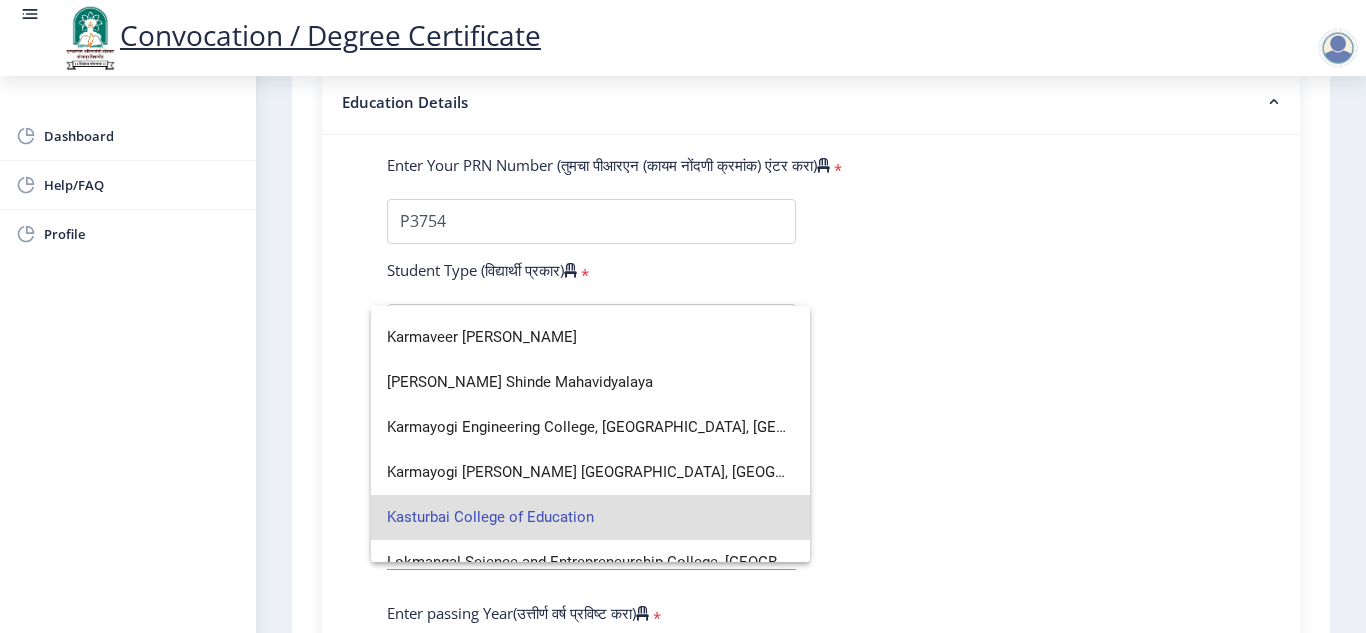 scroll, scrollTop: 1002, scrollLeft: 0, axis: vertical 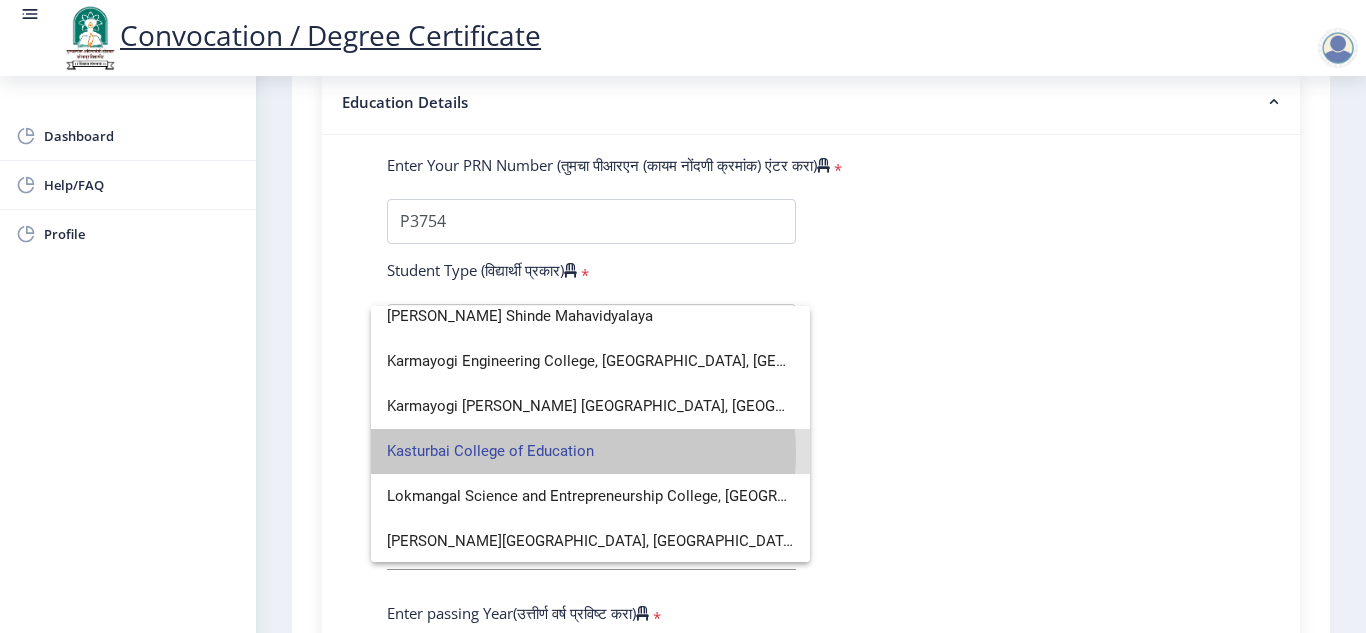 click on "Kasturbai College of Education" at bounding box center [590, 451] 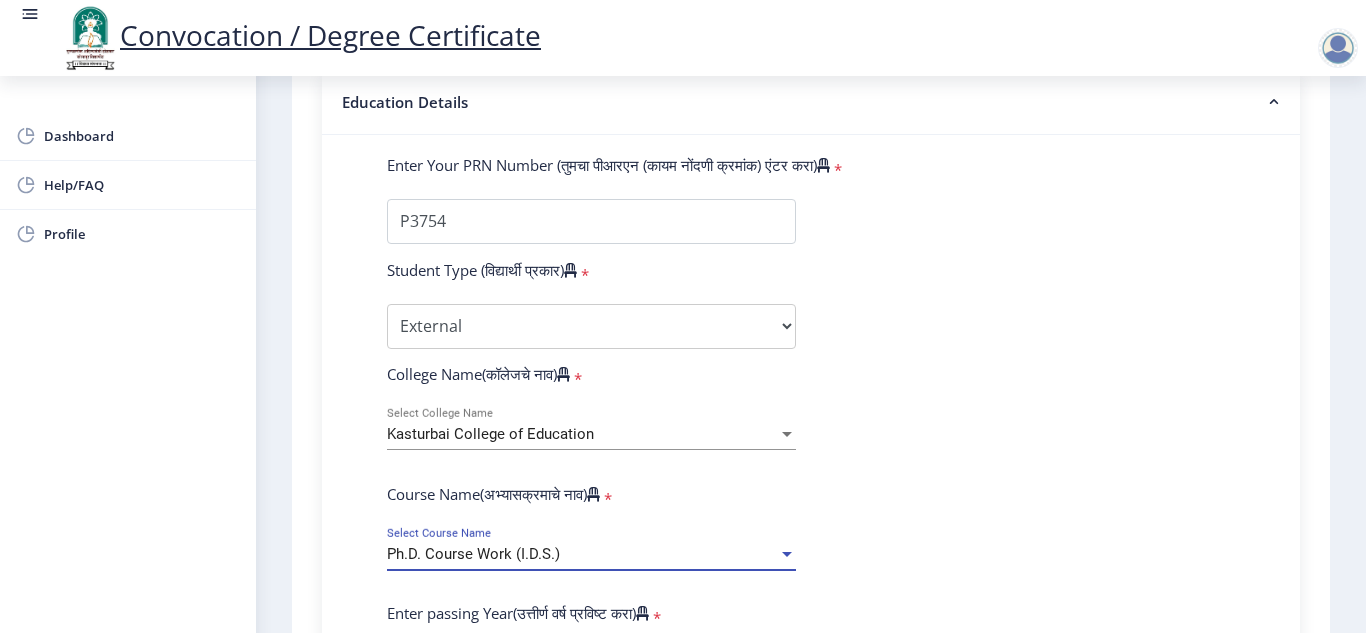 click on "Ph.D. Course Work (I.D.S.)" at bounding box center [582, 554] 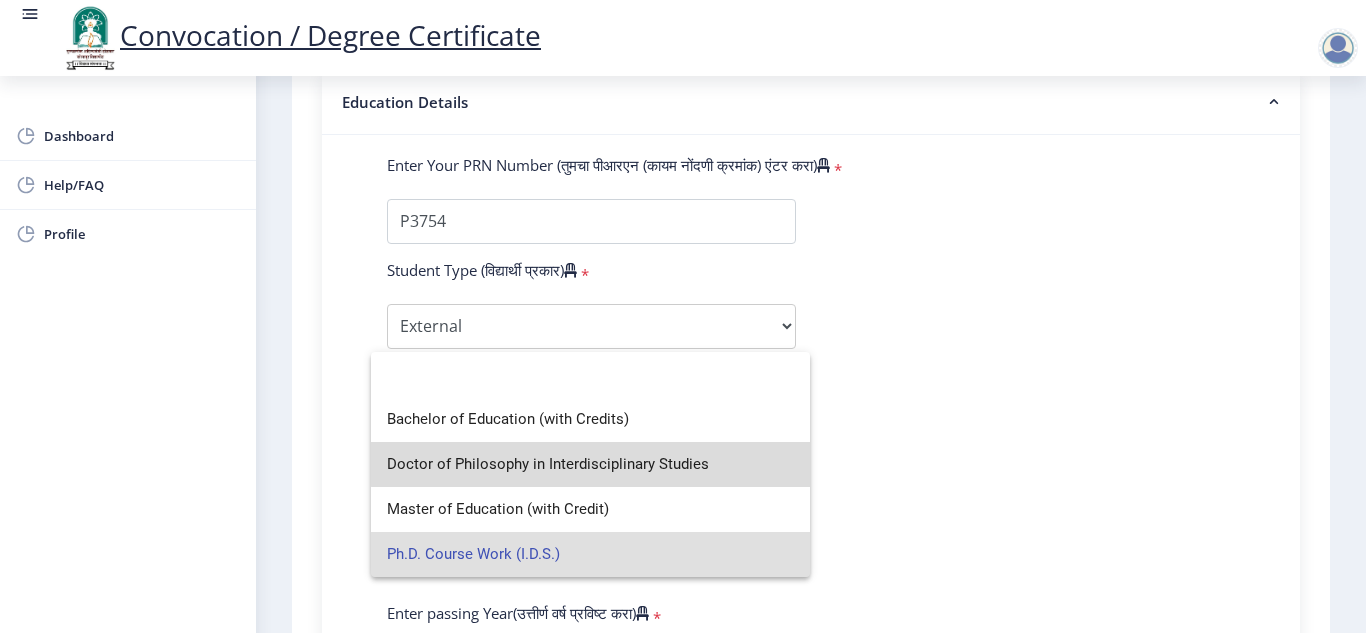 click on "Doctor of Philosophy in Interdisciplinary Studies" at bounding box center (590, 464) 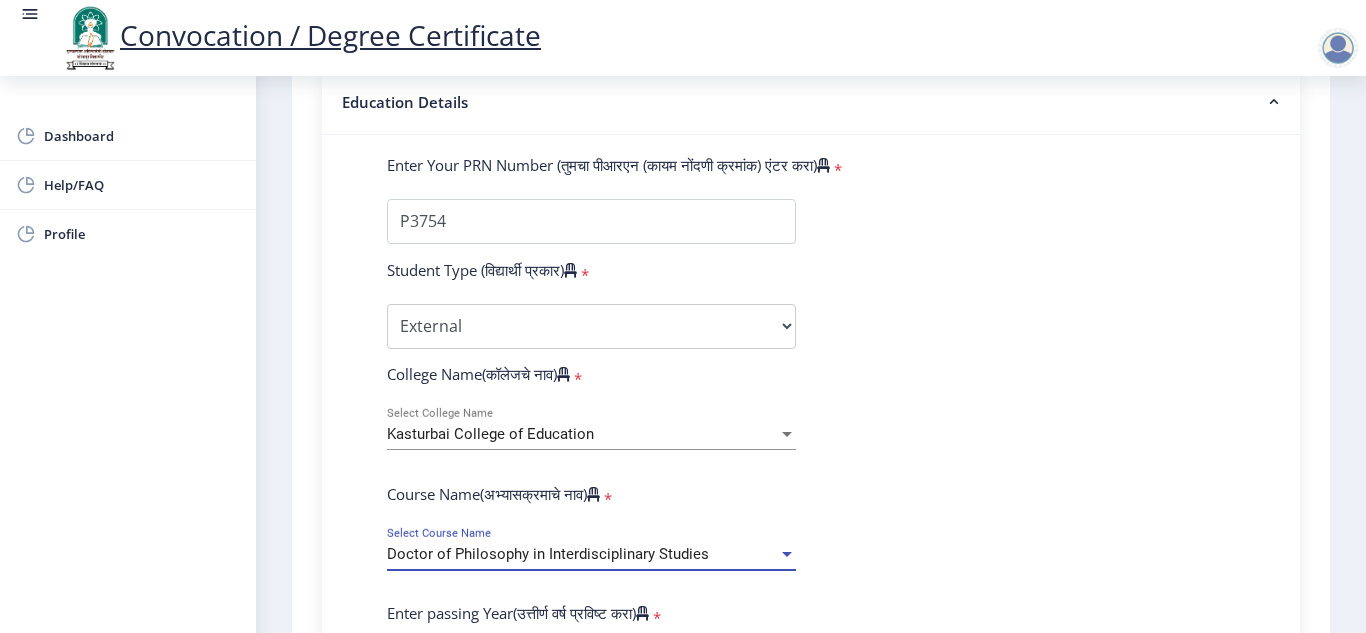 select 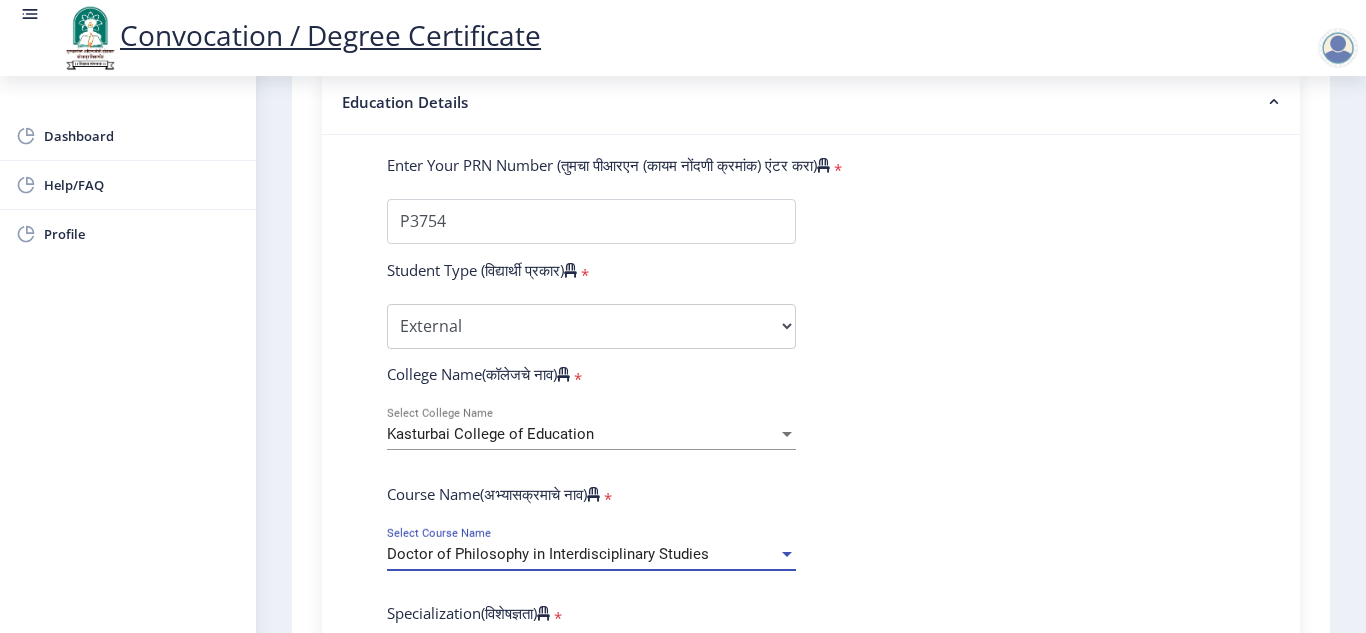 click at bounding box center (787, 554) 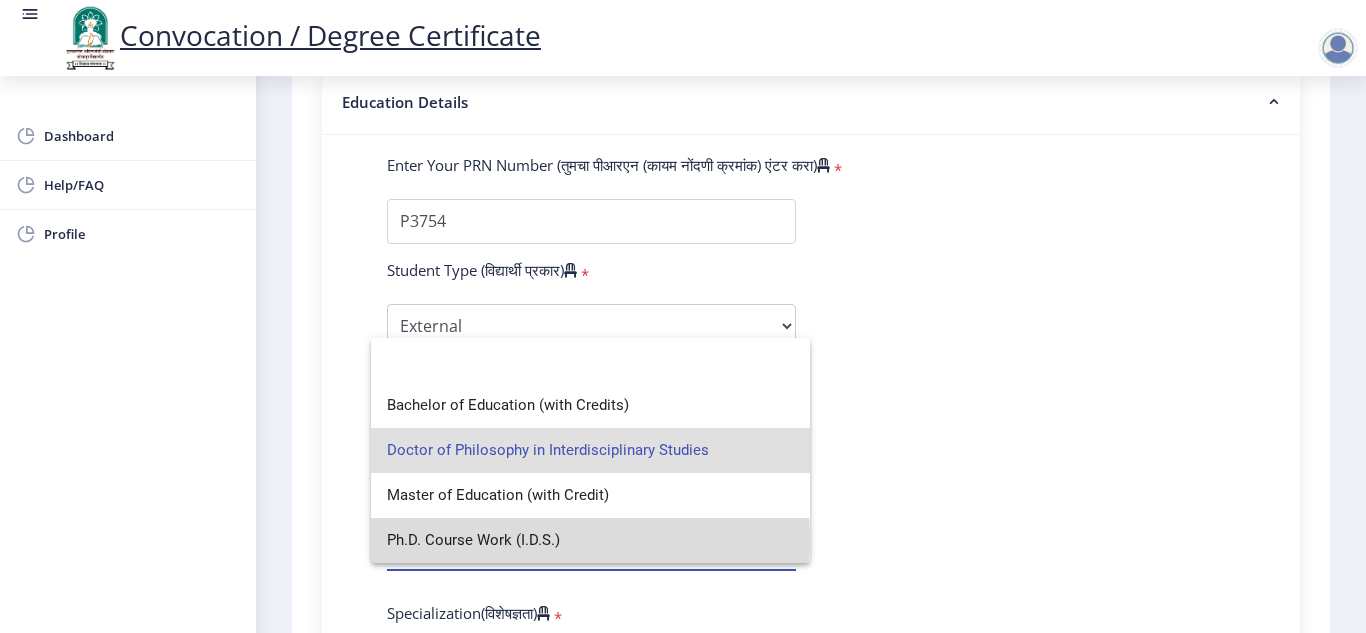 click on "Ph.D. Course Work (I.D.S.)" at bounding box center (590, 540) 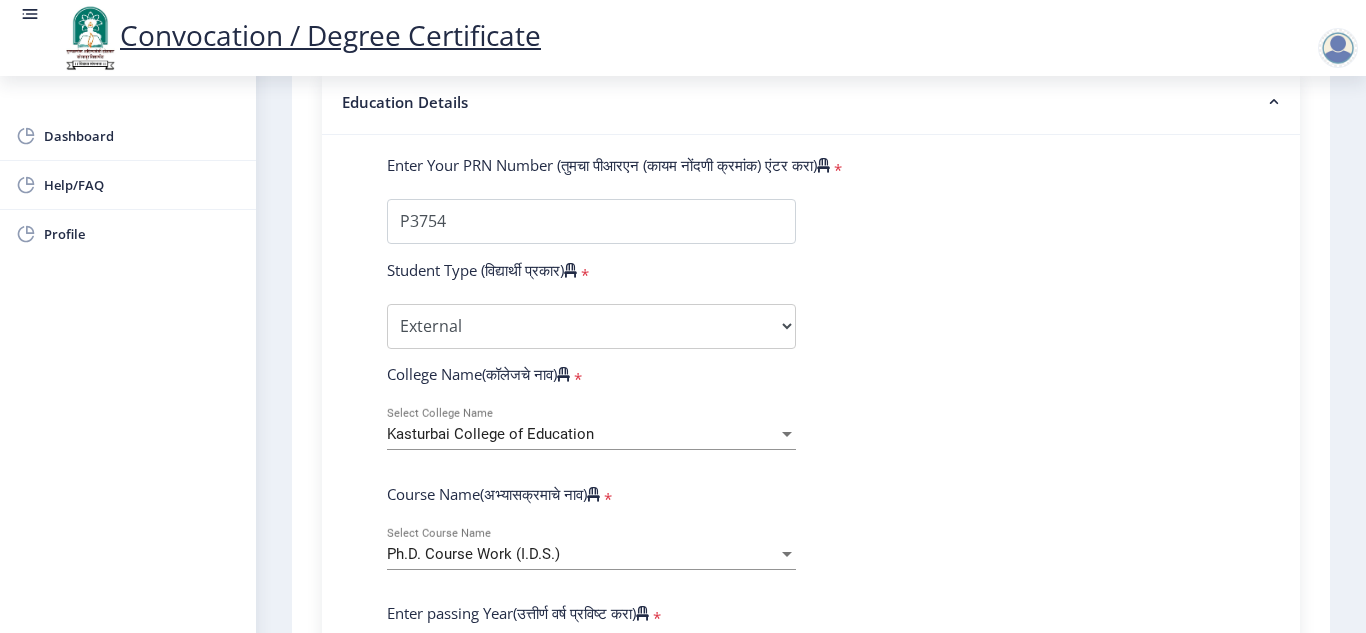click on "Enter Your PRN Number (तुमचा पीआरएन (कायम नोंदणी क्रमांक) एंटर करा)   * Student Type (विद्यार्थी प्रकार)    * Select Student Type Regular External College Name(कॉलेजचे नाव)   * [PERSON_NAME] College of Education Select College Name Course Name(अभ्यासक्रमाचे नाव)   * Ph.D. Course Work (I.D.S.) Select Course Name Enter passing Year(उत्तीर्ण वर्ष प्रविष्ट करा)   *  2025   2024   2023   2022   2021   2020   2019   2018   2017   2016   2015   2014   2013   2012   2011   2010   2009   2008   2007   2006   2005   2004   2003   2002   2001   2000   1999   1998   1997   1996   1995   1994   1993   1992   1991   1990   1989   1988   1987   1986   1985   1984   1983   1982   1981   1980   1979   1978   1977   1976  Enter Passing Month(उत्तीर्ण महिना प्रविष्ट करा)   *" 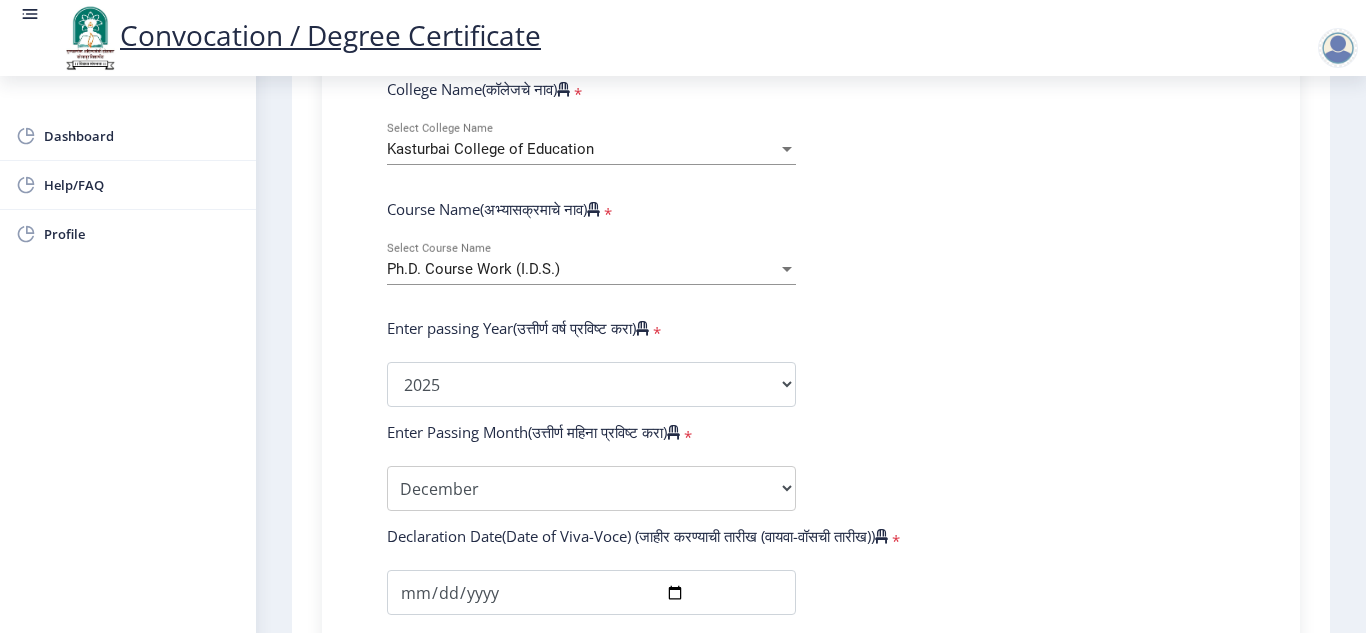 scroll, scrollTop: 800, scrollLeft: 0, axis: vertical 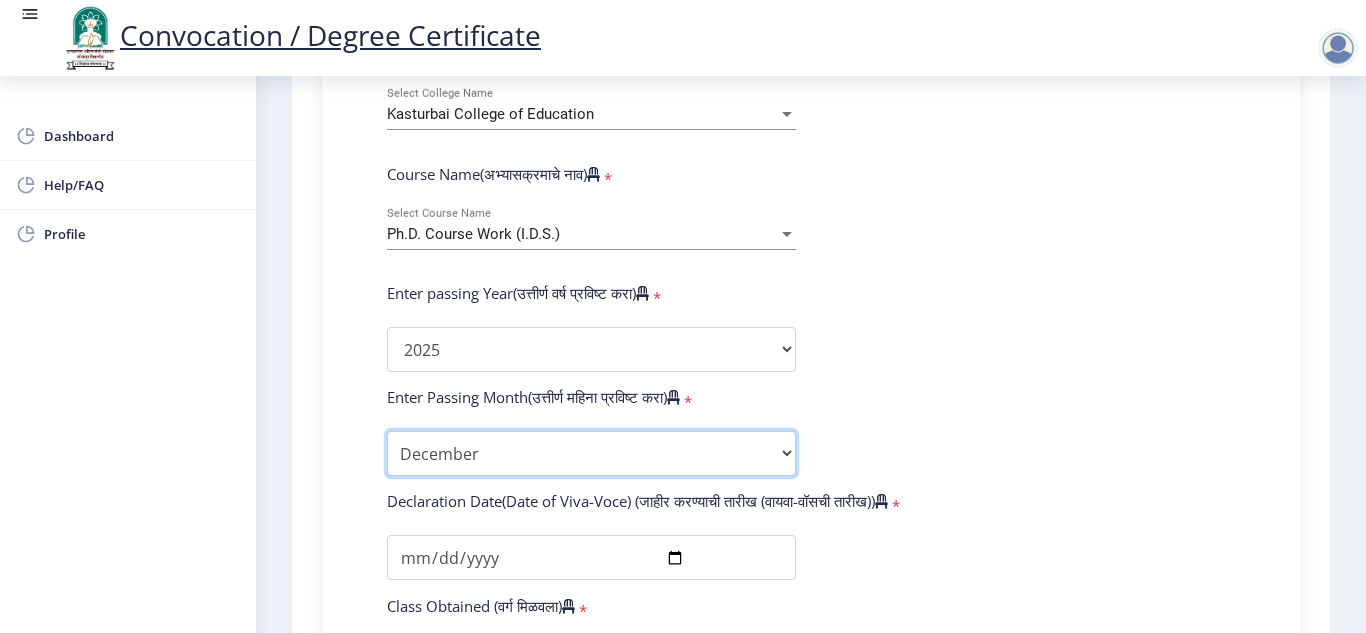 click on "Enter Passing Month March April May October November December" at bounding box center [591, 453] 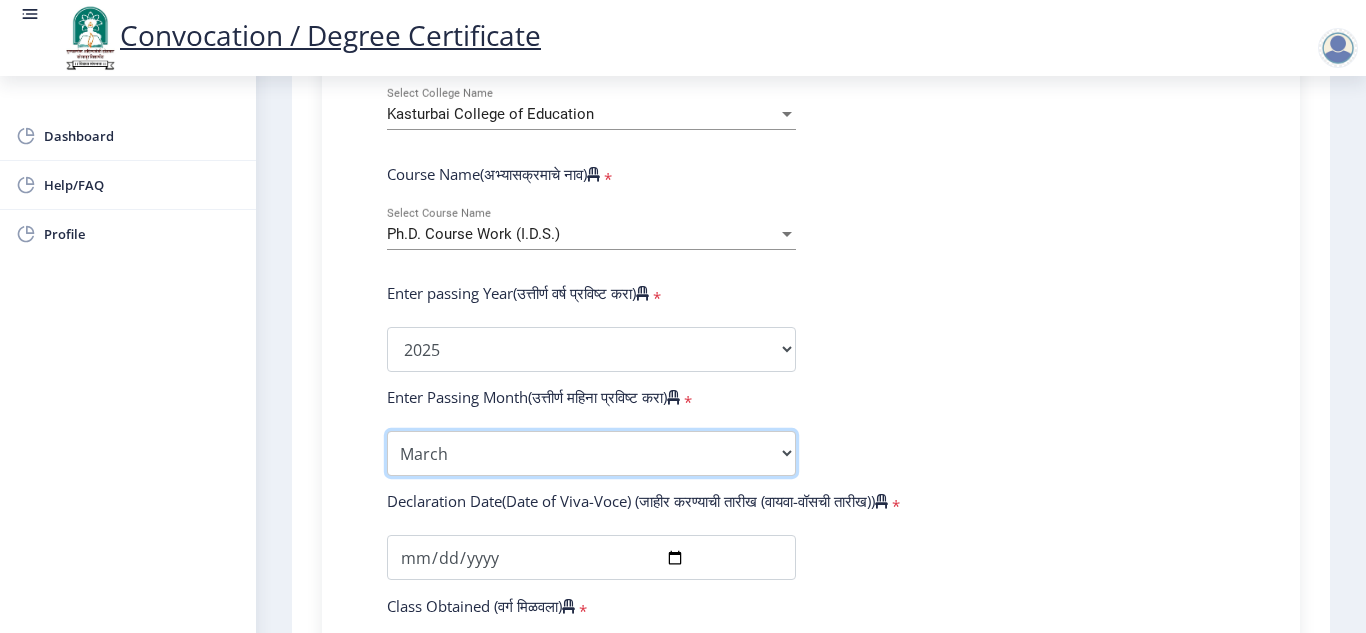 click on "Enter Passing Month March April May October November December" at bounding box center (591, 453) 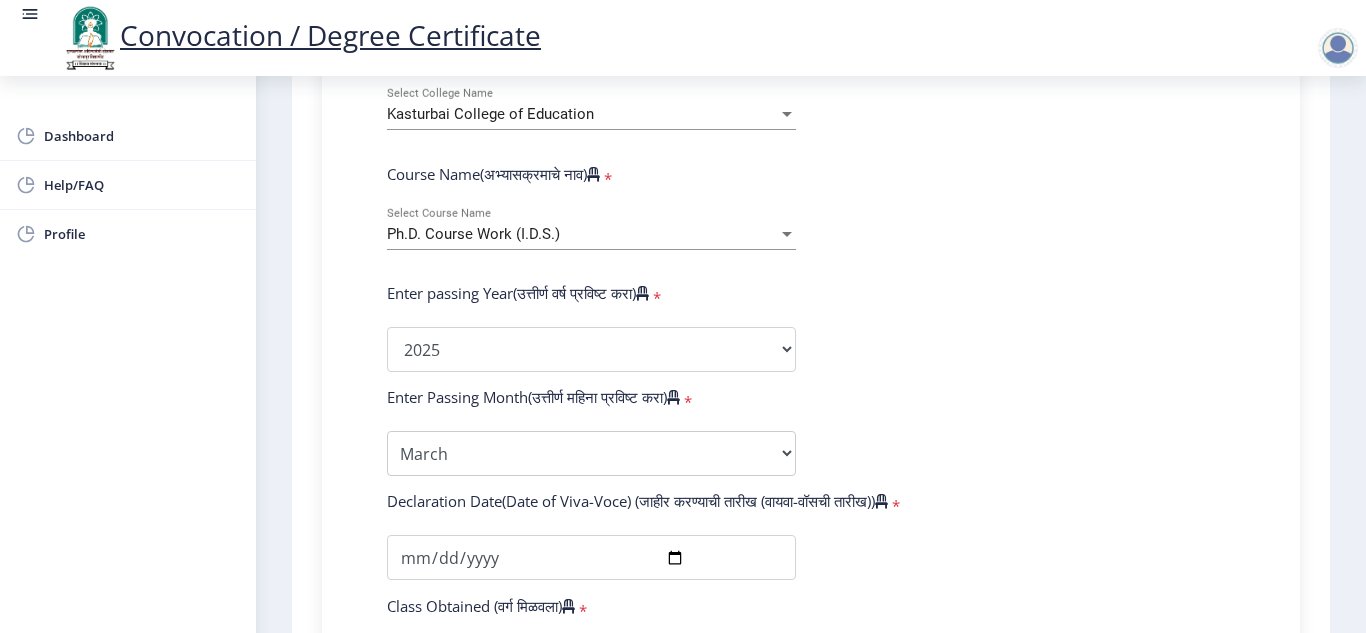 click 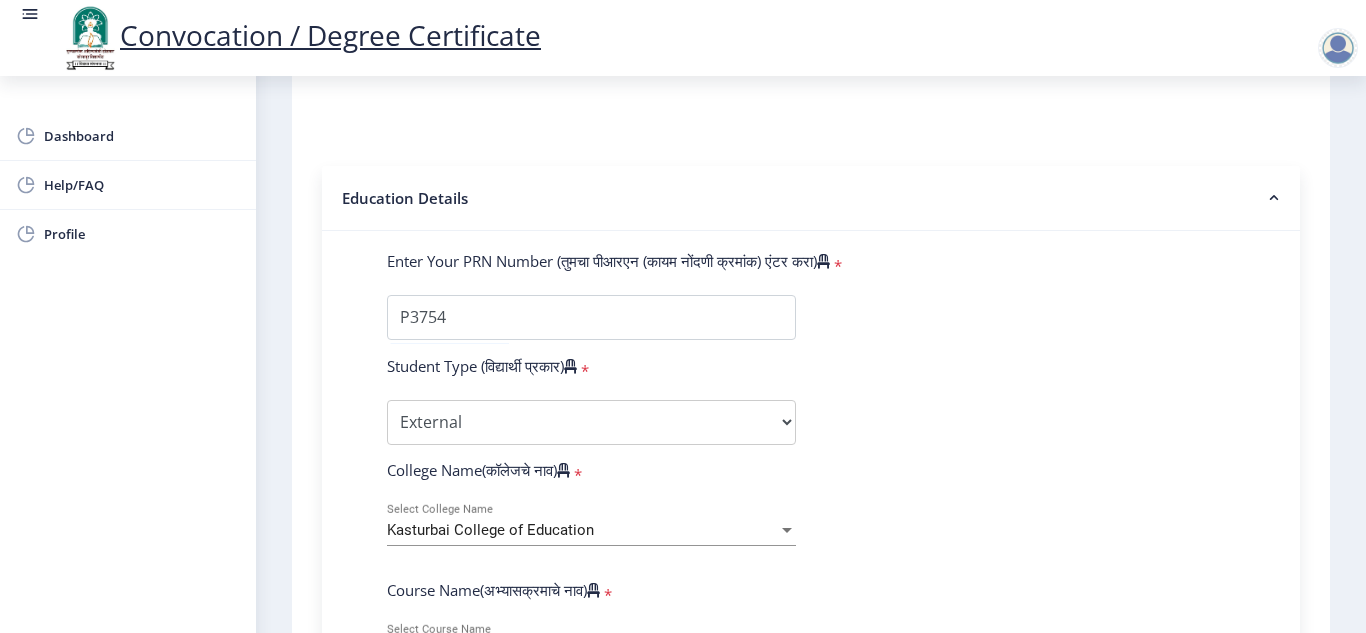 click on "Enter Your PRN Number (तुमचा पीआरएन (कायम नोंदणी क्रमांक) एंटर करा)   * Student Type (विद्यार्थी प्रकार)    * Select Student Type Regular External College Name(कॉलेजचे नाव)   * [PERSON_NAME] College of Education Select College Name Course Name(अभ्यासक्रमाचे नाव)   * Ph.D. Course Work (I.D.S.) Select Course Name Enter passing Year(उत्तीर्ण वर्ष प्रविष्ट करा)   *  2025   2024   2023   2022   2021   2020   2019   2018   2017   2016   2015   2014   2013   2012   2011   2010   2009   2008   2007   2006   2005   2004   2003   2002   2001   2000   1999   1998   1997   1996   1995   1994   1993   1992   1991   1990   1989   1988   1987   1986   1985   1984   1983   1982   1981   1980   1979   1978   1977   1976  Enter Passing Month(उत्तीर्ण महिना प्रविष्ट करा)   *" 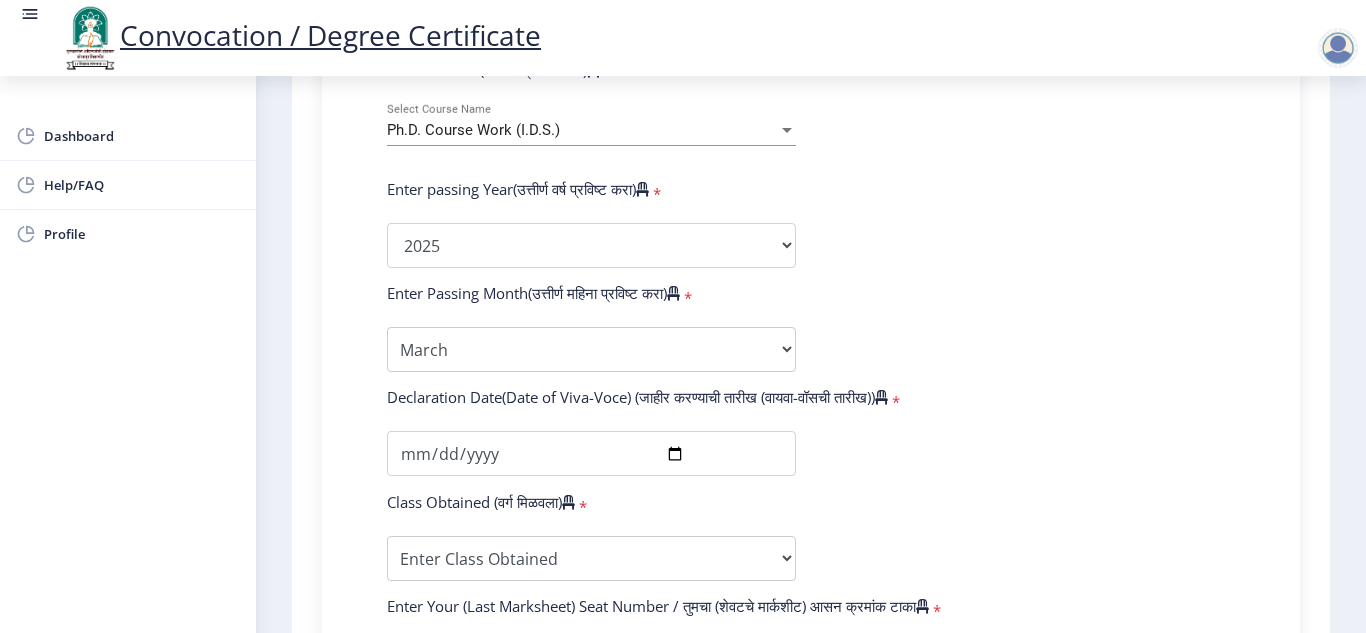 scroll, scrollTop: 944, scrollLeft: 0, axis: vertical 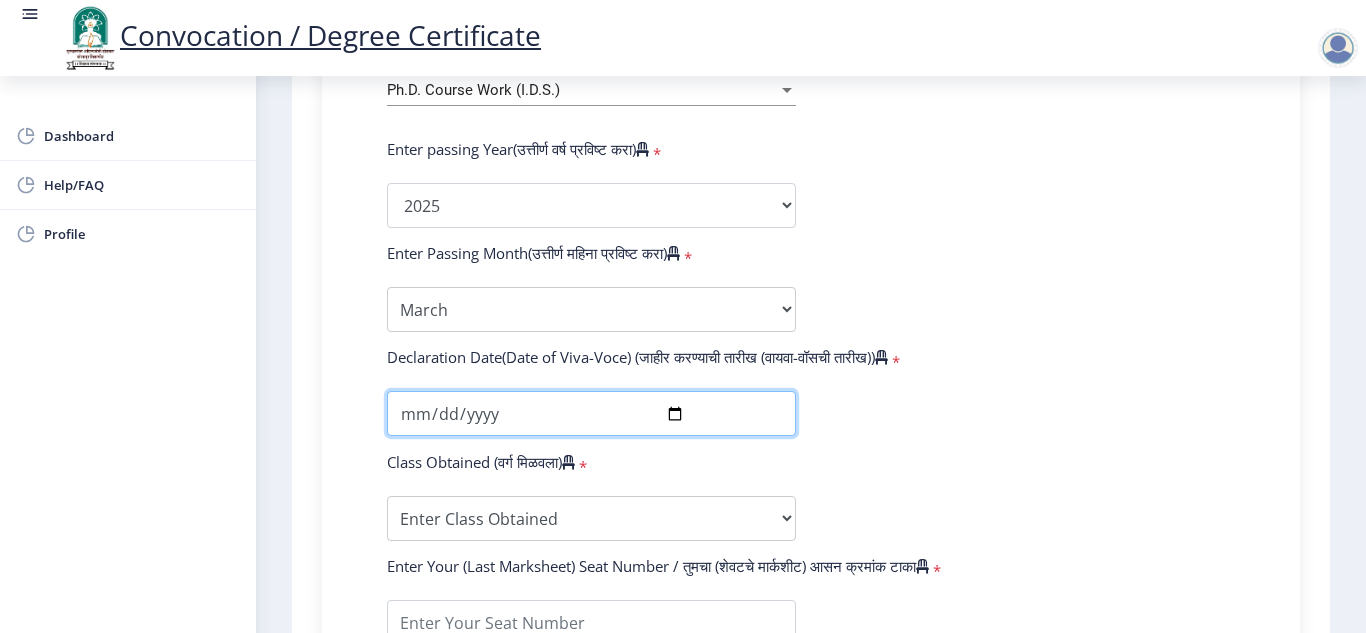 click at bounding box center (591, 413) 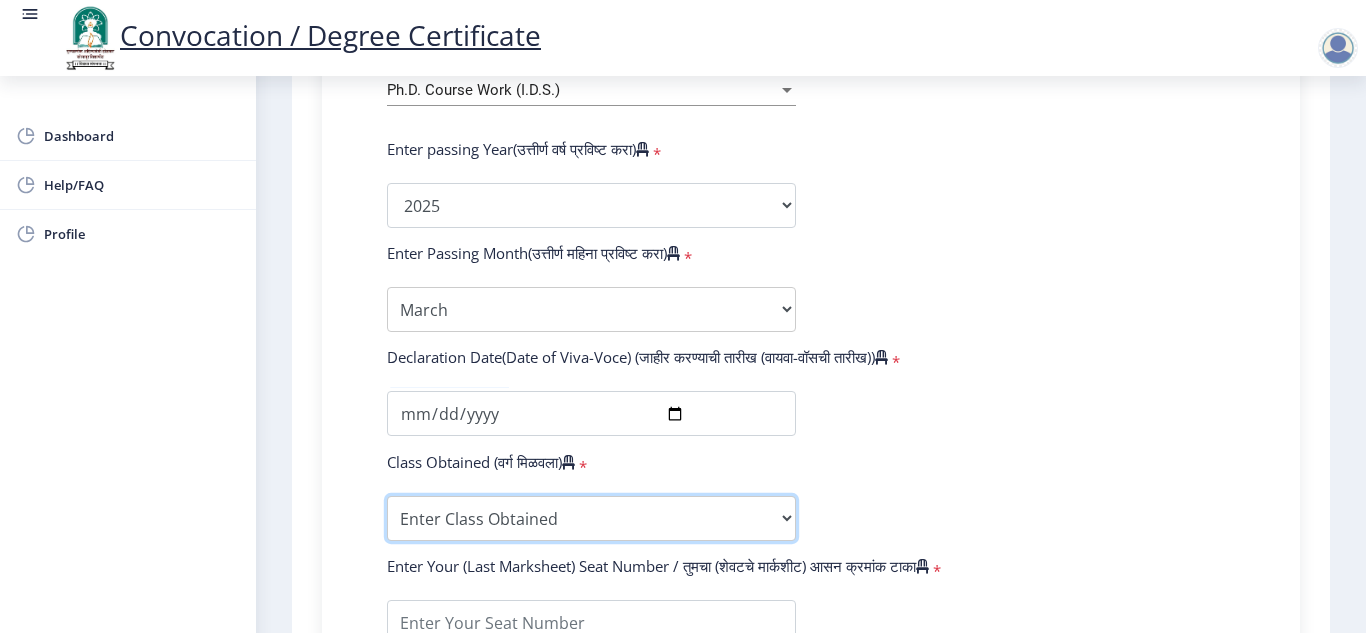 click on "Enter Class Obtained FIRST CLASS WITH DISTINCTION FIRST CLASS HIGHER SECOND CLASS SECOND CLASS PASS CLASS Grade O Grade A+ Grade A Grade B+ Grade B Grade C+ Grade C Grade D Grade E" at bounding box center [591, 518] 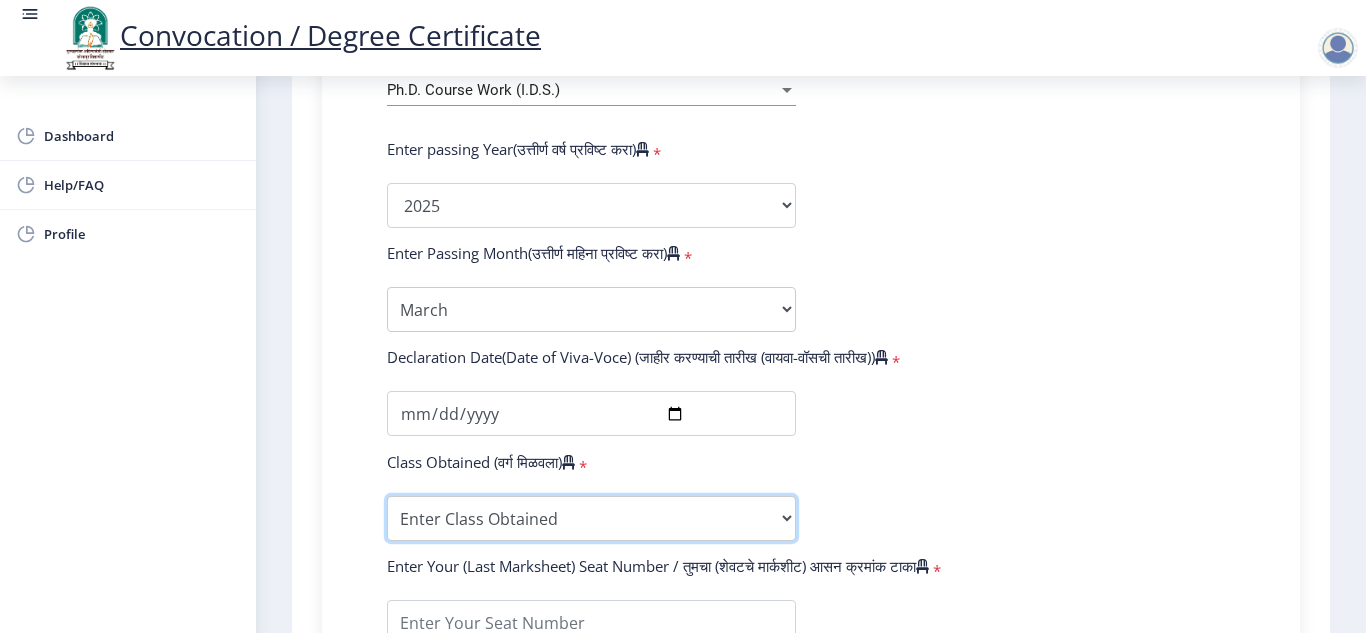 select on "FIRST CLASS" 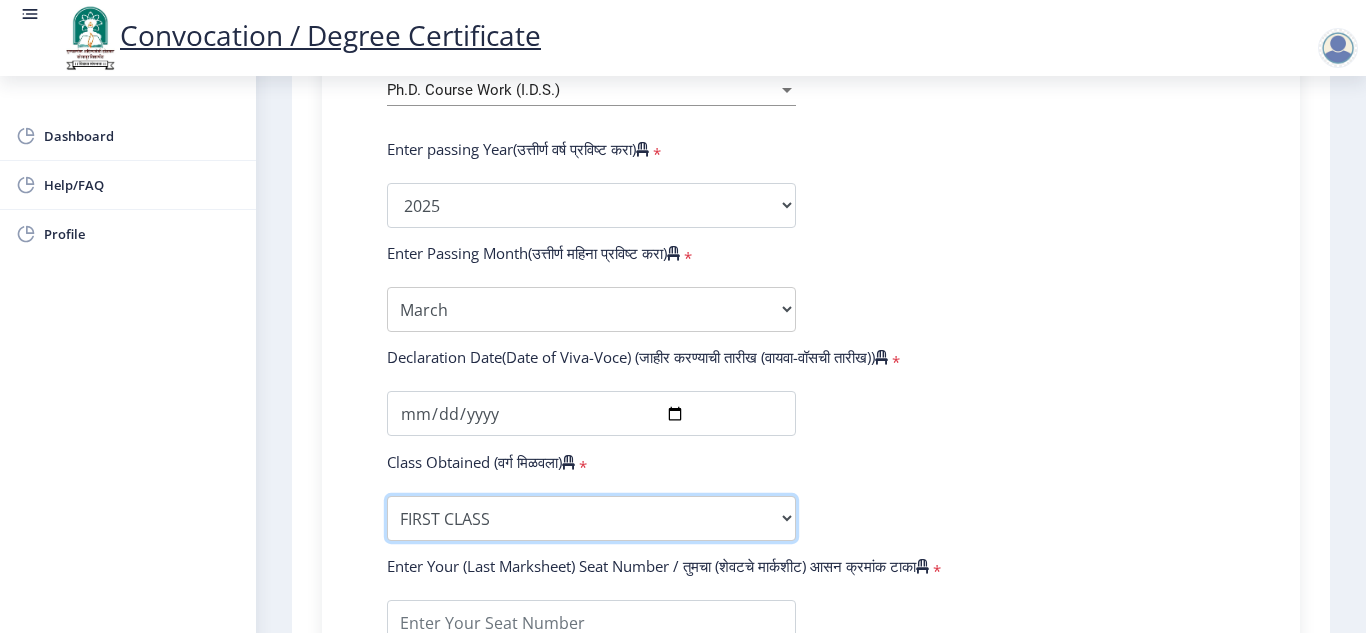 click on "Enter Class Obtained FIRST CLASS WITH DISTINCTION FIRST CLASS HIGHER SECOND CLASS SECOND CLASS PASS CLASS Grade O Grade A+ Grade A Grade B+ Grade B Grade C+ Grade C Grade D Grade E" at bounding box center [591, 518] 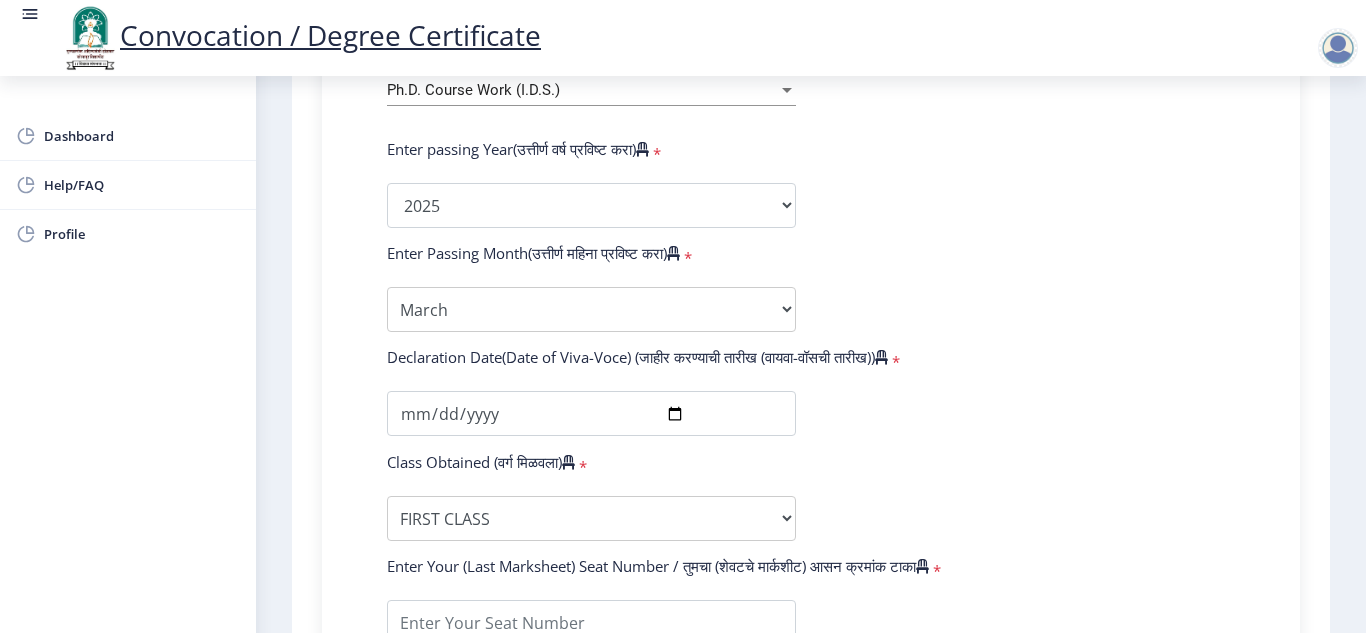 click on "Enter Your PRN Number (तुमचा पीआरएन (कायम नोंदणी क्रमांक) एंटर करा)   * Student Type (विद्यार्थी प्रकार)    * Select Student Type Regular External College Name(कॉलेजचे नाव)   * [PERSON_NAME] College of Education Select College Name Course Name(अभ्यासक्रमाचे नाव)   * Ph.D. Course Work (I.D.S.) Select Course Name Enter passing Year(उत्तीर्ण वर्ष प्रविष्ट करा)   *  2025   2024   2023   2022   2021   2020   2019   2018   2017   2016   2015   2014   2013   2012   2011   2010   2009   2008   2007   2006   2005   2004   2003   2002   2001   2000   1999   1998   1997   1996   1995   1994   1993   1992   1991   1990   1989   1988   1987   1986   1985   1984   1983   1982   1981   1980   1979   1978   1977   1976  Enter Passing Month(उत्तीर्ण महिना प्रविष्ट करा)   *" 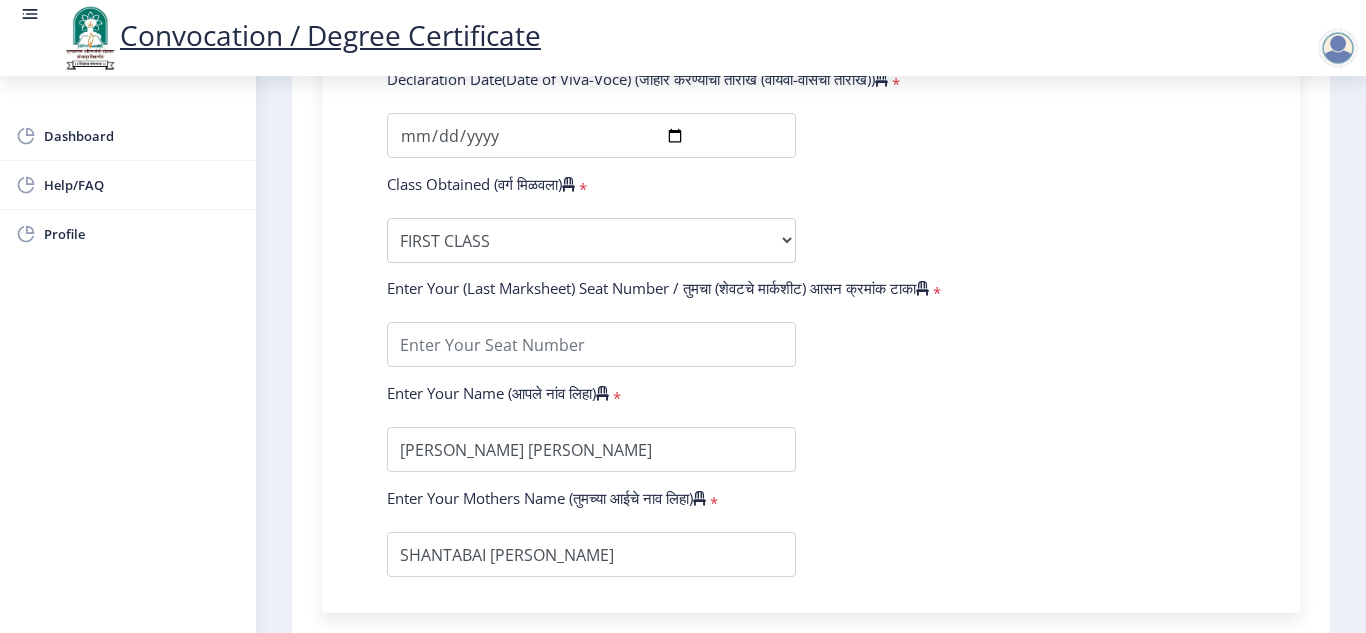 scroll, scrollTop: 1224, scrollLeft: 0, axis: vertical 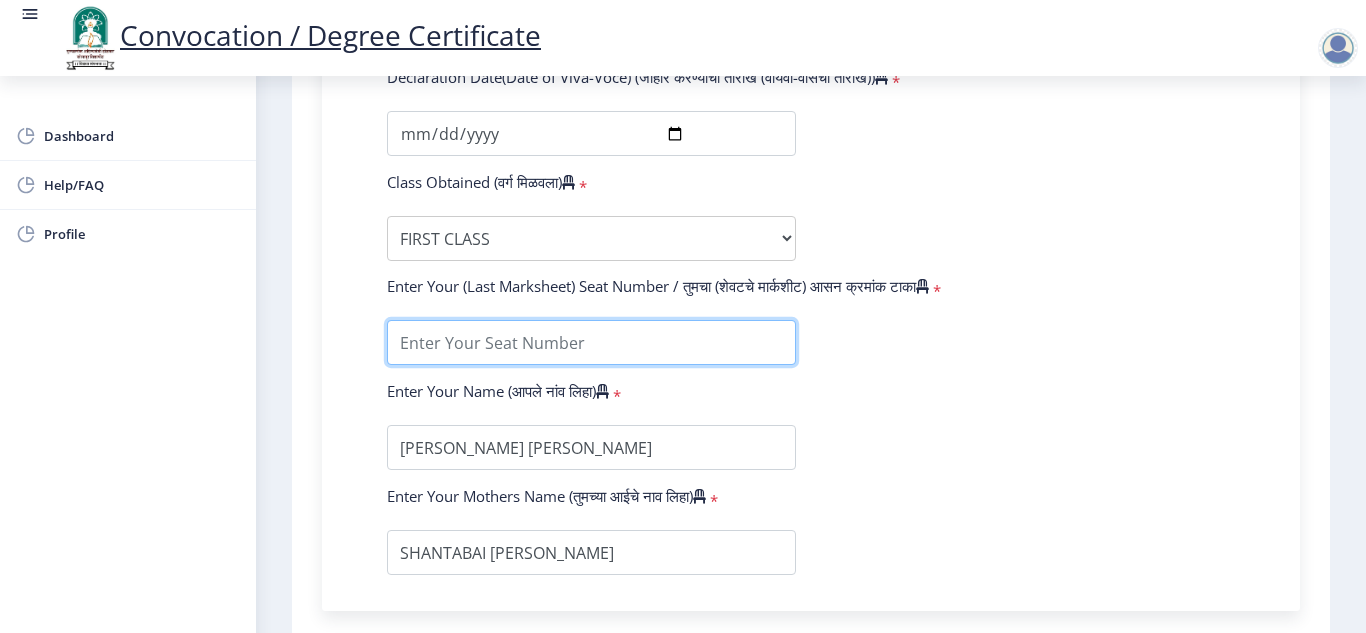 click at bounding box center [591, 342] 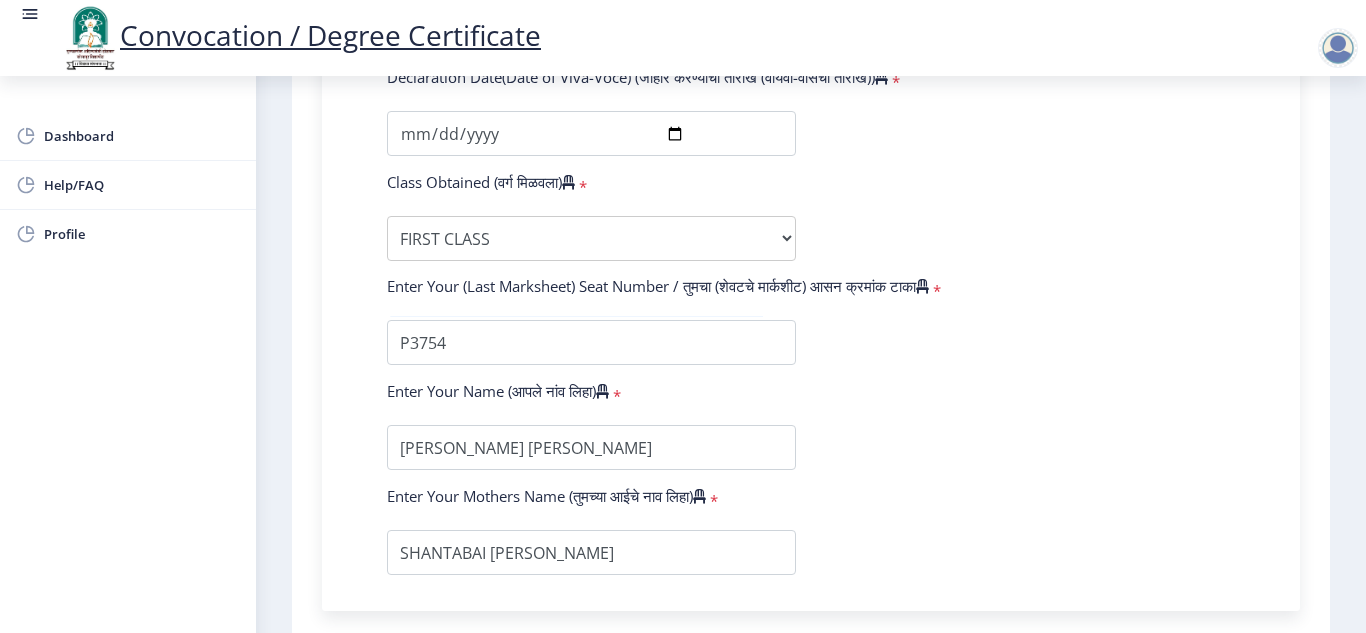 click 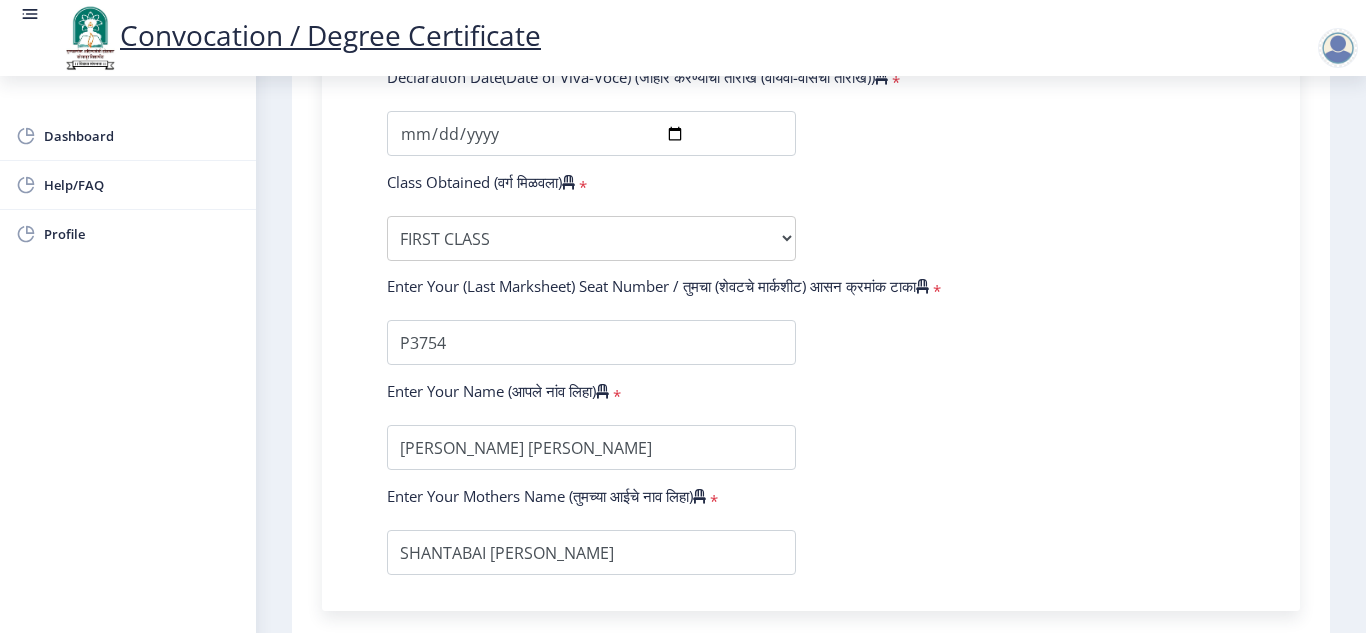 click on "Enter Your PRN Number (तुमचा पीआरएन (कायम नोंदणी क्रमांक) एंटर करा)   * Student Type (विद्यार्थी प्रकार)    * Select Student Type Regular External College Name(कॉलेजचे नाव)   * [PERSON_NAME] College of Education Select College Name Course Name(अभ्यासक्रमाचे नाव)   * Ph.D. Course Work (I.D.S.) Select Course Name Enter passing Year(उत्तीर्ण वर्ष प्रविष्ट करा)   *  2025   2024   2023   2022   2021   2020   2019   2018   2017   2016   2015   2014   2013   2012   2011   2010   2009   2008   2007   2006   2005   2004   2003   2002   2001   2000   1999   1998   1997   1996   1995   1994   1993   1992   1991   1990   1989   1988   1987   1986   1985   1984   1983   1982   1981   1980   1979   1978   1977   1976  Enter Passing Month(उत्तीर्ण महिना प्रविष्ट करा)   *" 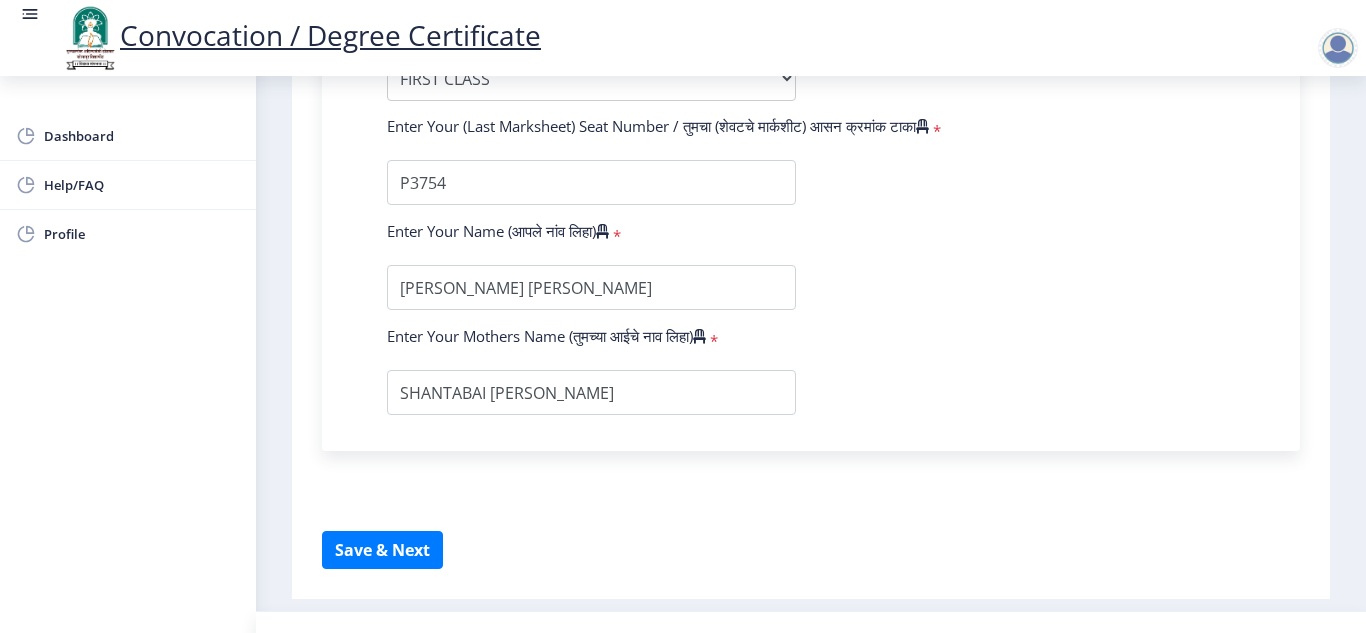 scroll, scrollTop: 1423, scrollLeft: 0, axis: vertical 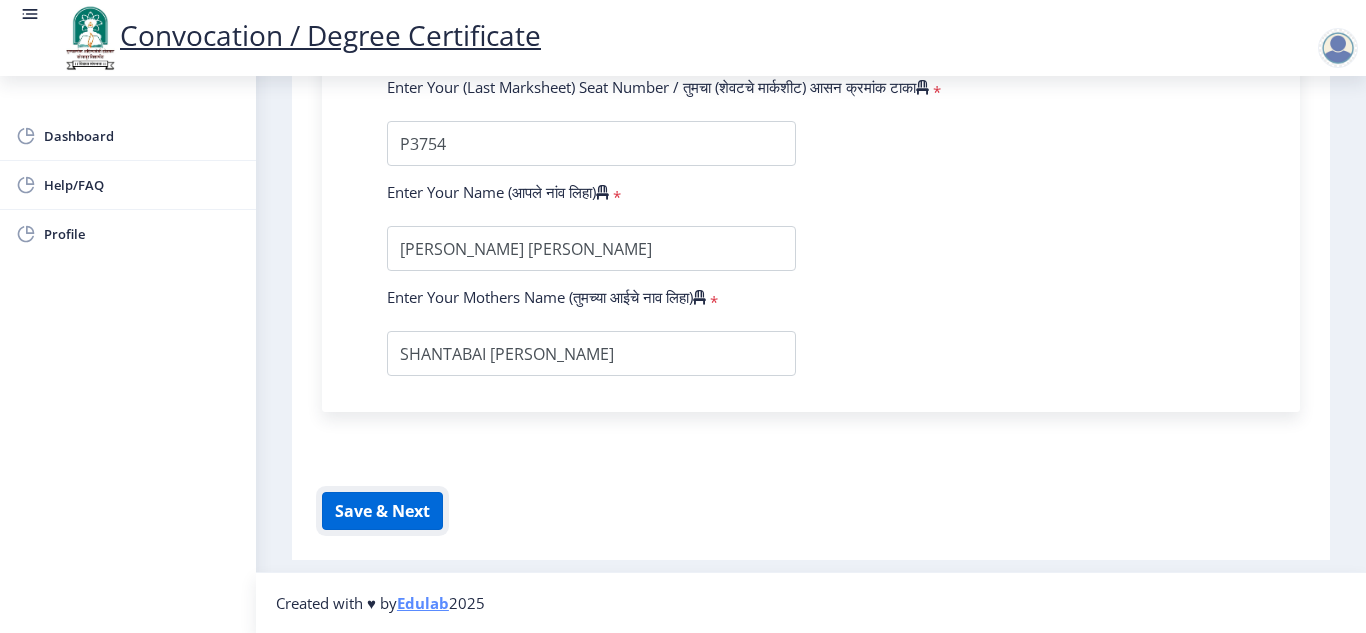 click on "Save & Next" 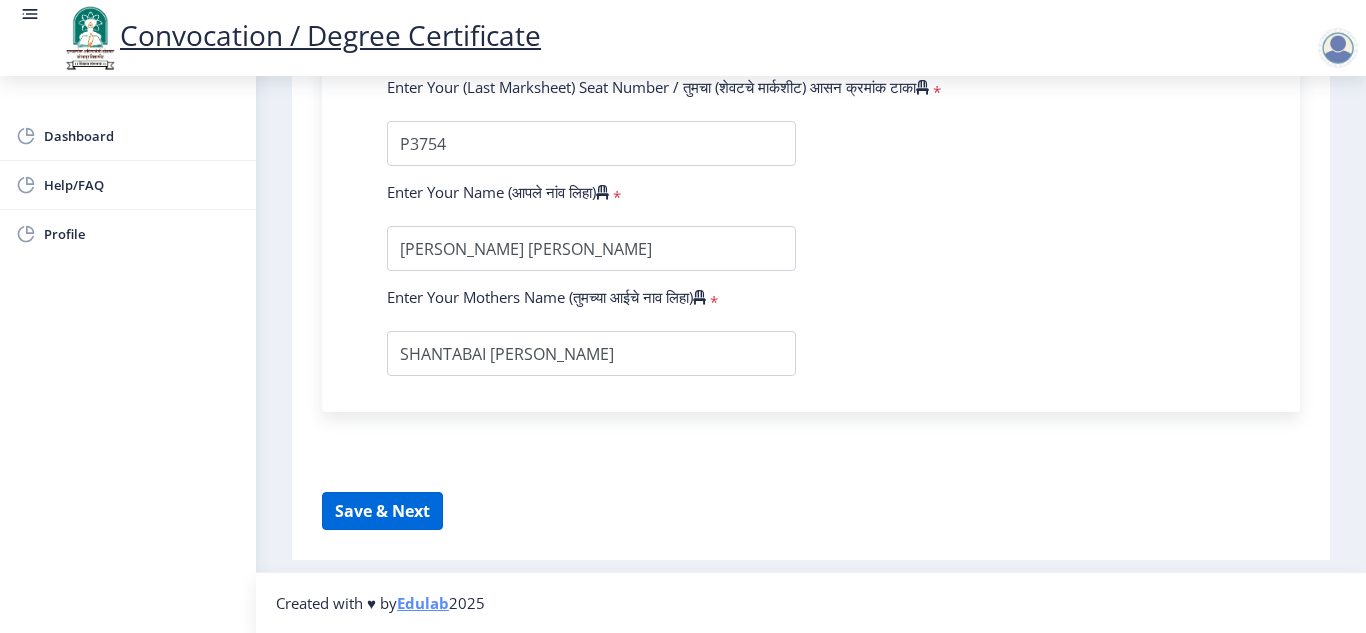 select 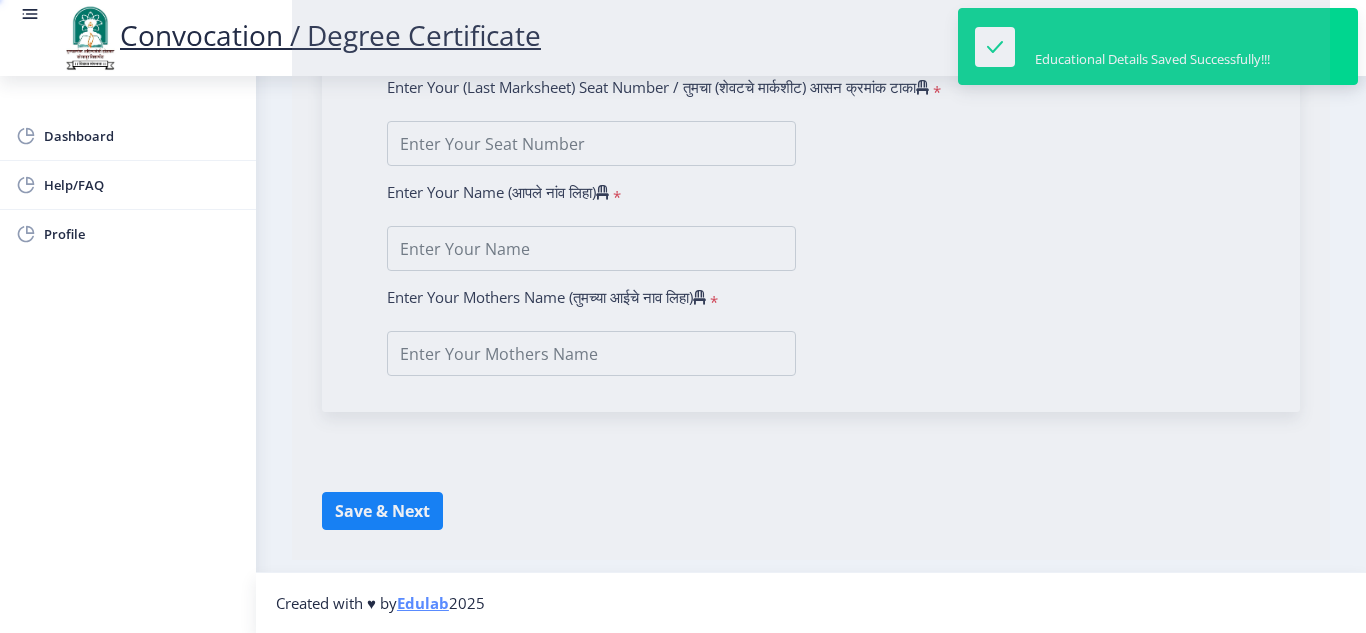 type on "[PERSON_NAME] [PERSON_NAME]" 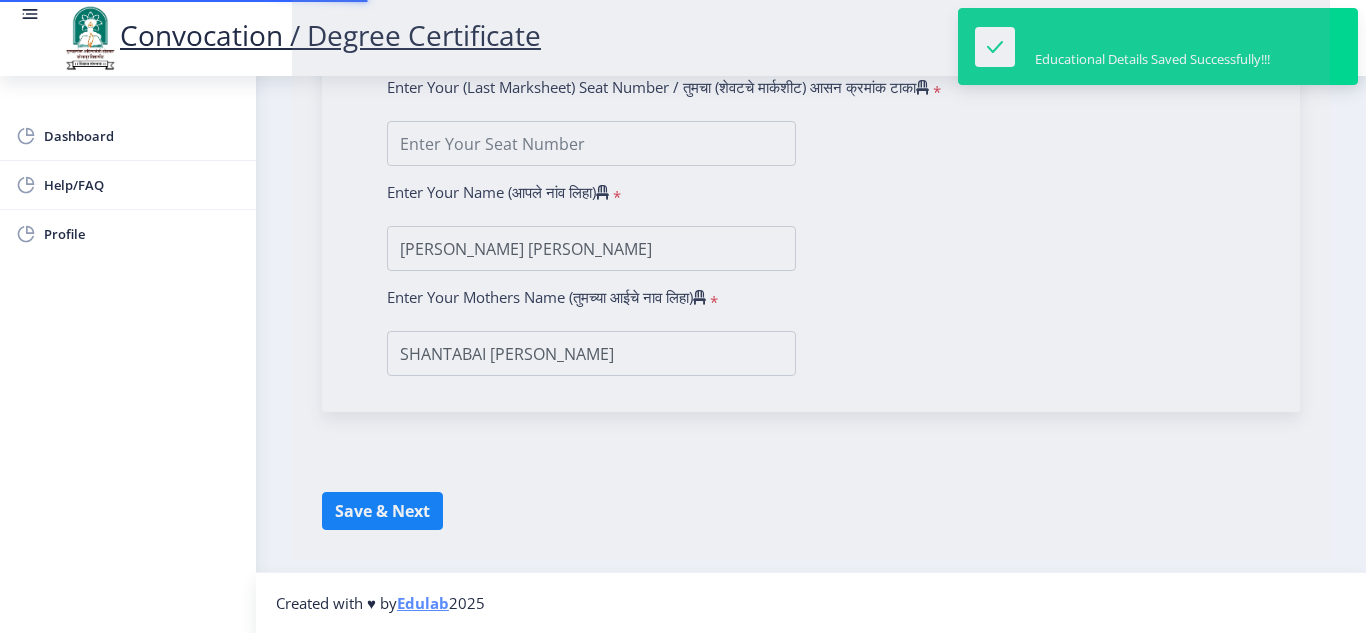 scroll, scrollTop: 0, scrollLeft: 0, axis: both 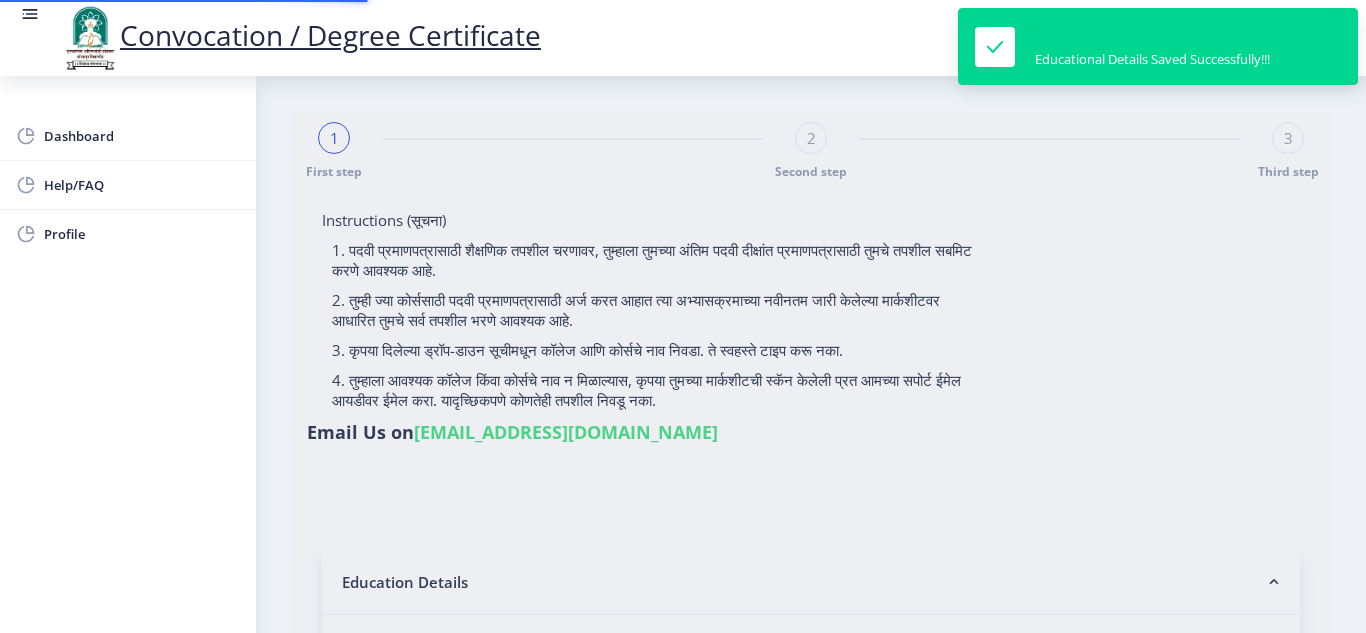 type on "P3754" 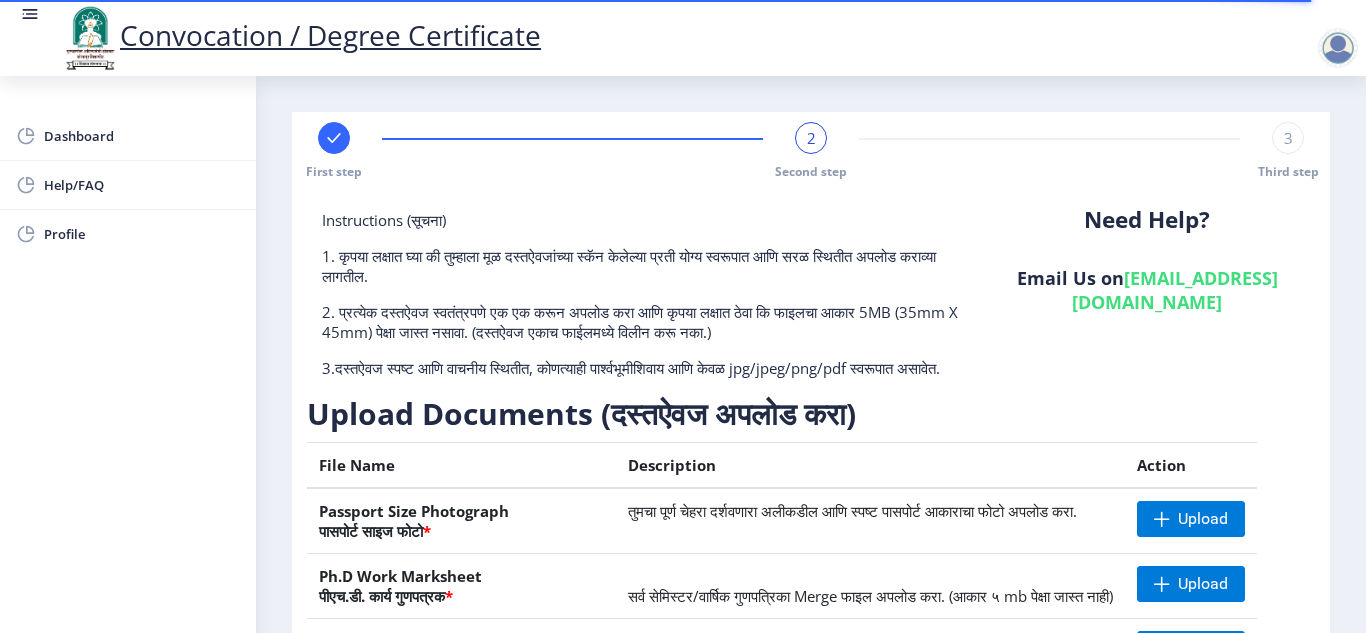 click on "Upload Documents (दस्तऐवज अपलोड करा)" 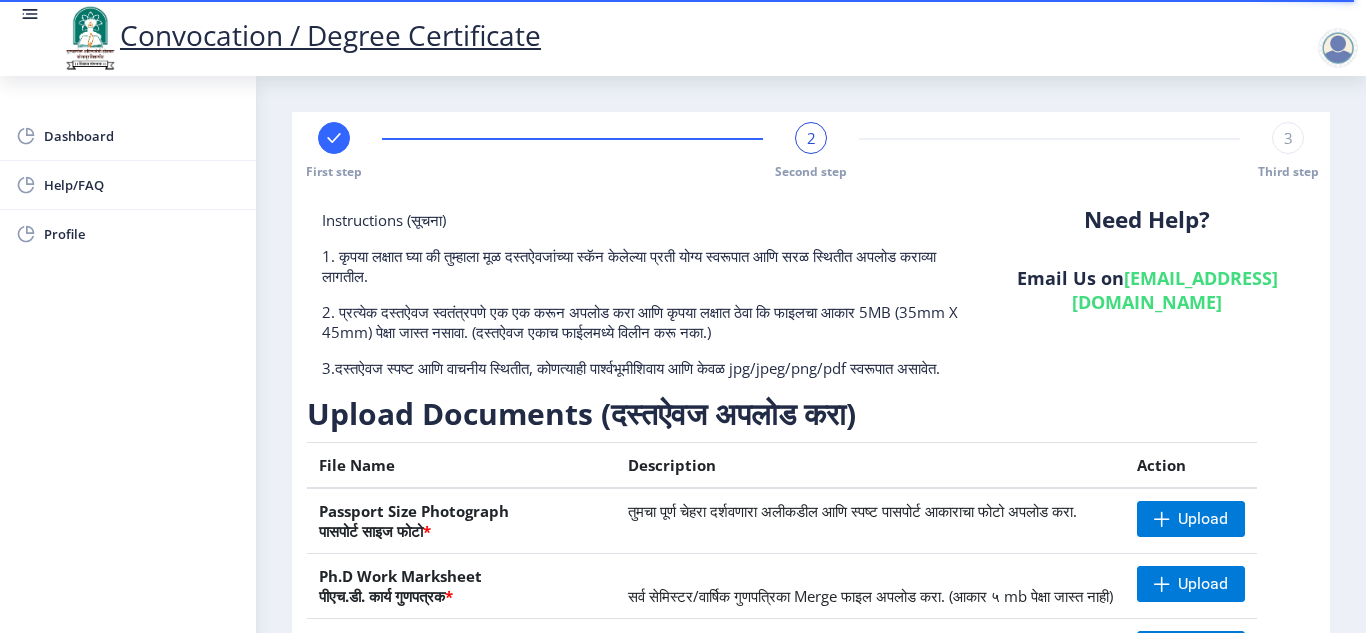 click on "File Name Description Action Passport Size Photograph  पासपोर्ट साइज फोटो  * तुमचा पूर्ण चेहरा दर्शवणारा अलीकडील आणि स्पष्ट पासपोर्ट आकाराचा फोटो अपलोड करा.  Upload Ph.D Work Marksheet   पीएच.डी. कार्य गुणपत्रक  * सर्व सेमिस्टर/वार्षिक गुणपत्रिका Merge फाइल अपलोड करा. (आकार ५ mb पेक्षा जास्त नाही)  Upload Aadhar Card  आधार कार्ड  * सहज वाचनीय स्थितीत मूळ आधार कार्ड ची स्कॅन कॉपी अपलोड करा  Upload Signature  स्वाक्षरी  * स्पष्ट स्वाक्षरी चा फोटो अपलोड करा. Upload PDC Declaration / Notification of Ph.D  *" 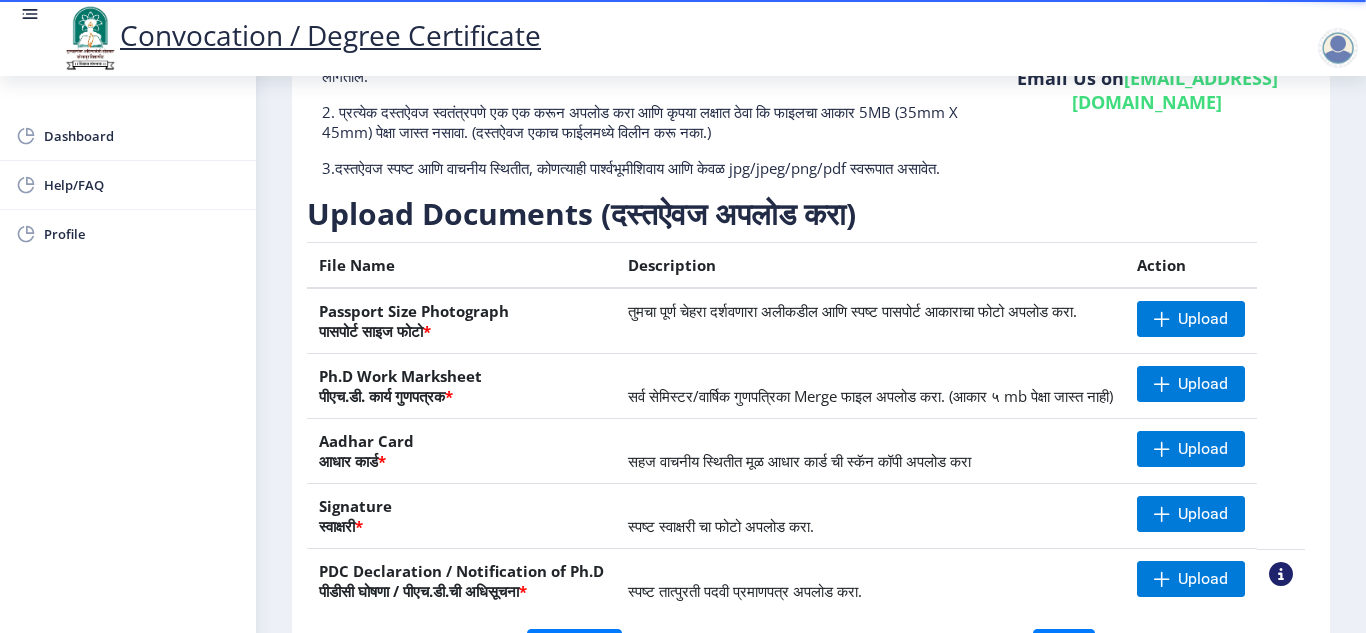 scroll, scrollTop: 240, scrollLeft: 0, axis: vertical 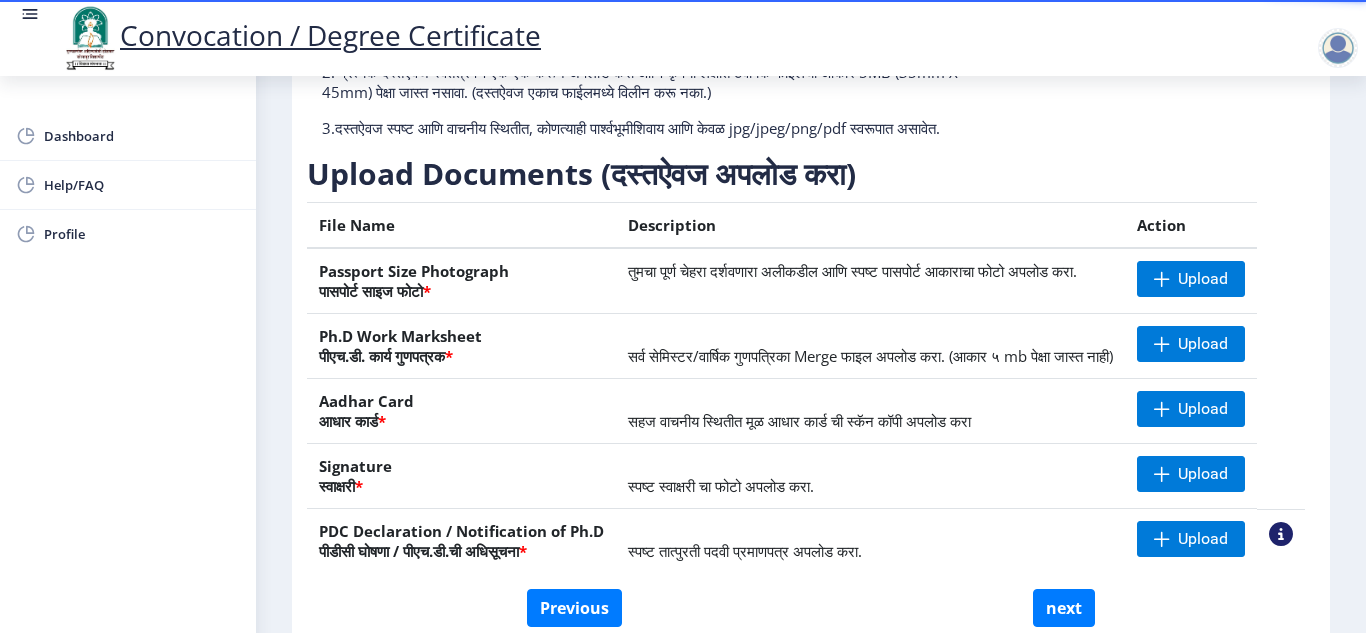 click on "First step 2 Second step 3 Third step Instructions (सूचना) 1. कृपया लक्षात घ्या की तुम्हाला मूळ दस्तऐवजांच्या स्कॅन केलेल्या प्रती योग्य स्वरूपात आणि सरळ स्थितीत अपलोड कराव्या लागतील.  2. प्रत्येक दस्तऐवज स्वतंत्रपणे एक एक करून अपलोड करा आणि कृपया लक्षात ठेवा कि फाइलचा आकार 5MB (35mm X 45mm) पेक्षा जास्त नसावा. (दस्तऐवज एकाच फाईलमध्ये विलीन करू नका.)  Need Help? Email Us on   [EMAIL_ADDRESS][DOMAIN_NAME]  Upload Documents (दस्तऐवज अपलोड करा)  File Name Description Action Passport Size Photograph  * Upload Ph.D Work Marksheet  * Upload * *" 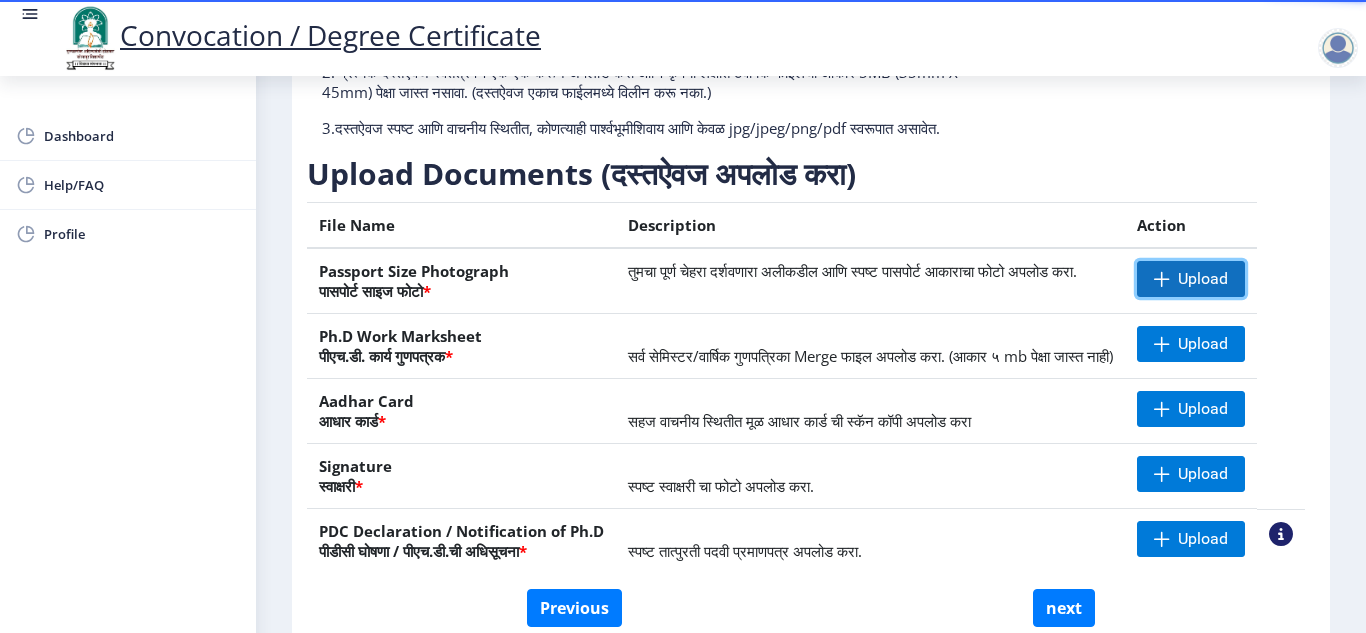 click 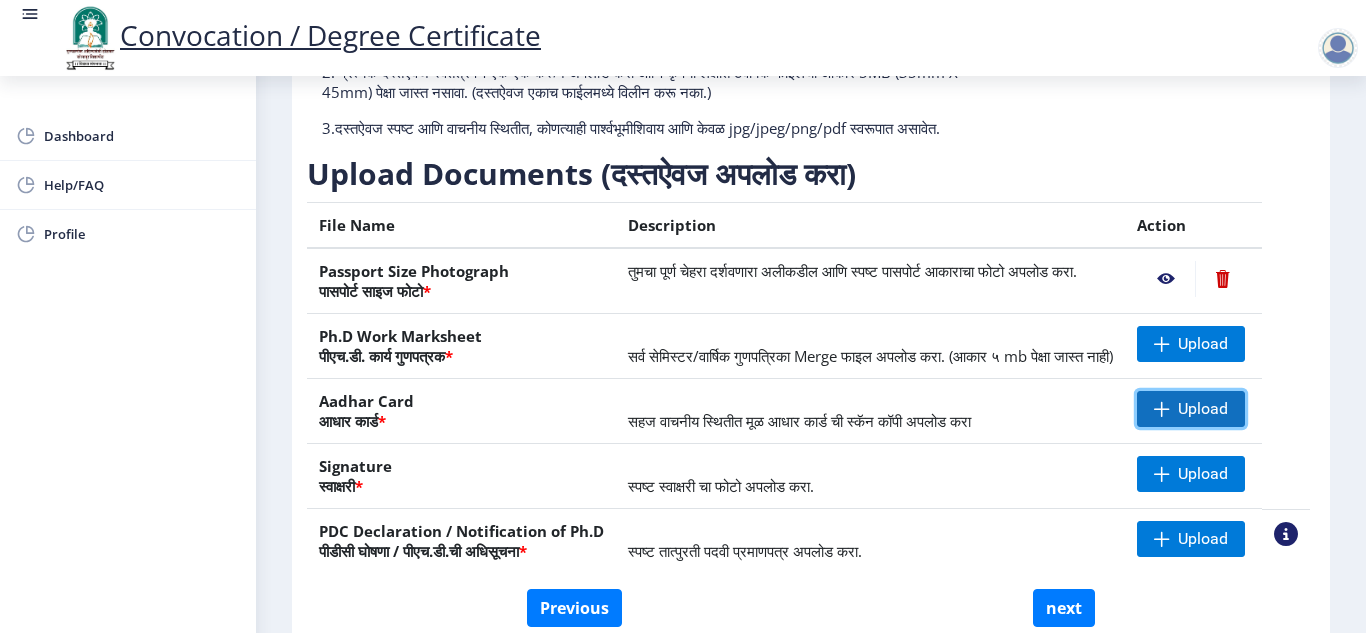 click on "Upload" 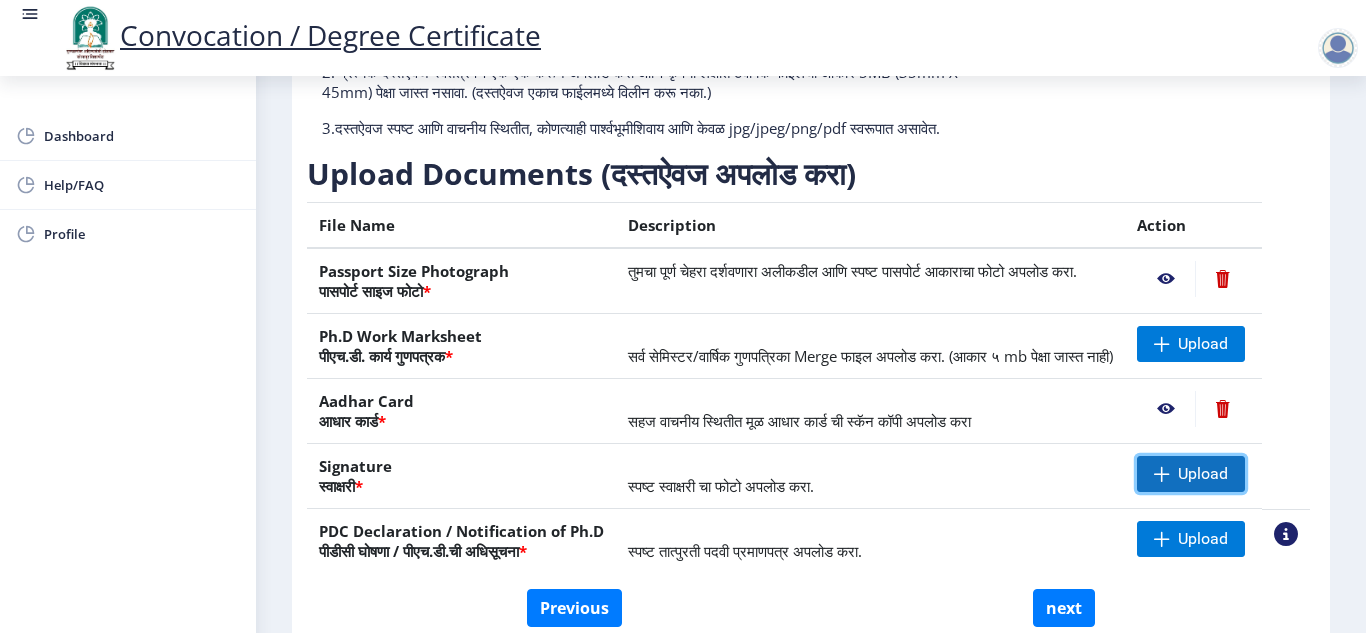 click 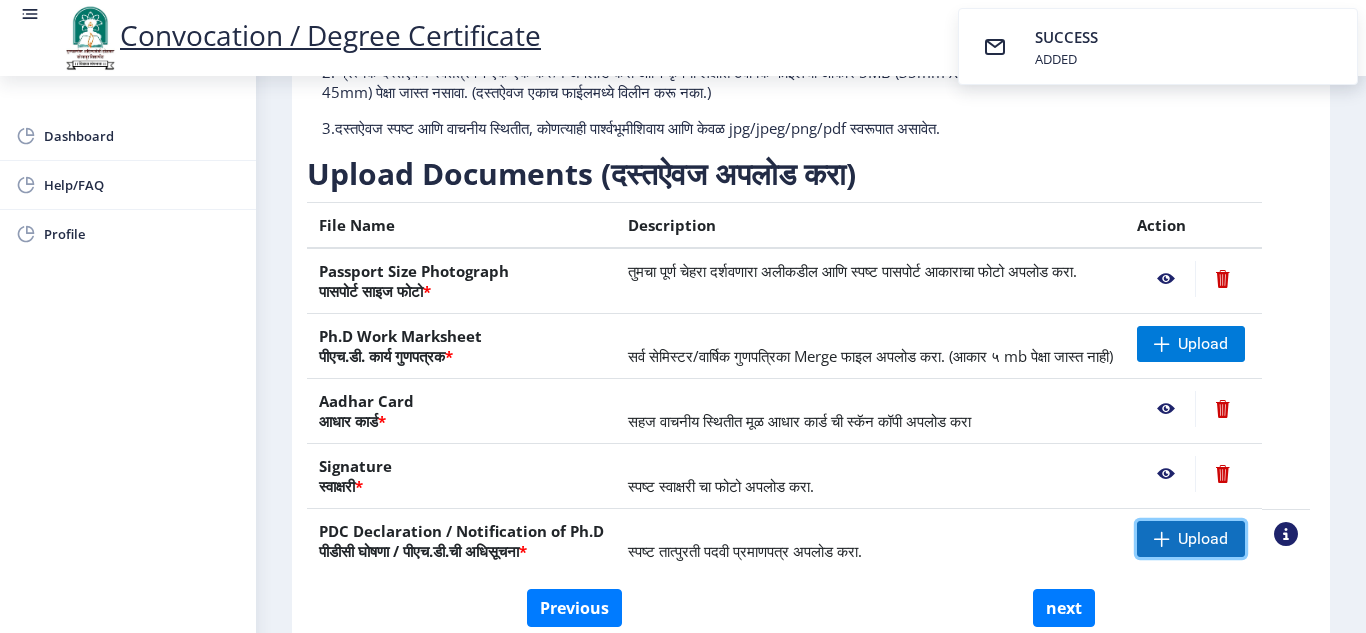 click on "Upload" 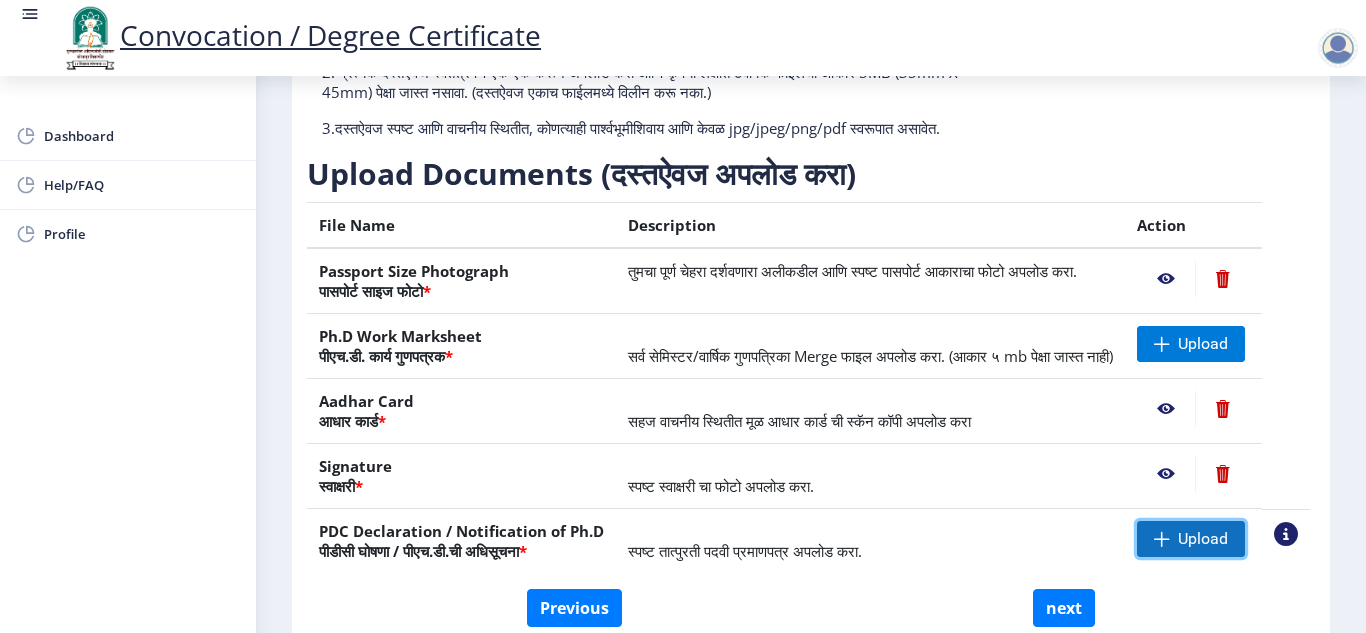 click on "Upload" 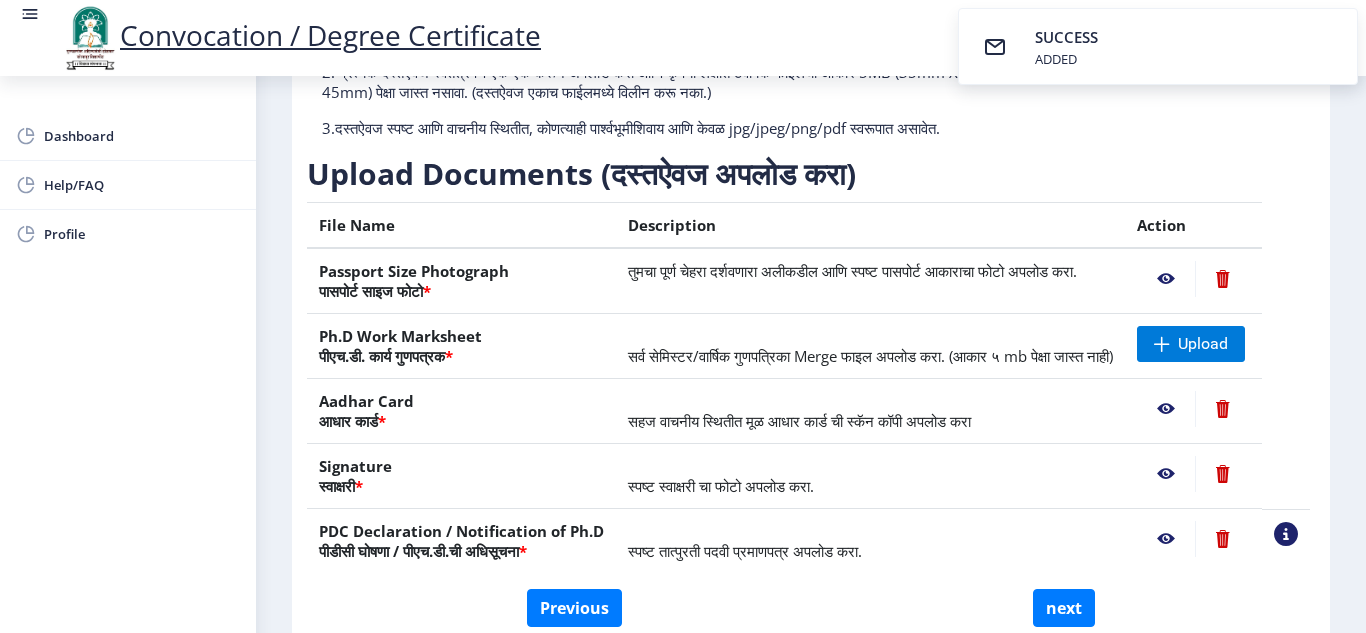 click on "First step 2 Second step 3 Third step Instructions (सूचना) 1. कृपया लक्षात घ्या की तुम्हाला मूळ दस्तऐवजांच्या स्कॅन केलेल्या प्रती योग्य स्वरूपात आणि सरळ स्थितीत अपलोड कराव्या लागतील.  2. प्रत्येक दस्तऐवज स्वतंत्रपणे एक एक करून अपलोड करा आणि कृपया लक्षात ठेवा कि फाइलचा आकार 5MB (35mm X 45mm) पेक्षा जास्त नसावा. (दस्तऐवज एकाच फाईलमध्ये विलीन करू नका.)  Need Help? Email Us on   [EMAIL_ADDRESS][DOMAIN_NAME]  Upload Documents (दस्तऐवज अपलोड करा)  File Name Description Action Passport Size Photograph  * Ph.D Work Marksheet  * Upload * * * next" 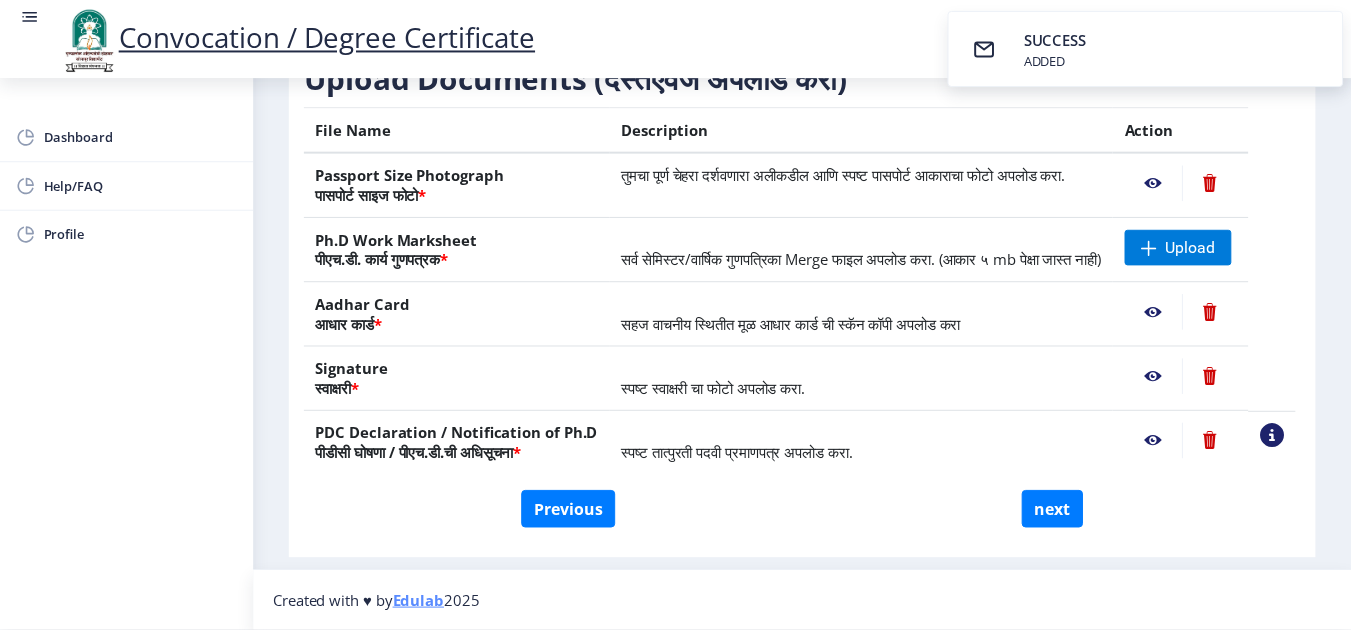 scroll, scrollTop: 397, scrollLeft: 0, axis: vertical 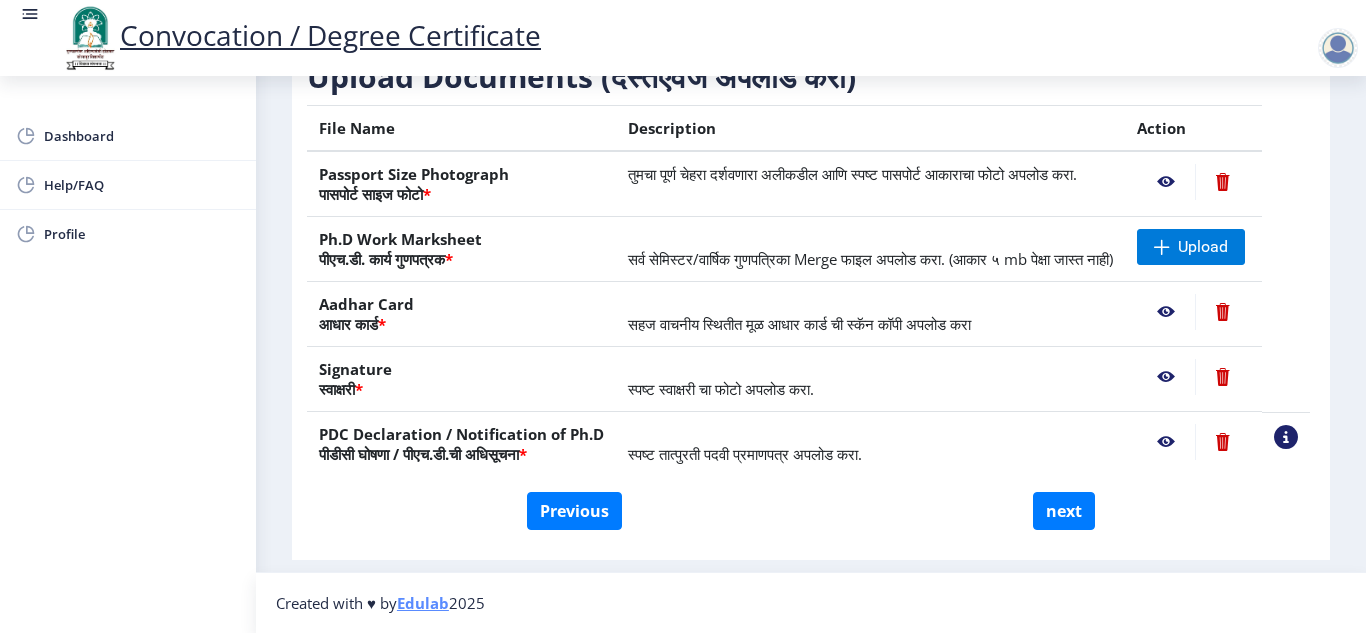 click 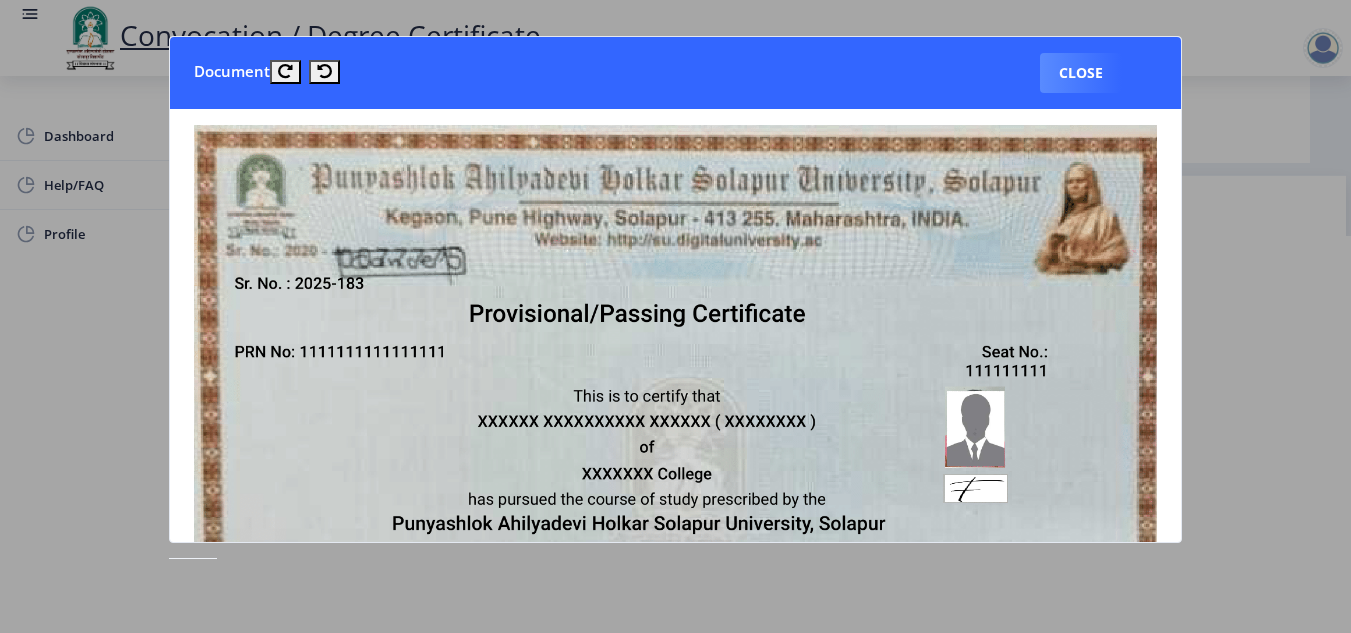 click 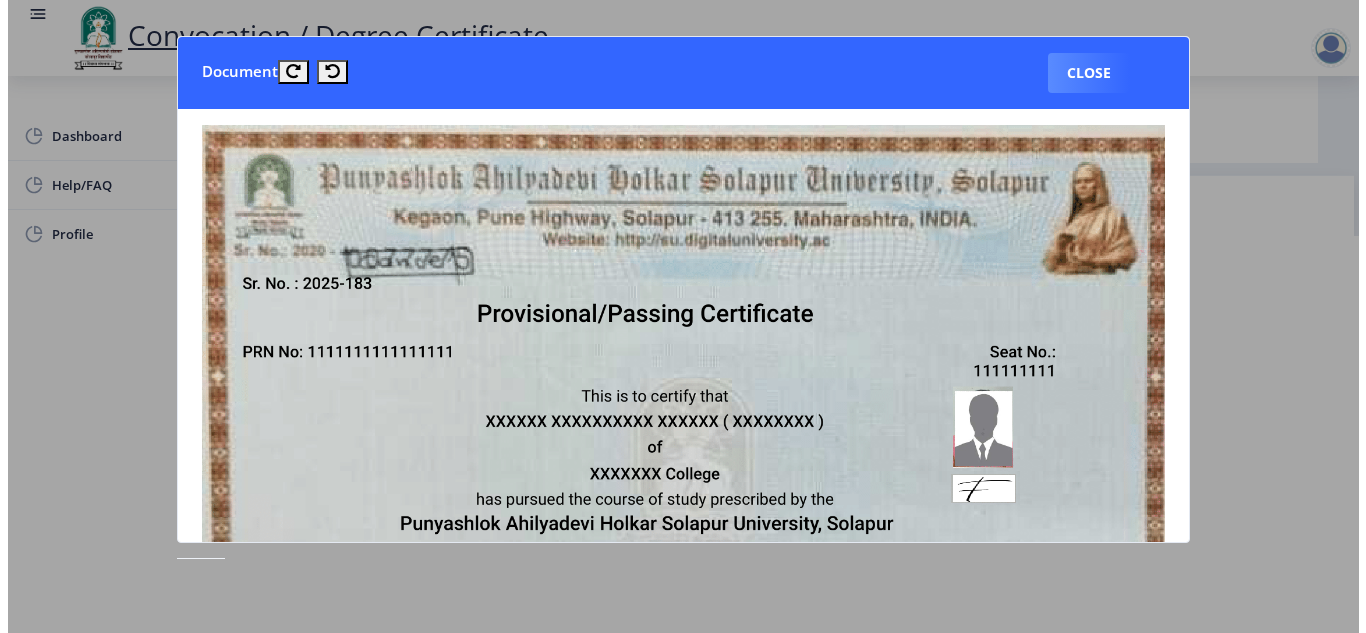 scroll, scrollTop: 181, scrollLeft: 0, axis: vertical 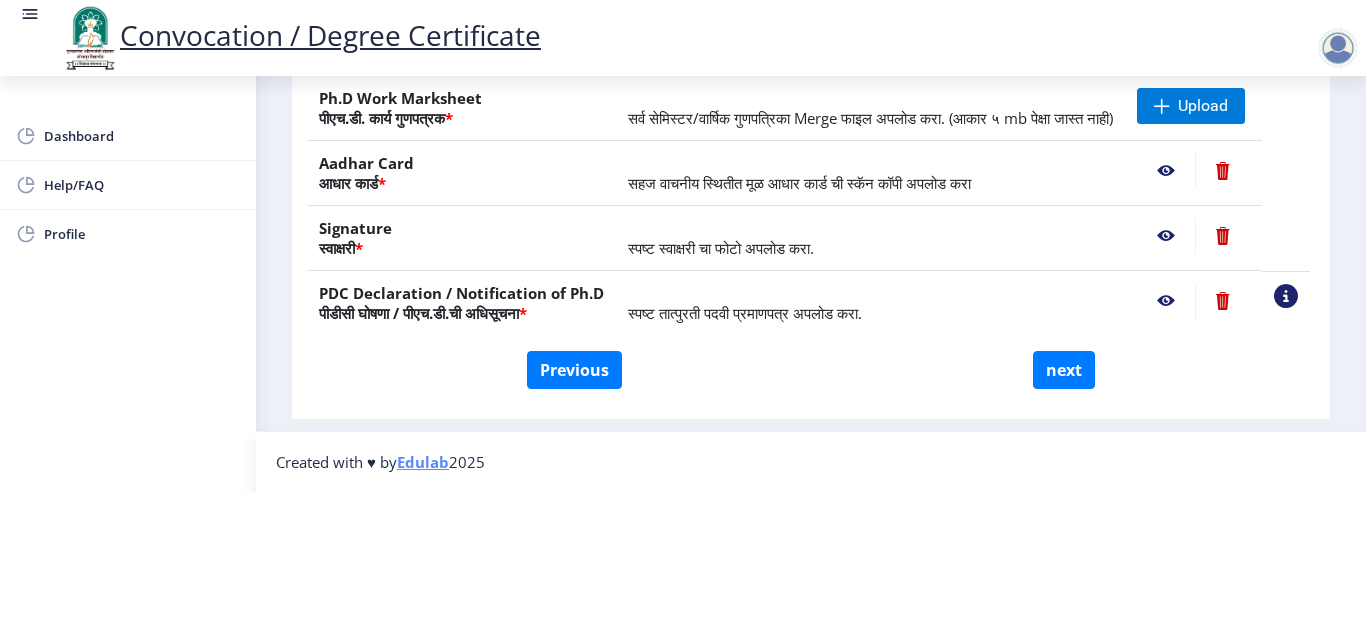 click 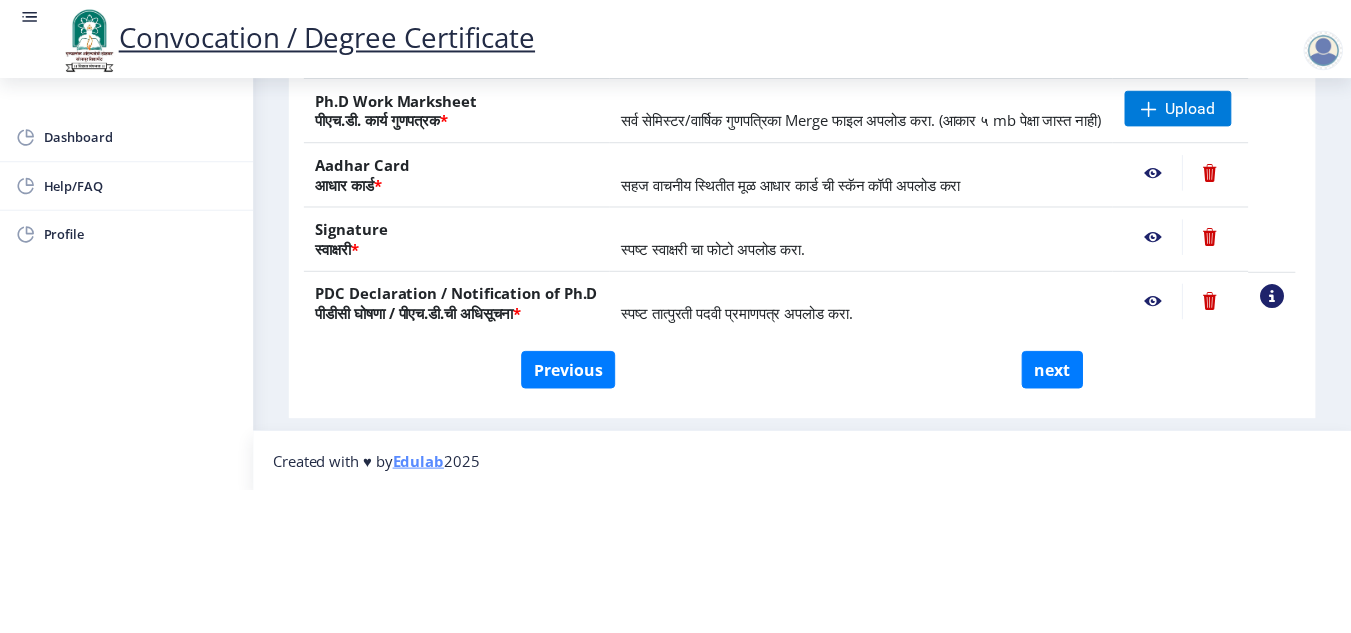 scroll, scrollTop: 0, scrollLeft: 0, axis: both 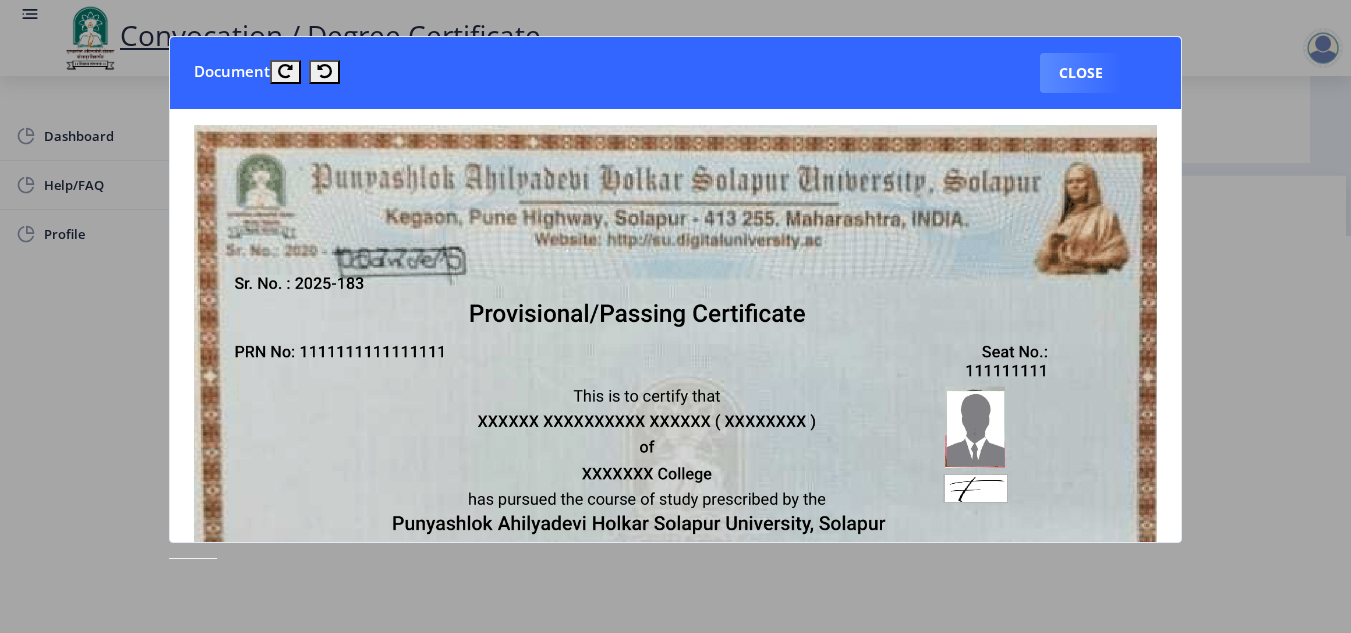 click 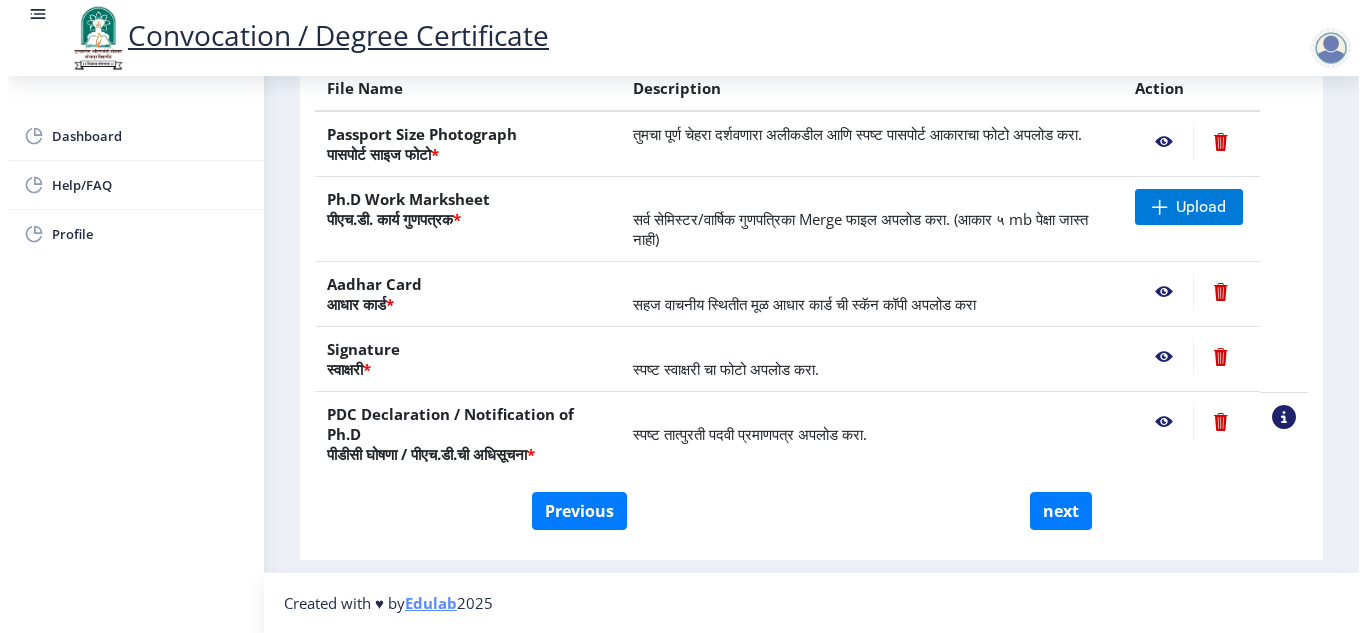 scroll, scrollTop: 181, scrollLeft: 0, axis: vertical 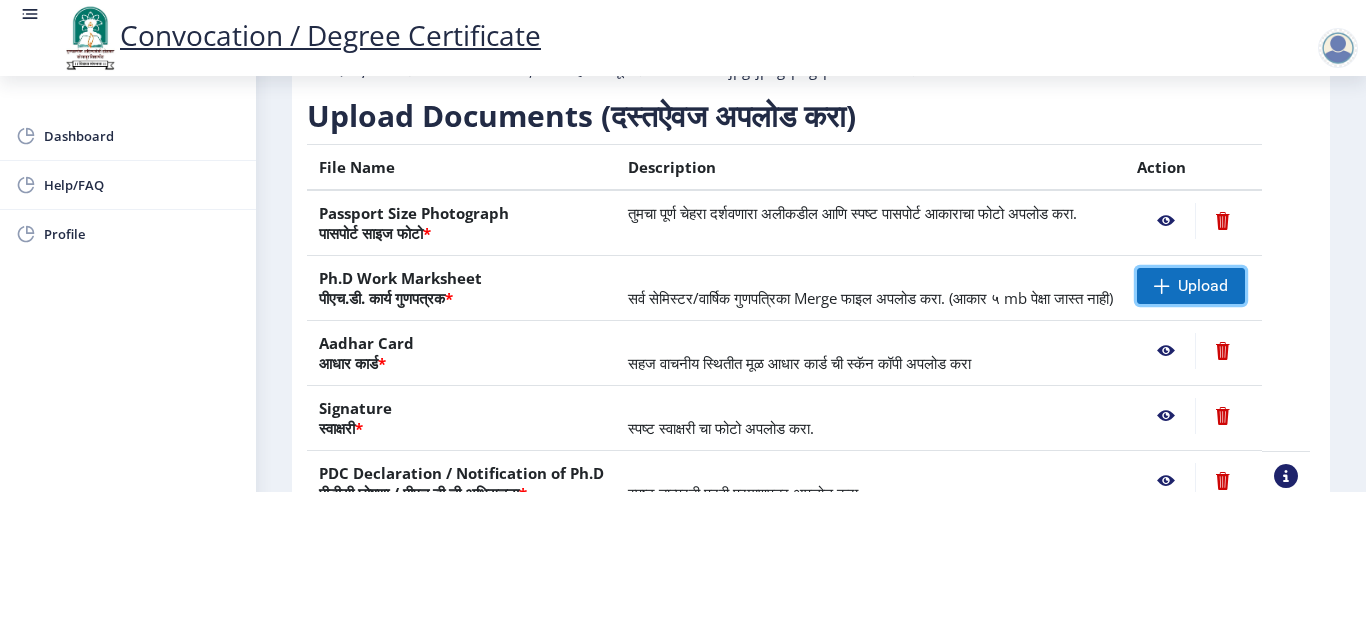 click on "Upload" 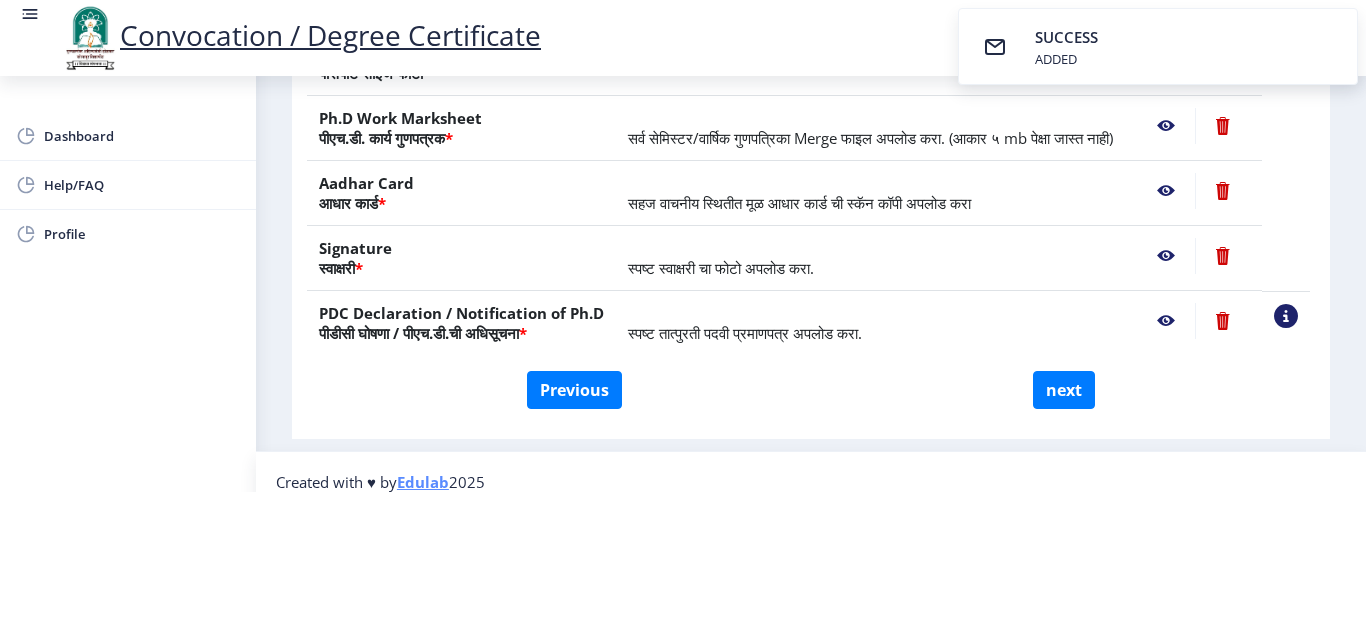 scroll, scrollTop: 357, scrollLeft: 0, axis: vertical 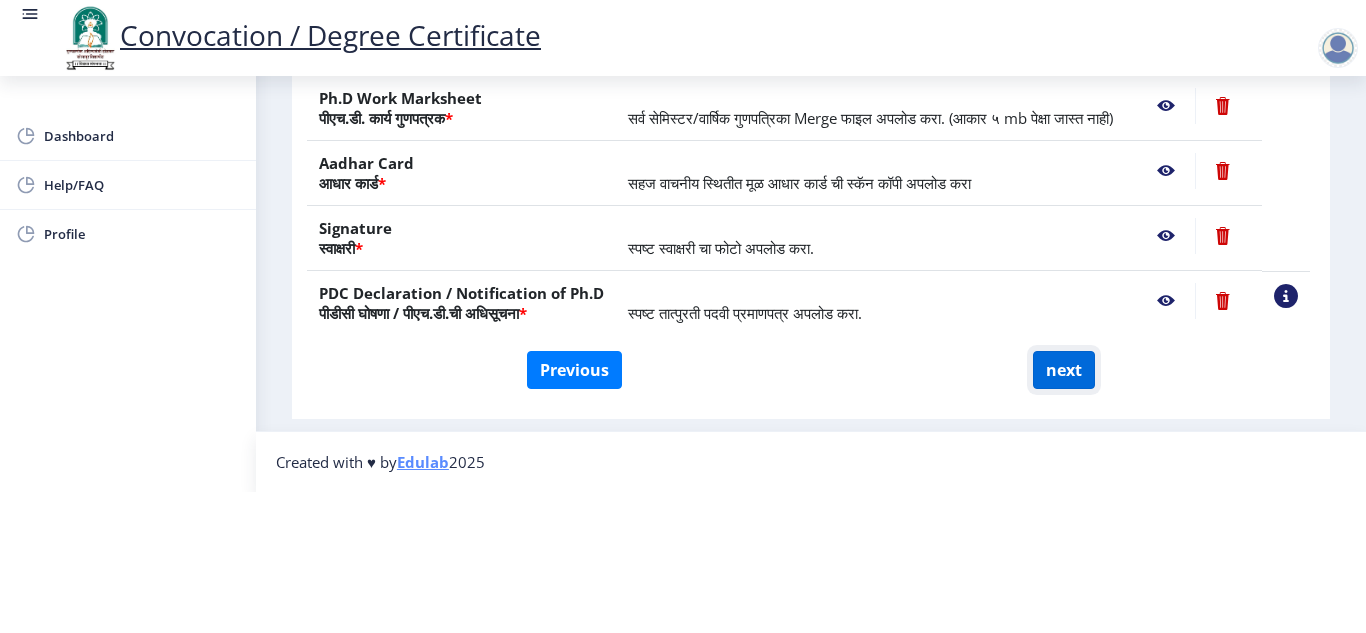 click on "next" 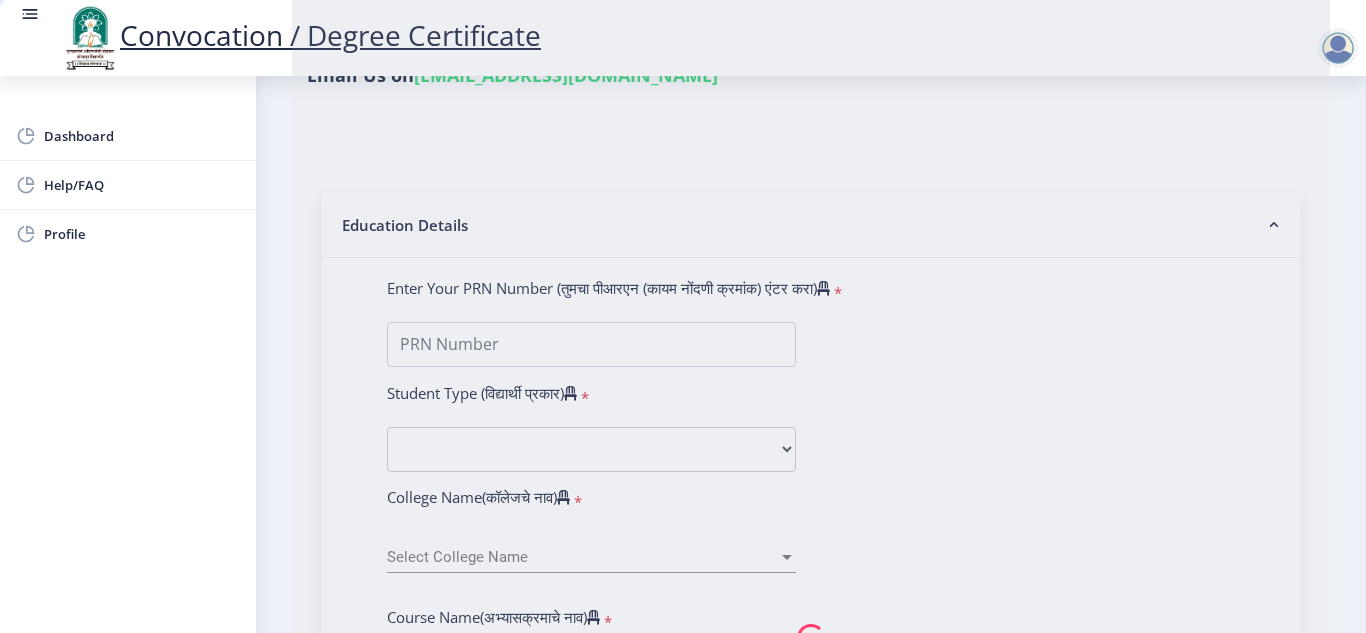 select 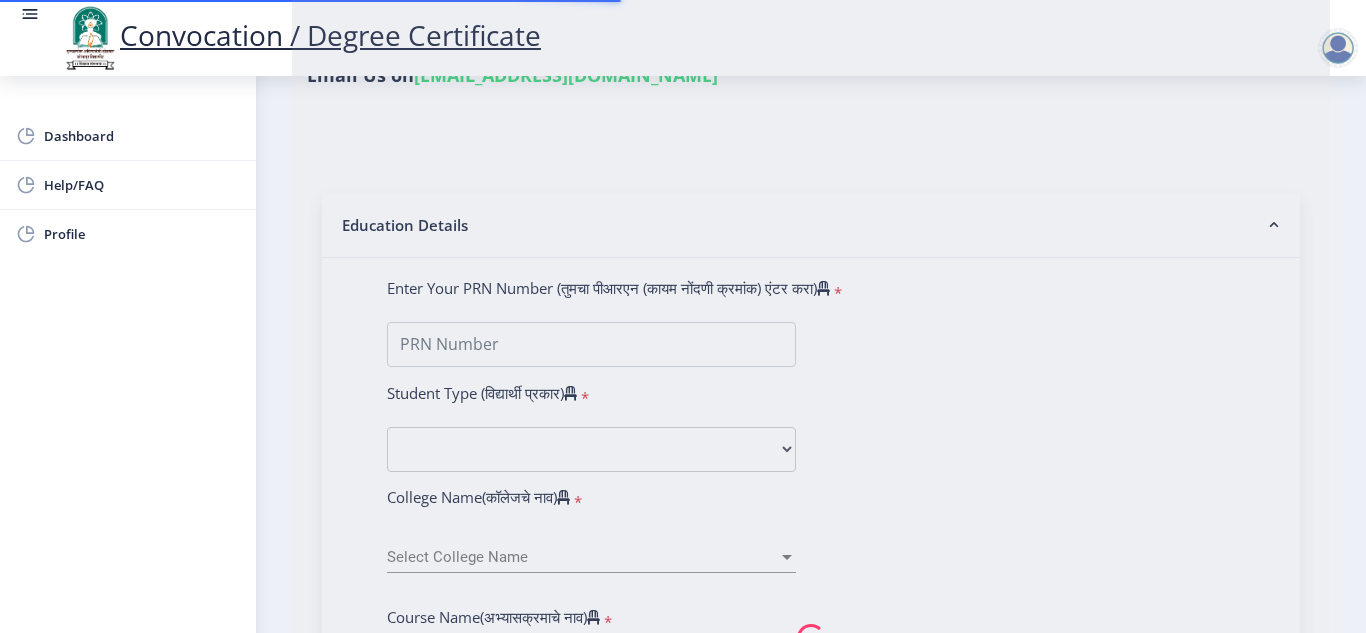scroll, scrollTop: 0, scrollLeft: 0, axis: both 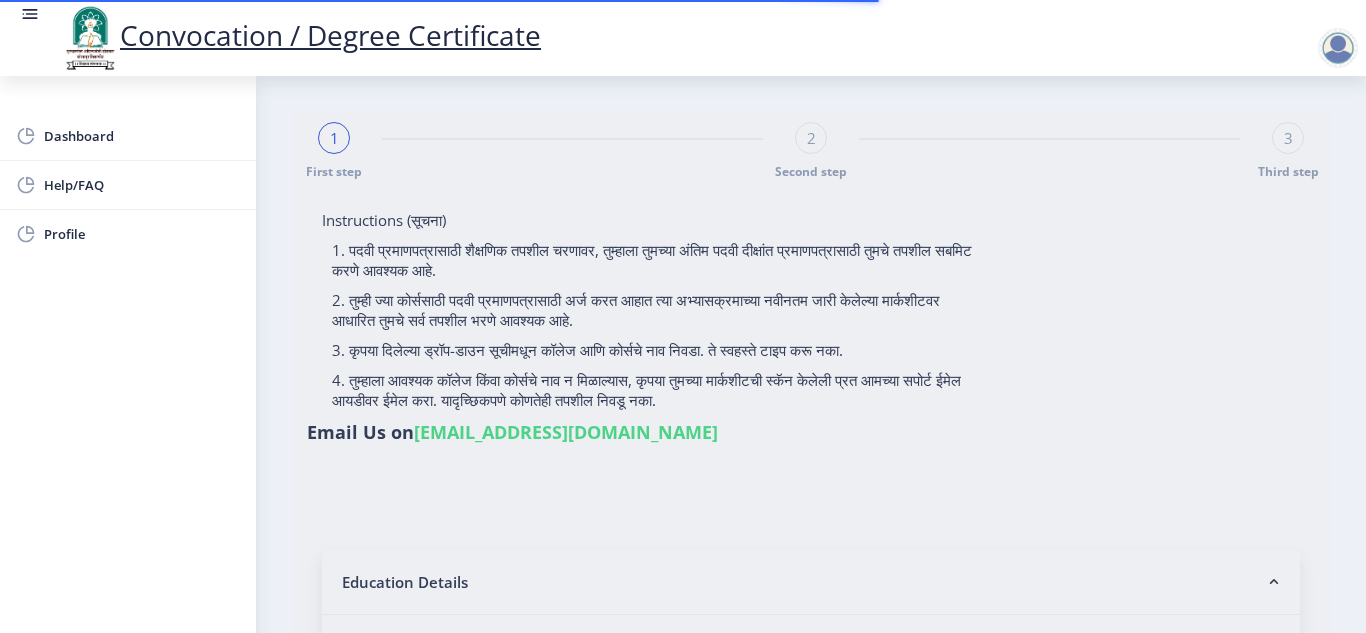 type on "[PERSON_NAME] [PERSON_NAME]" 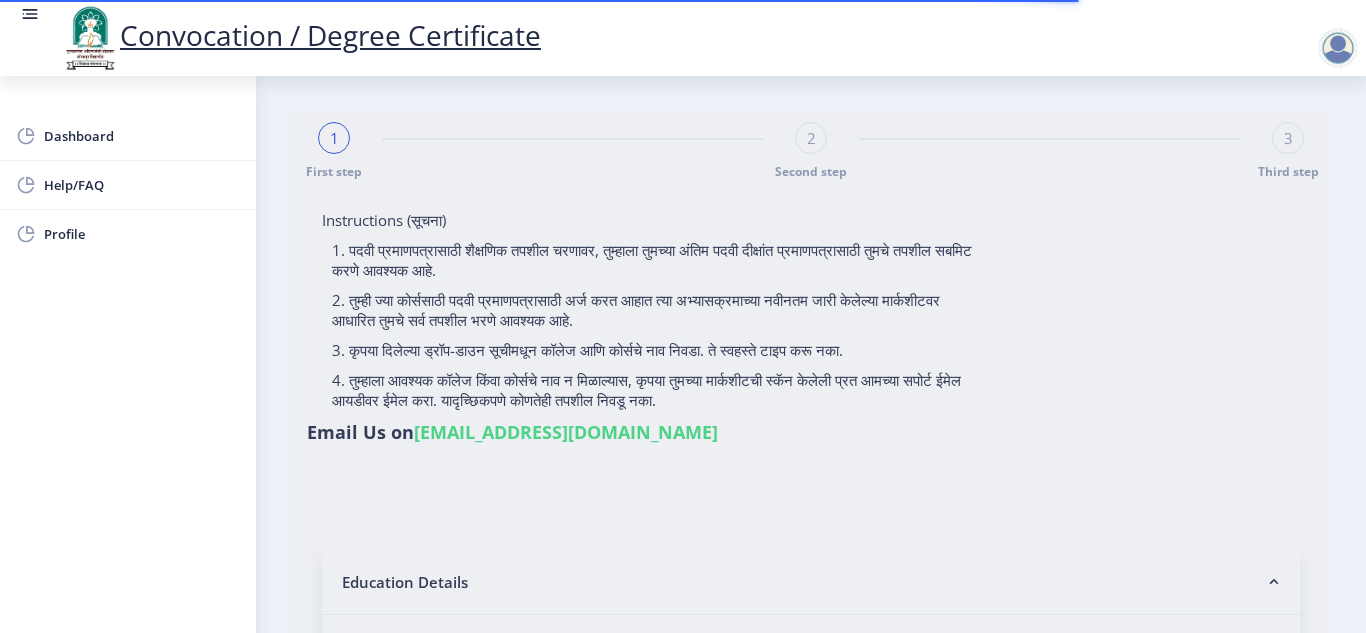 type on "P3754" 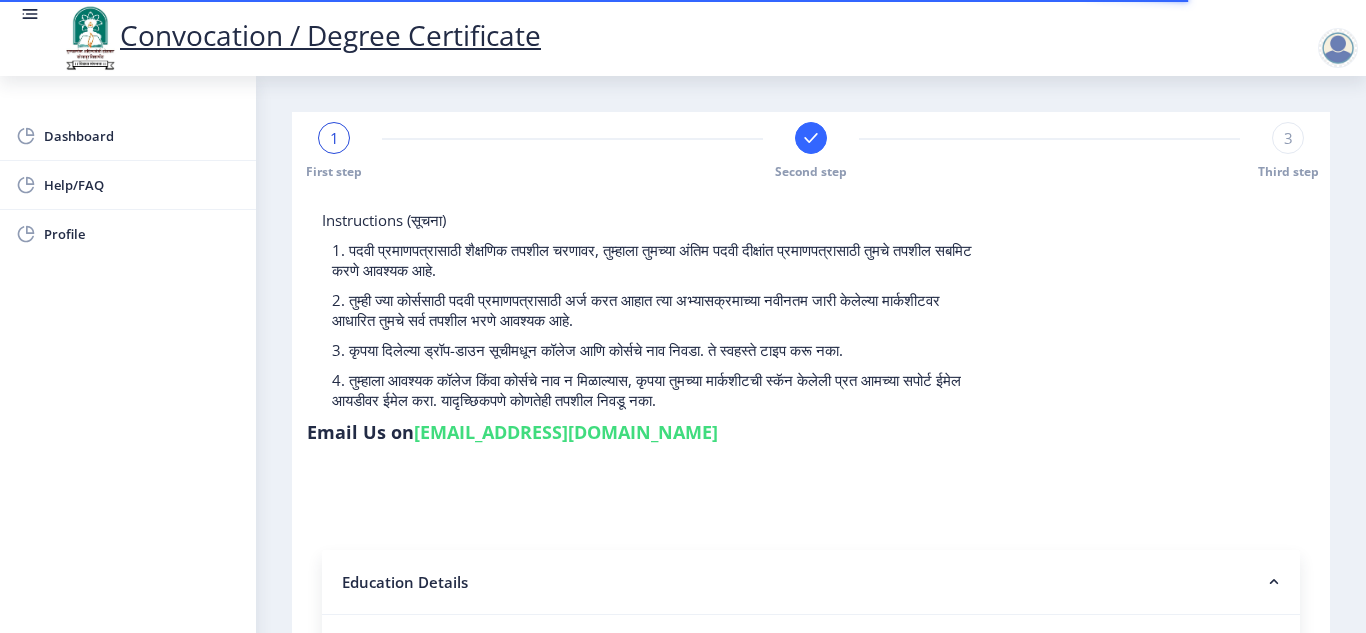 select 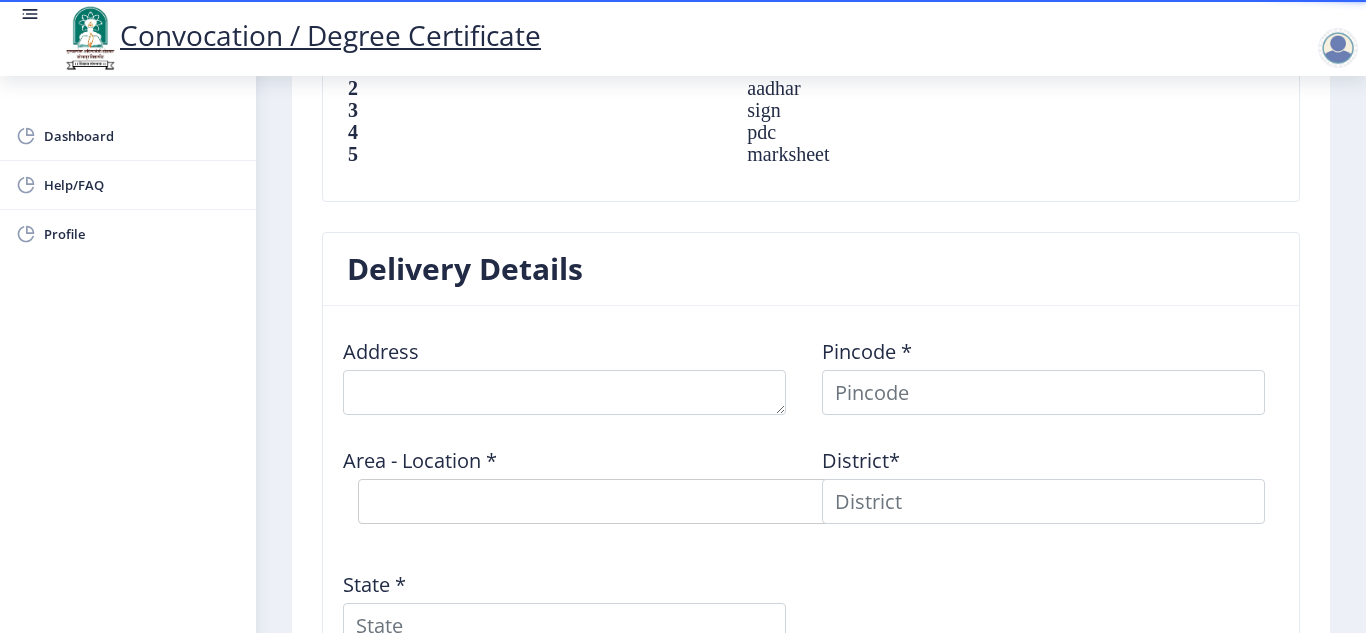 scroll, scrollTop: 1480, scrollLeft: 0, axis: vertical 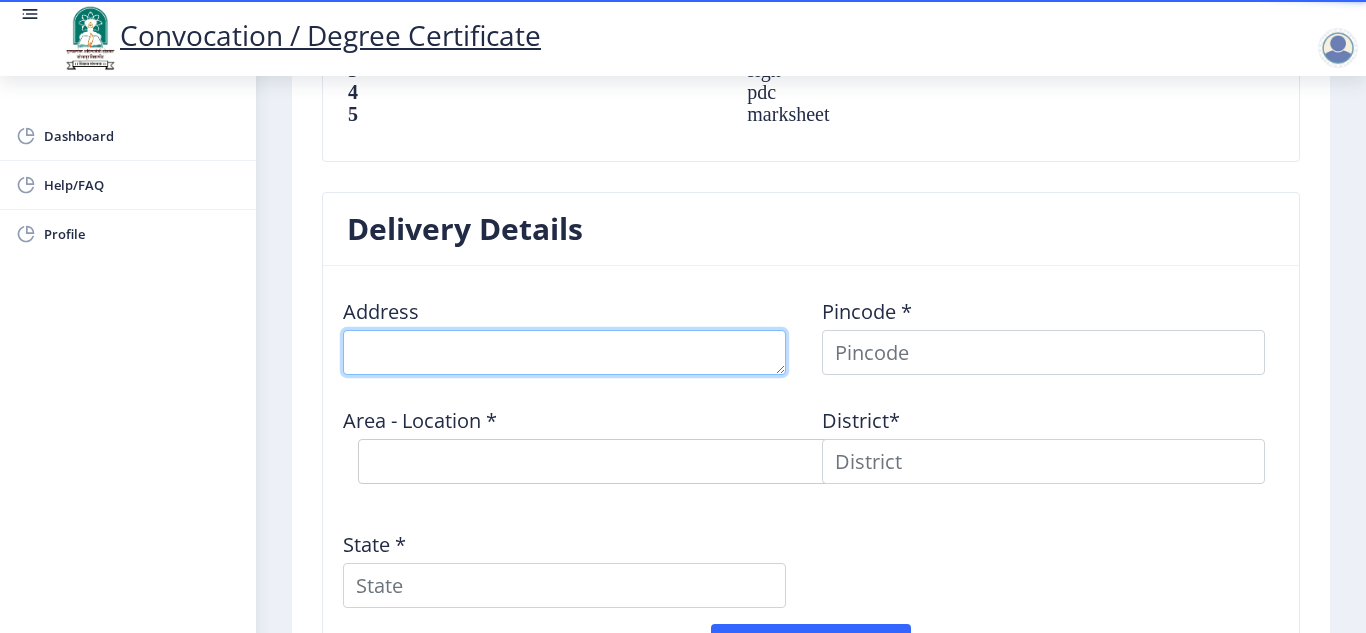 click at bounding box center [564, 352] 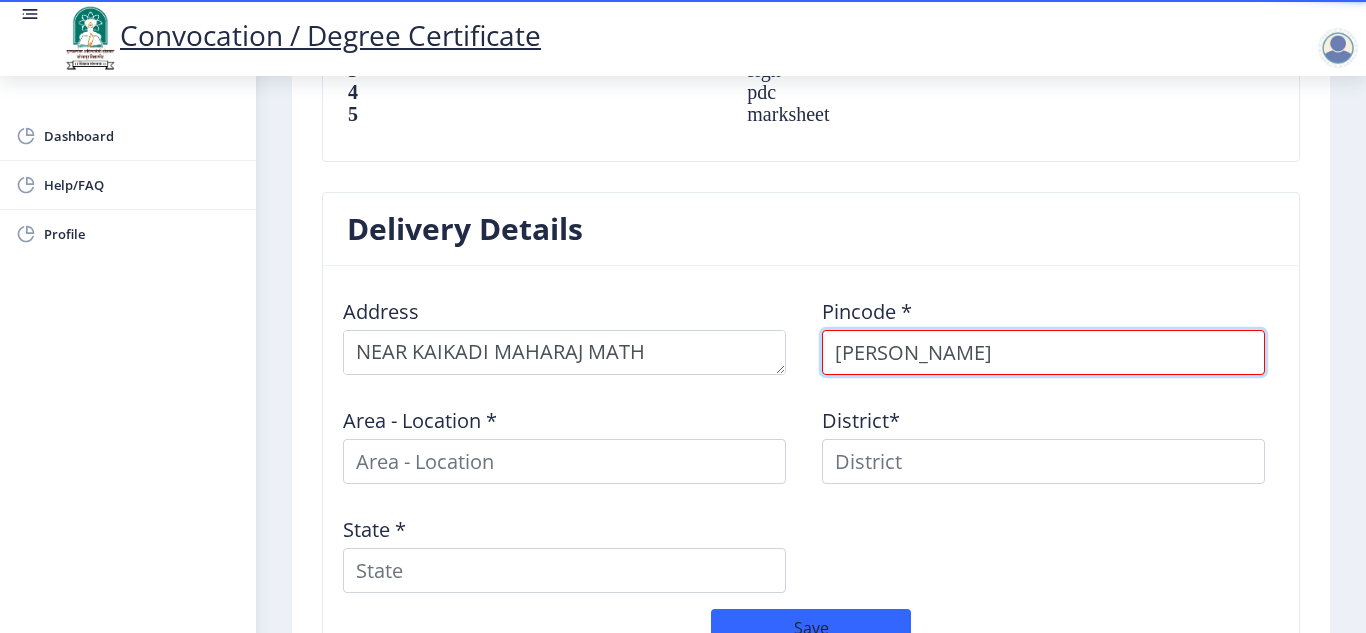 click on "[PERSON_NAME]" at bounding box center (1043, 352) 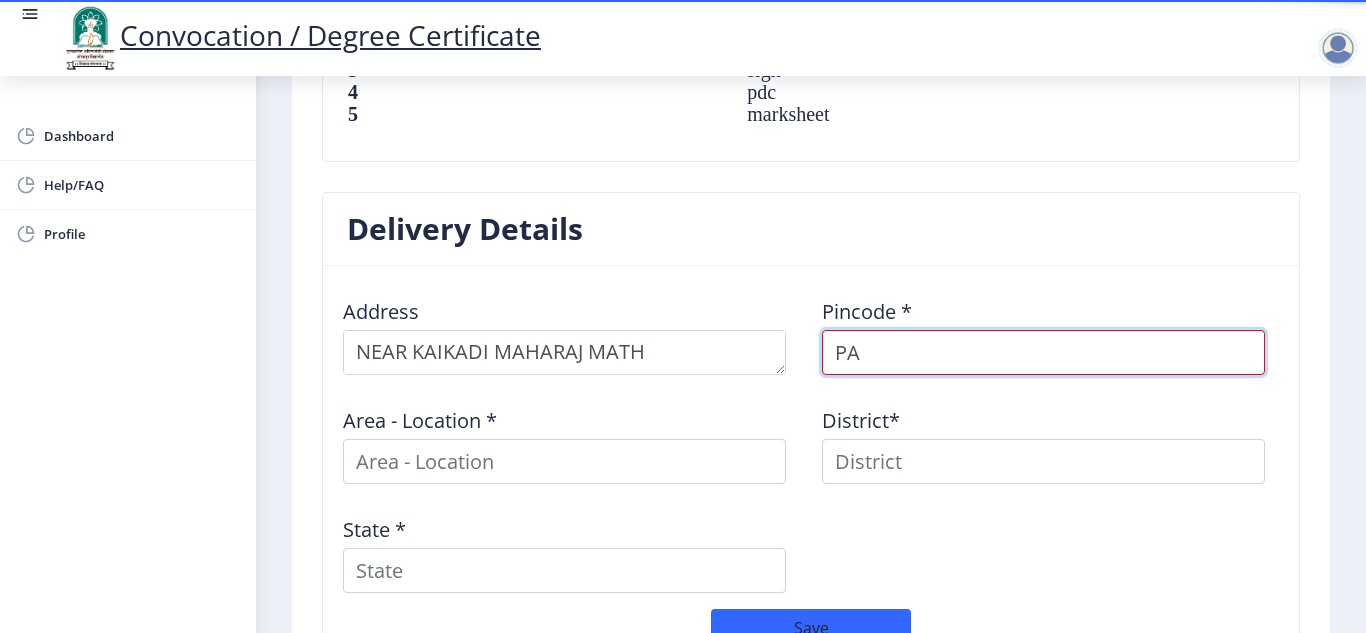 type on "P" 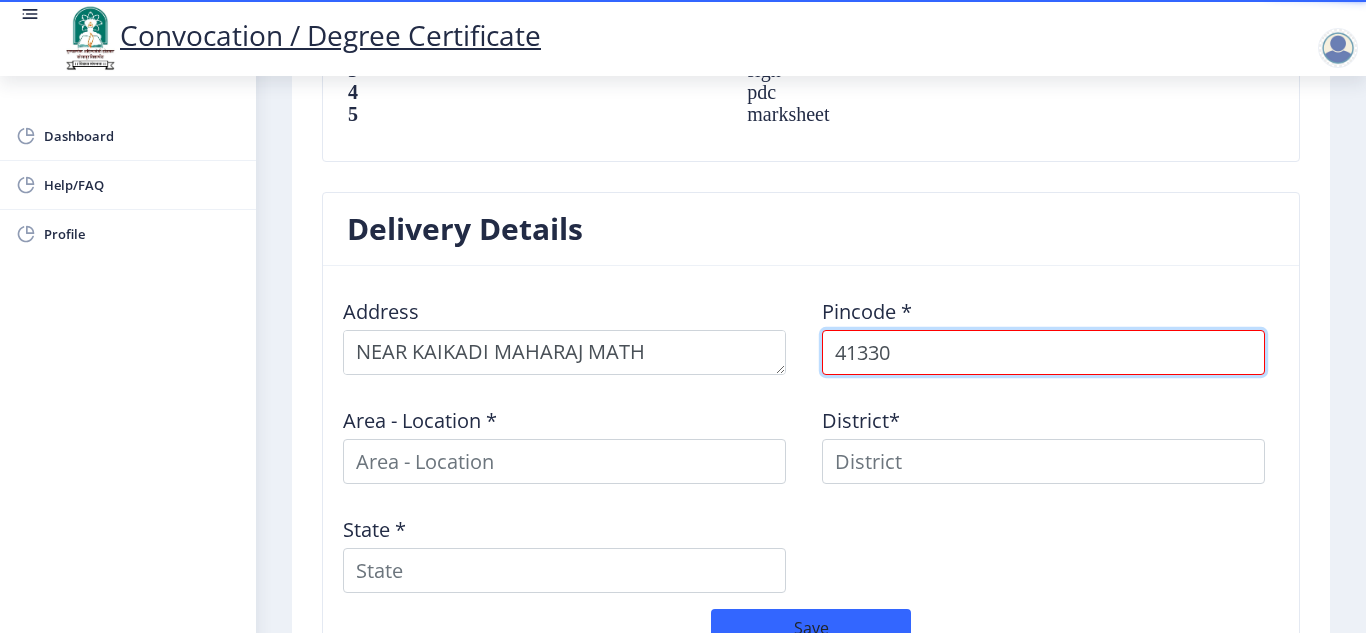 type on "413304" 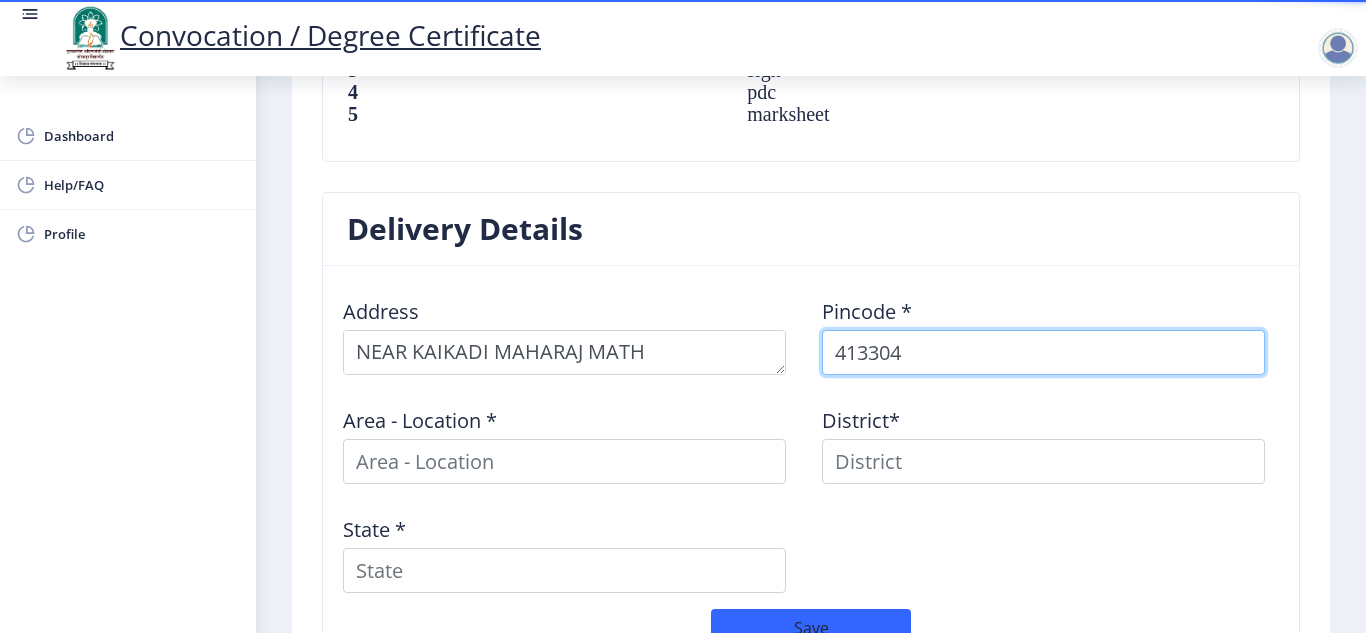 select 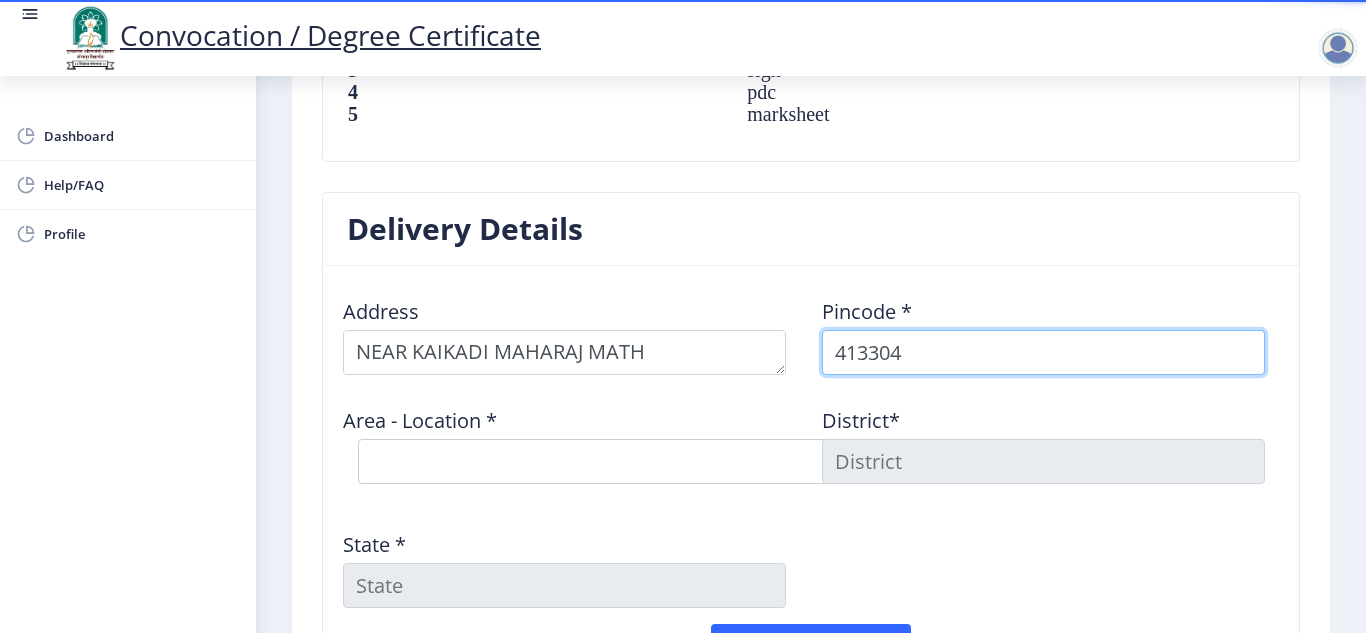 type on "413304" 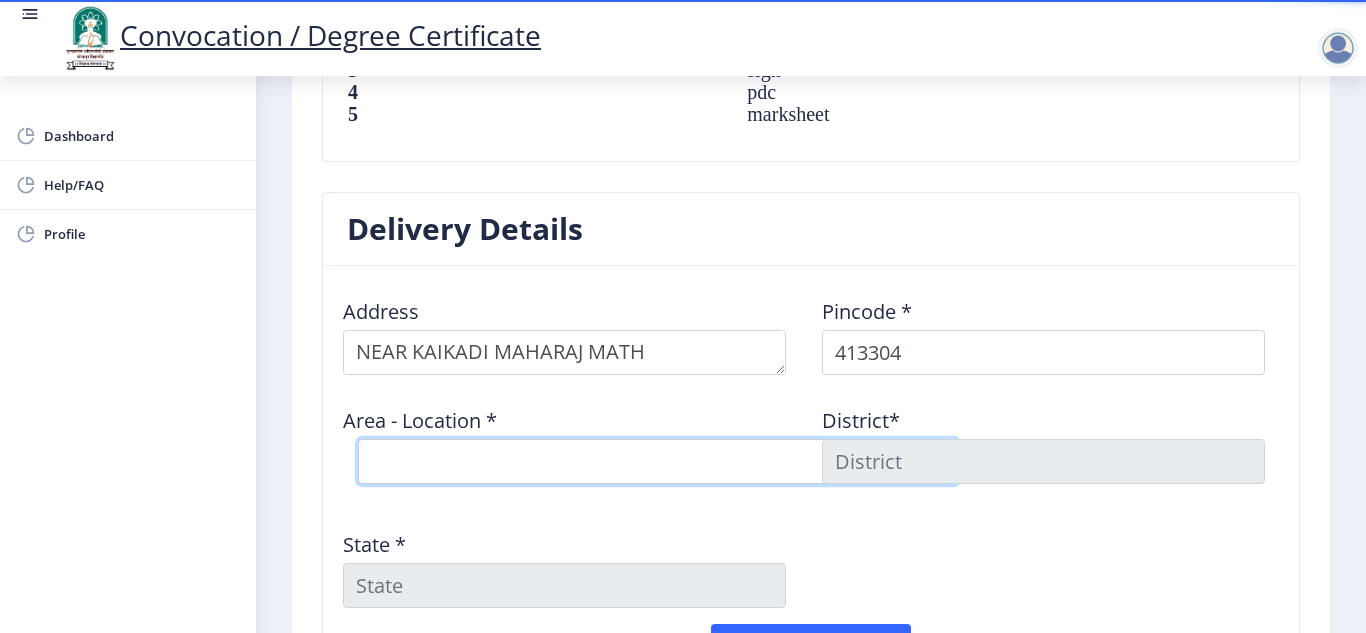 click on "Select Area Location Adhiv [PERSON_NAME] B.O Anawali B.O Babhulgaon B.O Bhandishegaon B.O Chale B.O Degaon (PPR) B.O [GEOGRAPHIC_DATA] B.O [GEOGRAPHIC_DATA] [PERSON_NAME] B.O Kasegaon [PERSON_NAME] B.O [GEOGRAPHIC_DATA]( [GEOGRAPHIC_DATA]) S.O [GEOGRAPHIC_DATA]([GEOGRAPHIC_DATA]) S.O Mendhapur B.O Mundhewadi B.O Navi Peth (Pandharpur) S.O Ozewadi B.O Pandharechiwadi B.O Pandharpur H.O Phulchincholi B.O Puluj [PERSON_NAME] [PERSON_NAME] BK B.O Sarkoli B.O Shelve B.O Siddhewadi [PERSON_NAME] [PERSON_NAME] B.O Tarapur B.O Tawashi B.O Tungat B.O Wakhari B.O" at bounding box center (658, 461) 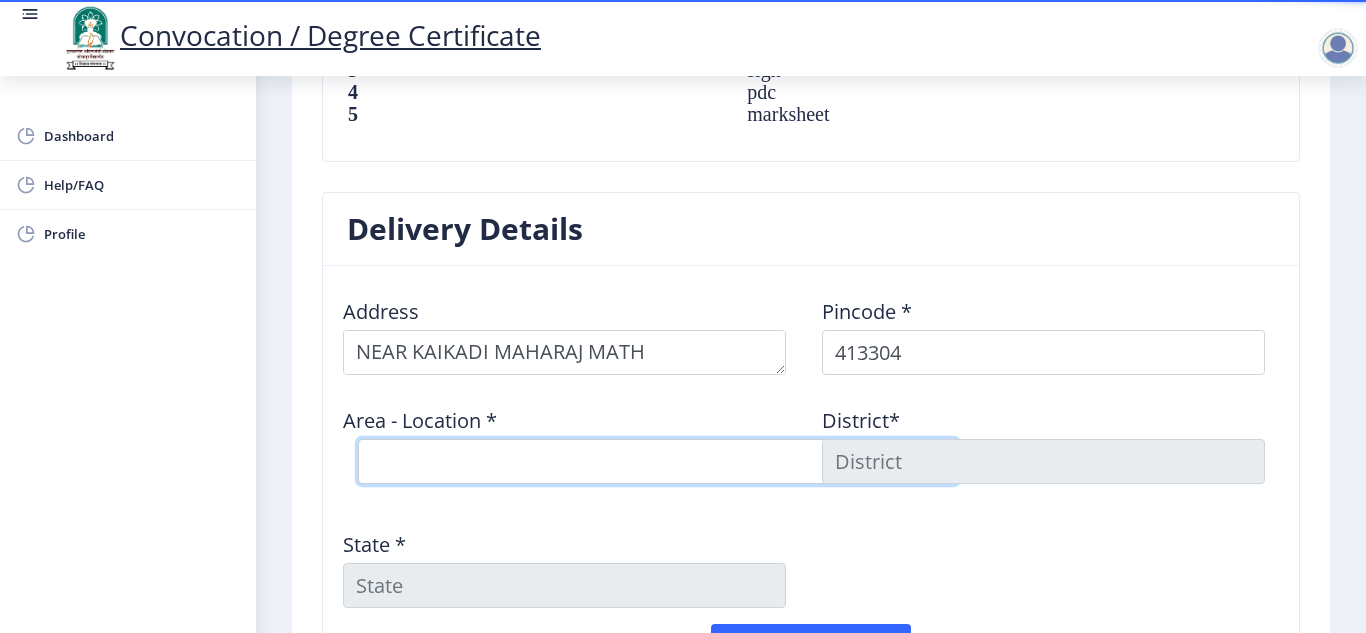select on "20: Object" 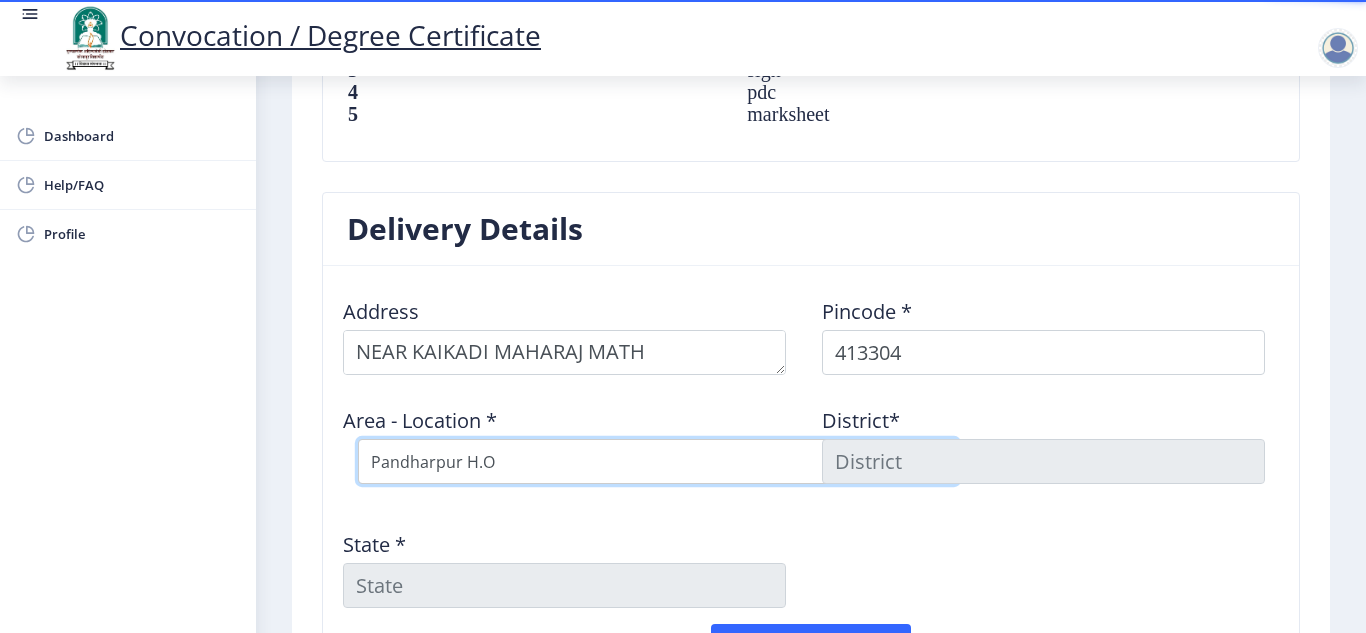 click on "Select Area Location Adhiv [PERSON_NAME] B.O Anawali B.O Babhulgaon B.O Bhandishegaon B.O Chale B.O Degaon (PPR) B.O [GEOGRAPHIC_DATA] B.O [GEOGRAPHIC_DATA] [PERSON_NAME] B.O Kasegaon [PERSON_NAME] B.O [GEOGRAPHIC_DATA]( [GEOGRAPHIC_DATA]) S.O [GEOGRAPHIC_DATA]([GEOGRAPHIC_DATA]) S.O Mendhapur B.O Mundhewadi B.O Navi Peth (Pandharpur) S.O Ozewadi B.O Pandharechiwadi B.O Pandharpur H.O Phulchincholi B.O Puluj [PERSON_NAME] [PERSON_NAME] BK B.O Sarkoli B.O Shelve B.O Siddhewadi [PERSON_NAME] [PERSON_NAME] B.O Tarapur B.O Tawashi B.O Tungat B.O Wakhari B.O" at bounding box center (658, 461) 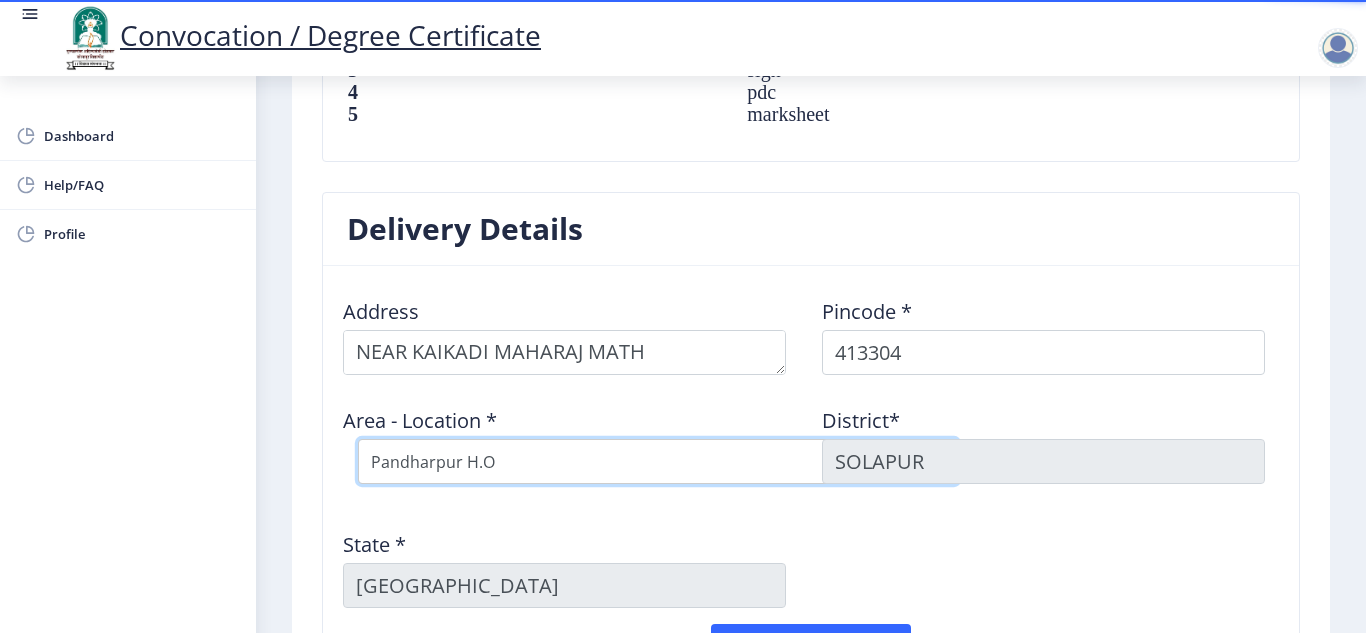 select on "21: Object" 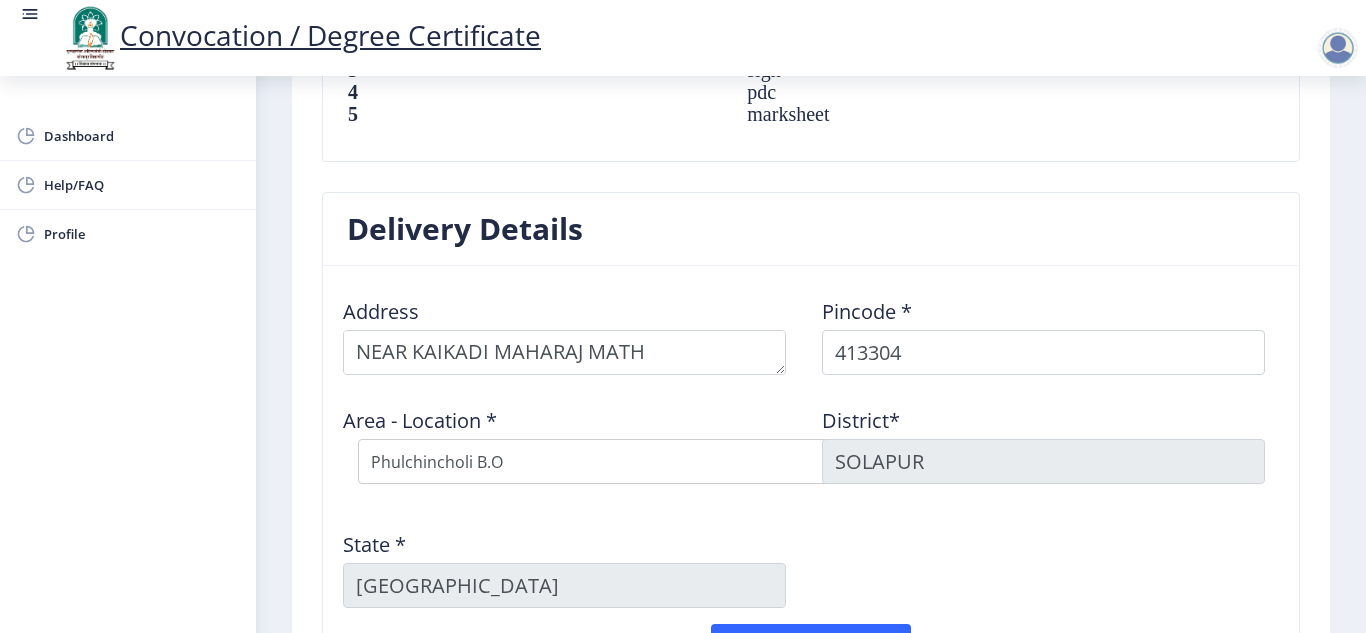 click on "Address    Pincode *  413304 Area - Location *  Select Area Location Adhiv [PERSON_NAME] B.O Anawali B.O [GEOGRAPHIC_DATA] B.O Bhandishegaon B.O Chale B.O [GEOGRAPHIC_DATA] (PPR) B.O [GEOGRAPHIC_DATA] B.O [GEOGRAPHIC_DATA] [PERSON_NAME] B.O [GEOGRAPHIC_DATA] [PERSON_NAME] B.O [GEOGRAPHIC_DATA]( [GEOGRAPHIC_DATA]) S.O [GEOGRAPHIC_DATA]([GEOGRAPHIC_DATA]) S.O Mendhapur B.O Mundhewadi B.O Navi Peth (Pandharpur) S.O Ozewadi B.O Pandharechiwadi B.O Pandharpur H.O Phulchincholi B.O Puluj [PERSON_NAME] [PERSON_NAME] BK B.O Sarkoli B.O Shelve B.O Siddhewadi [PERSON_NAME] [PERSON_NAME] B.O Tarapur B.O Tawashi B.O Tungat B.O Wakhari B.O District*  [GEOGRAPHIC_DATA] *  [GEOGRAPHIC_DATA]" 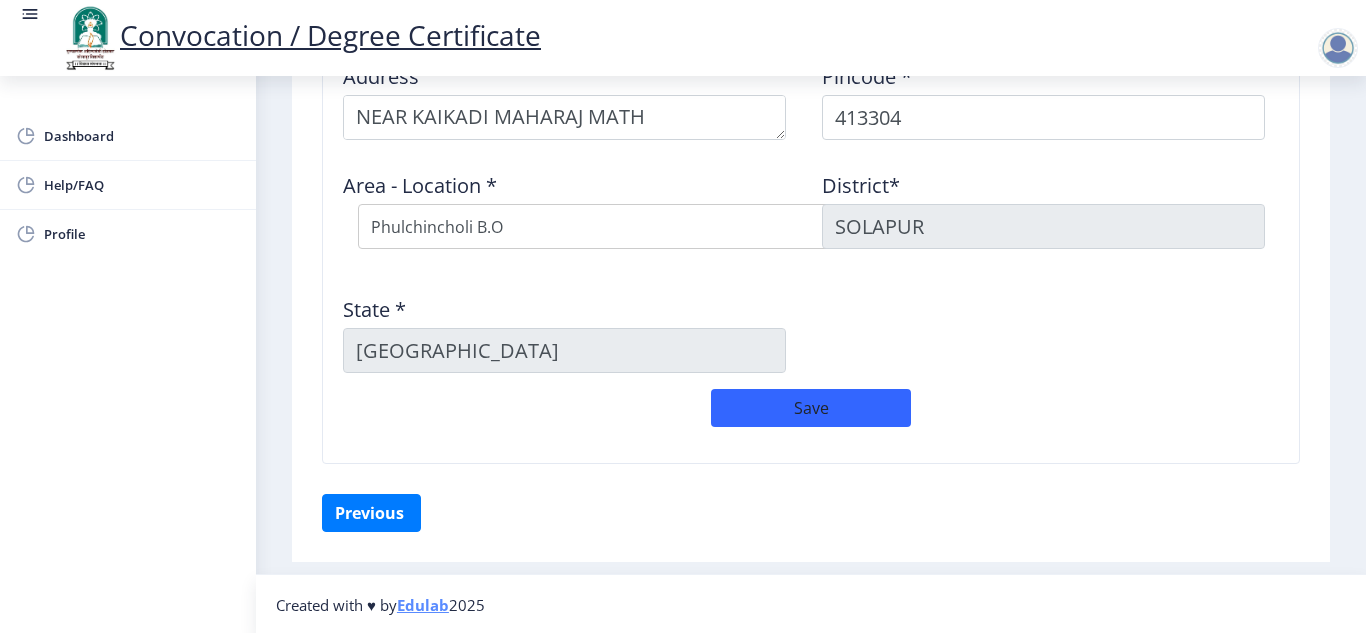 scroll, scrollTop: 1717, scrollLeft: 0, axis: vertical 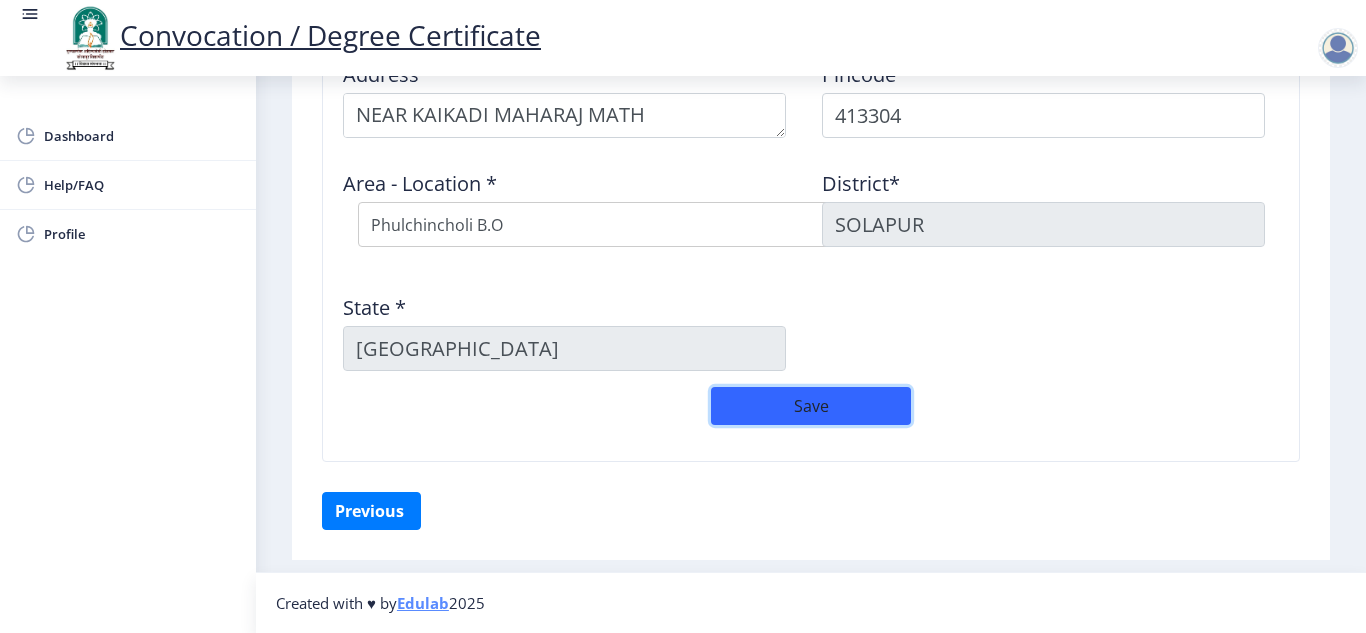 click on "Save" 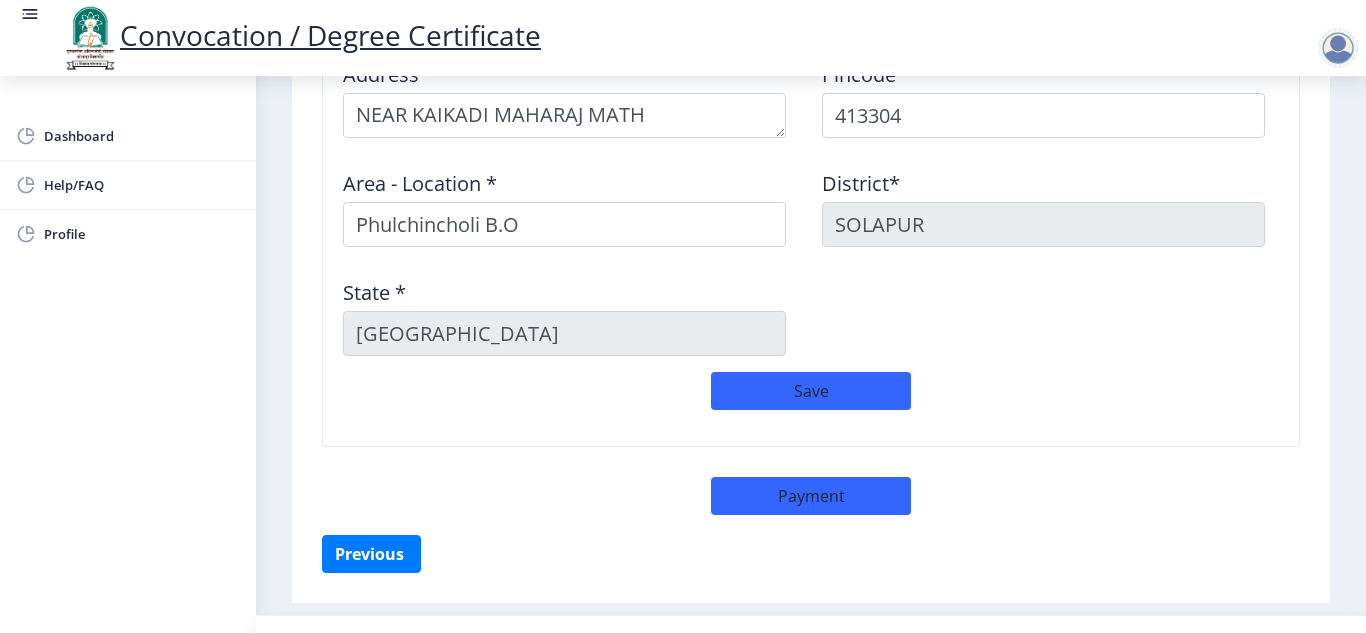 click on "First step Second step 3 Third step Solapur University Application Form for Convocation / Degree Certificate  Back  Personal Details  Student Name:  [PERSON_NAME] [PERSON_NAME] Email ID:  [EMAIL_ADDRESS][DOMAIN_NAME] Mobile NO:  [PHONE_NUMBER] Gender:  [DEMOGRAPHIC_DATA]  Preview Certificate -  अशा प्रकारे प्रमाणपत्र छापले जाईल. पुढे जाण्यापूर्वी कृपया ते सत्यापित करा.  These is a Preview Certificate of Course Ph.D. Course Work (I.D.S.)  [PERSON_NAME] [PERSON_NAME] Mothers Name - [PERSON_NAME] [PERSON_NAME]  of [PERSON_NAME][GEOGRAPHIC_DATA] , [GEOGRAPHIC_DATA] has pursued a course of study in Ph.D. Course Work (I.D.S.) and passed the Ph.D. Course Work (I.D.S.) Examination in FIRST CLASS Grade in [DATE]  Educational Details Degrees/Course:  Ph.D. Course Work (I.D.S.)  College Name:  [PERSON_NAME][GEOGRAPHIC_DATA] of Education Seat No:  P3754 Passing Year:  2025 Passing Month:  March  Result:  FIRST CLASS [DOMAIN_NAME]  1   Photo" 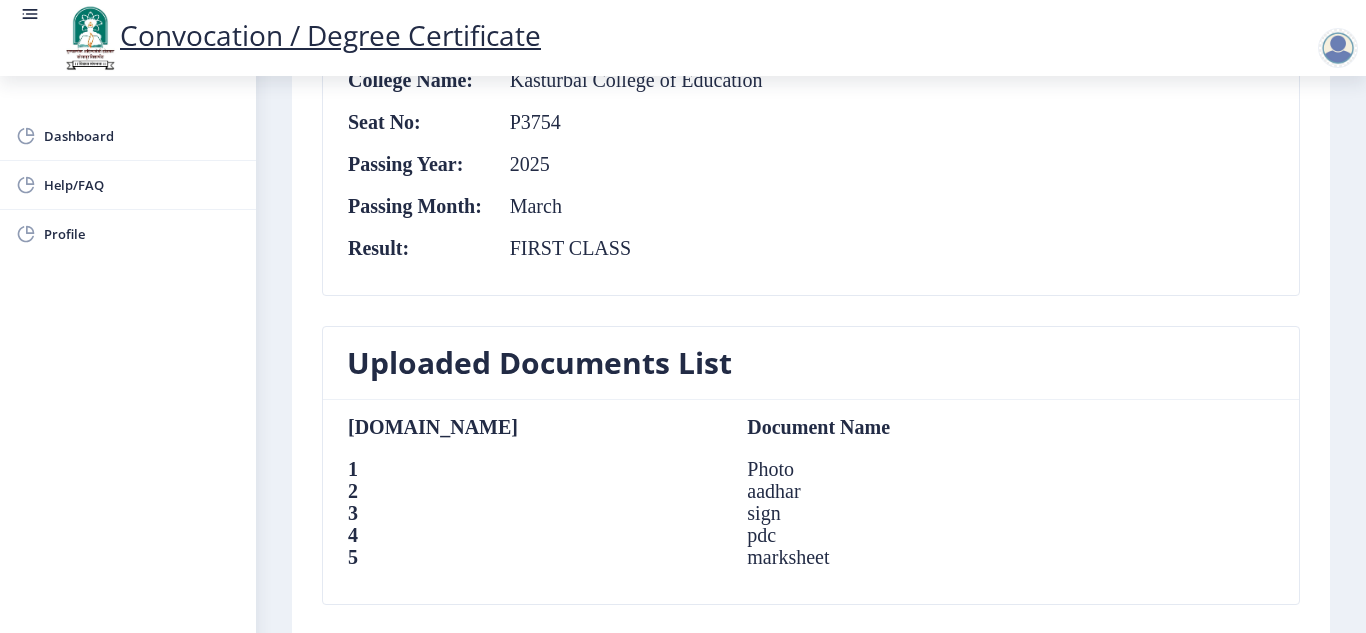 scroll, scrollTop: 1077, scrollLeft: 0, axis: vertical 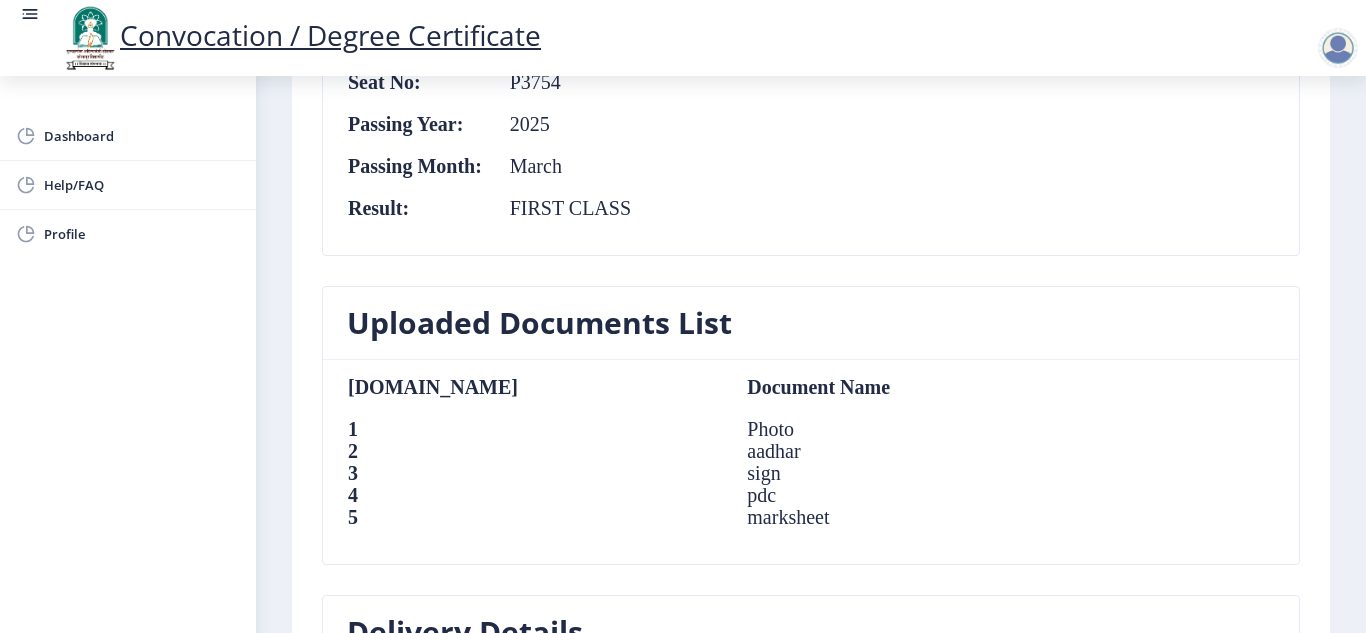 click on "March" 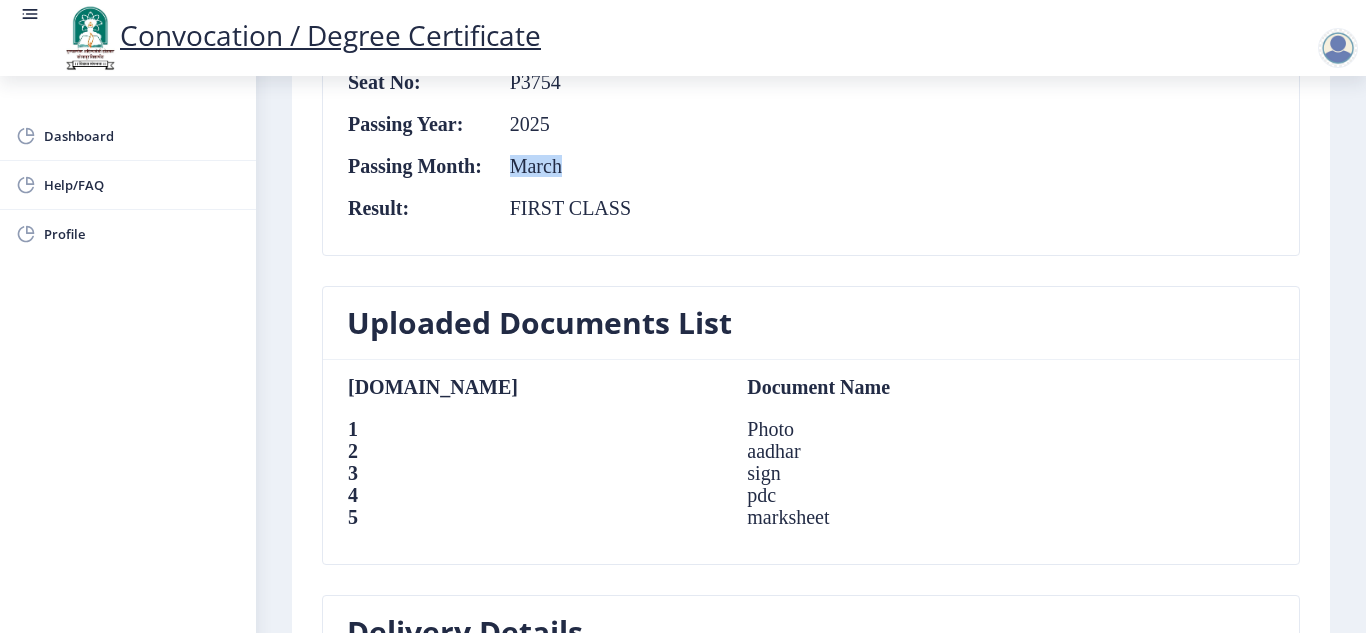 click on "March" 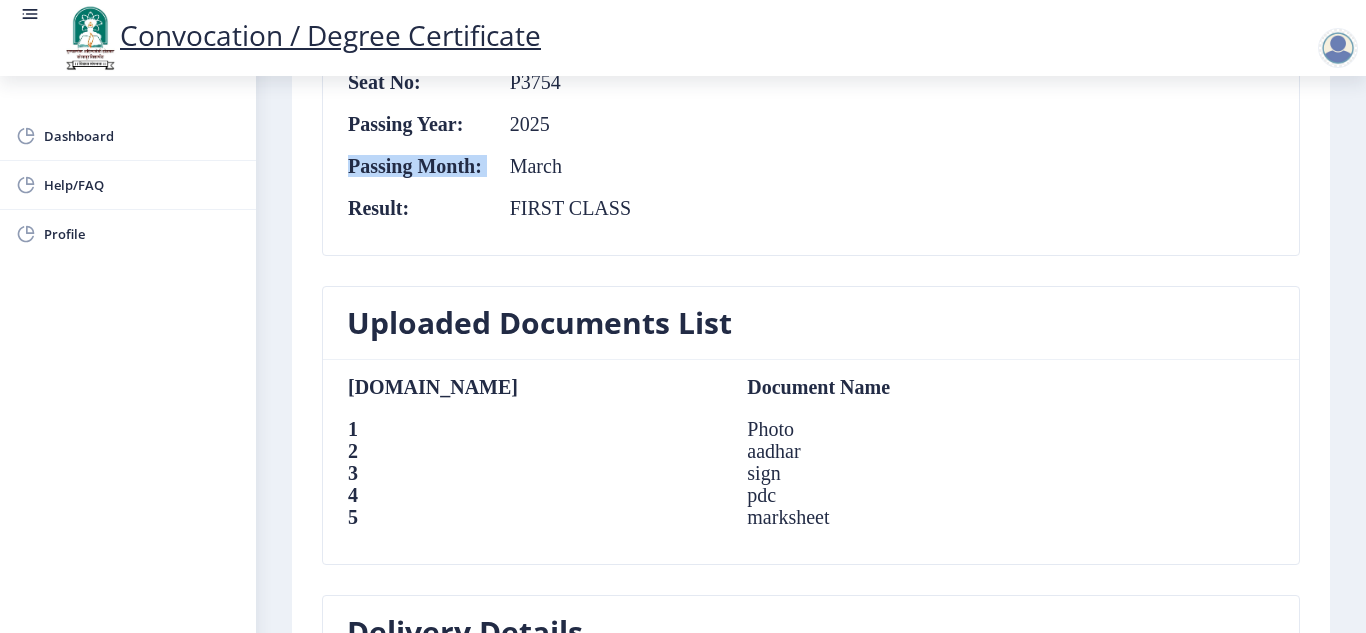 click on "March" 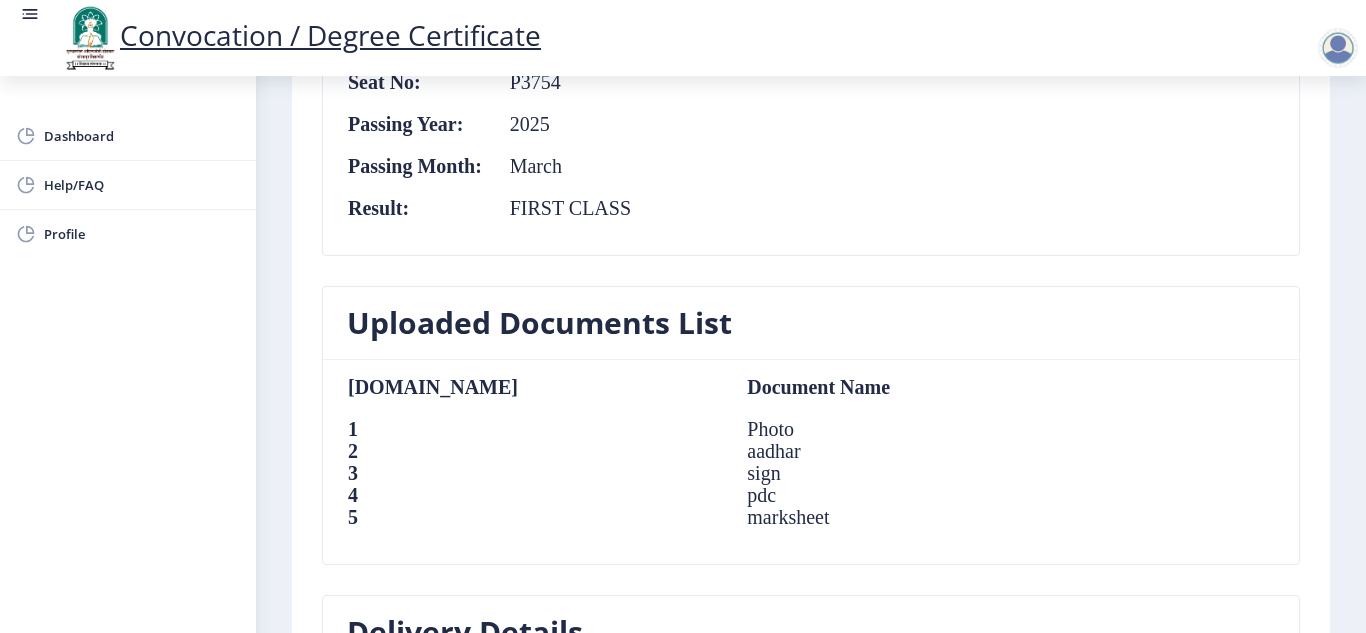 click on "Degrees/Course:  Ph.D. Course Work (I.D.S.)  College Name:  [PERSON_NAME][GEOGRAPHIC_DATA] of Education Seat No:  P3754 Passing Year:  2025 Passing Month:  March  Result:  FIRST CLASS" 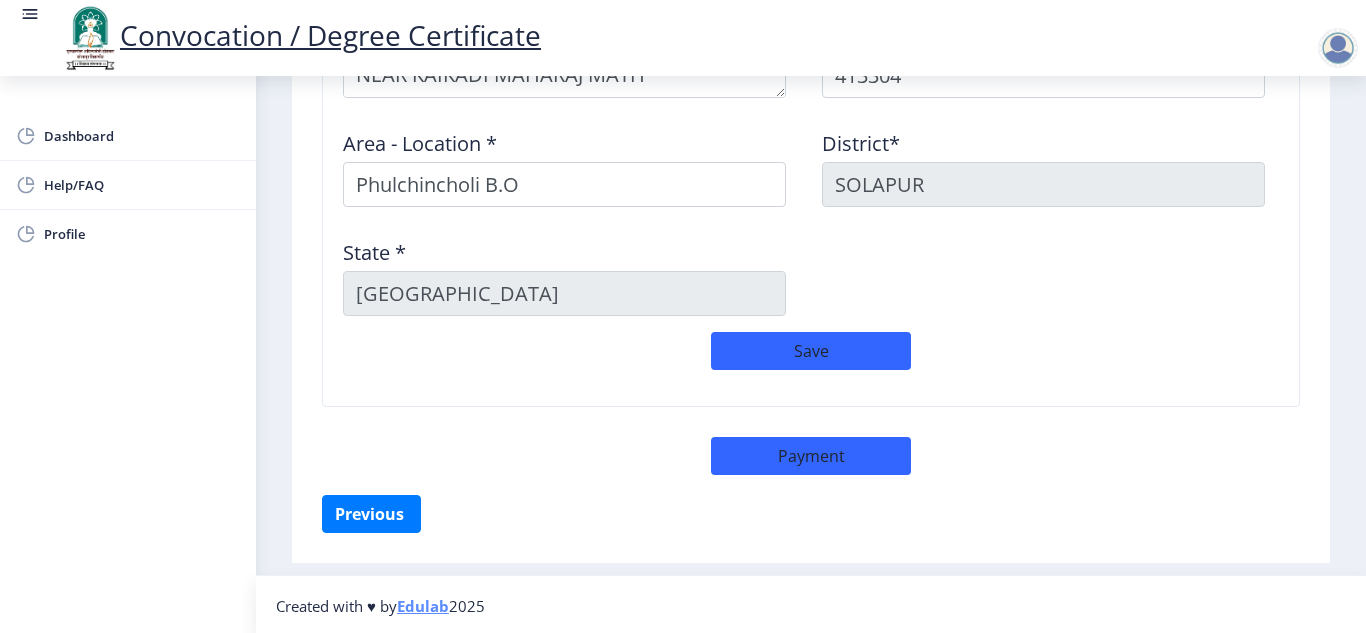 scroll, scrollTop: 1760, scrollLeft: 0, axis: vertical 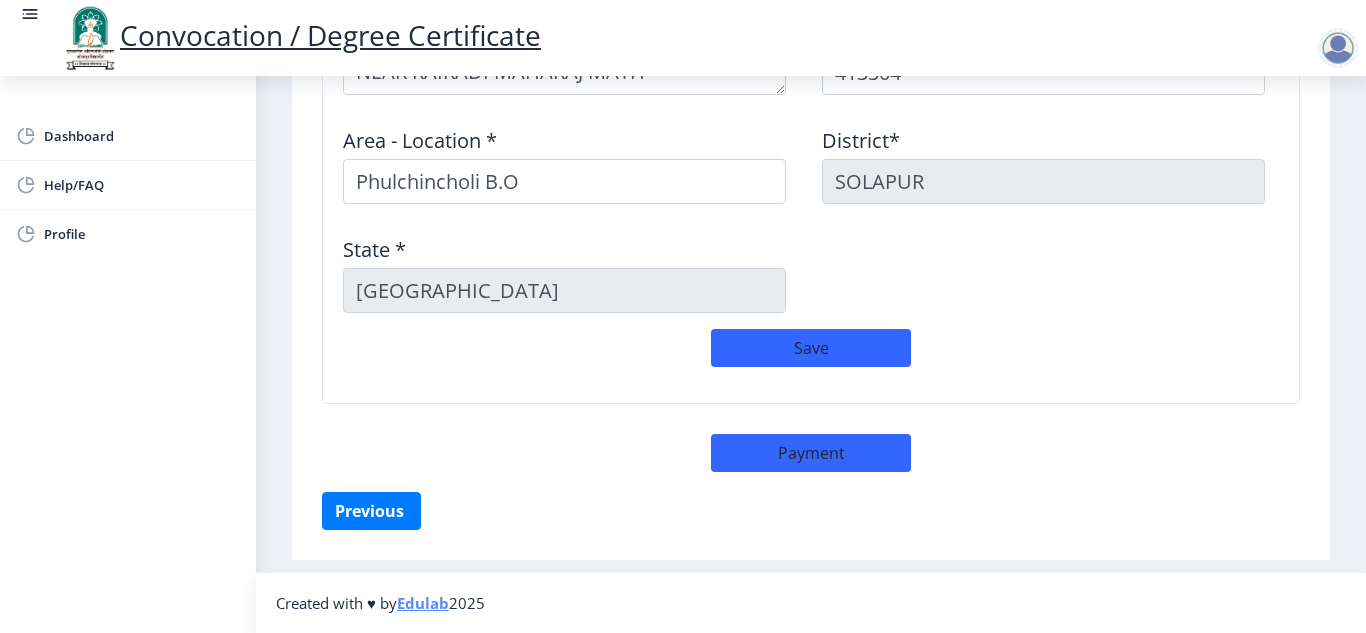 click on "Delivery Details Address    Pincode *  413304 Area - Location * [GEOGRAPHIC_DATA]*  [GEOGRAPHIC_DATA] *  [GEOGRAPHIC_DATA]  Save   Payment" 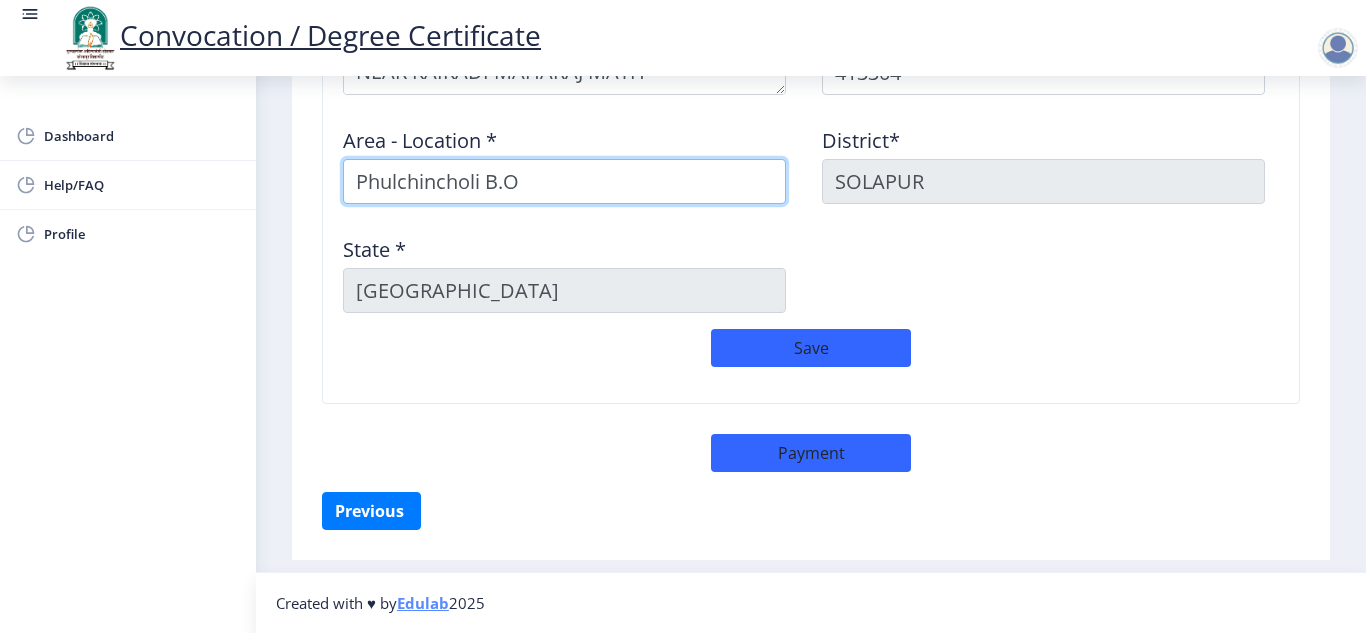 click on "Phulchincholi B.O" at bounding box center (564, 181) 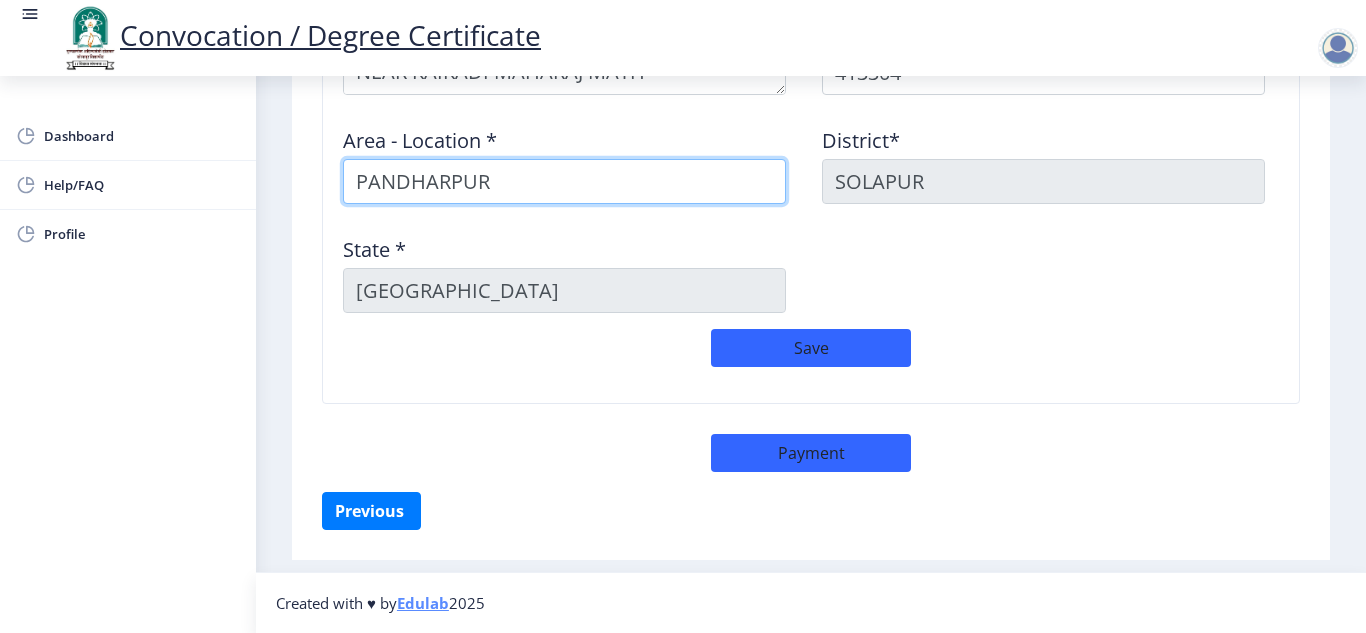type on "PANDHARPUR" 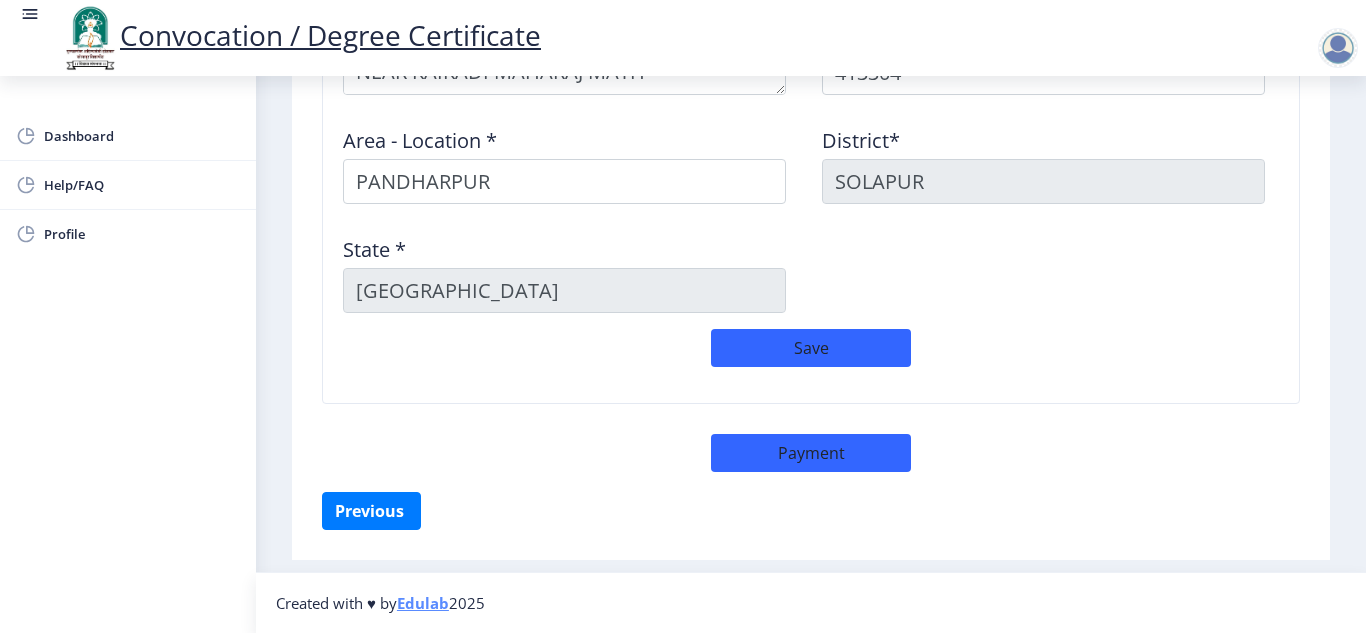 click on "Save" 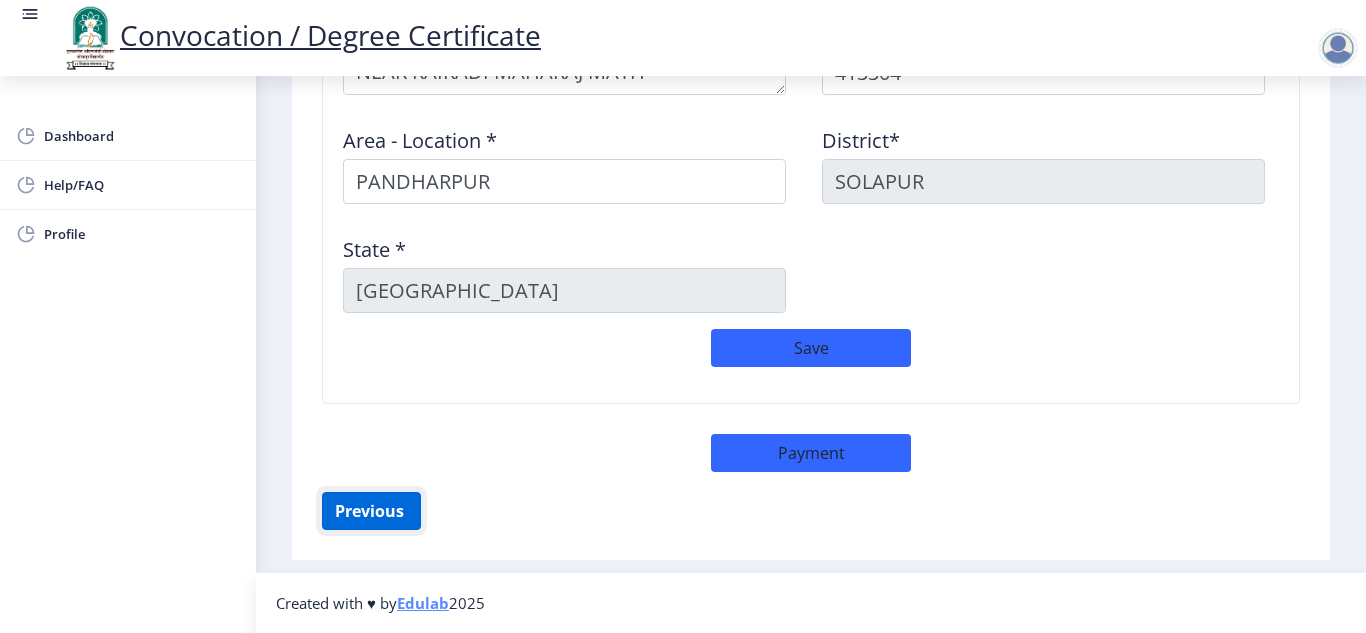 click on "Previous ‍" 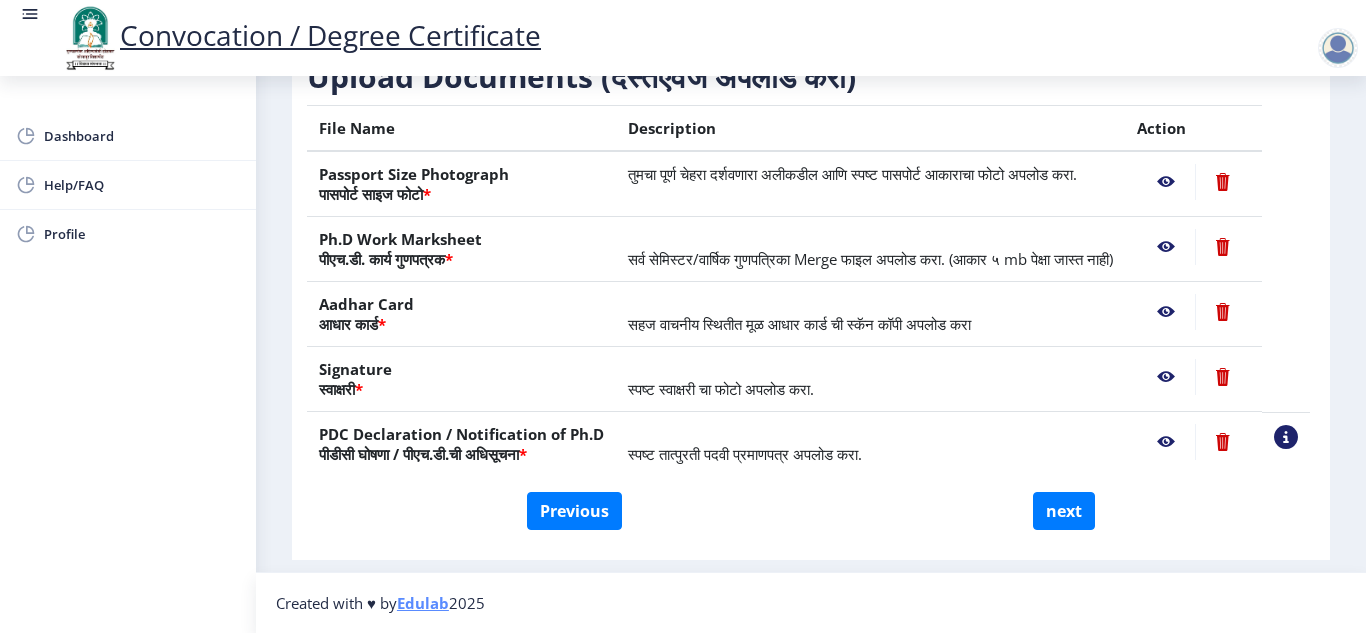 scroll, scrollTop: 397, scrollLeft: 0, axis: vertical 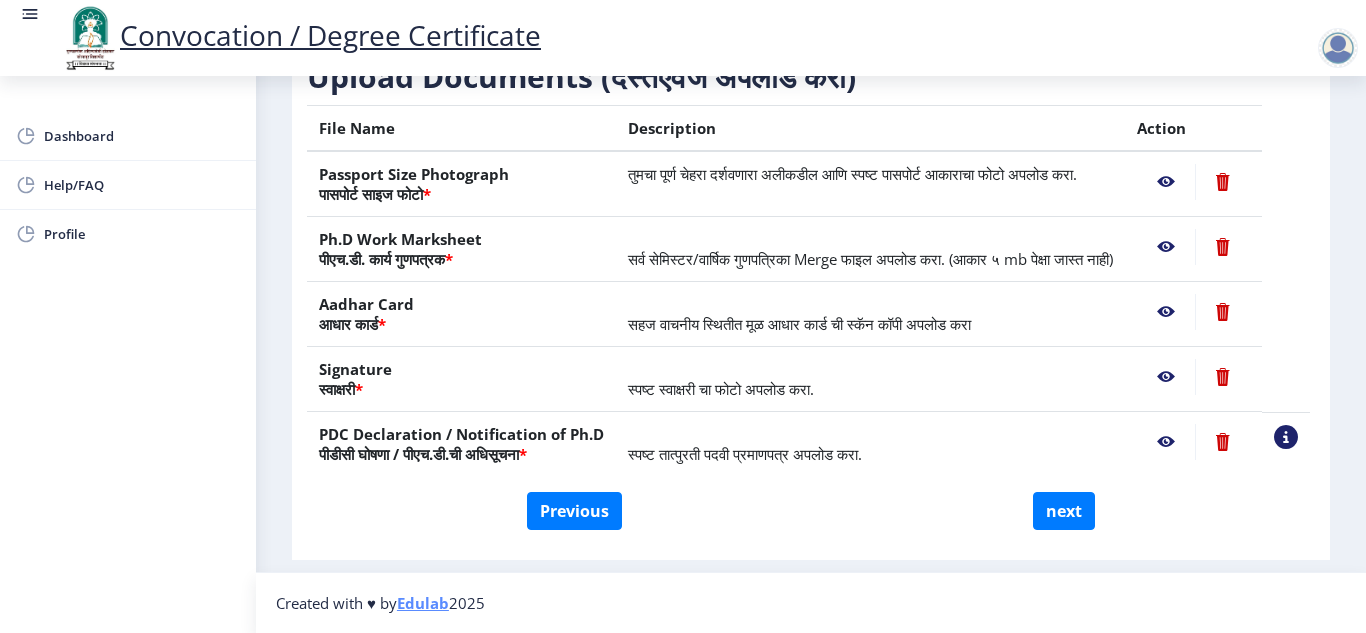 click on "First step 2 Second step Third step Instructions (सूचना) 1. कृपया लक्षात घ्या की तुम्हाला मूळ दस्तऐवजांच्या स्कॅन केलेल्या प्रती योग्य स्वरूपात आणि सरळ स्थितीत अपलोड कराव्या लागतील.  2. प्रत्येक दस्तऐवज स्वतंत्रपणे एक एक करून अपलोड करा आणि कृपया लक्षात ठेवा कि फाइलचा आकार 5MB (35mm X 45mm) पेक्षा जास्त नसावा. (दस्तऐवज एकाच फाईलमध्ये विलीन करू नका.)  Need Help? Email Us on   [EMAIL_ADDRESS][DOMAIN_NAME]  Upload Documents (दस्तऐवज अपलोड करा)  File Name Description Action Passport Size Photograph  * Ph.D Work Marksheet  * Aadhar Card  * * *" 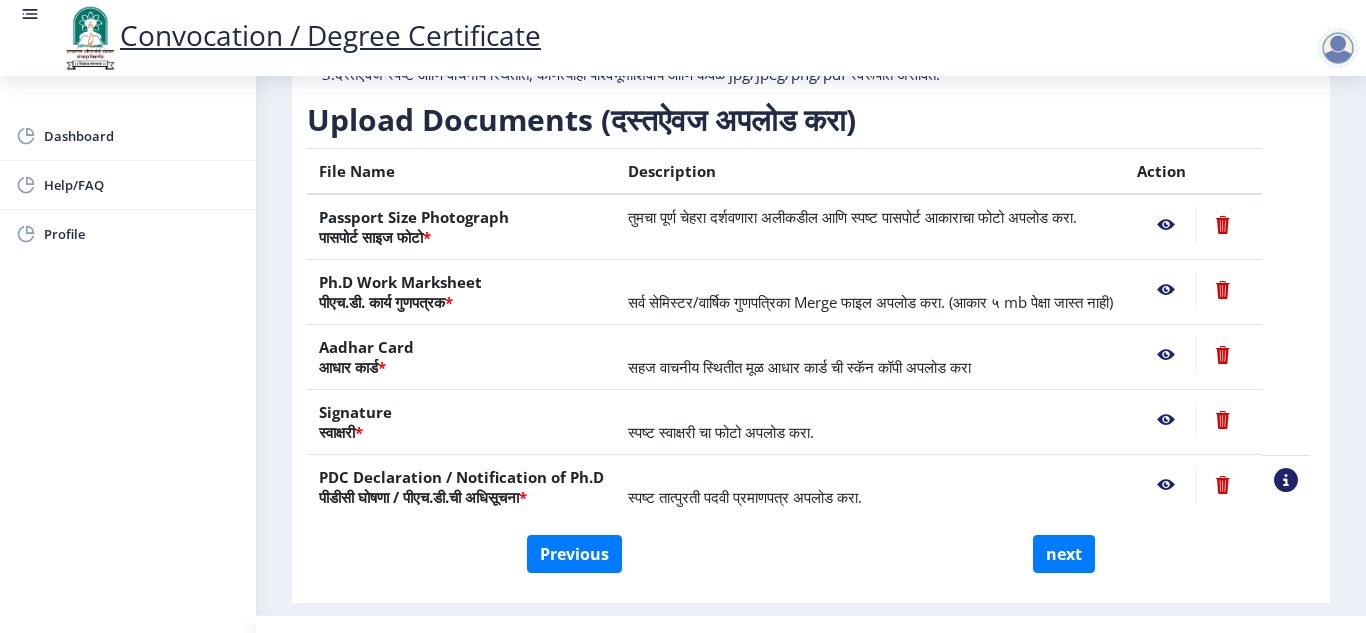 scroll, scrollTop: 397, scrollLeft: 0, axis: vertical 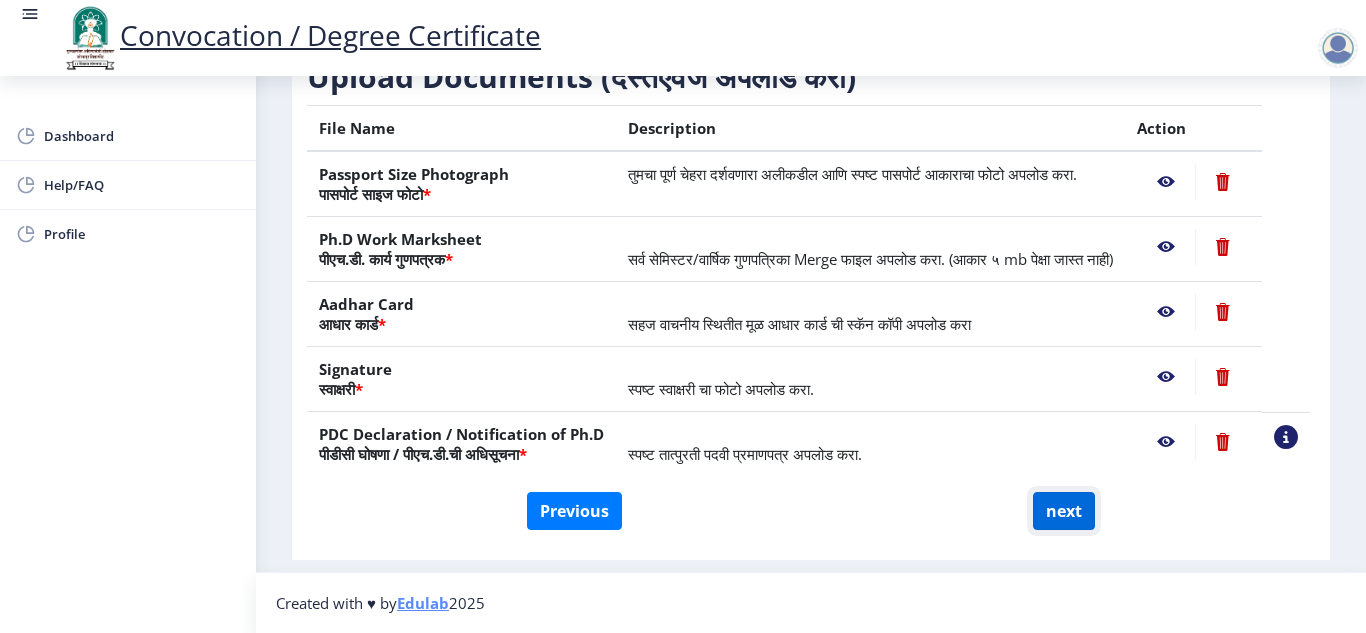 click on "next" 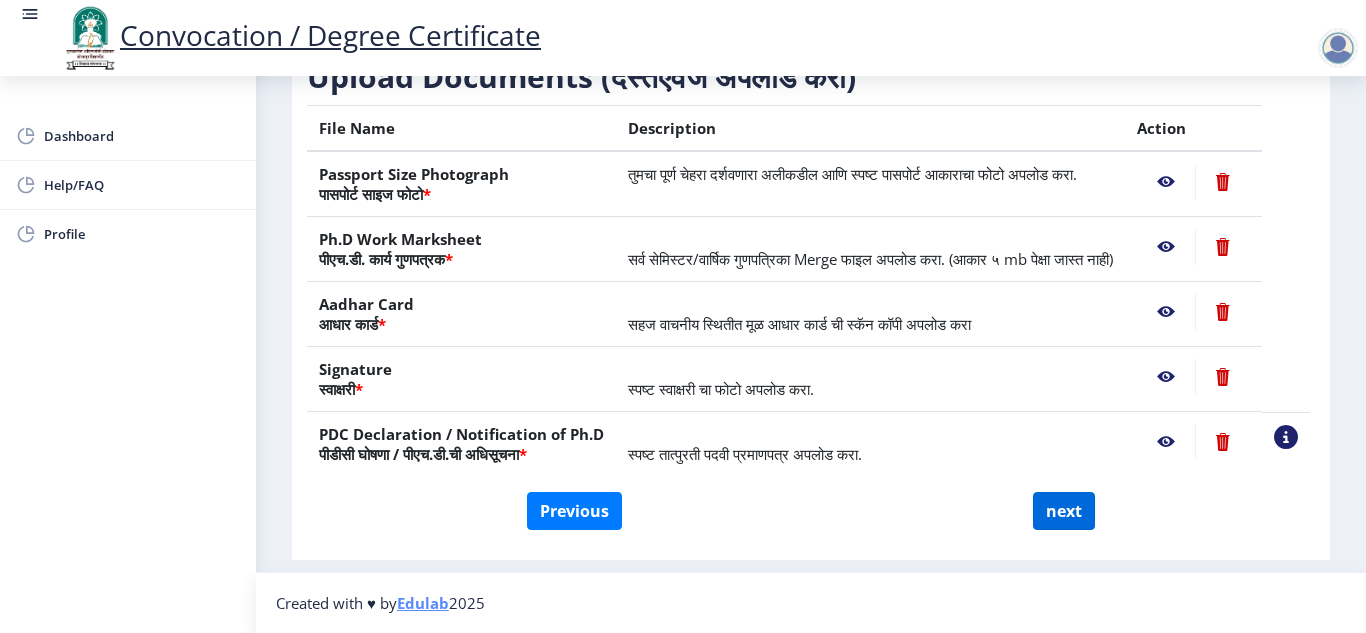 select 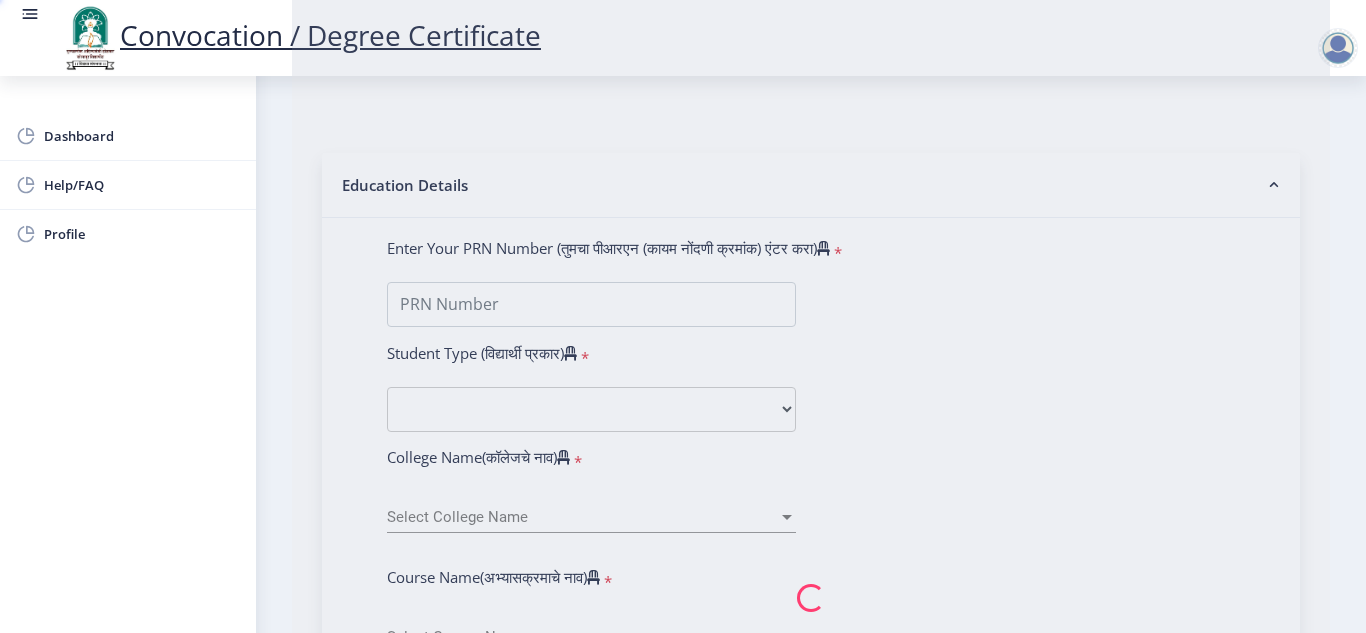type on "[PERSON_NAME] [PERSON_NAME]" 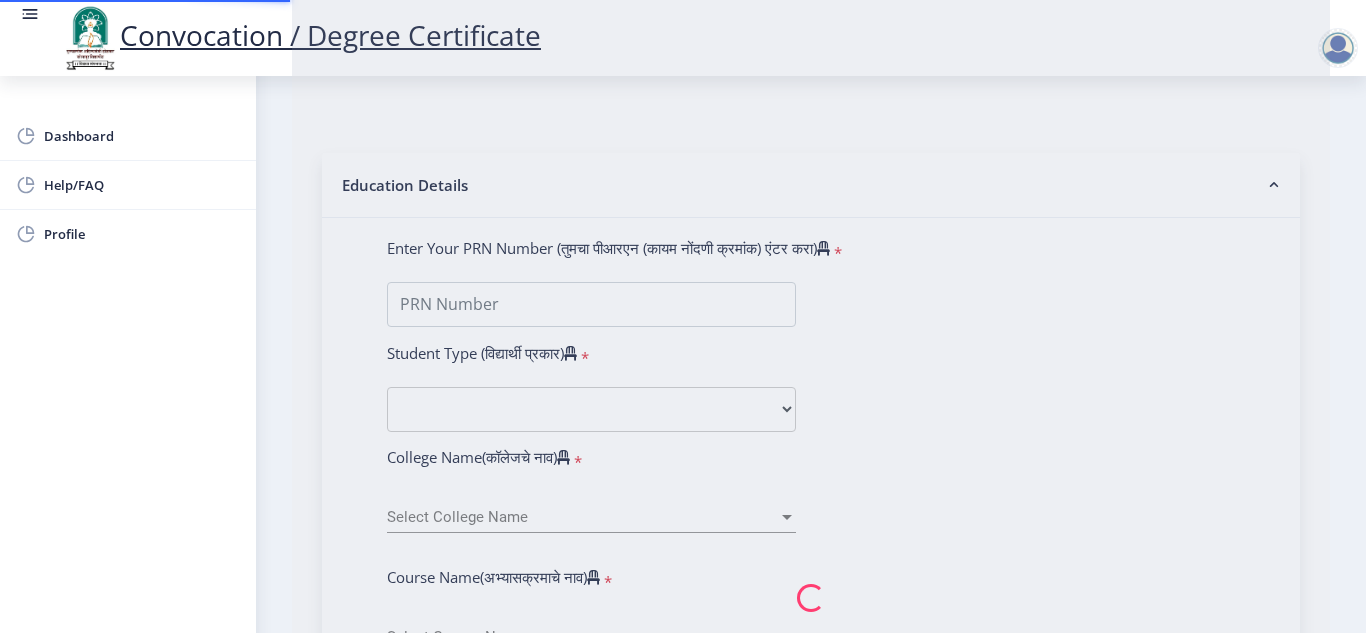scroll, scrollTop: 0, scrollLeft: 0, axis: both 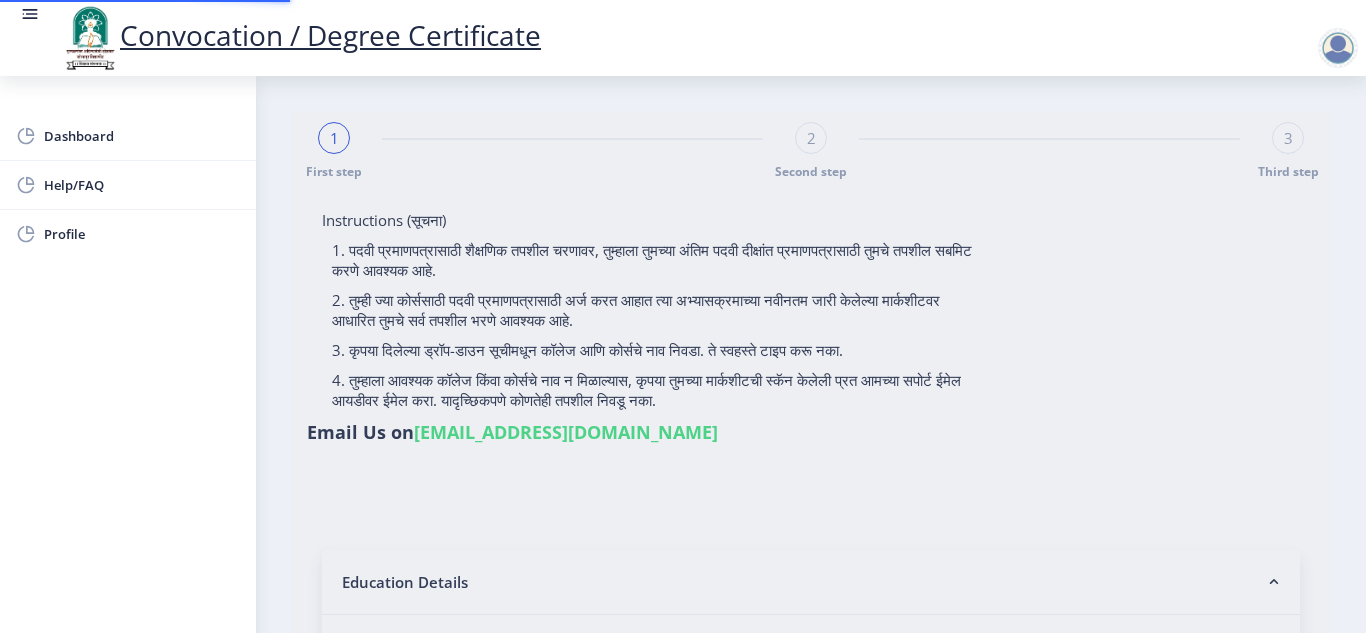 select 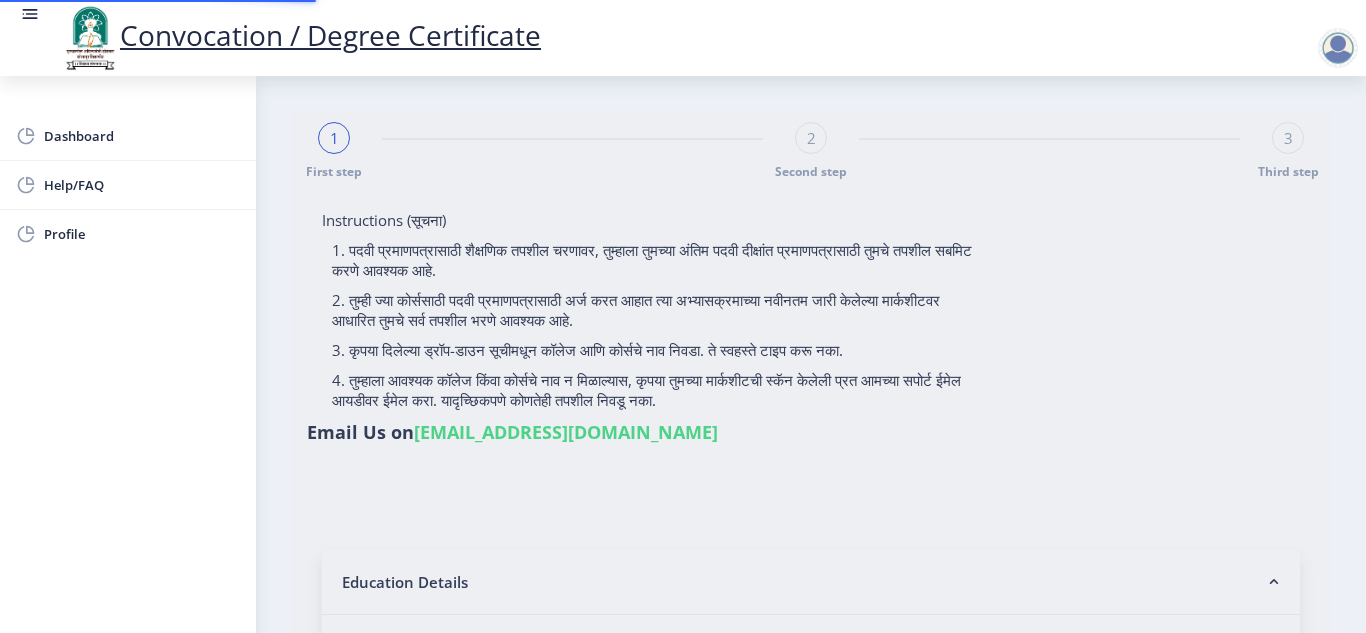 type on "[PERSON_NAME] [PERSON_NAME]" 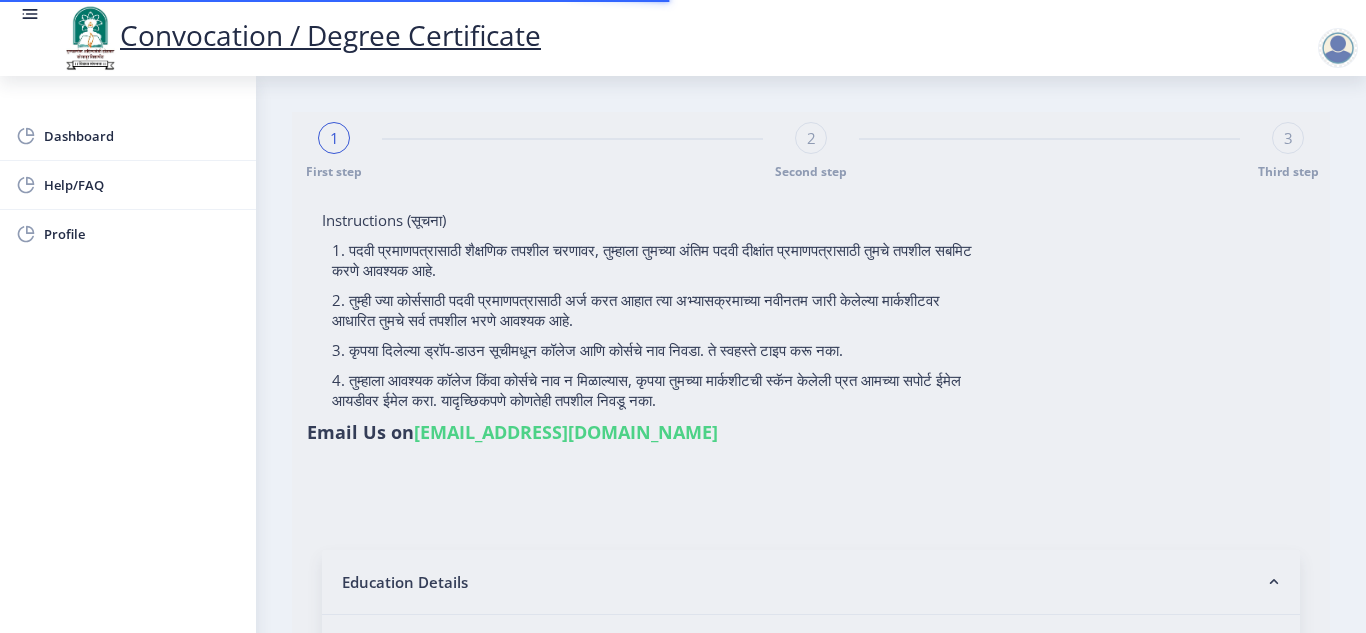 type on "P3754" 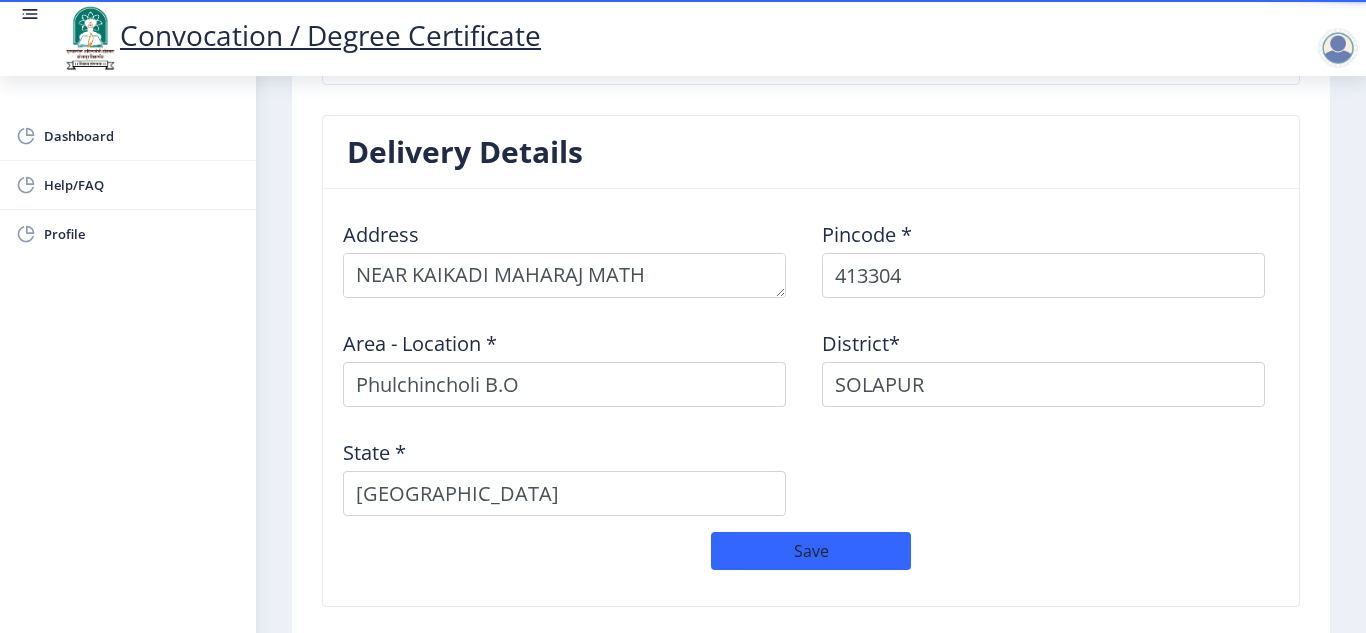 scroll, scrollTop: 1560, scrollLeft: 0, axis: vertical 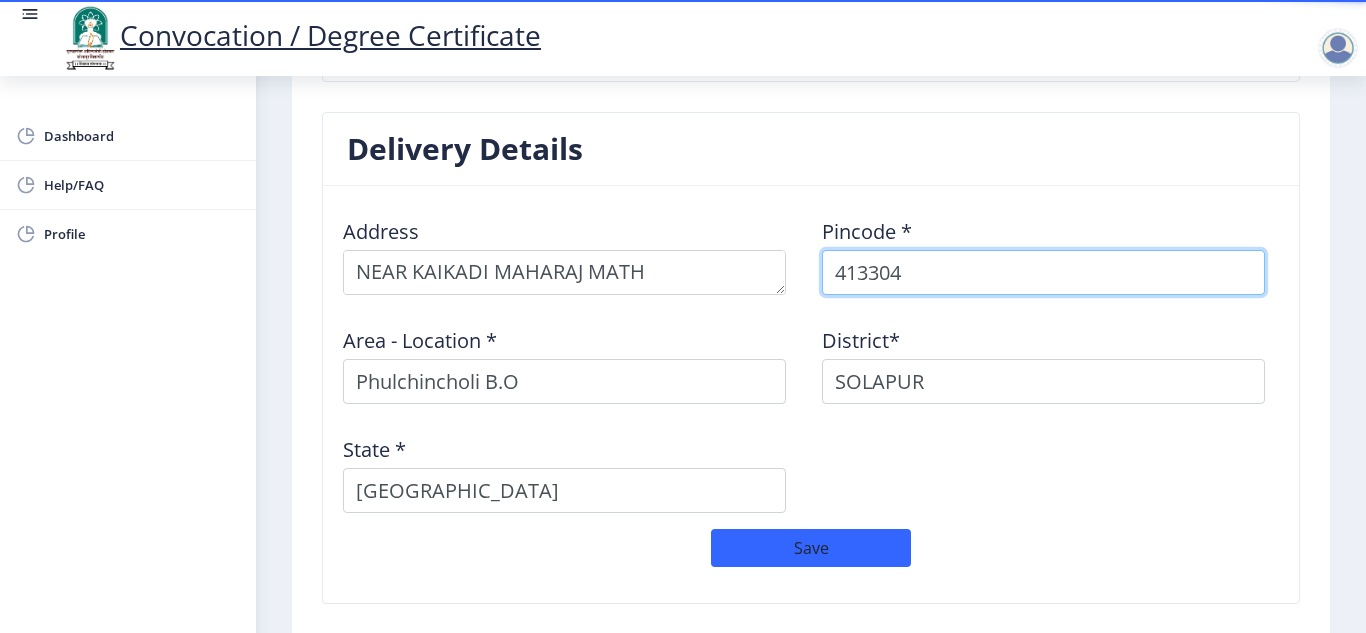 click on "413304" at bounding box center (1043, 272) 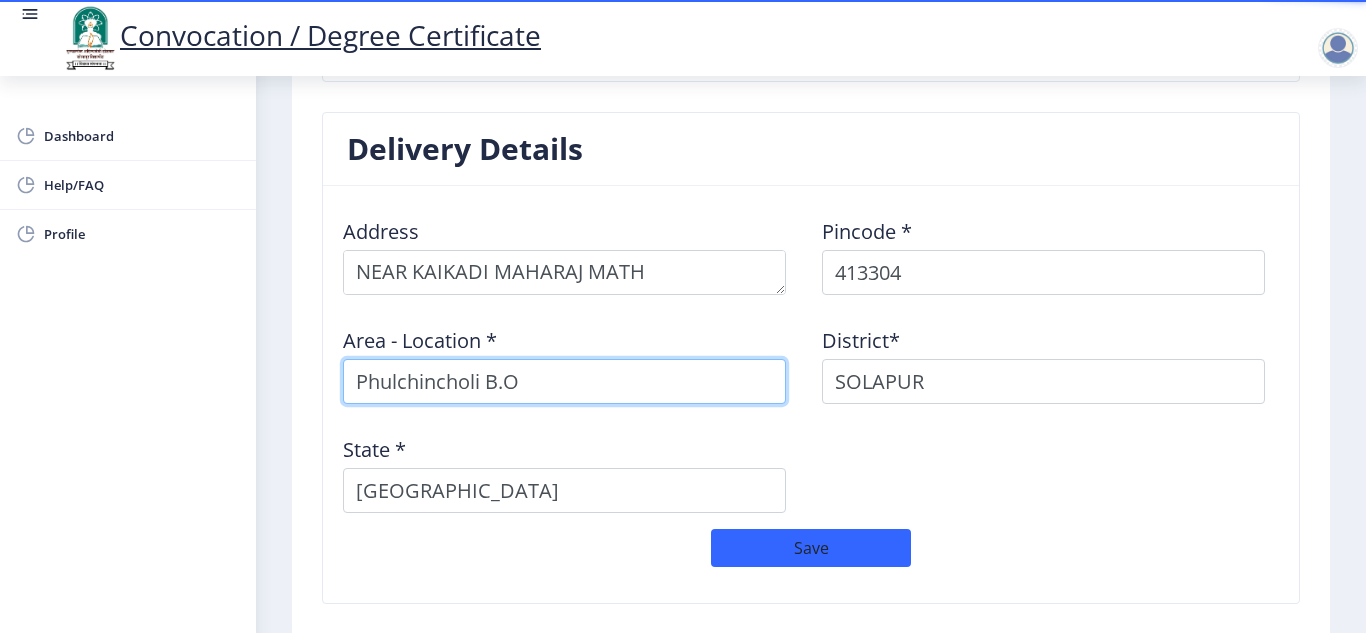 click on "Phulchincholi B.O" at bounding box center (564, 381) 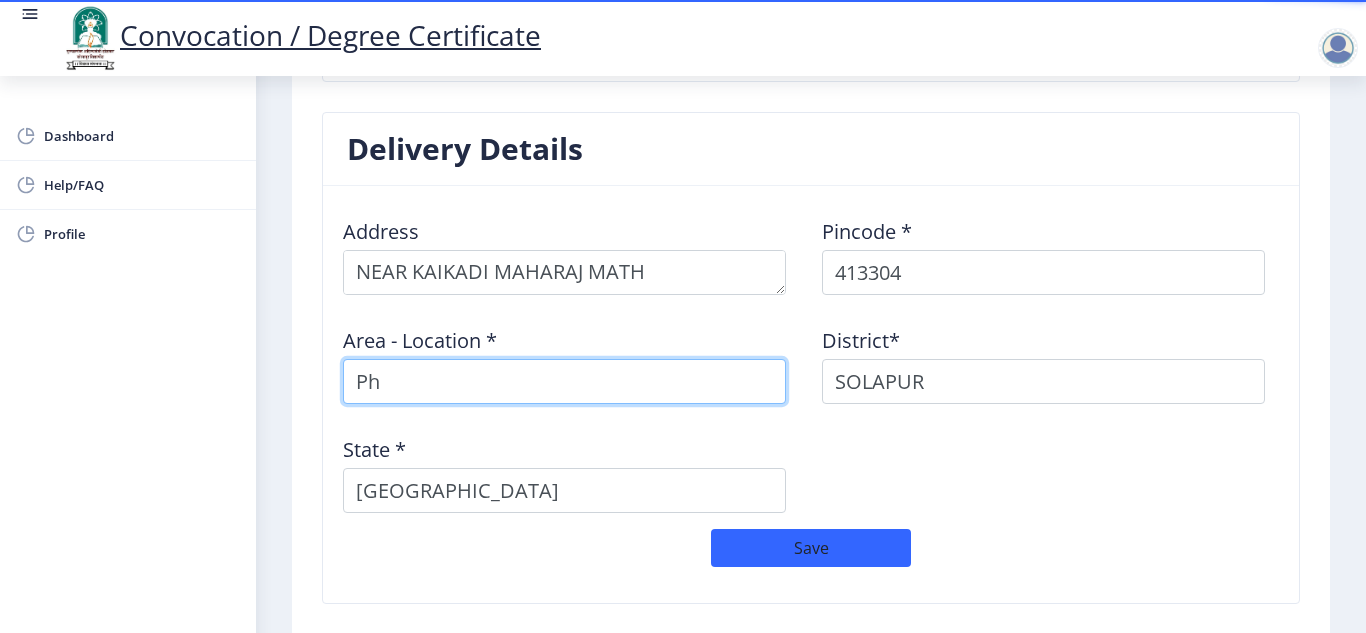 type on "P" 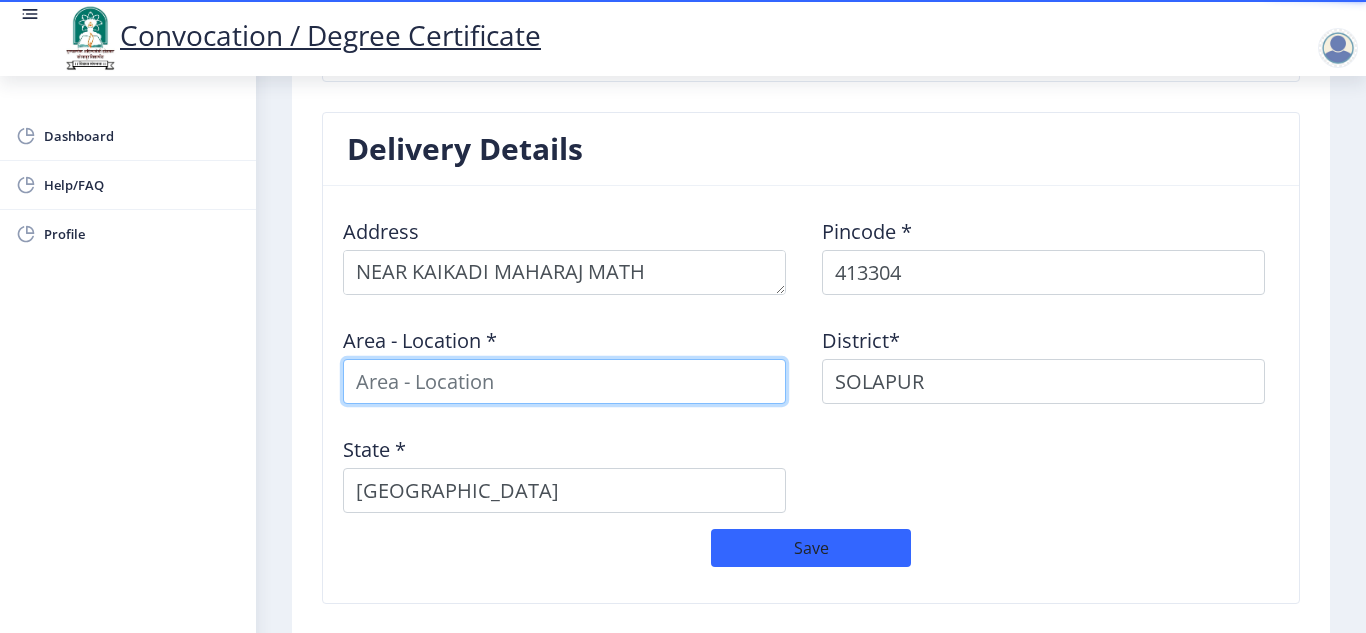click at bounding box center [564, 381] 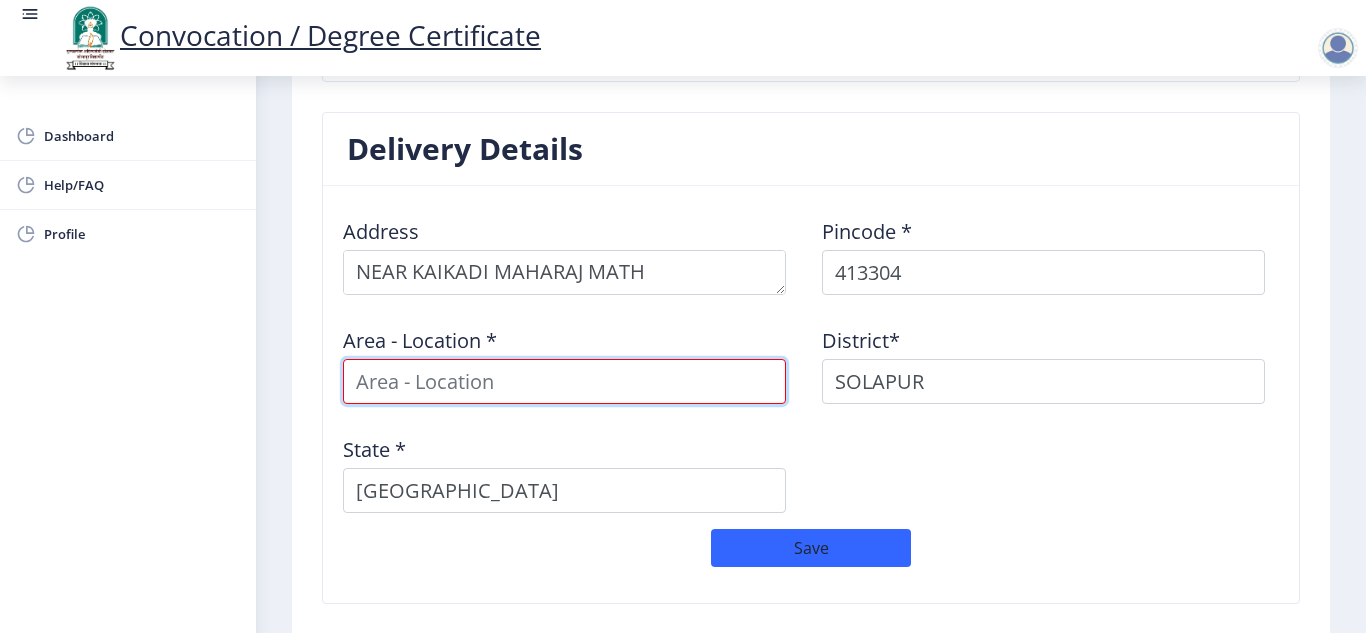 click at bounding box center (564, 381) 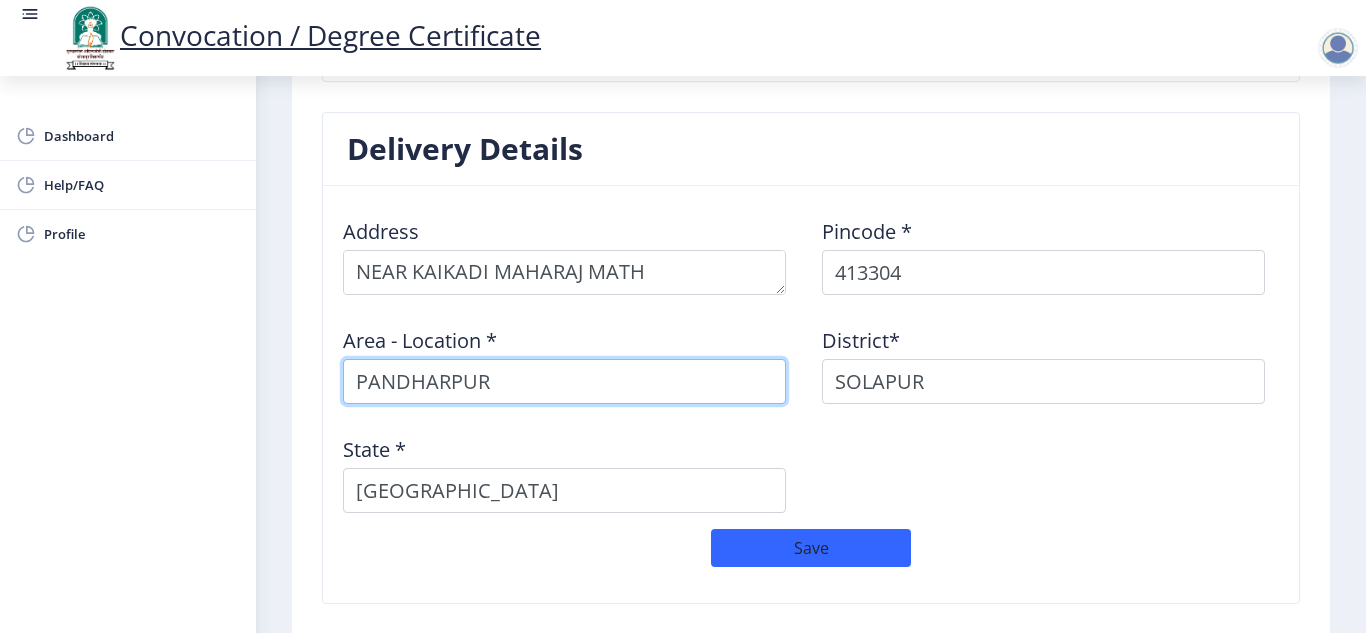 click on "PANDHARPUR" at bounding box center [564, 381] 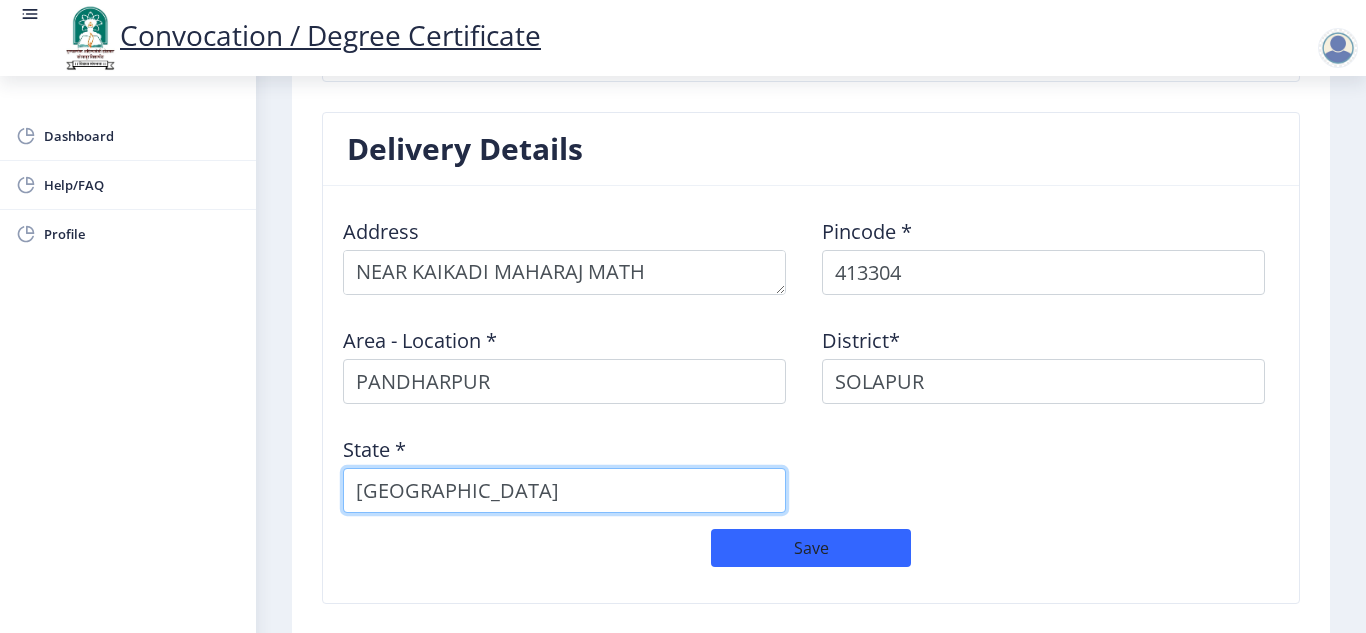 click on "[GEOGRAPHIC_DATA]" at bounding box center [564, 490] 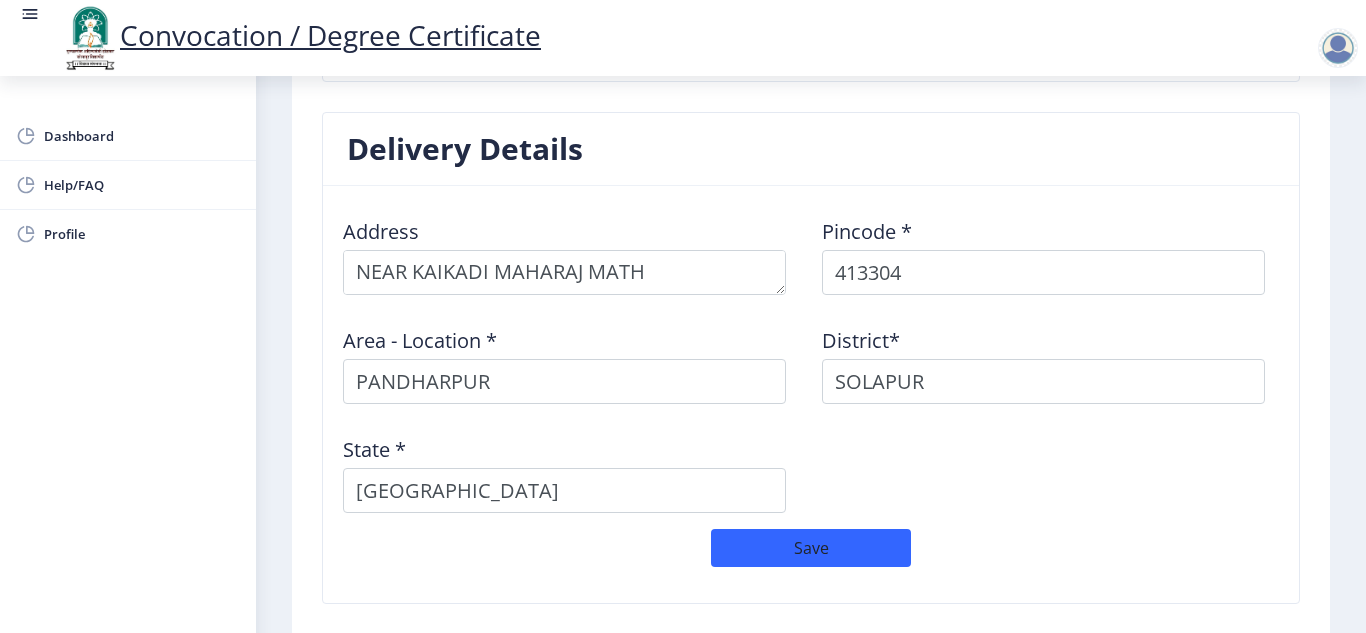 click on "Address    Pincode *  413304 Area - Location * [GEOGRAPHIC_DATA]*  [GEOGRAPHIC_DATA] *  [GEOGRAPHIC_DATA]" 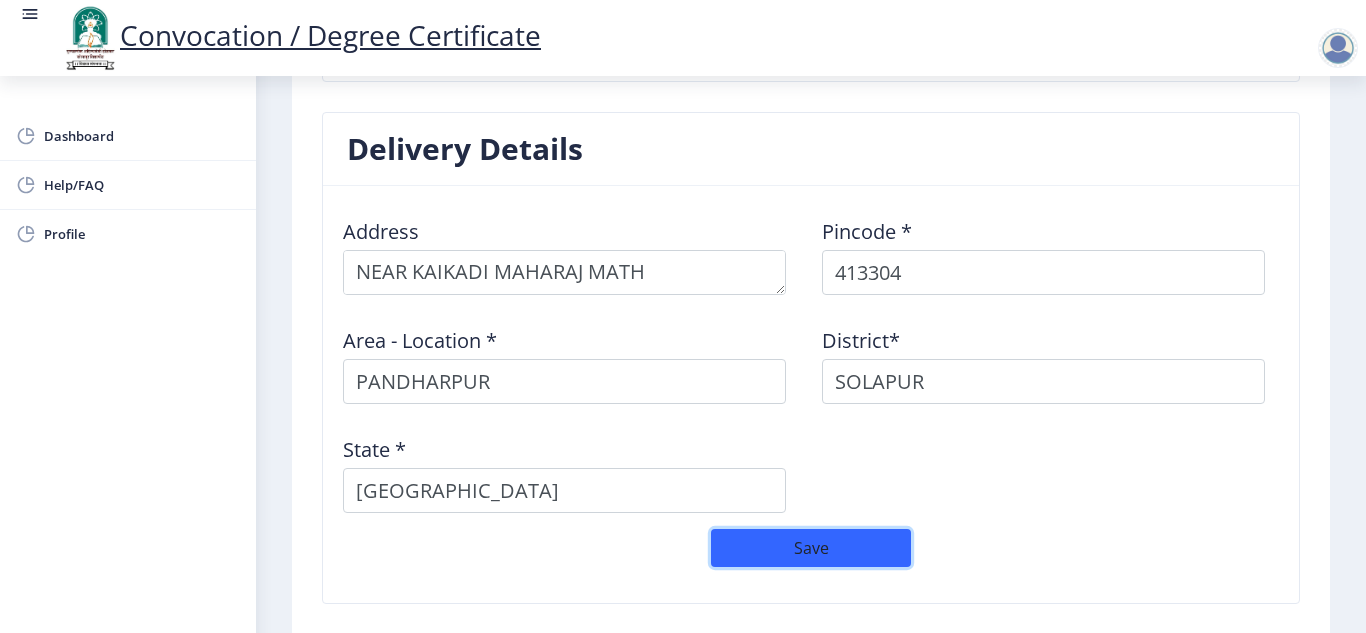 click on "Save" 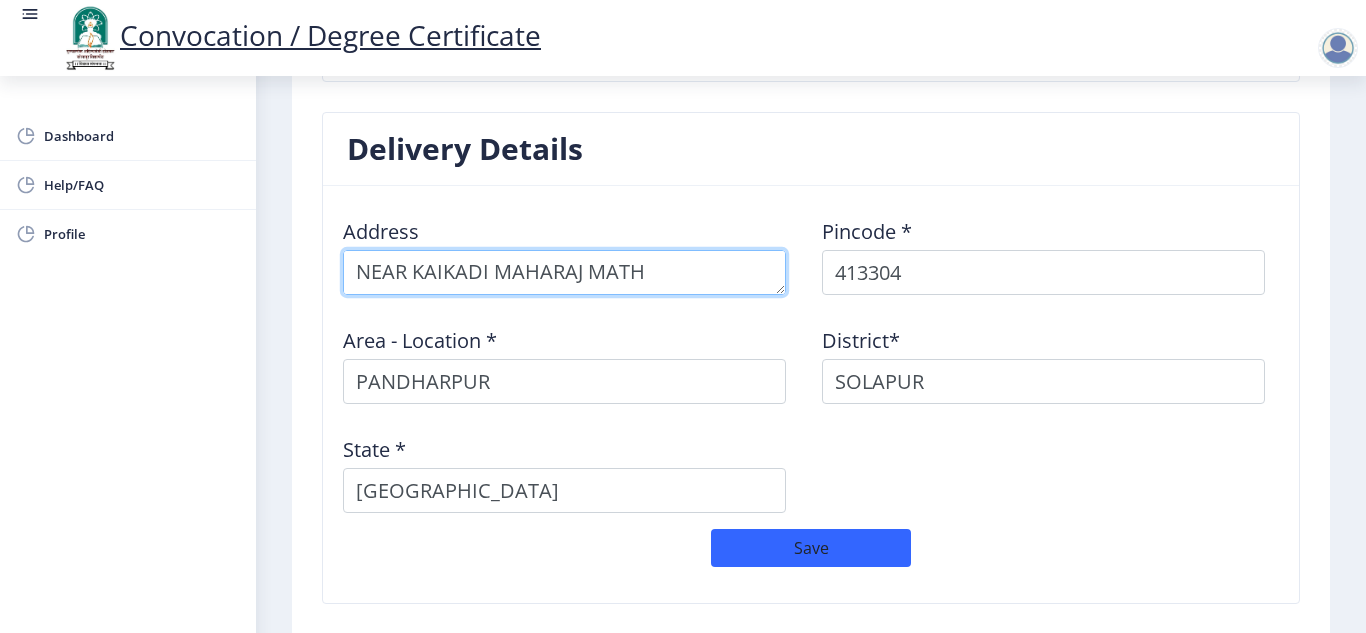 scroll, scrollTop: 40, scrollLeft: 0, axis: vertical 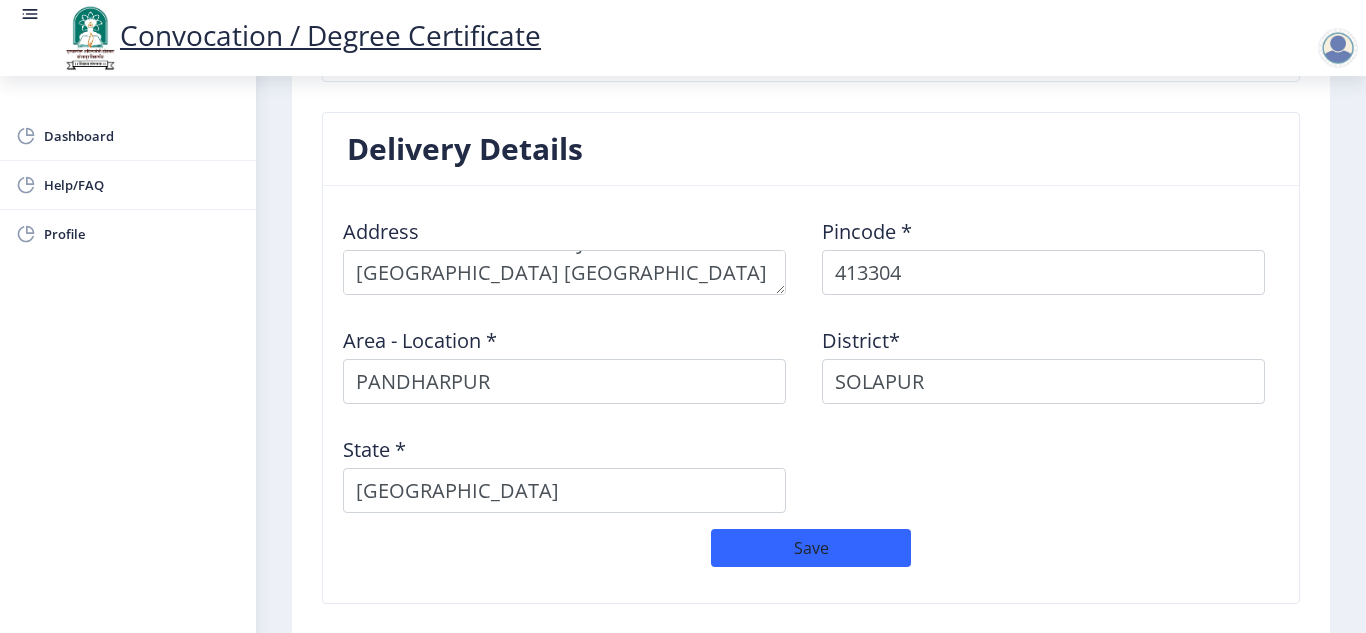 click on "State *  [GEOGRAPHIC_DATA]" 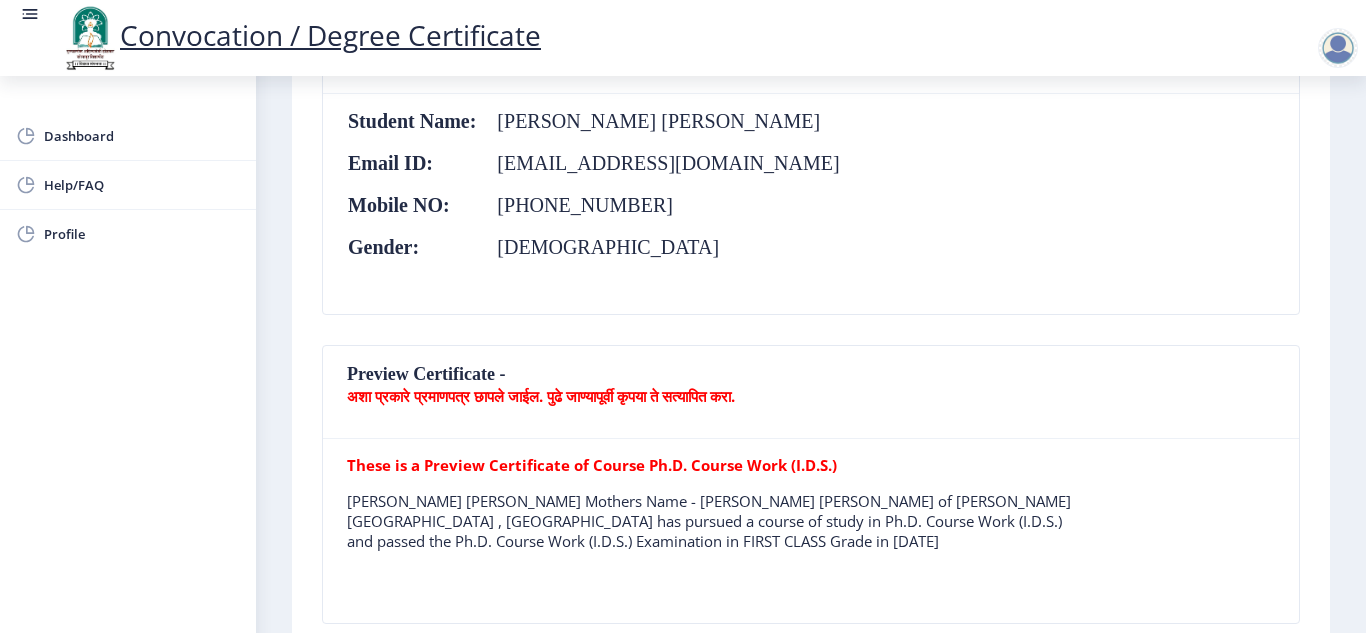 scroll, scrollTop: 280, scrollLeft: 0, axis: vertical 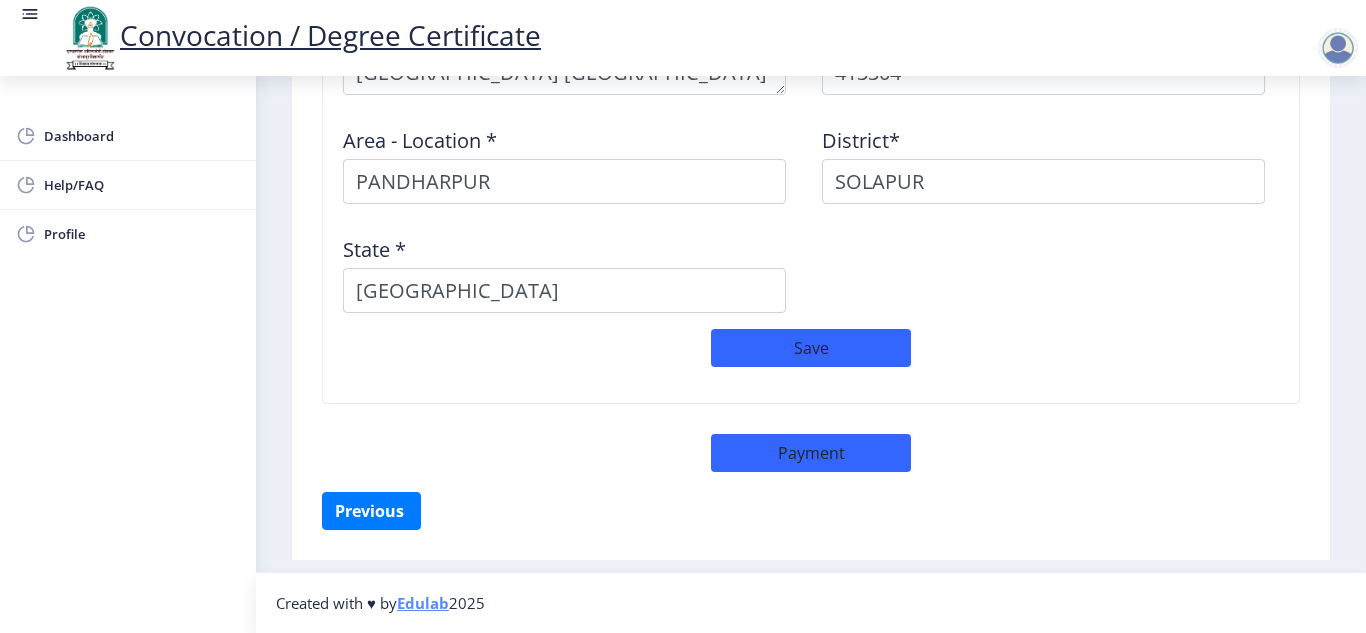 click on "Previous ‍" 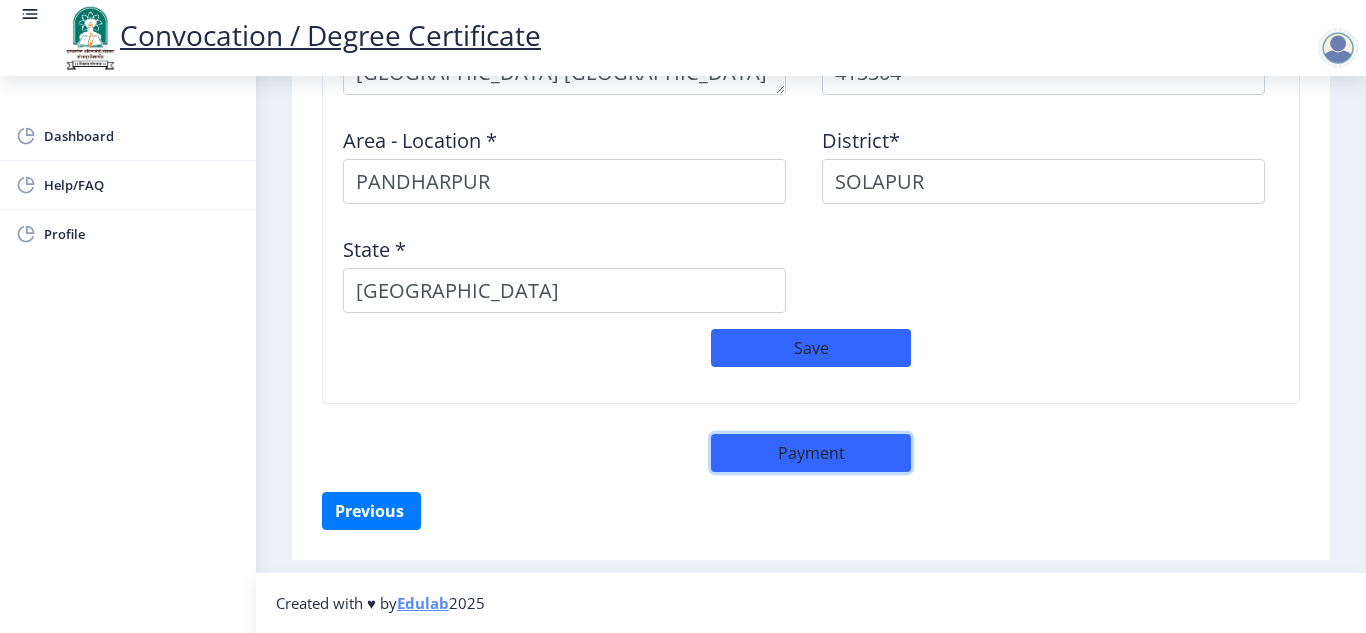 click on "Payment" 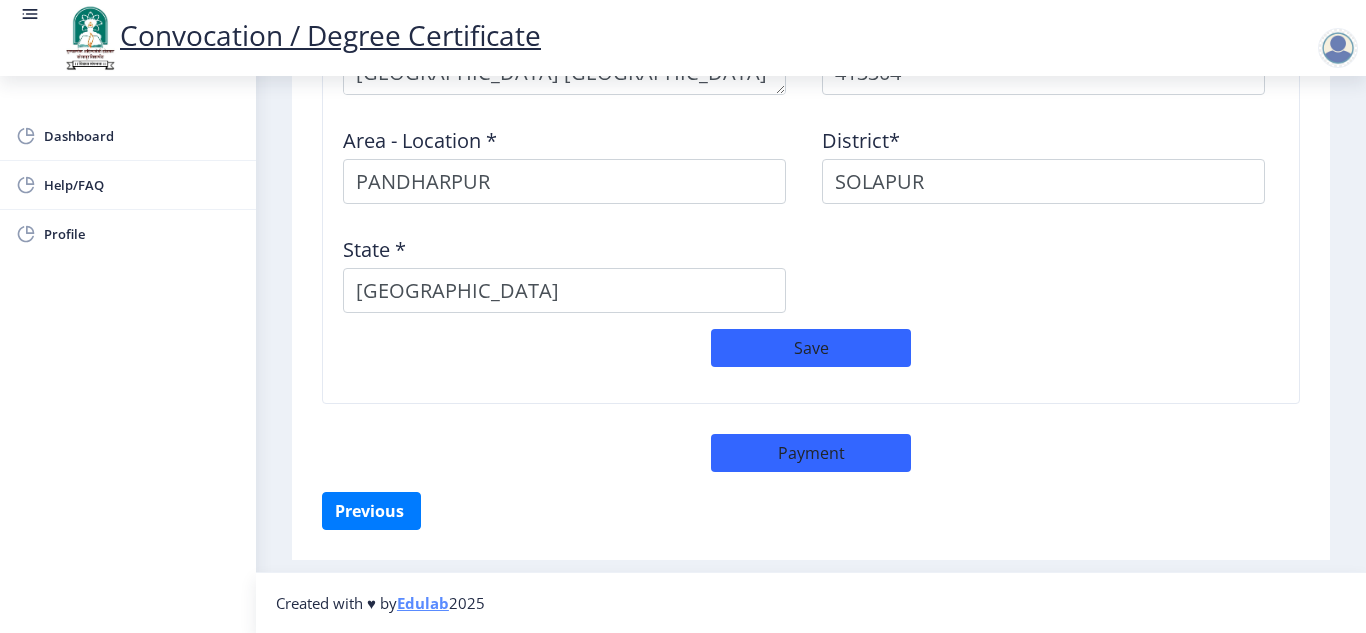 select on "sealed" 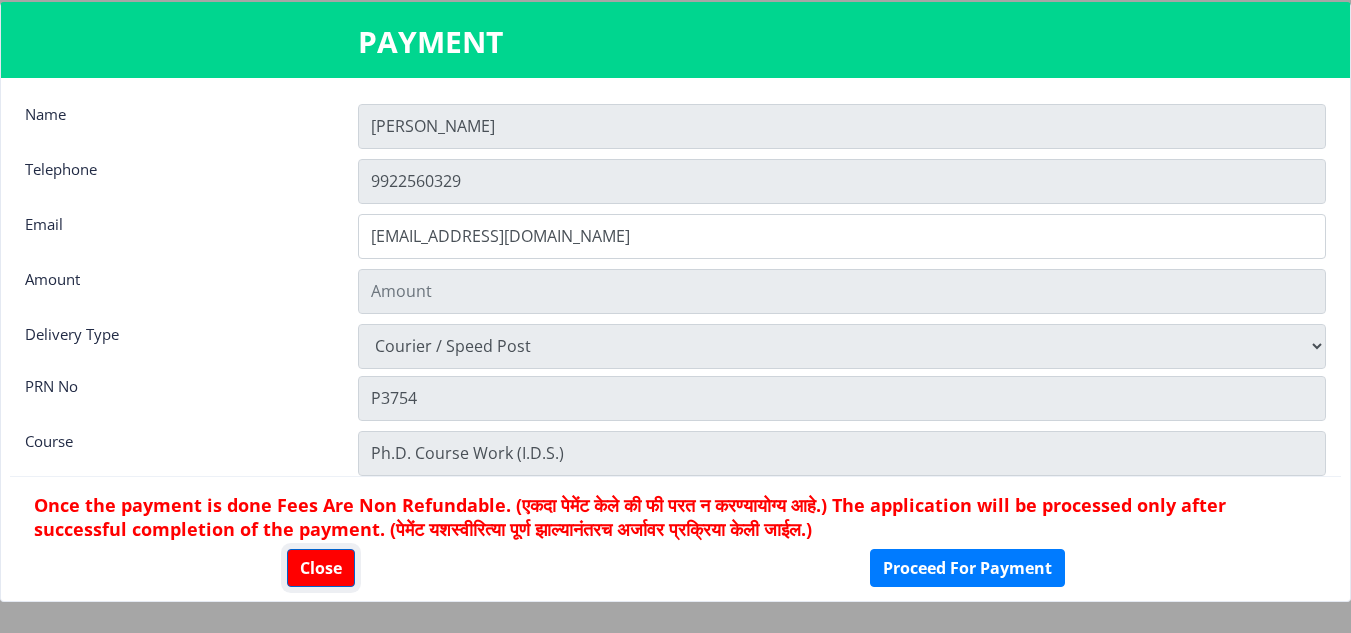 click on "Close" 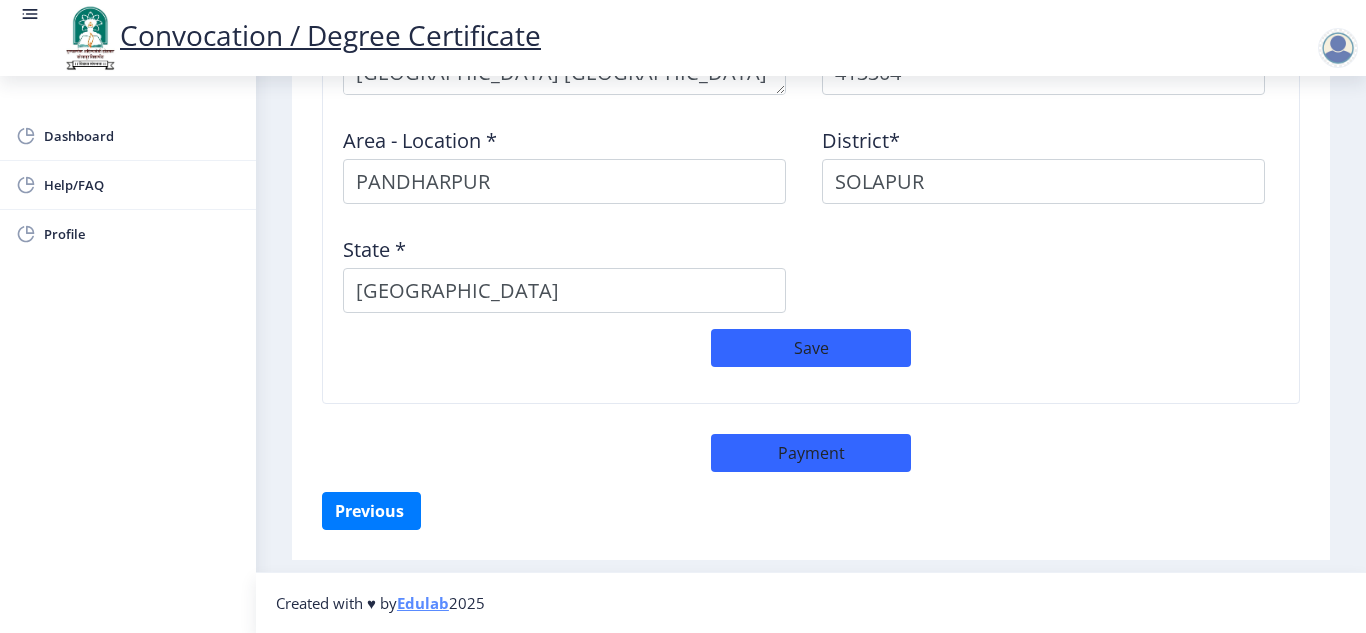 click on "First step Second step 3 Third step Solapur University Application Form for Convocation / Degree Certificate  Back  Personal Details  Student Name:  [PERSON_NAME] [PERSON_NAME] Email ID:  [EMAIL_ADDRESS][DOMAIN_NAME] Mobile NO:  [PHONE_NUMBER] Gender:  [DEMOGRAPHIC_DATA]  Preview Certificate -  अशा प्रकारे प्रमाणपत्र छापले जाईल. पुढे जाण्यापूर्वी कृपया ते सत्यापित करा.  These is a Preview Certificate of Course Ph.D. Course Work (I.D.S.)  [PERSON_NAME] [PERSON_NAME] Mothers Name - [PERSON_NAME] [PERSON_NAME]  of [PERSON_NAME][GEOGRAPHIC_DATA] , [GEOGRAPHIC_DATA] has pursued a course of study in Ph.D. Course Work (I.D.S.) and passed the Ph.D. Course Work (I.D.S.) Examination in FIRST CLASS Grade in [DATE]  Educational Details Degrees/Course:  Ph.D. Course Work (I.D.S.)  College Name:  [PERSON_NAME][GEOGRAPHIC_DATA] of Education Seat No:  P3754 Passing Year:  2025 Passing Month:  March  Result:  FIRST CLASS [DOMAIN_NAME]  1   Photo" 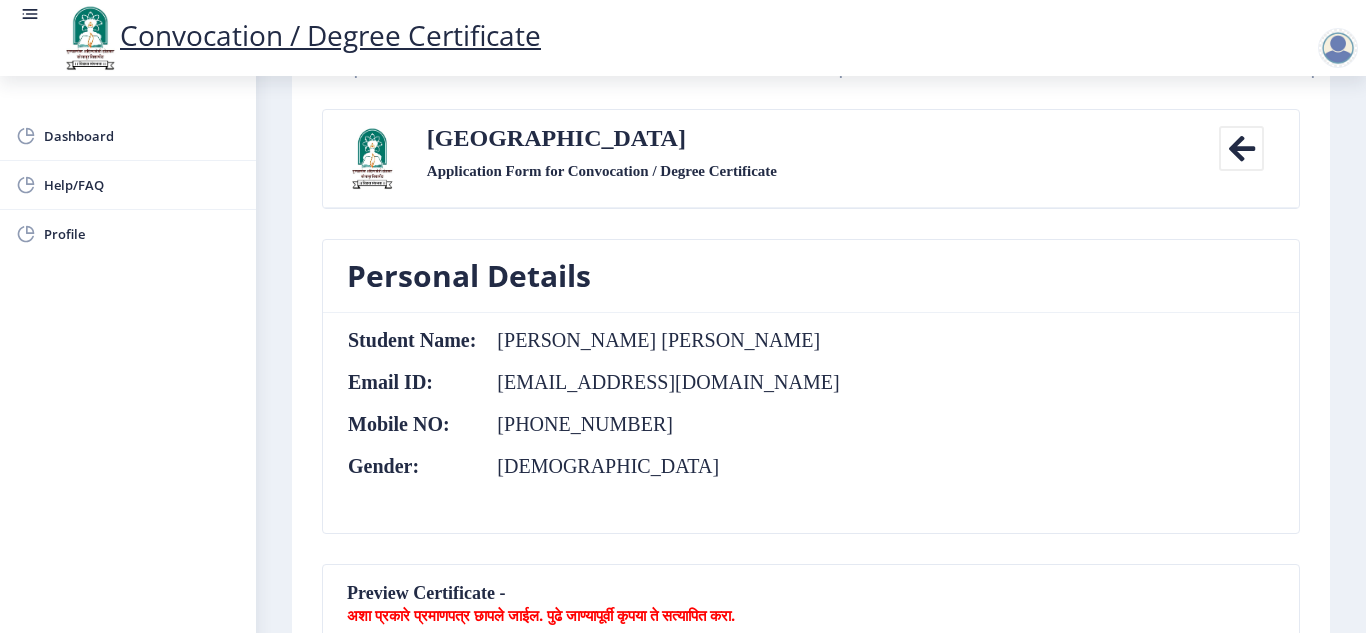scroll, scrollTop: 0, scrollLeft: 0, axis: both 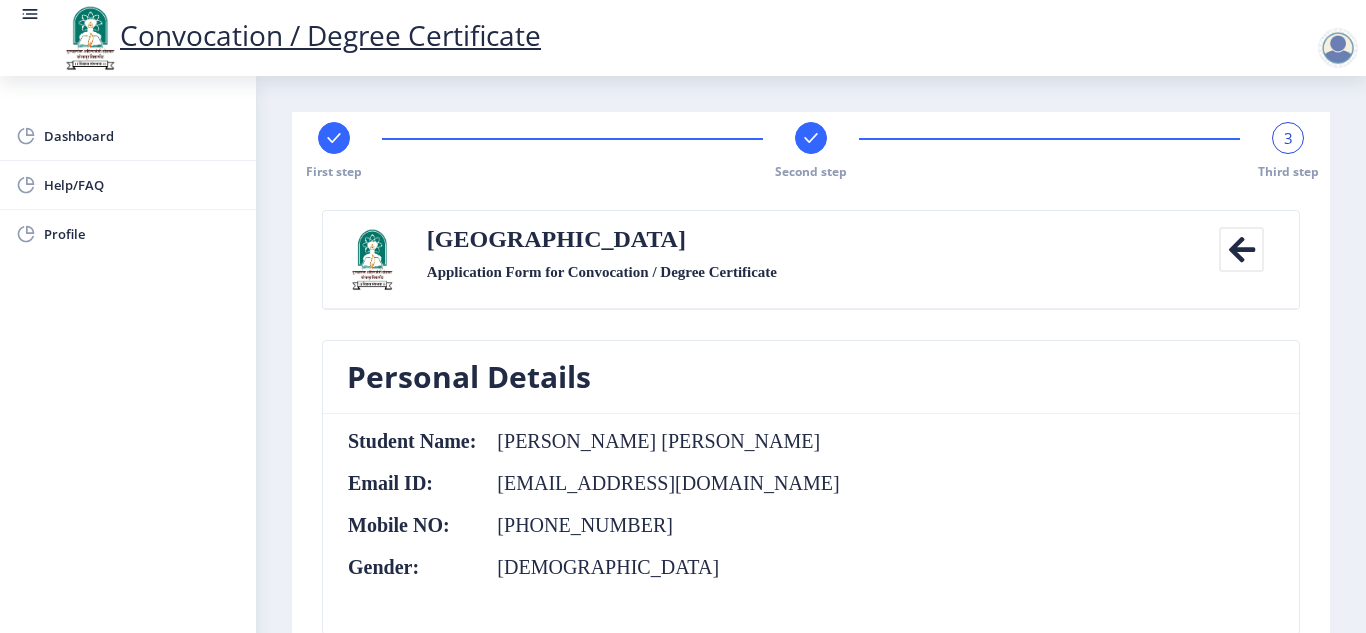 click 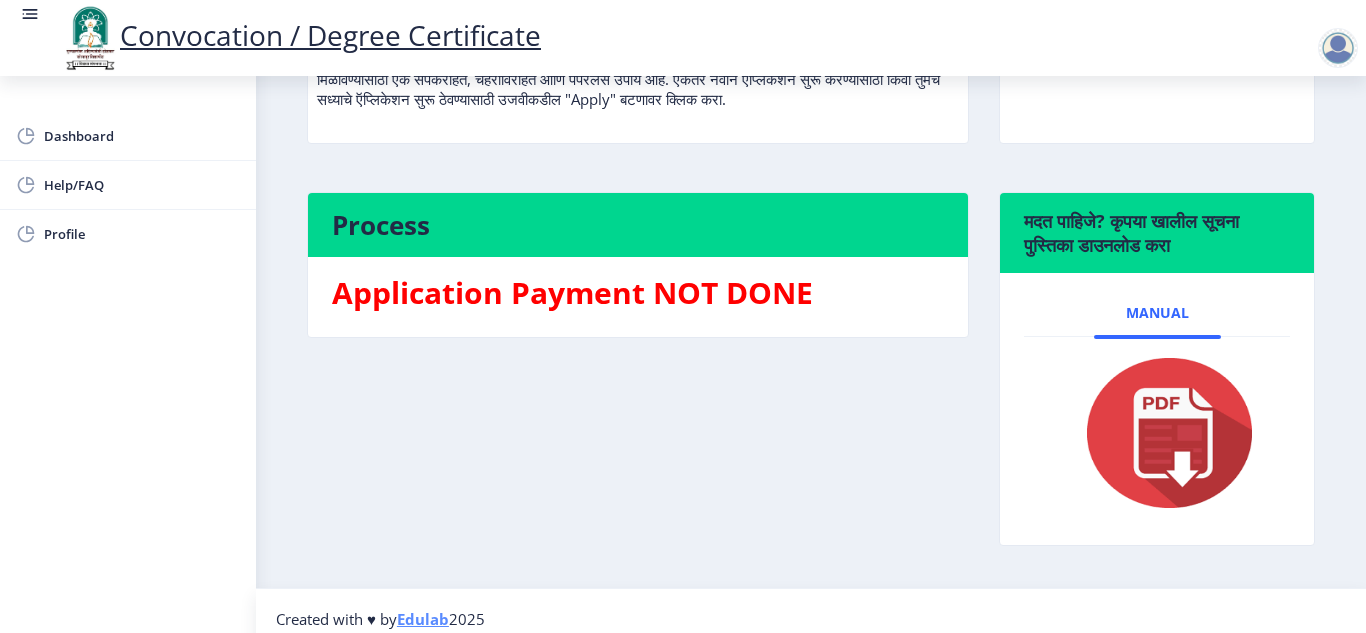 scroll, scrollTop: 336, scrollLeft: 0, axis: vertical 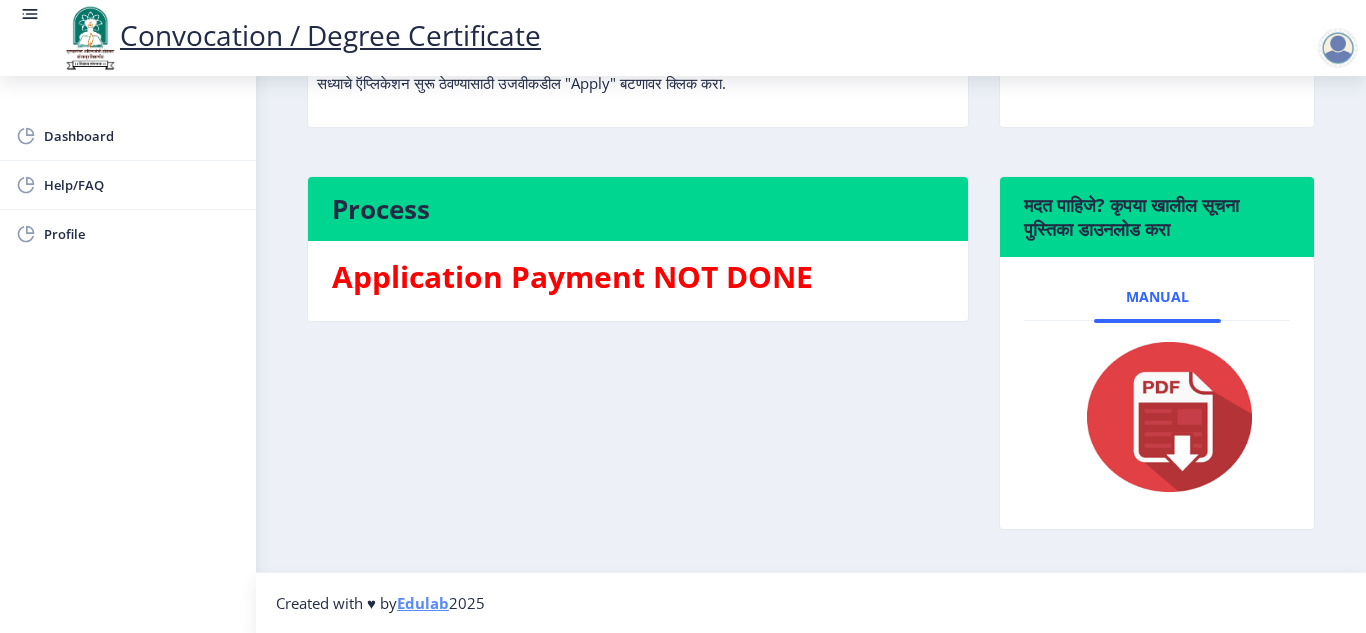 click on "Students can apply here for Convocation/Degree Certificate if they Pass Out between 2004 To [DATE] (फक्त 2004 ते ऑक्टोबर 2021 दरम्यान उत्तीर्ण झालेले विद्यार्थीच येथे पदवी प्रमाणपत्रासाठी अर्ज करू शकतात).  Welcome to Convocation / Degree Certificate!  पदवी प्रमाणपत्रात आपले स्वागत आहे!   Convocation / Degree Certificate   Apply  Process Application Payment NOT DONE  मदत पाहिजे? कृपया खालील सूचना पुस्तिका डाउनलोड करा  Manual" 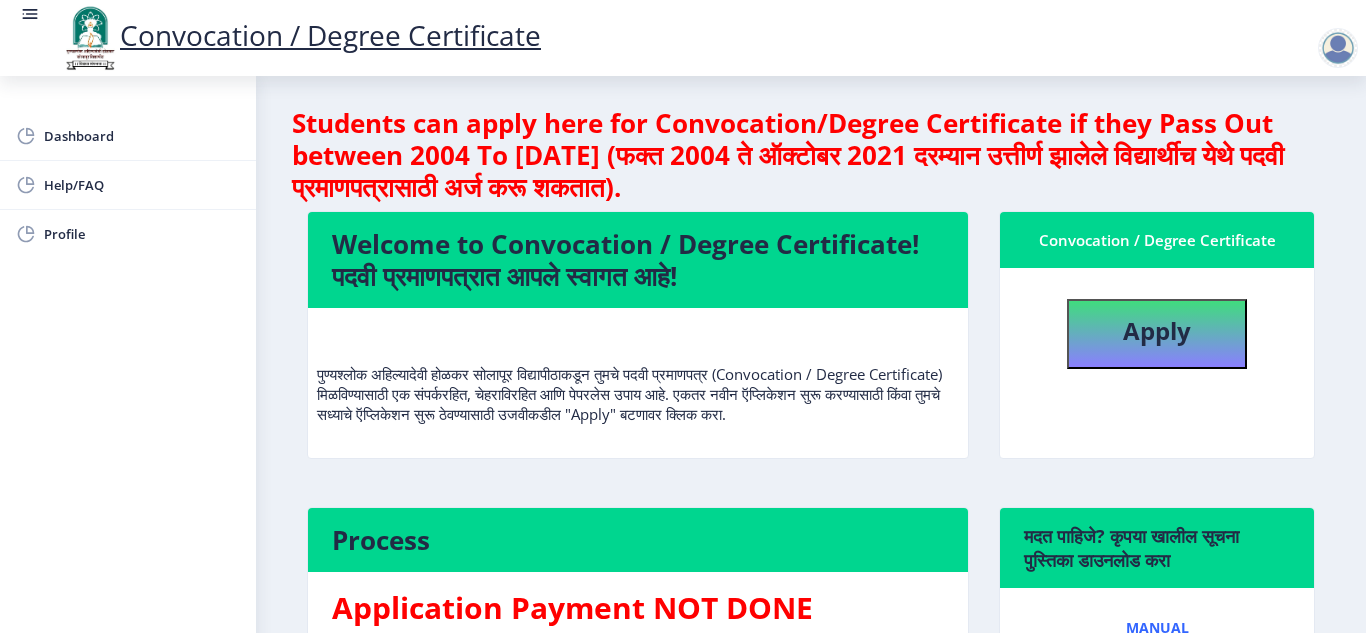 scroll, scrollTop: 0, scrollLeft: 0, axis: both 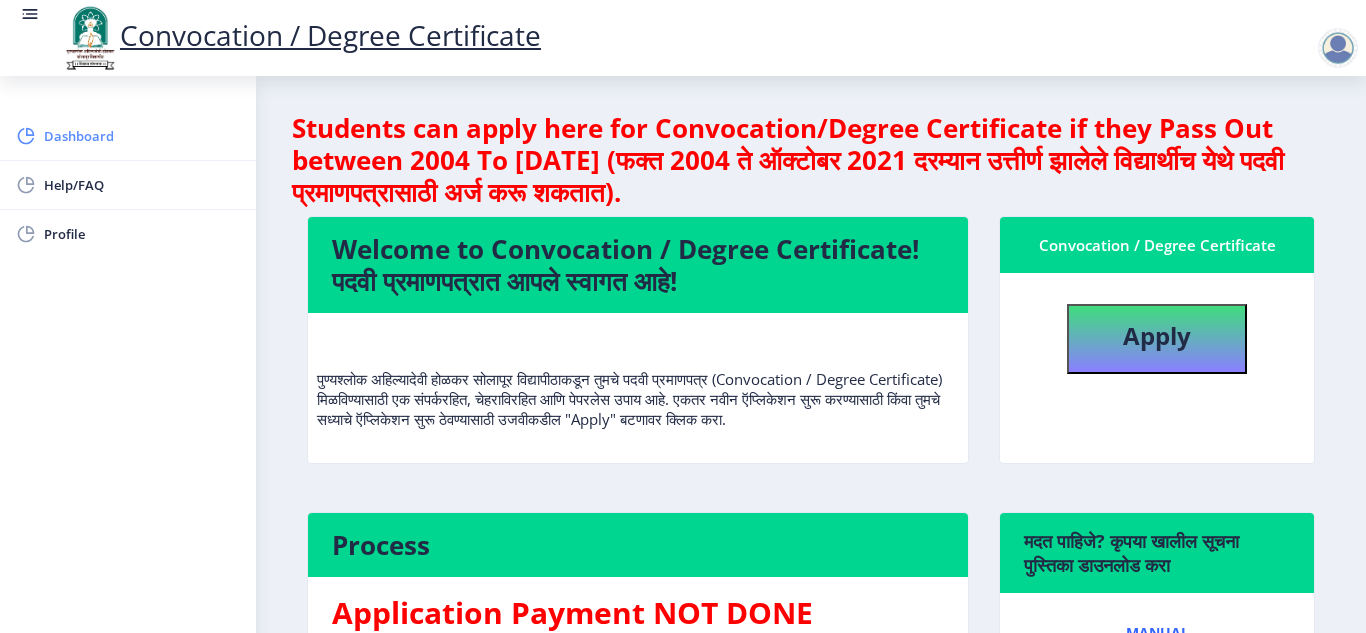 click on "Dashboard" 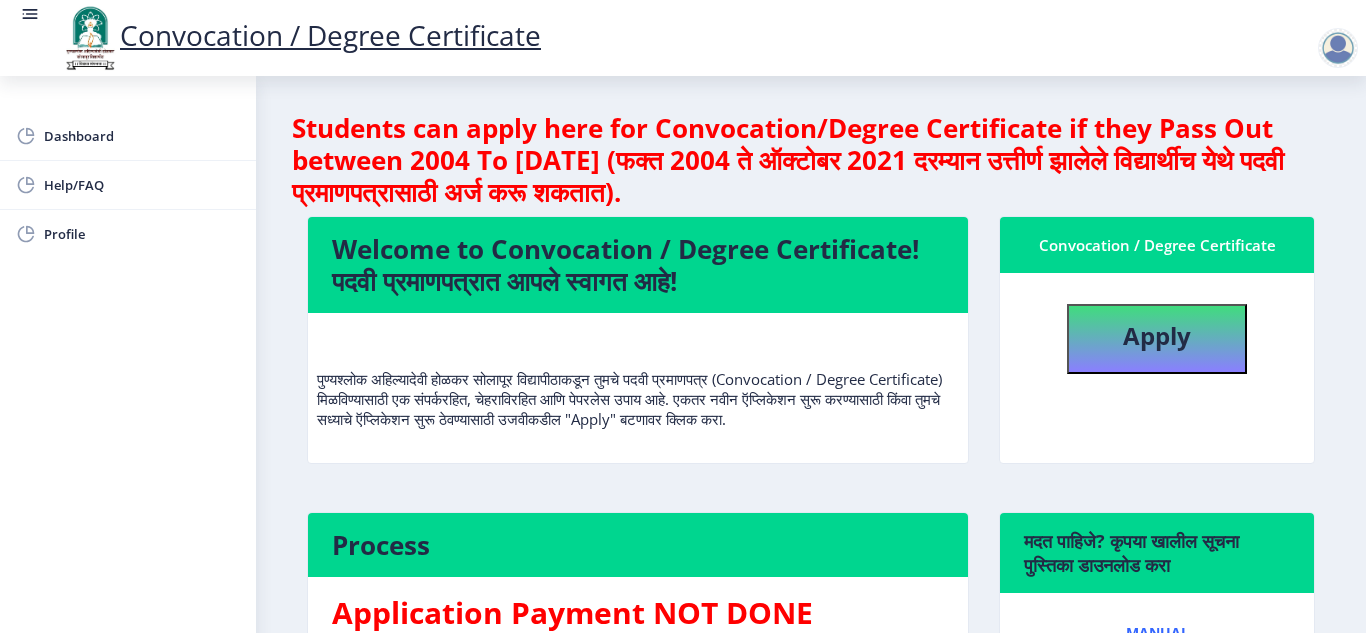 click on "Welcome to Convocation / Degree Certificate!  पदवी प्रमाणपत्रात आपले स्वागत आहे!   पुण्यश्लोक अहिल्यादेवी होळकर सोलापूर विद्यापीठाकडून तुमचे पदवी प्रमाणपत्र (Convocation / Degree Certificate) मिळविण्यासाठी एक संपर्करहित, चेहराविरहित आणि पेपरलेस उपाय आहे. एकतर नवीन ऍप्लिकेशन सुरू करण्यासाठी किंवा तुमचे सध्याचे ऍप्लिकेशन सुरू ठेवण्यासाठी उजवीकडील "Apply" बटणावर क्लिक करा." 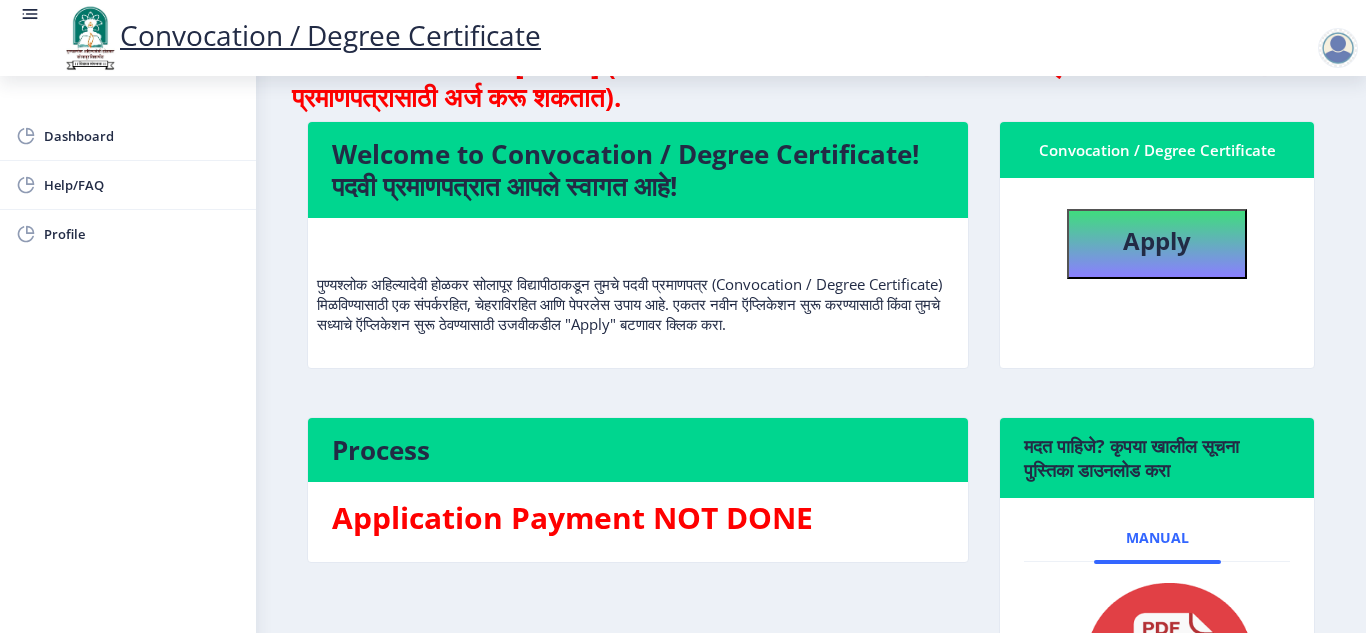 scroll, scrollTop: 0, scrollLeft: 0, axis: both 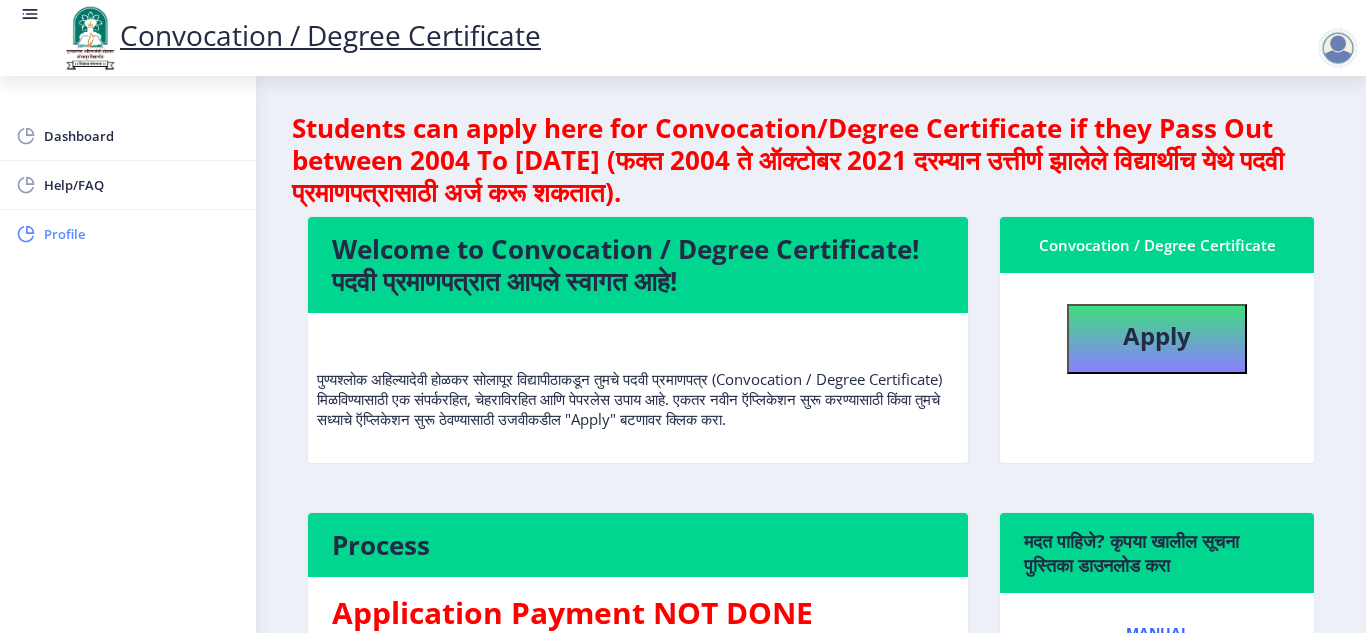 click on "Profile" 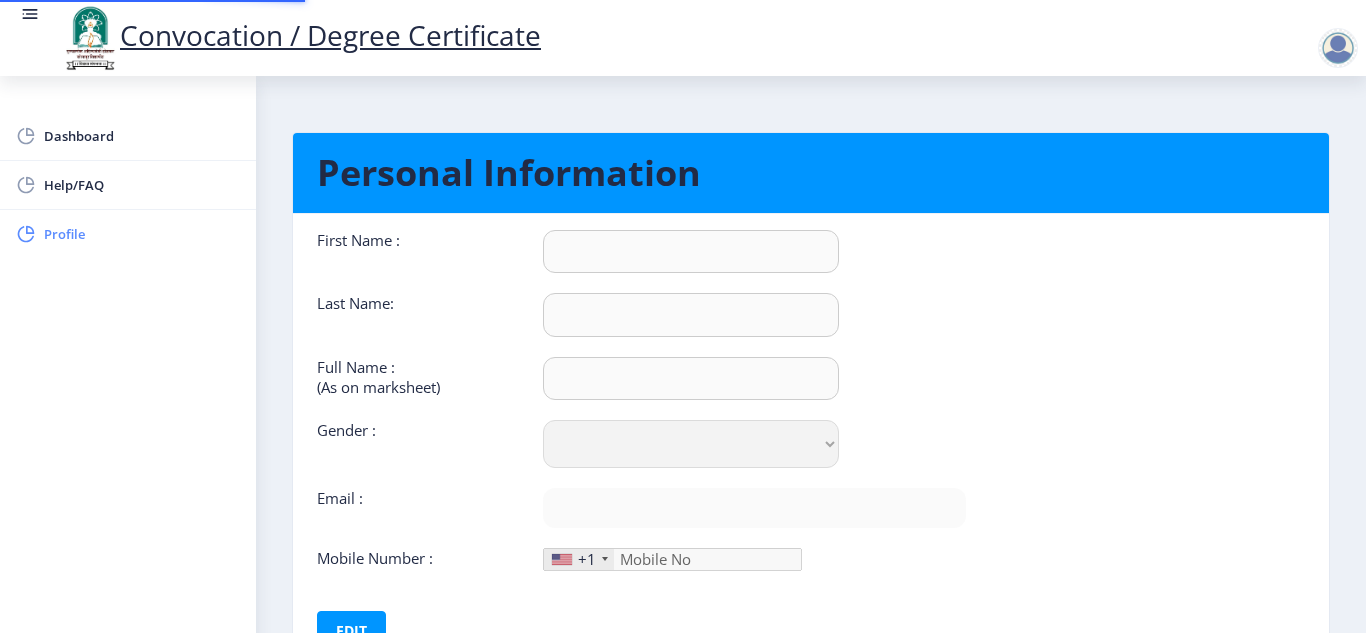 type on "[PERSON_NAME]" 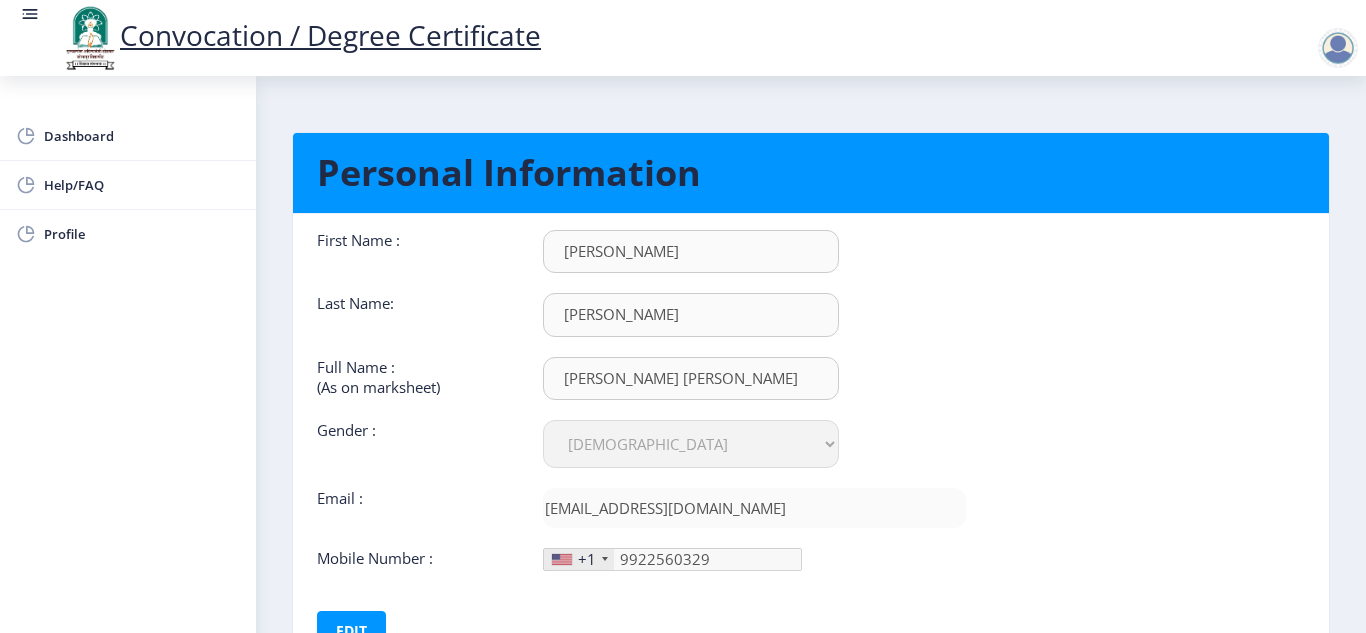 click on "First Name :  [PERSON_NAME] Last Name:  [PERSON_NAME] Full Name : (As on marksheet) [PERSON_NAME] [PERSON_NAME] Gender : Select Gender [DEMOGRAPHIC_DATA] [DEMOGRAPHIC_DATA] Other  Email :  [EMAIL_ADDRESS][DOMAIN_NAME]  Mobile Number :  +1 [GEOGRAPHIC_DATA] +1 [GEOGRAPHIC_DATA] +44 [GEOGRAPHIC_DATA] (‫[GEOGRAPHIC_DATA]‬‎) +93 [GEOGRAPHIC_DATA] ([GEOGRAPHIC_DATA]) +355 [GEOGRAPHIC_DATA] (‫[GEOGRAPHIC_DATA]‬‎) +213 [US_STATE] +1 [GEOGRAPHIC_DATA] +376 [GEOGRAPHIC_DATA] +244 [GEOGRAPHIC_DATA] +1 [GEOGRAPHIC_DATA] +1 [GEOGRAPHIC_DATA] +54 [GEOGRAPHIC_DATA] ([GEOGRAPHIC_DATA]) +374 [GEOGRAPHIC_DATA] +297 [GEOGRAPHIC_DATA] +61 [GEOGRAPHIC_DATA] ([GEOGRAPHIC_DATA]) +43 [GEOGRAPHIC_DATA] ([GEOGRAPHIC_DATA]) +994 [GEOGRAPHIC_DATA] +1 [GEOGRAPHIC_DATA] ([GEOGRAPHIC_DATA][GEOGRAPHIC_DATA]‬‎) +973 [GEOGRAPHIC_DATA] ([GEOGRAPHIC_DATA]) +880 [GEOGRAPHIC_DATA] +1 [GEOGRAPHIC_DATA] ([GEOGRAPHIC_DATA]) +375 [GEOGRAPHIC_DATA] ([GEOGRAPHIC_DATA]) +32 [GEOGRAPHIC_DATA] +501 [GEOGRAPHIC_DATA] ([GEOGRAPHIC_DATA]) +229 [GEOGRAPHIC_DATA] +1 [GEOGRAPHIC_DATA] (འབྲུག) +975 [GEOGRAPHIC_DATA] +591 [GEOGRAPHIC_DATA] ([GEOGRAPHIC_DATA]) +387 [GEOGRAPHIC_DATA] +267 [GEOGRAPHIC_DATA] ([GEOGRAPHIC_DATA]) +55 [GEOGRAPHIC_DATA] +246 [GEOGRAPHIC_DATA] +1 [GEOGRAPHIC_DATA] +673 [GEOGRAPHIC_DATA] ([GEOGRAPHIC_DATA]) +359 [GEOGRAPHIC_DATA] +226 +257" 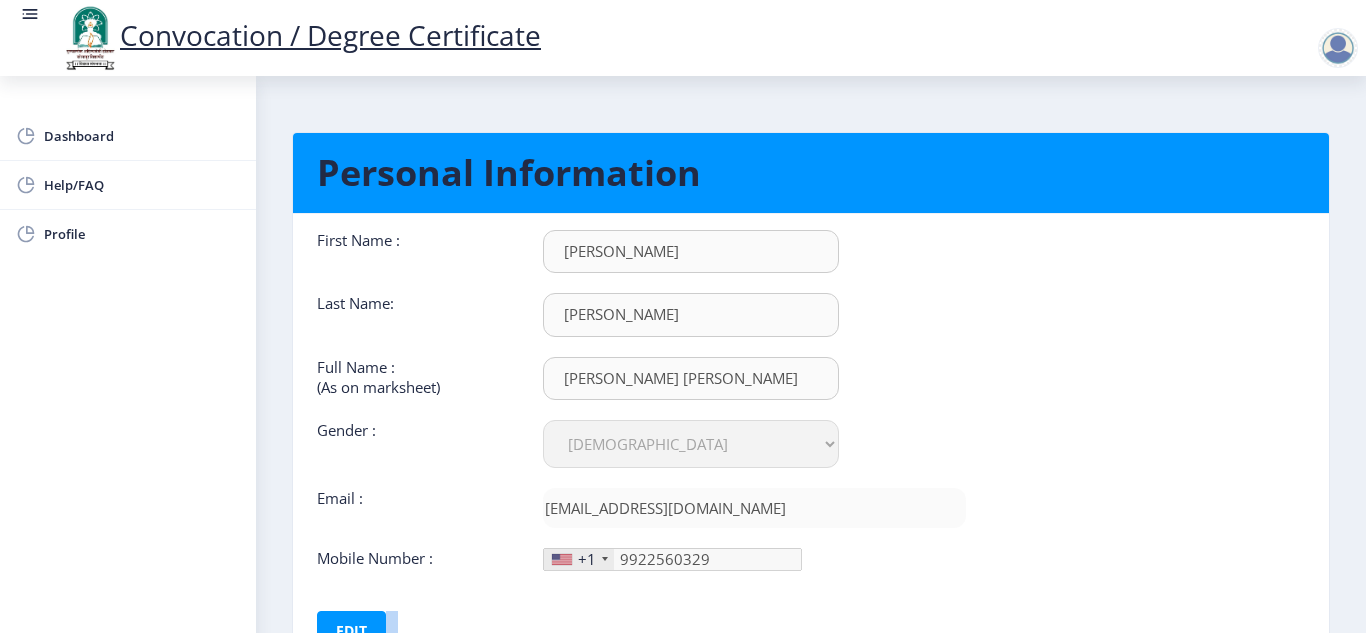click on "Personal Information First Name :  [PERSON_NAME] Last Name:  [PERSON_NAME] Full Name : (As on marksheet) [PERSON_NAME] [PERSON_NAME] Gender : Select Gender [DEMOGRAPHIC_DATA] [DEMOGRAPHIC_DATA] Other  Email :  [EMAIL_ADDRESS][DOMAIN_NAME]  Mobile Number :  +1 [GEOGRAPHIC_DATA] +1 [GEOGRAPHIC_DATA] +44 [GEOGRAPHIC_DATA] (‫[GEOGRAPHIC_DATA]‬‎) +93 [GEOGRAPHIC_DATA] ([GEOGRAPHIC_DATA]) +355 [GEOGRAPHIC_DATA] (‫[GEOGRAPHIC_DATA]‬‎) +213 [US_STATE] +1 [GEOGRAPHIC_DATA] +376 [GEOGRAPHIC_DATA] +244 [GEOGRAPHIC_DATA] +1 [GEOGRAPHIC_DATA] +1 [GEOGRAPHIC_DATA] +54 [GEOGRAPHIC_DATA] ([GEOGRAPHIC_DATA]) +374 [GEOGRAPHIC_DATA] +297 [GEOGRAPHIC_DATA] +61 [GEOGRAPHIC_DATA] ([GEOGRAPHIC_DATA]) +43 [GEOGRAPHIC_DATA] ([GEOGRAPHIC_DATA]) +994 [GEOGRAPHIC_DATA] +1 [GEOGRAPHIC_DATA] ([GEOGRAPHIC_DATA][GEOGRAPHIC_DATA]‬‎) +973 [GEOGRAPHIC_DATA] ([GEOGRAPHIC_DATA]) +880 [GEOGRAPHIC_DATA] +1 [GEOGRAPHIC_DATA] ([GEOGRAPHIC_DATA]) +375 [GEOGRAPHIC_DATA] ([GEOGRAPHIC_DATA]) +32 [GEOGRAPHIC_DATA] +501 [GEOGRAPHIC_DATA] ([GEOGRAPHIC_DATA]) +229 [GEOGRAPHIC_DATA] +1 [GEOGRAPHIC_DATA] (འབྲུག) +975 [GEOGRAPHIC_DATA] +591 [GEOGRAPHIC_DATA] ([GEOGRAPHIC_DATA]) +387 [GEOGRAPHIC_DATA] +267 [GEOGRAPHIC_DATA] ([GEOGRAPHIC_DATA]) +55 [GEOGRAPHIC_DATA] +246 [GEOGRAPHIC_DATA] +1 [GEOGRAPHIC_DATA] +673 [GEOGRAPHIC_DATA] ([GEOGRAPHIC_DATA]) +359" 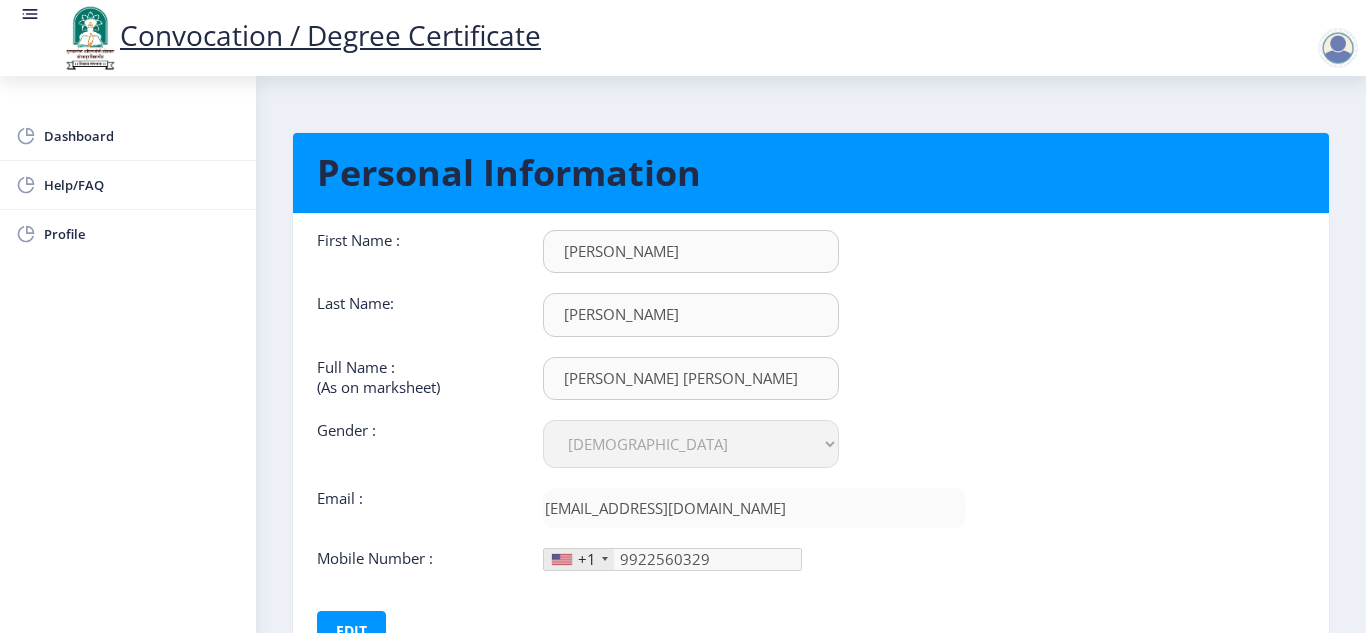 click on "+1" 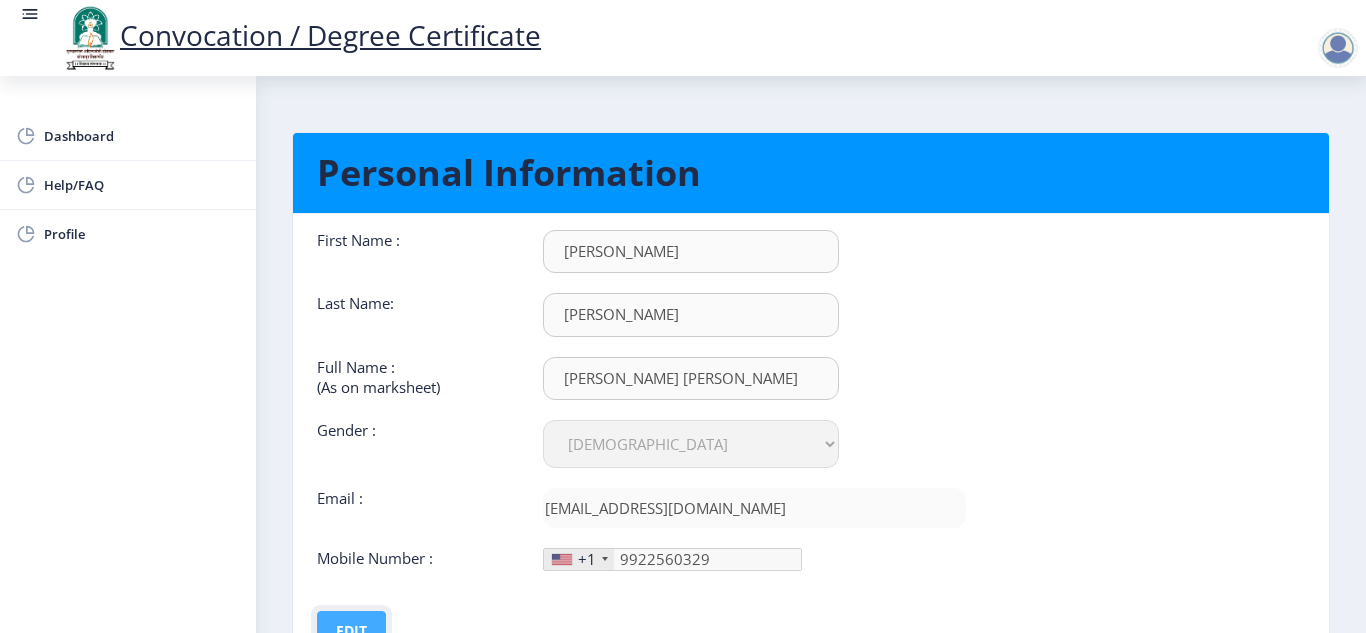 click on "Edit" 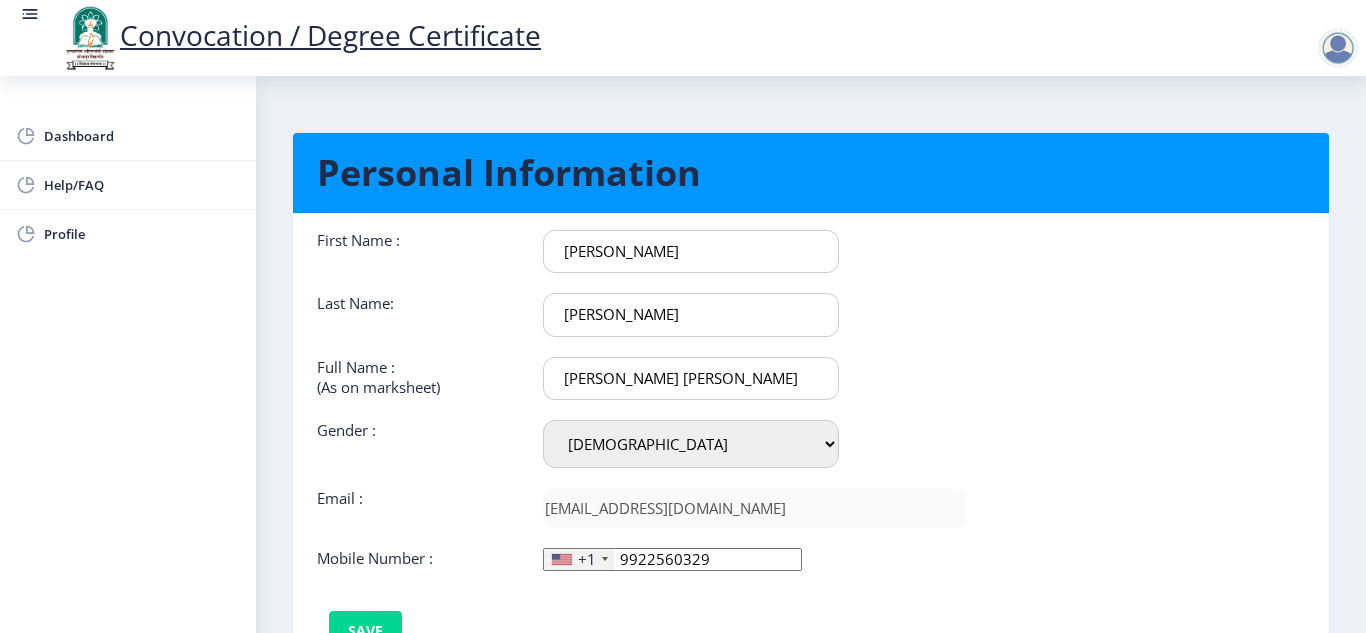 click 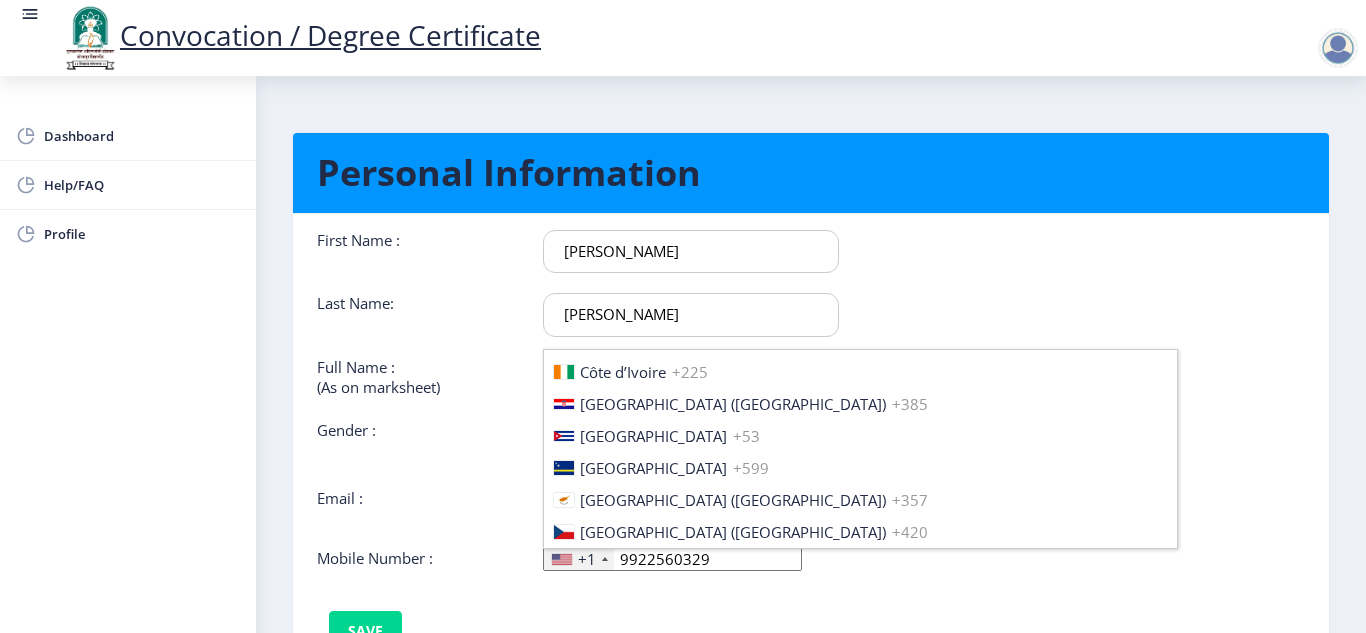 scroll, scrollTop: 3062, scrollLeft: 0, axis: vertical 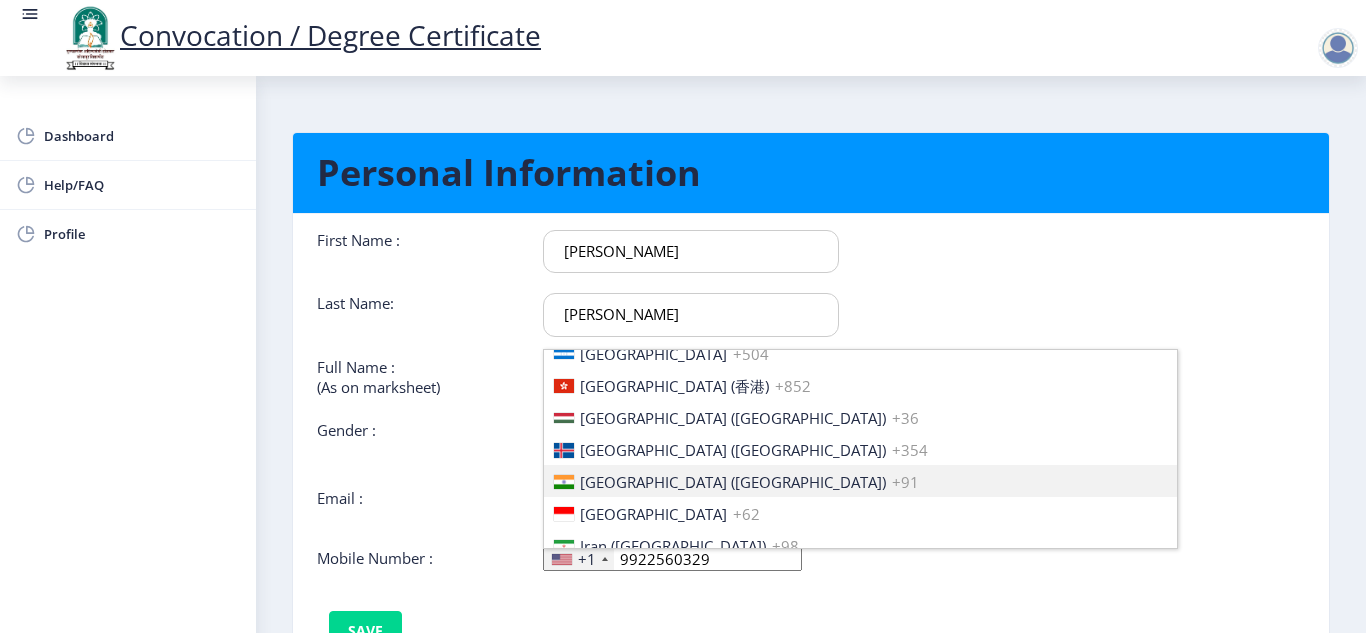 click on "[GEOGRAPHIC_DATA] ([GEOGRAPHIC_DATA])" at bounding box center (733, 482) 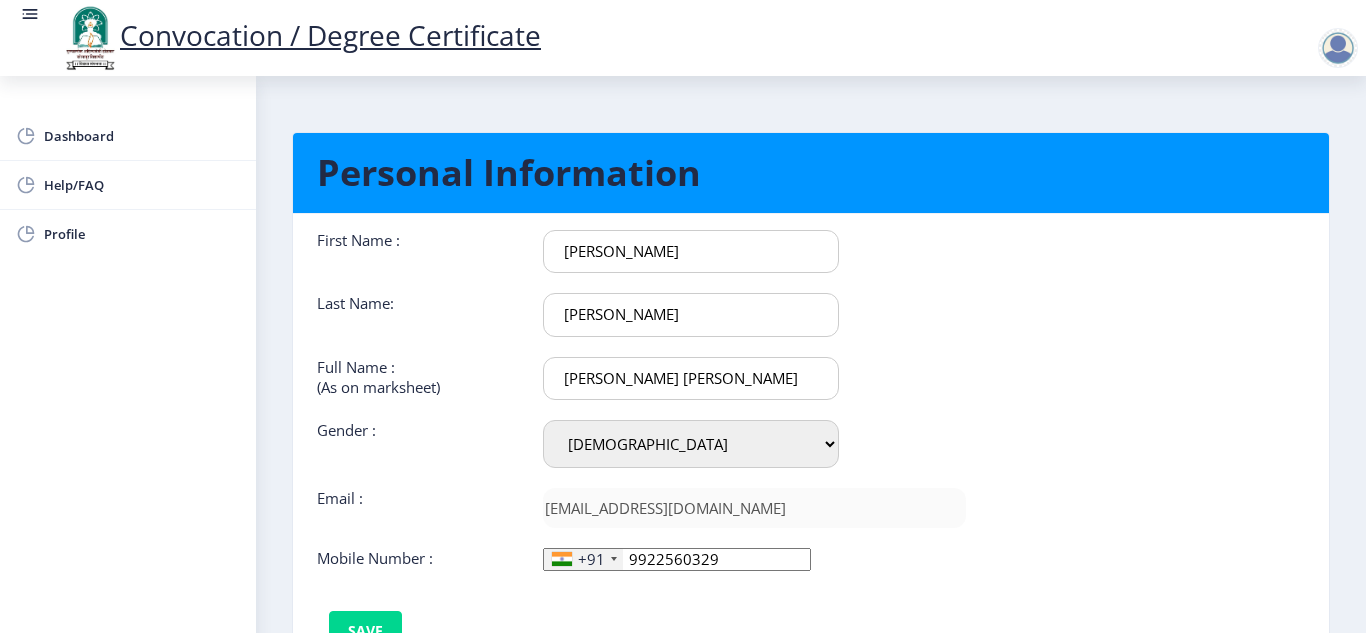 click on "First Name :  [PERSON_NAME] Last Name:  [PERSON_NAME] Full Name : (As on marksheet) [PERSON_NAME] [PERSON_NAME] Gender : Select Gender [DEMOGRAPHIC_DATA] [DEMOGRAPHIC_DATA] Other  Email :  [EMAIL_ADDRESS][DOMAIN_NAME]  Mobile Number :  +91 [GEOGRAPHIC_DATA] +1 [GEOGRAPHIC_DATA] +44 [GEOGRAPHIC_DATA] (‫[GEOGRAPHIC_DATA]‬‎) +93 [GEOGRAPHIC_DATA] ([GEOGRAPHIC_DATA]) +355 [GEOGRAPHIC_DATA] (‫[GEOGRAPHIC_DATA]‬‎) +213 [US_STATE] +1 [GEOGRAPHIC_DATA] +376 [GEOGRAPHIC_DATA] +244 [GEOGRAPHIC_DATA] +1 [GEOGRAPHIC_DATA] +1 [GEOGRAPHIC_DATA] +54 [GEOGRAPHIC_DATA] ([GEOGRAPHIC_DATA]) +374 [GEOGRAPHIC_DATA] +297 [GEOGRAPHIC_DATA] +61 [GEOGRAPHIC_DATA] ([GEOGRAPHIC_DATA]) +43 [GEOGRAPHIC_DATA] ([GEOGRAPHIC_DATA]) +994 [GEOGRAPHIC_DATA] +1 [GEOGRAPHIC_DATA] ([GEOGRAPHIC_DATA][GEOGRAPHIC_DATA]‬‎) +973 [GEOGRAPHIC_DATA] ([GEOGRAPHIC_DATA]) +880 [GEOGRAPHIC_DATA] +1 [GEOGRAPHIC_DATA] ([GEOGRAPHIC_DATA]) +375 [GEOGRAPHIC_DATA] ([GEOGRAPHIC_DATA]) +32 [GEOGRAPHIC_DATA] +501 [GEOGRAPHIC_DATA] ([GEOGRAPHIC_DATA]) +229 [GEOGRAPHIC_DATA] +1 [GEOGRAPHIC_DATA] (འབྲུག) +975 [GEOGRAPHIC_DATA] +591 [GEOGRAPHIC_DATA] ([GEOGRAPHIC_DATA]) +387 [GEOGRAPHIC_DATA] +267 [GEOGRAPHIC_DATA] ([GEOGRAPHIC_DATA]) +55 [GEOGRAPHIC_DATA] +246 [GEOGRAPHIC_DATA] +1 [GEOGRAPHIC_DATA] +673 [GEOGRAPHIC_DATA] ([GEOGRAPHIC_DATA]) +359 [GEOGRAPHIC_DATA] +226 +1" 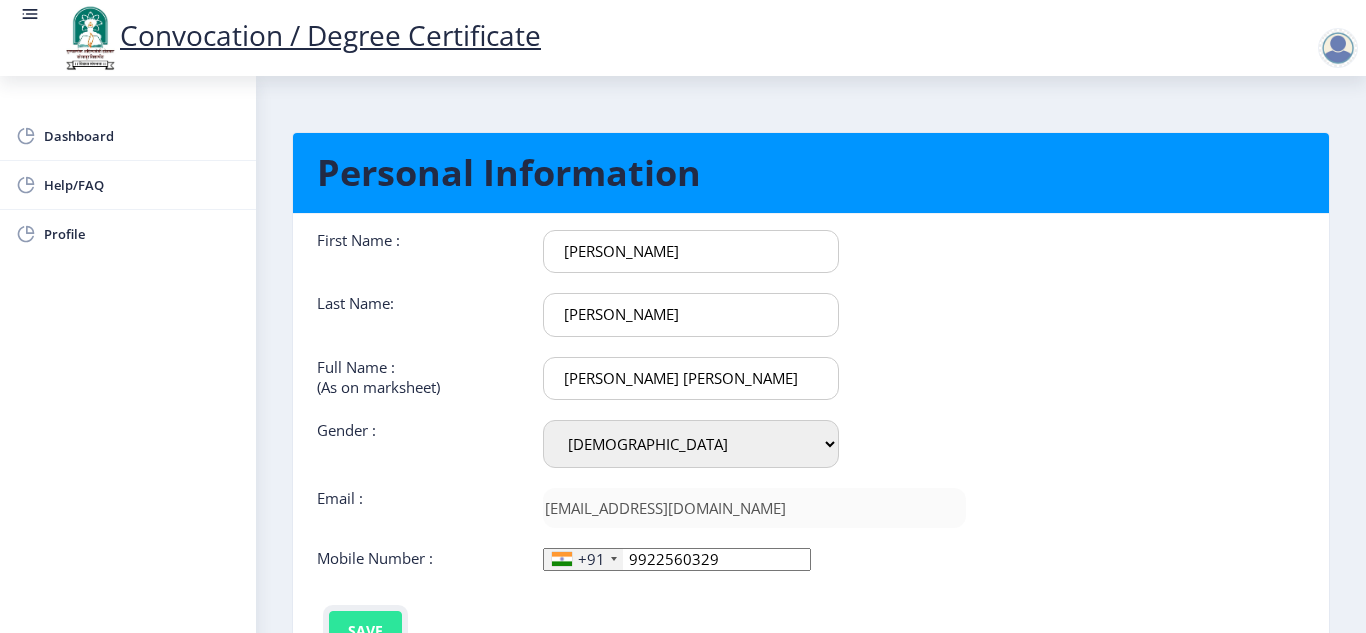 click on "Save" 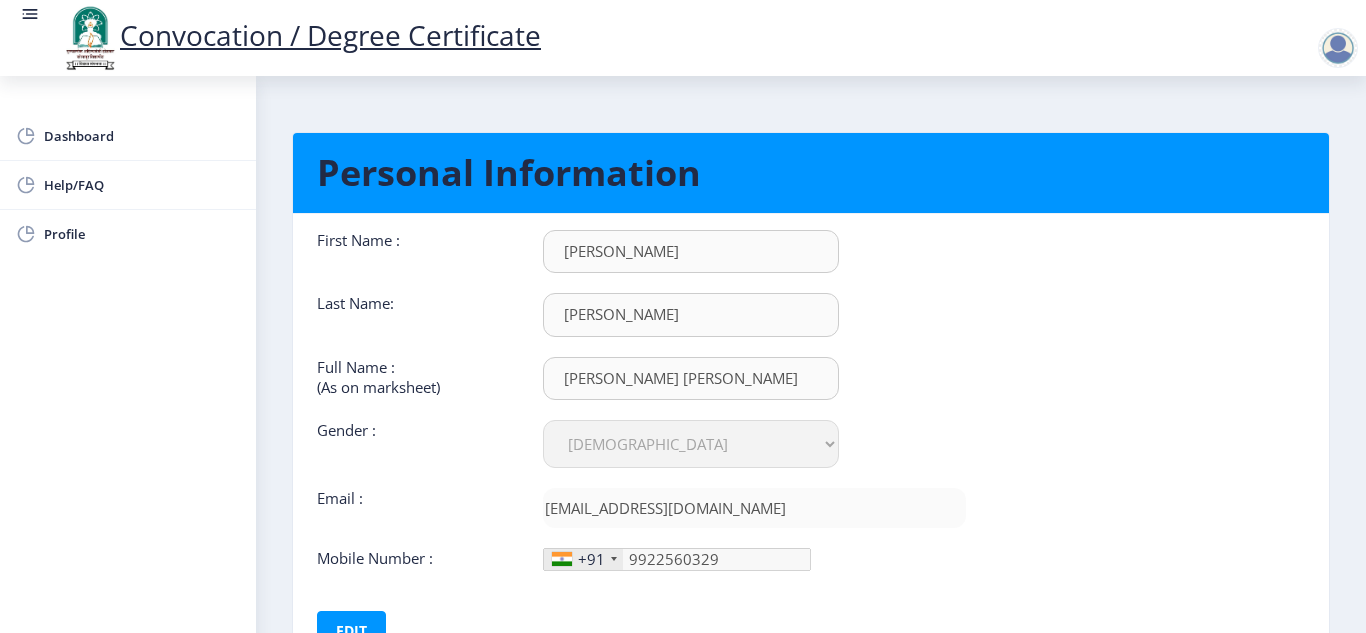 click on "First Name :  [PERSON_NAME] Last Name:  [PERSON_NAME] Full Name : (As on marksheet) [PERSON_NAME] [PERSON_NAME] Gender : Select Gender [DEMOGRAPHIC_DATA] [DEMOGRAPHIC_DATA] Other  Email :  [EMAIL_ADDRESS][DOMAIN_NAME]  Mobile Number :  +91 [GEOGRAPHIC_DATA] +1 [GEOGRAPHIC_DATA] +44 [GEOGRAPHIC_DATA] (‫[GEOGRAPHIC_DATA]‬‎) +93 [GEOGRAPHIC_DATA] ([GEOGRAPHIC_DATA]) +355 [GEOGRAPHIC_DATA] (‫[GEOGRAPHIC_DATA]‬‎) +213 [US_STATE] +1 [GEOGRAPHIC_DATA] +376 [GEOGRAPHIC_DATA] +244 [GEOGRAPHIC_DATA] +1 [GEOGRAPHIC_DATA] +1 [GEOGRAPHIC_DATA] +54 [GEOGRAPHIC_DATA] ([GEOGRAPHIC_DATA]) +374 [GEOGRAPHIC_DATA] +297 [GEOGRAPHIC_DATA] +61 [GEOGRAPHIC_DATA] ([GEOGRAPHIC_DATA]) +43 [GEOGRAPHIC_DATA] ([GEOGRAPHIC_DATA]) +994 [GEOGRAPHIC_DATA] +1 [GEOGRAPHIC_DATA] ([GEOGRAPHIC_DATA][GEOGRAPHIC_DATA]‬‎) +973 [GEOGRAPHIC_DATA] ([GEOGRAPHIC_DATA]) +880 [GEOGRAPHIC_DATA] +1 [GEOGRAPHIC_DATA] ([GEOGRAPHIC_DATA]) +375 [GEOGRAPHIC_DATA] ([GEOGRAPHIC_DATA]) +32 [GEOGRAPHIC_DATA] +501 [GEOGRAPHIC_DATA] ([GEOGRAPHIC_DATA]) +229 [GEOGRAPHIC_DATA] +1 [GEOGRAPHIC_DATA] (འབྲུག) +975 [GEOGRAPHIC_DATA] +591 [GEOGRAPHIC_DATA] ([GEOGRAPHIC_DATA]) +387 [GEOGRAPHIC_DATA] +267 [GEOGRAPHIC_DATA] ([GEOGRAPHIC_DATA]) +55 [GEOGRAPHIC_DATA] +246 [GEOGRAPHIC_DATA] +1 [GEOGRAPHIC_DATA] +673 [GEOGRAPHIC_DATA] ([GEOGRAPHIC_DATA]) +359 [GEOGRAPHIC_DATA] +226 +1" 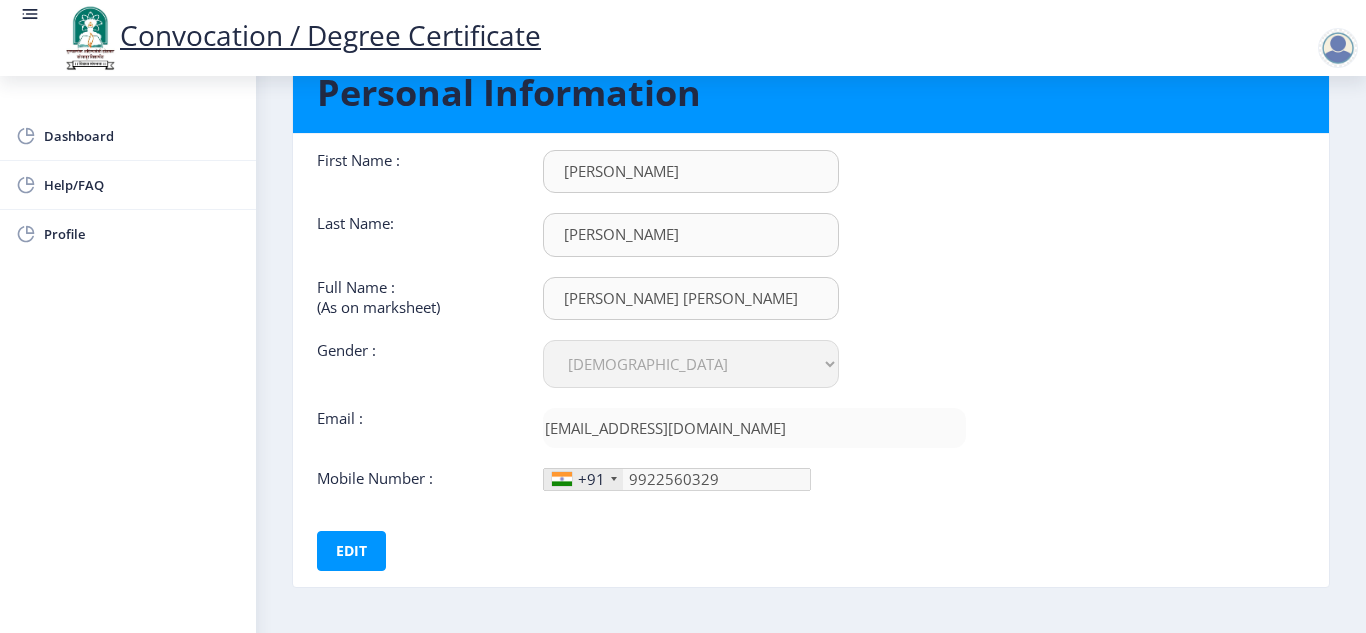 scroll, scrollTop: 78, scrollLeft: 0, axis: vertical 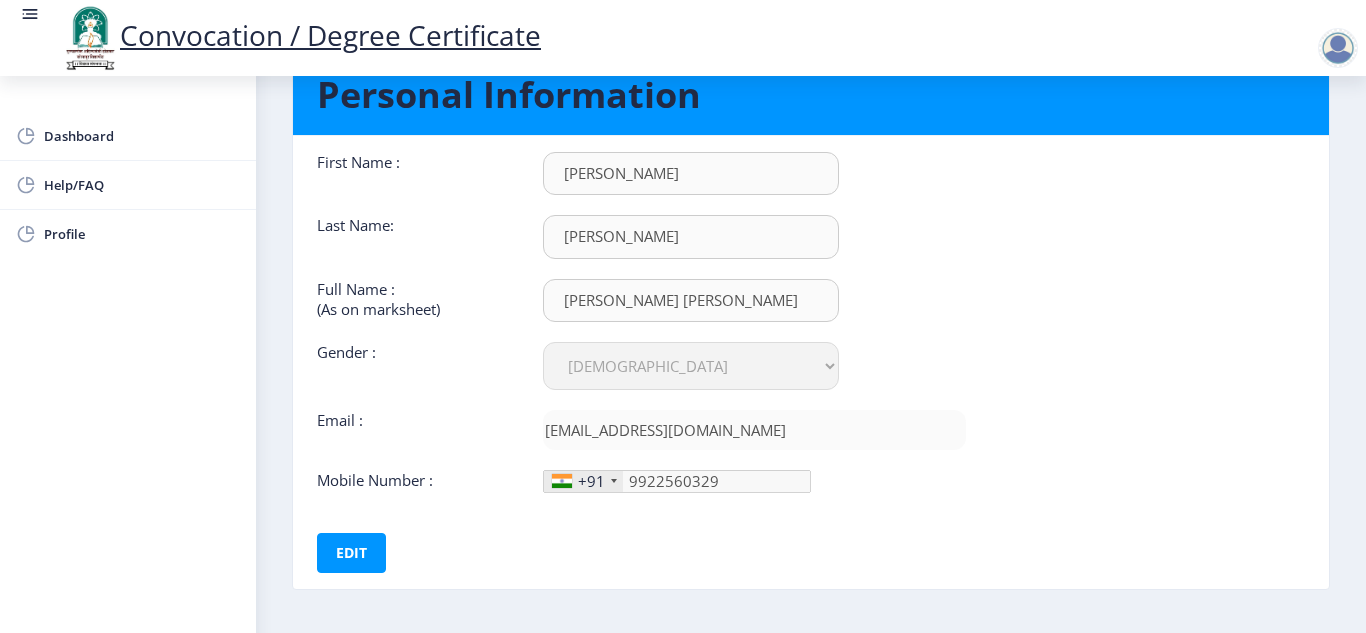 click on "First Name :  [PERSON_NAME] Last Name:  [PERSON_NAME] Full Name : (As on marksheet) [PERSON_NAME] [PERSON_NAME] Gender : Select Gender [DEMOGRAPHIC_DATA] [DEMOGRAPHIC_DATA] Other  Email :  [EMAIL_ADDRESS][DOMAIN_NAME]  Mobile Number :  +91 [GEOGRAPHIC_DATA] +1 [GEOGRAPHIC_DATA] +44 [GEOGRAPHIC_DATA] (‫[GEOGRAPHIC_DATA]‬‎) +93 [GEOGRAPHIC_DATA] ([GEOGRAPHIC_DATA]) +355 [GEOGRAPHIC_DATA] (‫[GEOGRAPHIC_DATA]‬‎) +213 [US_STATE] +1 [GEOGRAPHIC_DATA] +376 [GEOGRAPHIC_DATA] +244 [GEOGRAPHIC_DATA] +1 [GEOGRAPHIC_DATA] +1 [GEOGRAPHIC_DATA] +54 [GEOGRAPHIC_DATA] ([GEOGRAPHIC_DATA]) +374 [GEOGRAPHIC_DATA] +297 [GEOGRAPHIC_DATA] +61 [GEOGRAPHIC_DATA] ([GEOGRAPHIC_DATA]) +43 [GEOGRAPHIC_DATA] ([GEOGRAPHIC_DATA]) +994 [GEOGRAPHIC_DATA] +1 [GEOGRAPHIC_DATA] ([GEOGRAPHIC_DATA][GEOGRAPHIC_DATA]‬‎) +973 [GEOGRAPHIC_DATA] ([GEOGRAPHIC_DATA]) +880 [GEOGRAPHIC_DATA] +1 [GEOGRAPHIC_DATA] ([GEOGRAPHIC_DATA]) +375 [GEOGRAPHIC_DATA] ([GEOGRAPHIC_DATA]) +32 [GEOGRAPHIC_DATA] +501 [GEOGRAPHIC_DATA] ([GEOGRAPHIC_DATA]) +229 [GEOGRAPHIC_DATA] +1 [GEOGRAPHIC_DATA] (འབྲུག) +975 [GEOGRAPHIC_DATA] +591 [GEOGRAPHIC_DATA] ([GEOGRAPHIC_DATA]) +387 [GEOGRAPHIC_DATA] +267 [GEOGRAPHIC_DATA] ([GEOGRAPHIC_DATA]) +55 [GEOGRAPHIC_DATA] +246 [GEOGRAPHIC_DATA] +1 [GEOGRAPHIC_DATA] +673 [GEOGRAPHIC_DATA] ([GEOGRAPHIC_DATA]) +359 [GEOGRAPHIC_DATA] +226 +1" 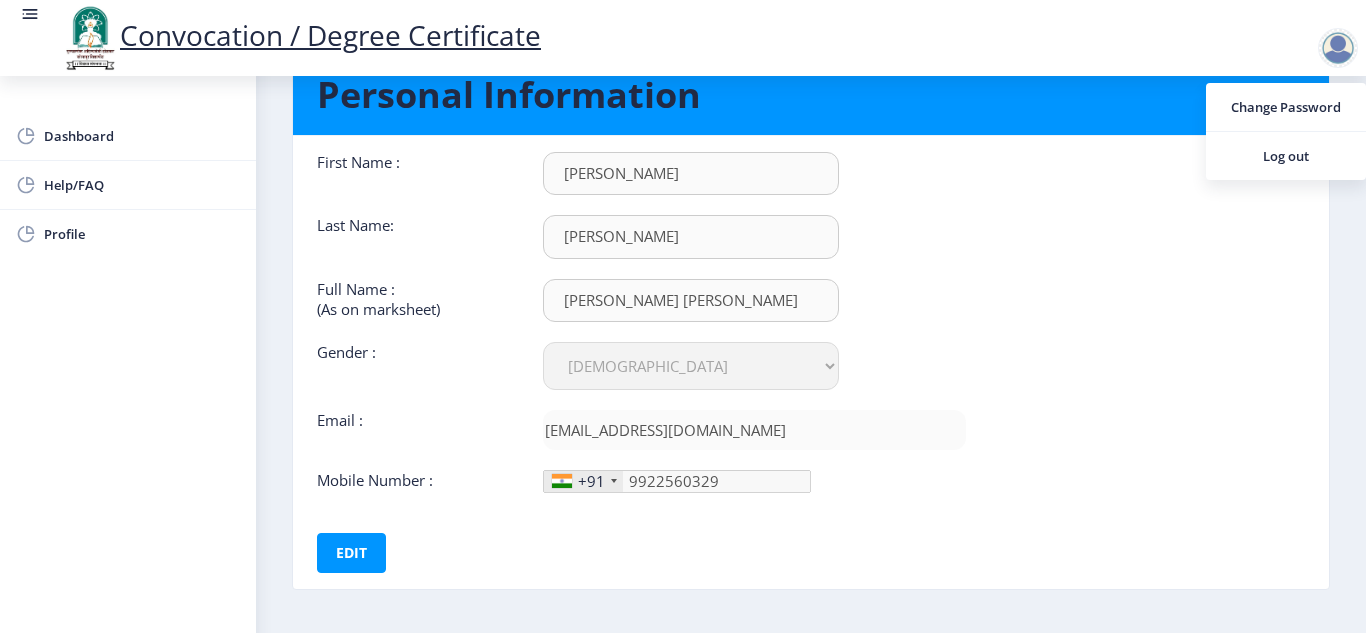 click on "First Name :  [PERSON_NAME] Last Name:  [PERSON_NAME] Full Name : (As on marksheet) [PERSON_NAME] [PERSON_NAME] Gender : Select Gender [DEMOGRAPHIC_DATA] [DEMOGRAPHIC_DATA] Other  Email :  [EMAIL_ADDRESS][DOMAIN_NAME]  Mobile Number :  +91 [GEOGRAPHIC_DATA] +1 [GEOGRAPHIC_DATA] +44 [GEOGRAPHIC_DATA] (‫[GEOGRAPHIC_DATA]‬‎) +93 [GEOGRAPHIC_DATA] ([GEOGRAPHIC_DATA]) +355 [GEOGRAPHIC_DATA] (‫[GEOGRAPHIC_DATA]‬‎) +213 [US_STATE] +1 [GEOGRAPHIC_DATA] +376 [GEOGRAPHIC_DATA] +244 [GEOGRAPHIC_DATA] +1 [GEOGRAPHIC_DATA] +1 [GEOGRAPHIC_DATA] +54 [GEOGRAPHIC_DATA] ([GEOGRAPHIC_DATA]) +374 [GEOGRAPHIC_DATA] +297 [GEOGRAPHIC_DATA] +61 [GEOGRAPHIC_DATA] ([GEOGRAPHIC_DATA]) +43 [GEOGRAPHIC_DATA] ([GEOGRAPHIC_DATA]) +994 [GEOGRAPHIC_DATA] +1 [GEOGRAPHIC_DATA] ([GEOGRAPHIC_DATA][GEOGRAPHIC_DATA]‬‎) +973 [GEOGRAPHIC_DATA] ([GEOGRAPHIC_DATA]) +880 [GEOGRAPHIC_DATA] +1 [GEOGRAPHIC_DATA] ([GEOGRAPHIC_DATA]) +375 [GEOGRAPHIC_DATA] ([GEOGRAPHIC_DATA]) +32 [GEOGRAPHIC_DATA] +501 [GEOGRAPHIC_DATA] ([GEOGRAPHIC_DATA]) +229 [GEOGRAPHIC_DATA] +1 [GEOGRAPHIC_DATA] (འབྲུག) +975 [GEOGRAPHIC_DATA] +591 [GEOGRAPHIC_DATA] ([GEOGRAPHIC_DATA]) +387 [GEOGRAPHIC_DATA] +267 [GEOGRAPHIC_DATA] ([GEOGRAPHIC_DATA]) +55 [GEOGRAPHIC_DATA] +246 [GEOGRAPHIC_DATA] +1 [GEOGRAPHIC_DATA] +673 [GEOGRAPHIC_DATA] ([GEOGRAPHIC_DATA]) +359 [GEOGRAPHIC_DATA] +226 +1" 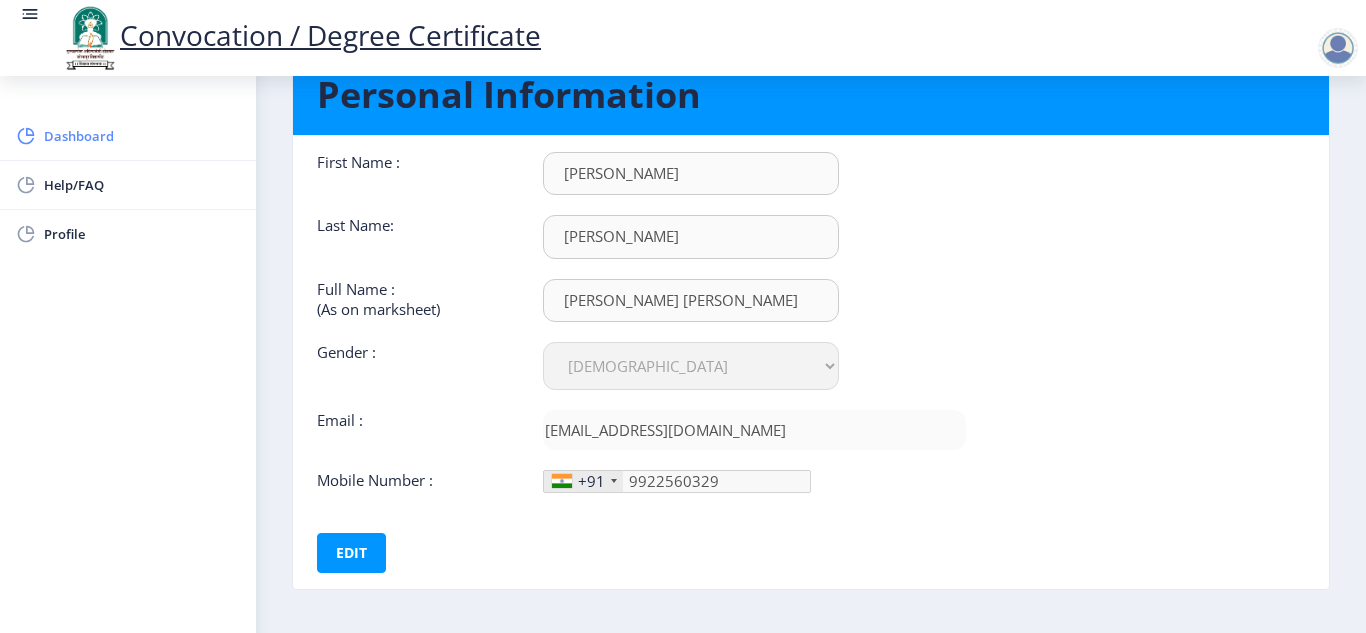 click on "Dashboard" 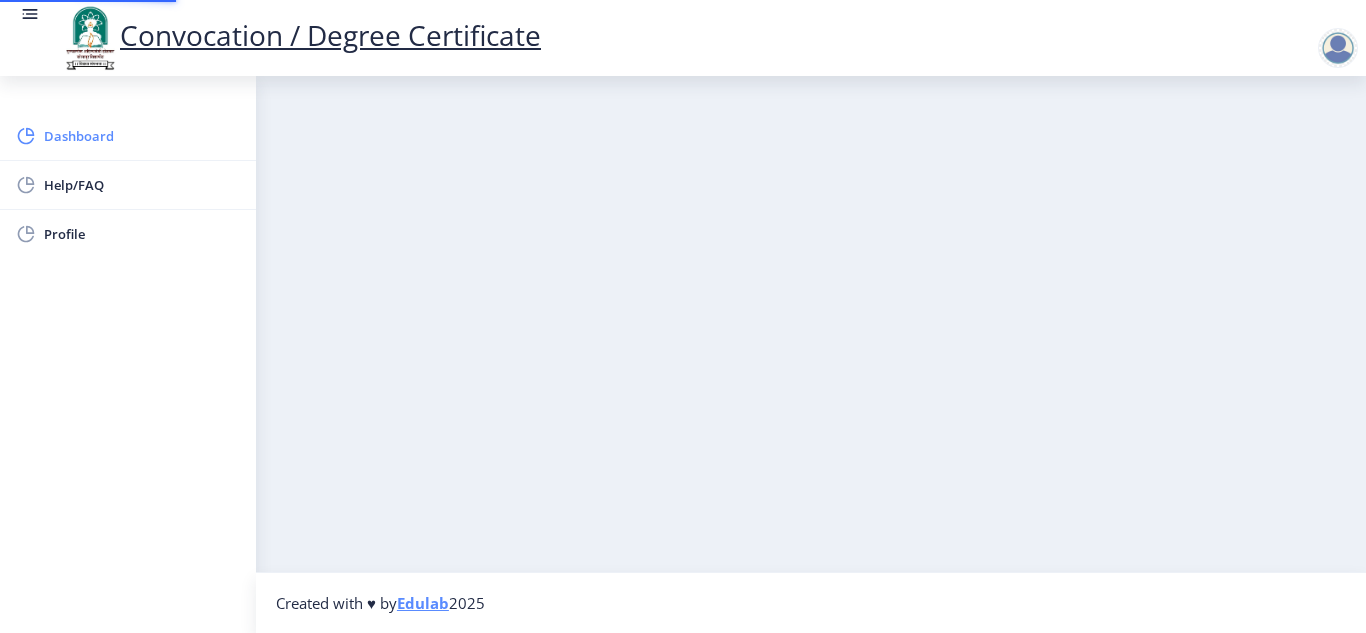 scroll, scrollTop: 0, scrollLeft: 0, axis: both 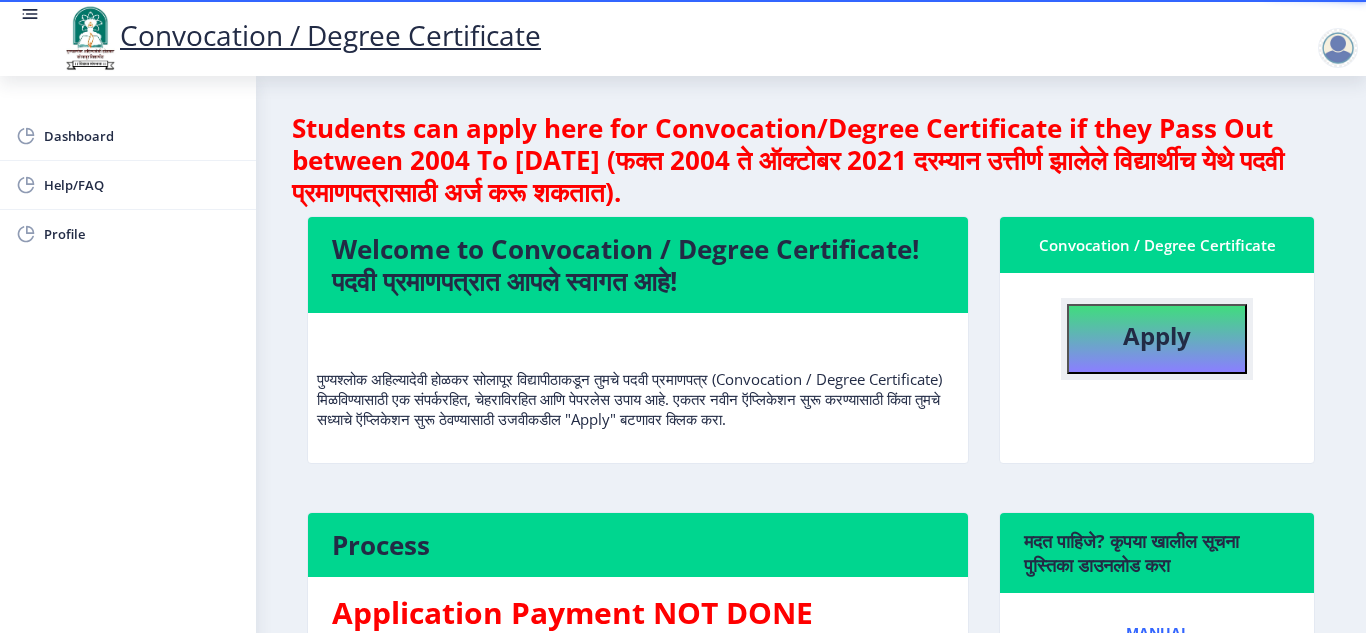 click on "Apply" 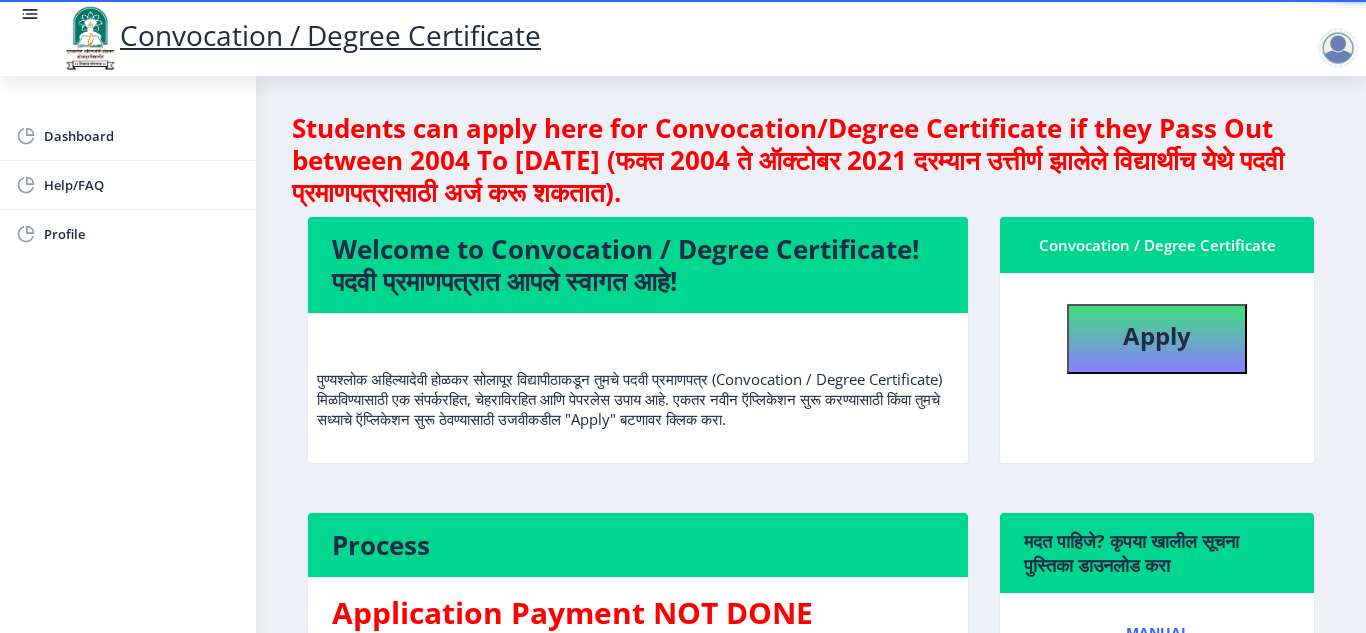 select 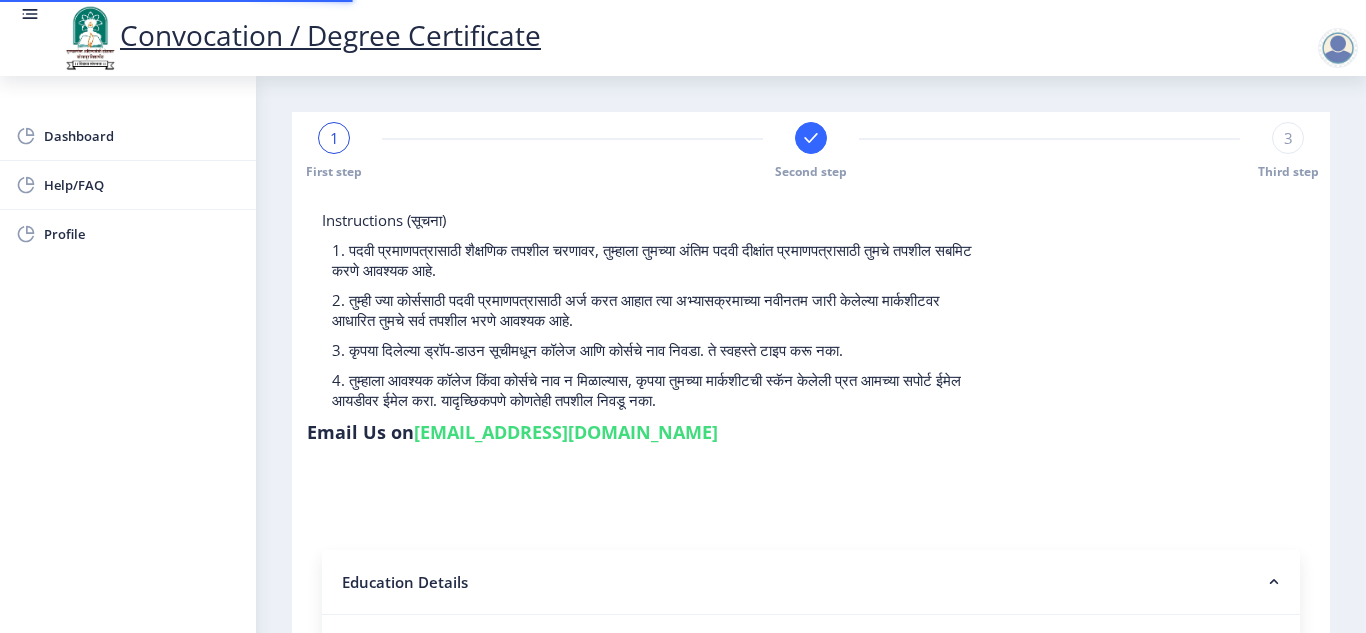 type on "P3754" 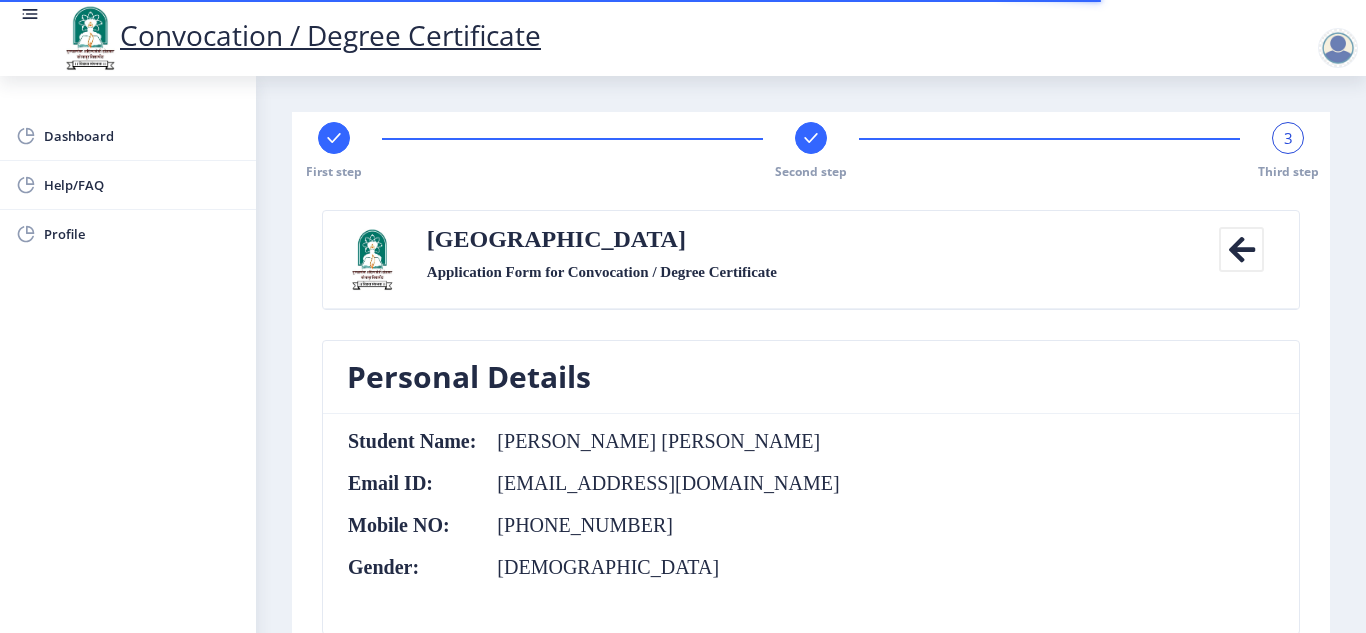 click on "First step Second step 3 Third step Solapur University Application Form for Convocation / Degree Certificate  Back  Personal Details  Student Name:  [PERSON_NAME] [PERSON_NAME] Email ID:  [EMAIL_ADDRESS][DOMAIN_NAME] Mobile NO:  [PHONE_NUMBER] Gender:  [DEMOGRAPHIC_DATA]  Preview Certificate -  अशा प्रकारे प्रमाणपत्र छापले जाईल. पुढे जाण्यापूर्वी कृपया ते सत्यापित करा.  These is a Preview Certificate of Course Ph.D. Course Work (I.D.S.)  [PERSON_NAME] [PERSON_NAME] Mothers Name - [PERSON_NAME] [PERSON_NAME]  of [PERSON_NAME][GEOGRAPHIC_DATA] , [GEOGRAPHIC_DATA] has pursued a course of study in Ph.D. Course Work (I.D.S.) and passed the Ph.D. Course Work (I.D.S.) Examination in FIRST CLASS Grade in [DATE]  Educational Details Degrees/Course:  Ph.D. Course Work (I.D.S.)  College Name:  [PERSON_NAME][GEOGRAPHIC_DATA] of Education Seat No:  P3754 Passing Year:  2025 Passing Month:  March  Result:  FIRST CLASS [DOMAIN_NAME]  1   Photo" 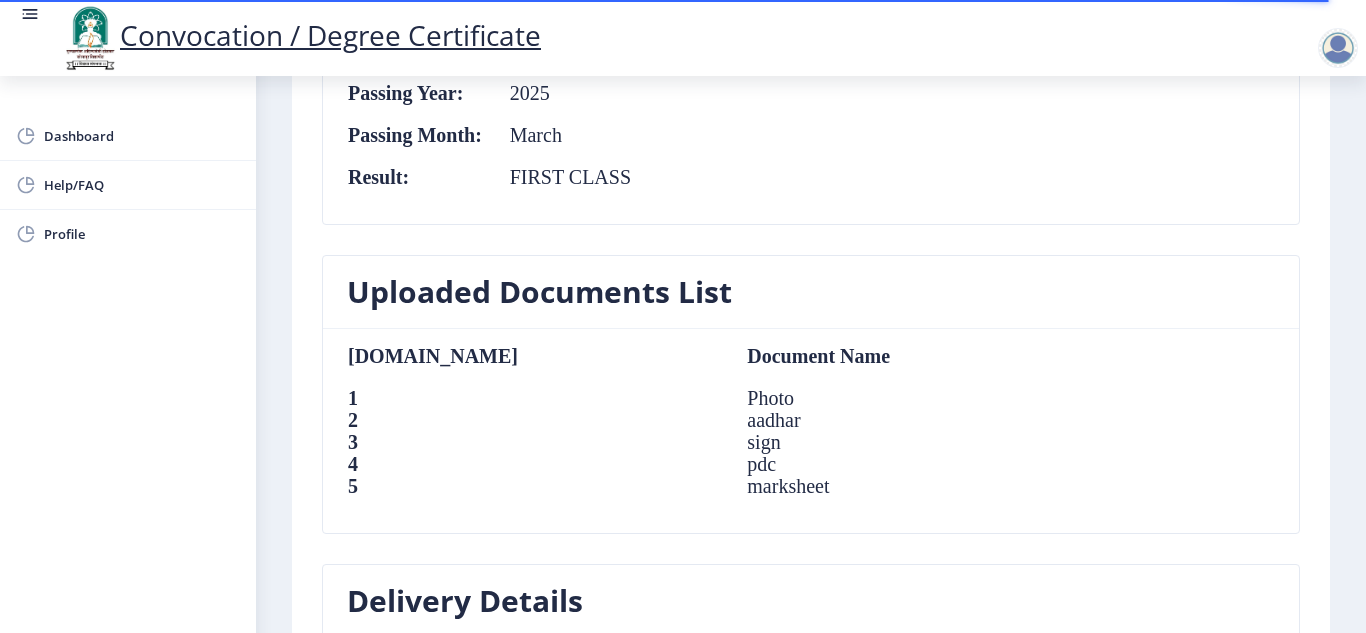 scroll, scrollTop: 1662, scrollLeft: 0, axis: vertical 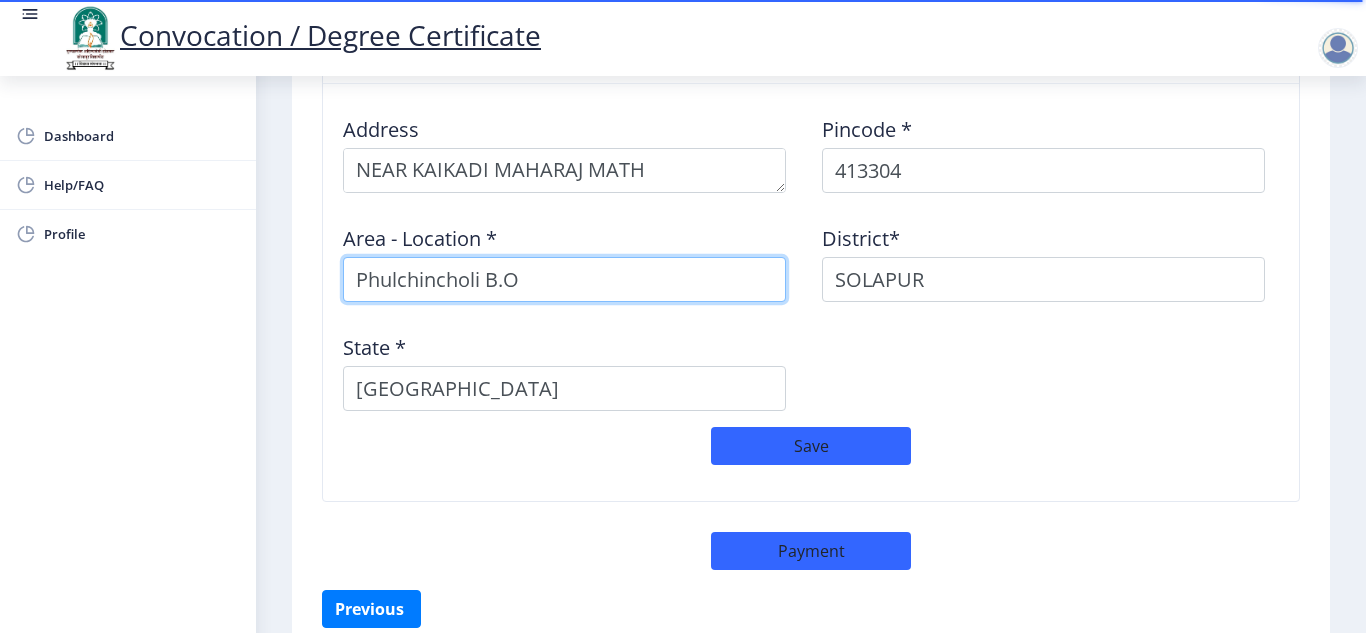 click on "Phulchincholi B.O" at bounding box center (564, 279) 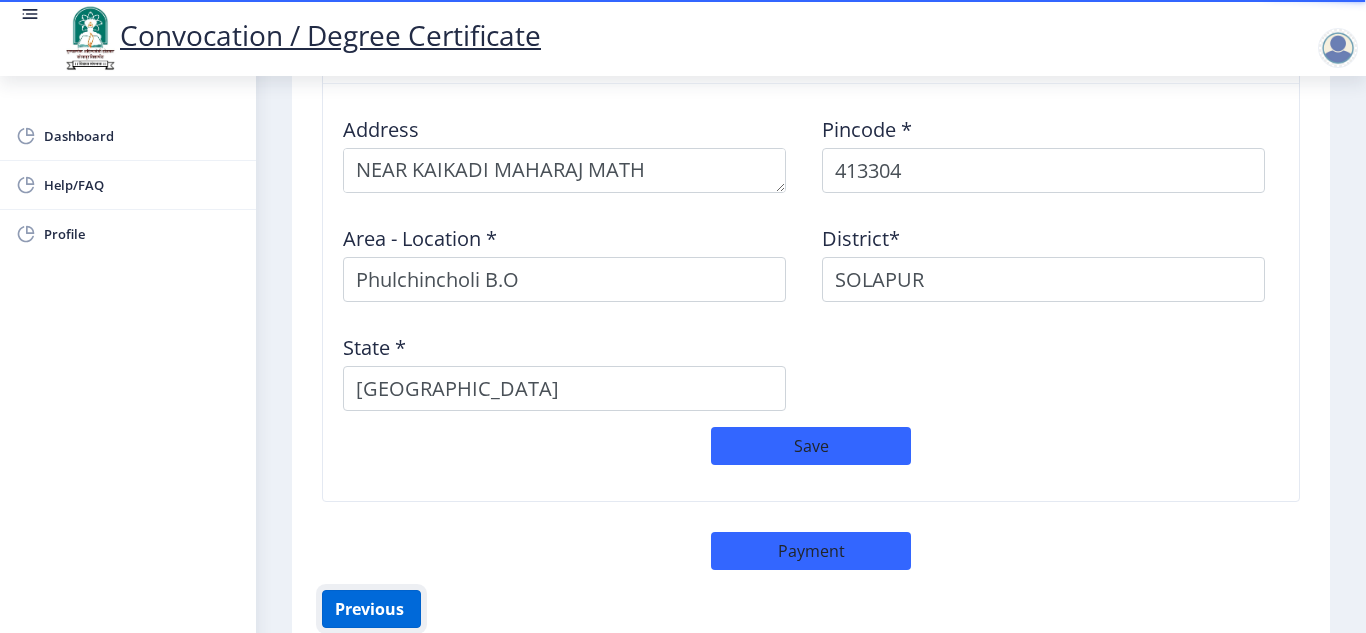 click on "Previous ‍" 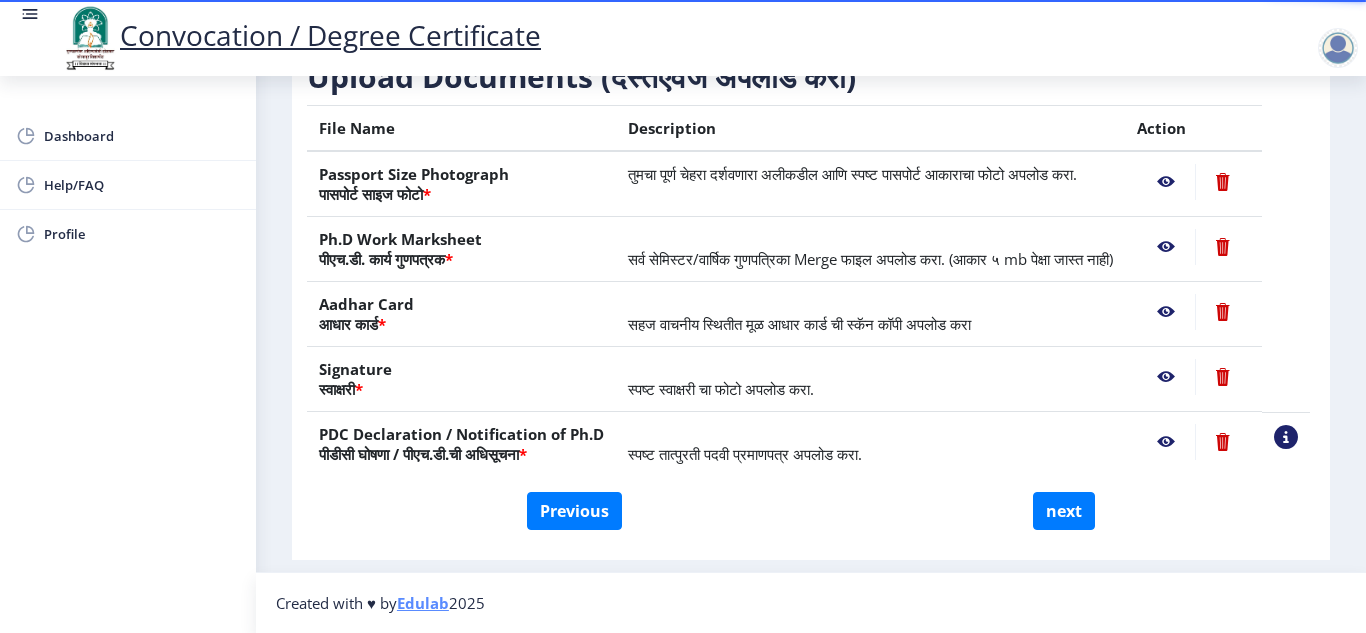 scroll, scrollTop: 0, scrollLeft: 0, axis: both 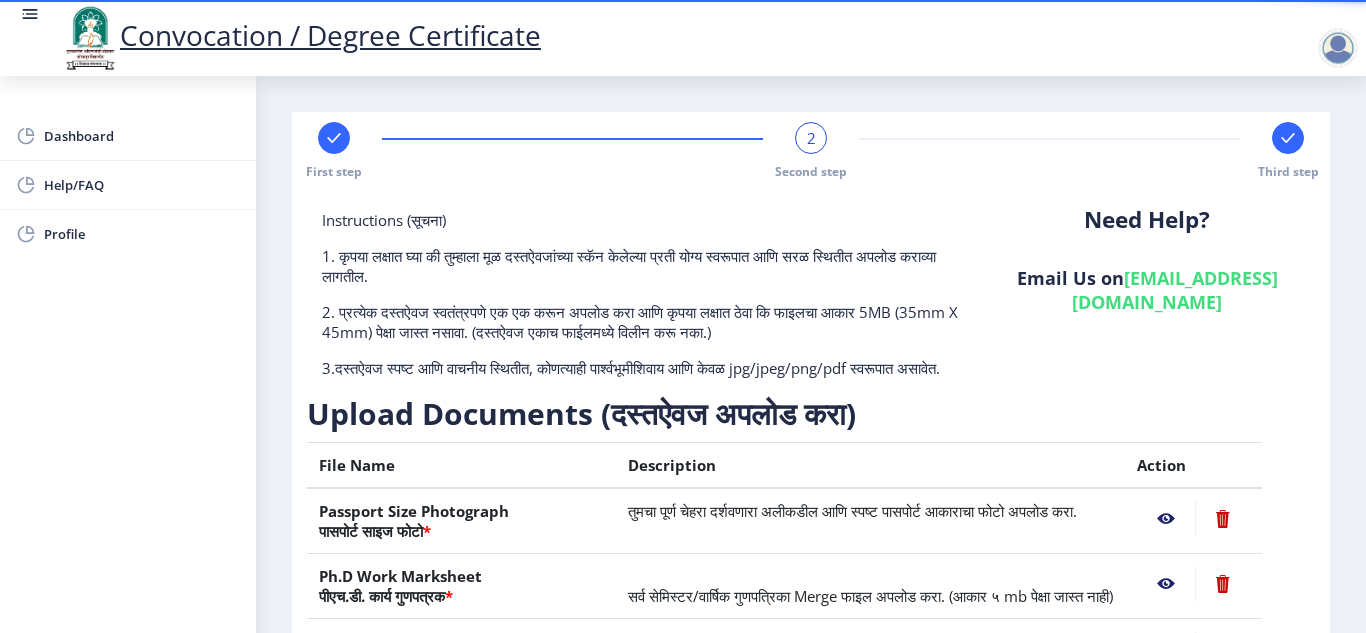 click on "First step 2 Second step Third step Instructions (सूचना) 1. कृपया लक्षात घ्या की तुम्हाला मूळ दस्तऐवजांच्या स्कॅन केलेल्या प्रती योग्य स्वरूपात आणि सरळ स्थितीत अपलोड कराव्या लागतील.  2. प्रत्येक दस्तऐवज स्वतंत्रपणे एक एक करून अपलोड करा आणि कृपया लक्षात ठेवा कि फाइलचा आकार 5MB (35mm X 45mm) पेक्षा जास्त नसावा. (दस्तऐवज एकाच फाईलमध्ये विलीन करू नका.)  Need Help? Email Us on   [EMAIL_ADDRESS][DOMAIN_NAME]  Upload Documents (दस्तऐवज अपलोड करा)  File Name Description Action Passport Size Photograph  * Ph.D Work Marksheet  * Aadhar Card  * * *" 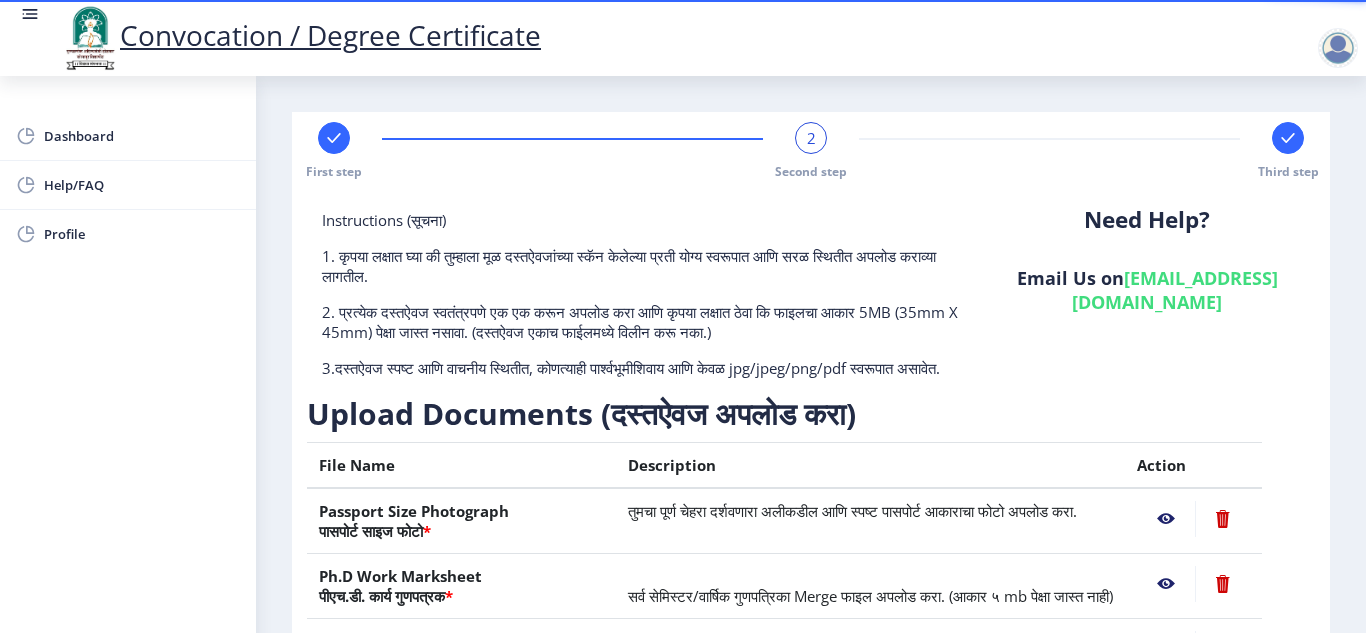 click on "First step 2 Second step Third step Instructions (सूचना) 1. कृपया लक्षात घ्या की तुम्हाला मूळ दस्तऐवजांच्या स्कॅन केलेल्या प्रती योग्य स्वरूपात आणि सरळ स्थितीत अपलोड कराव्या लागतील.  2. प्रत्येक दस्तऐवज स्वतंत्रपणे एक एक करून अपलोड करा आणि कृपया लक्षात ठेवा कि फाइलचा आकार 5MB (35mm X 45mm) पेक्षा जास्त नसावा. (दस्तऐवज एकाच फाईलमध्ये विलीन करू नका.)  Need Help? Email Us on   [EMAIL_ADDRESS][DOMAIN_NAME]  Upload Documents (दस्तऐवज अपलोड करा)  File Name Description Action Passport Size Photograph  * Ph.D Work Marksheet  * Aadhar Card  * * *" 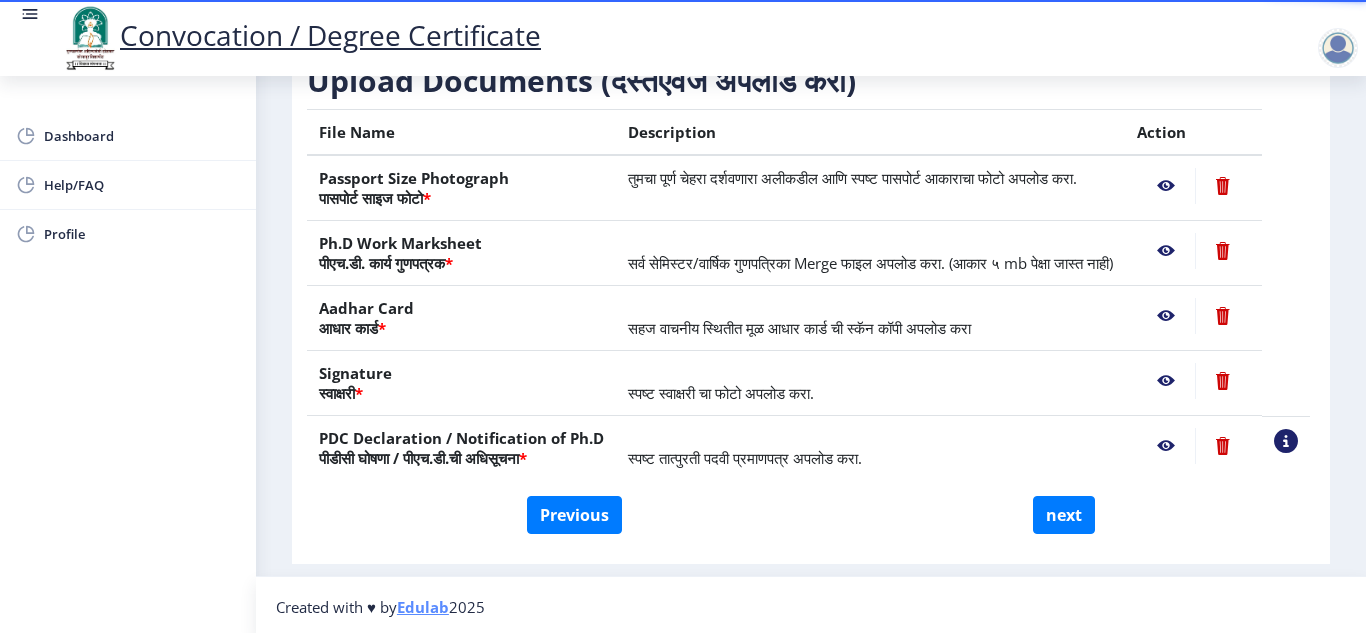 scroll, scrollTop: 397, scrollLeft: 0, axis: vertical 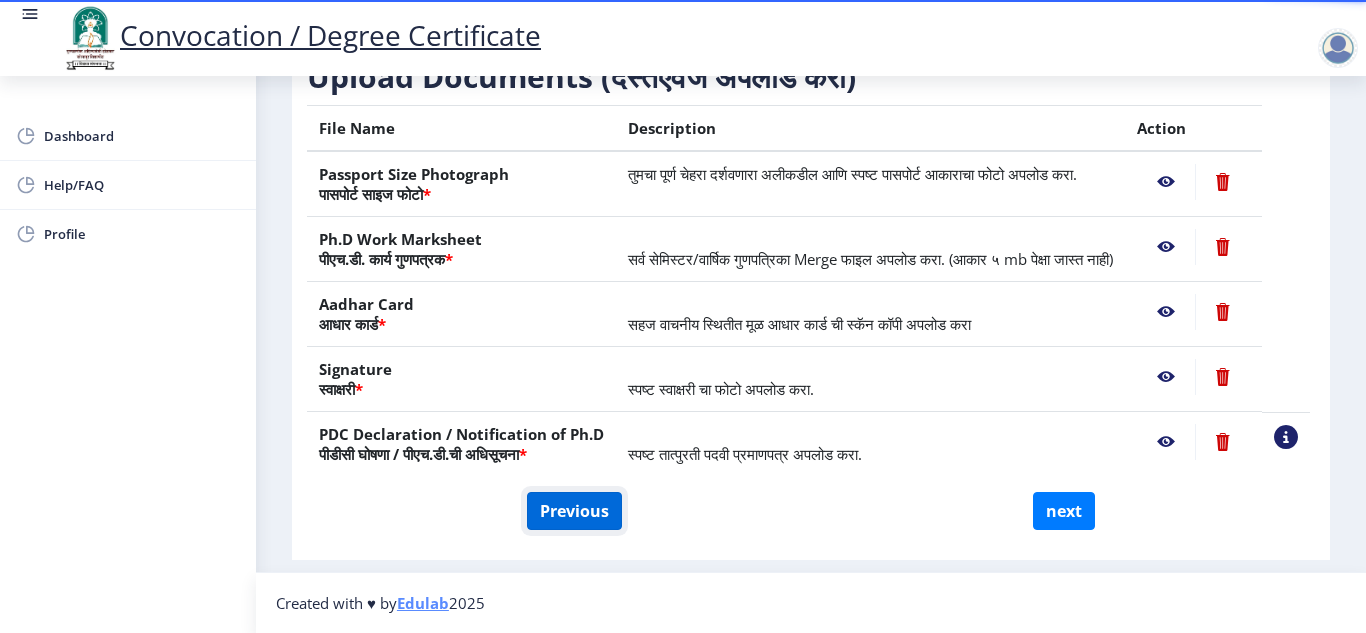 click on "Previous" 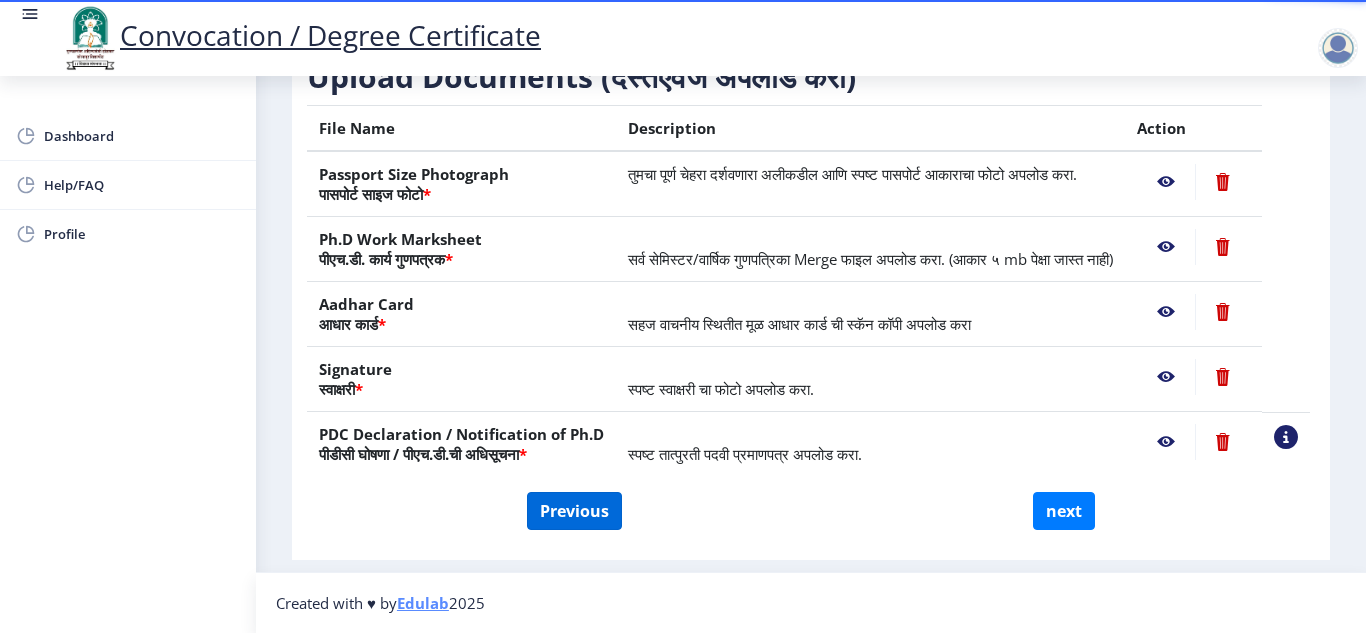 select on "External" 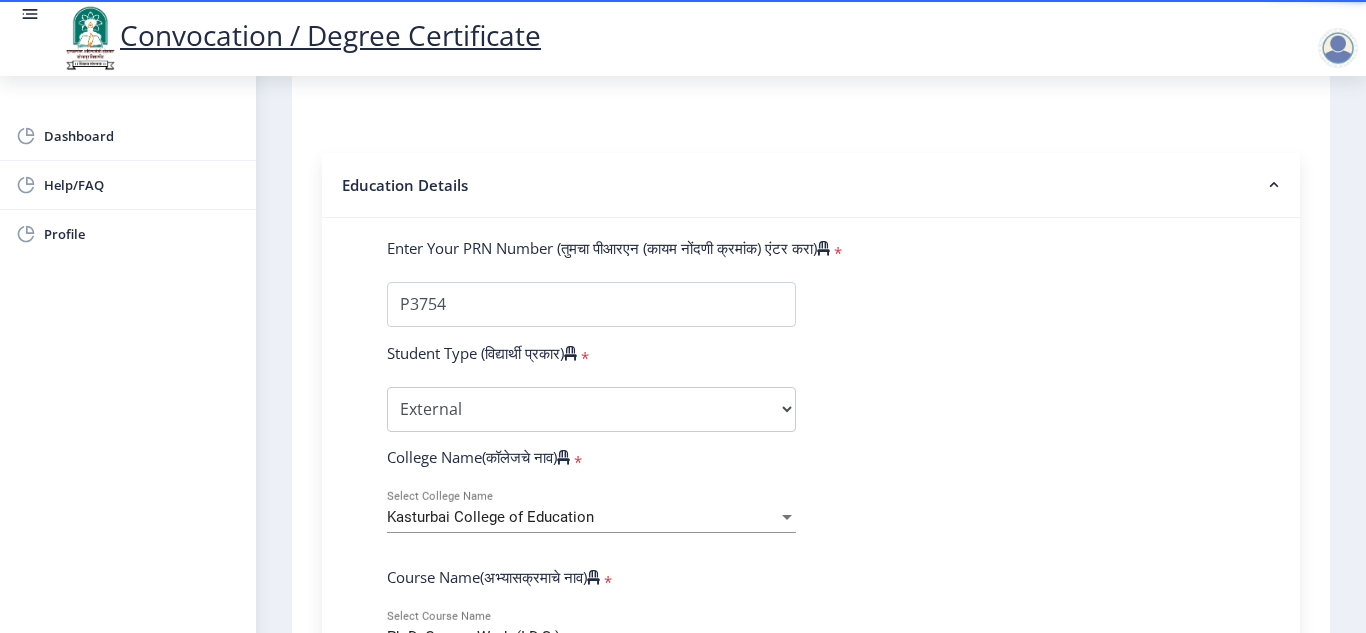 click on "Enter Your PRN Number (तुमचा पीआरएन (कायम नोंदणी क्रमांक) एंटर करा)   * Student Type (विद्यार्थी प्रकार)    * Select Student Type Regular External College Name(कॉलेजचे नाव)   * [PERSON_NAME] College of Education Select College Name Course Name(अभ्यासक्रमाचे नाव)   * Ph.D. Course Work (I.D.S.) Select Course Name Enter passing Year(उत्तीर्ण वर्ष प्रविष्ट करा)   *  2025   2024   2023   2022   2021   2020   2019   2018   2017   2016   2015   2014   2013   2012   2011   2010   2009   2008   2007   2006   2005   2004   2003   2002   2001   2000   1999   1998   1997   1996   1995   1994   1993   1992   1991   1990   1989   1988   1987   1986   1985   1984   1983   1982   1981   1980   1979   1978   1977   1976  Enter Passing Month(उत्तीर्ण महिना प्रविष्ट करा)   *" 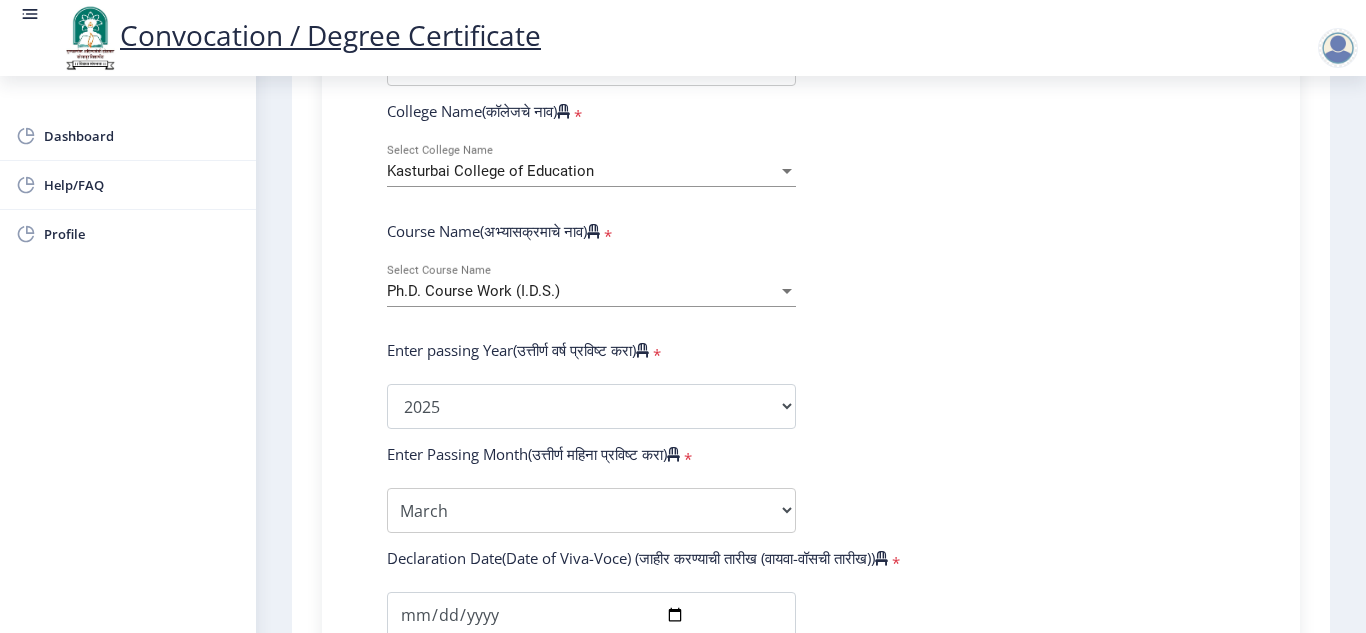 scroll, scrollTop: 703, scrollLeft: 0, axis: vertical 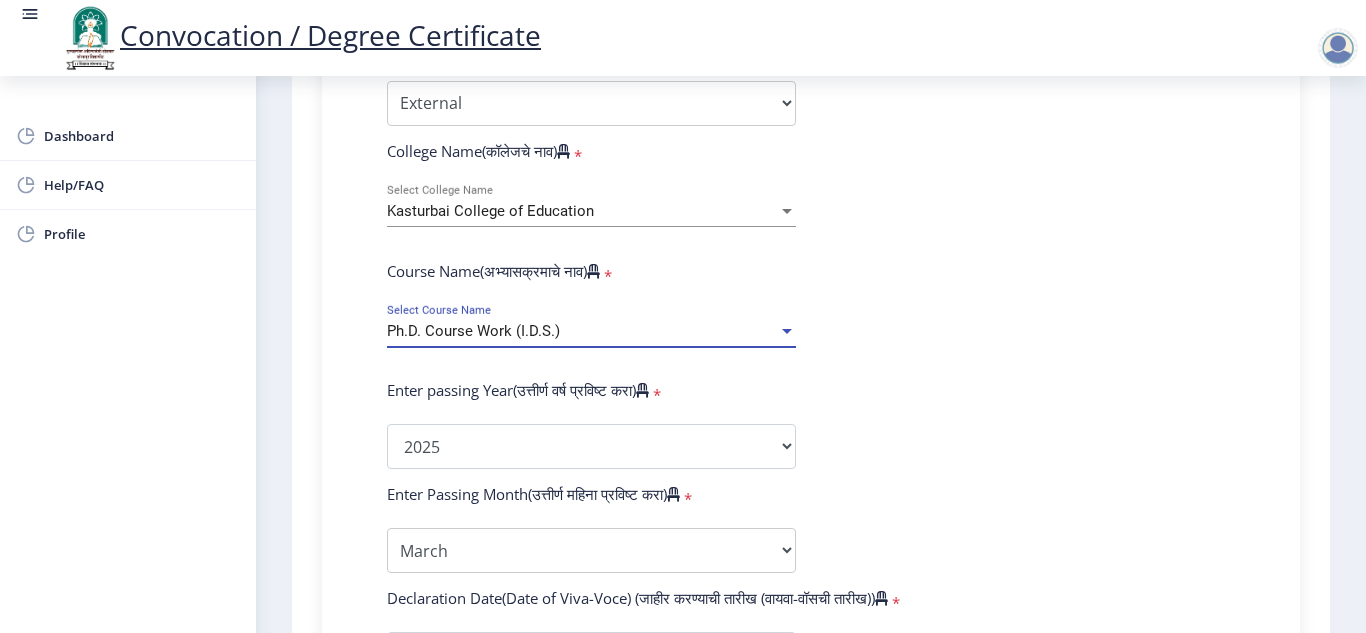 click at bounding box center (787, 331) 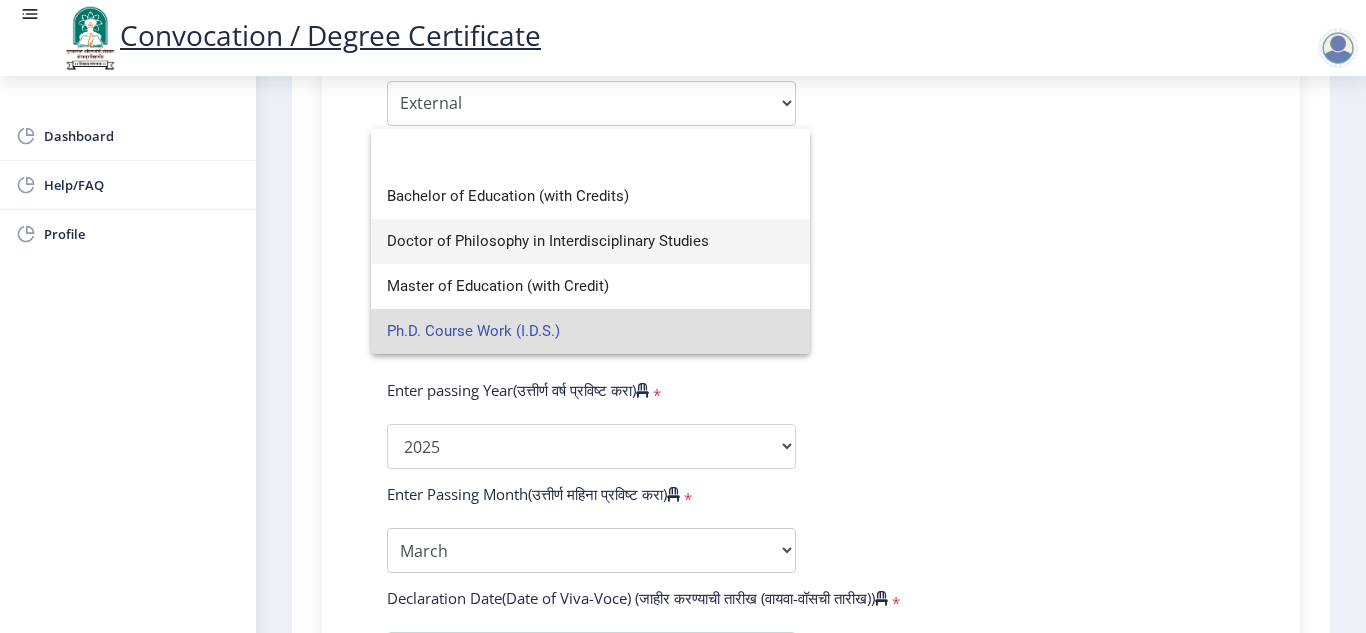 click on "Doctor of Philosophy in Interdisciplinary Studies" at bounding box center [590, 241] 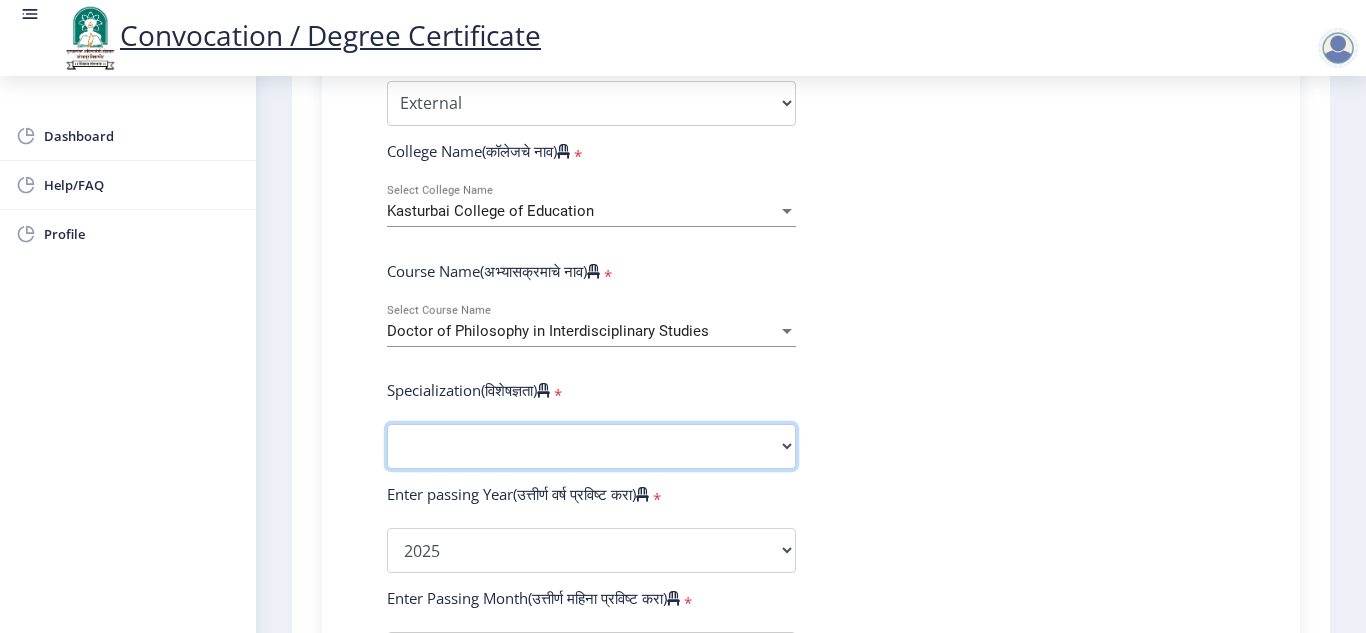 click on "Specialization English Ancient Indian History Culture & Archaeology Hindi Marathi Economics History Political Science Applied Geology Computer Science & Engineering Geology Mechanical Engineering Sociology Statistics Zoology Commerce Botany Mass Communication Social Work Law Education Geography Chemistry Electronics Physics Biotechnology Other" at bounding box center [591, 446] 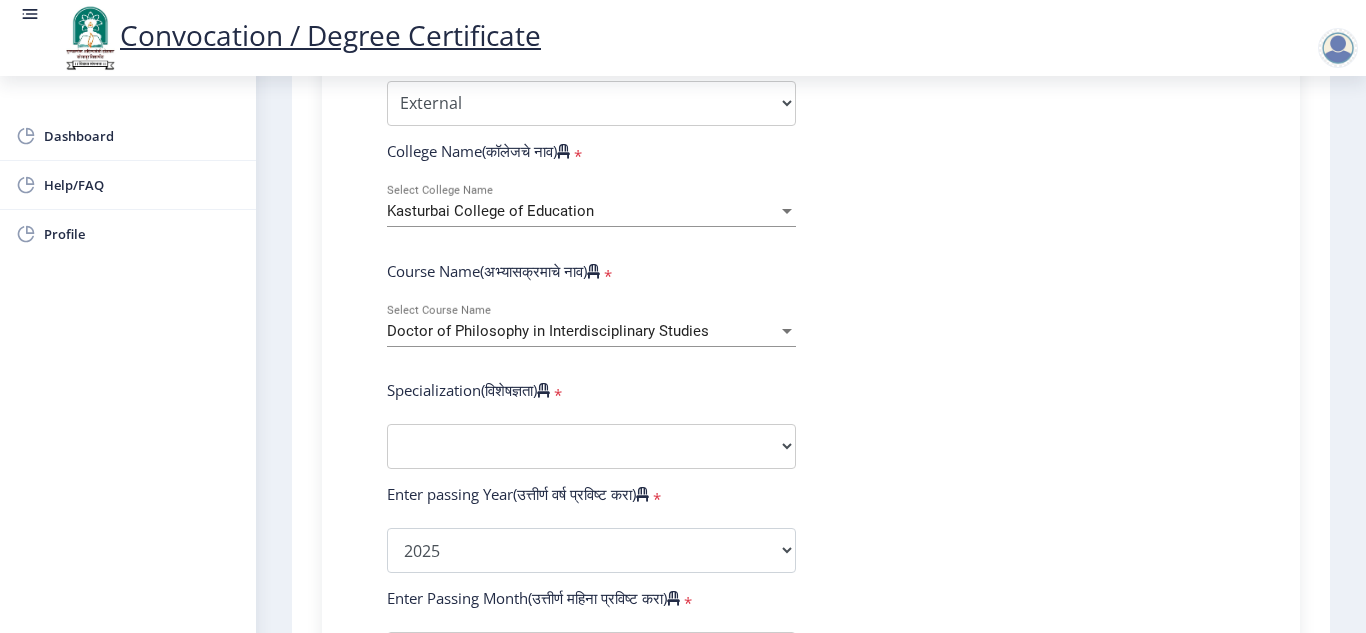 click on "Enter Your PRN Number (तुमचा पीआरएन (कायम नोंदणी क्रमांक) एंटर करा)   * Student Type (विद्यार्थी प्रकार)    * Select Student Type Regular External College Name(कॉलेजचे नाव)   * [PERSON_NAME] College of Education Select College Name Course Name(अभ्यासक्रमाचे नाव)   * Doctor of Philosophy in Interdisciplinary Studies Select Course Name  Specialization(विशेषज्ञता)   * Specialization English Ancient Indian History Culture & Archaeology Hindi Marathi Economics History Political Science Applied Geology Computer Science & Engineering Geology Mechanical Engineering Sociology Statistics Zoology Commerce Botany Mass Communication Social Work Law Education Geography Chemistry Electronics Physics Biotechnology Other Enter passing Year(उत्तीर्ण वर्ष प्रविष्ट करा)   *  2025   2024   2023   2022  *" 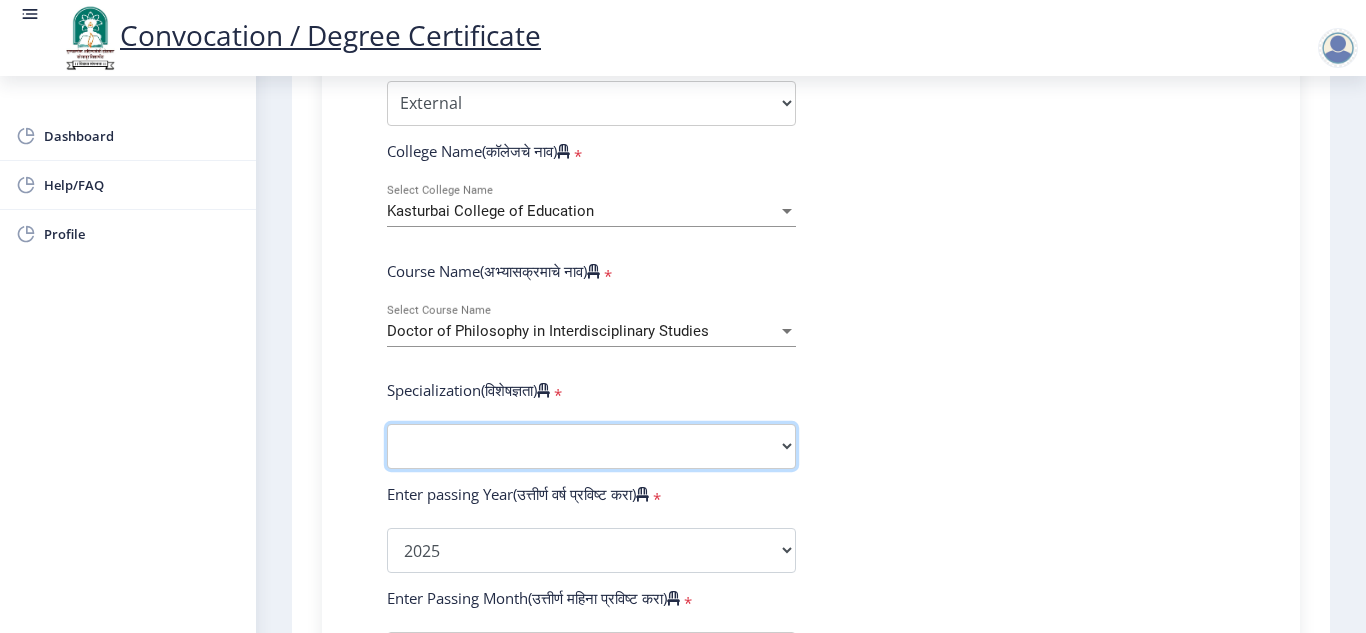 click on "Specialization English Ancient Indian History Culture & Archaeology Hindi Marathi Economics History Political Science Applied Geology Computer Science & Engineering Geology Mechanical Engineering Sociology Statistics Zoology Commerce Botany Mass Communication Social Work Law Education Geography Chemistry Electronics Physics Biotechnology Other" at bounding box center [591, 446] 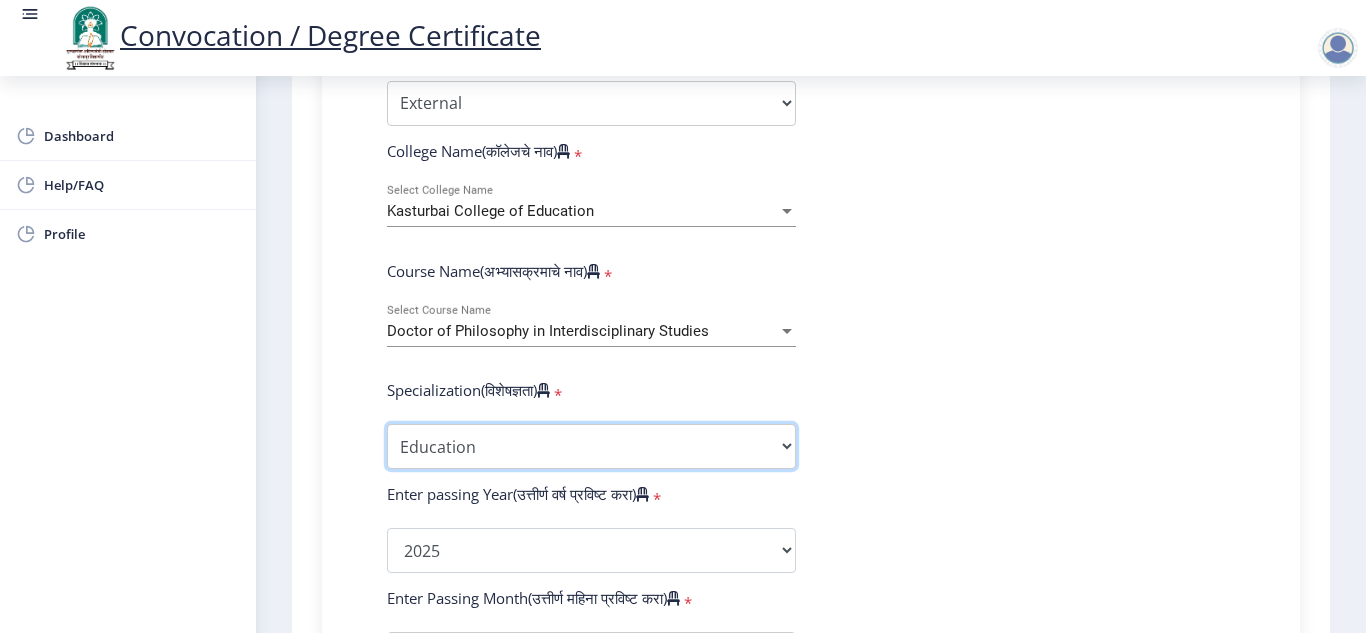 click on "Specialization English Ancient Indian History Culture & Archaeology Hindi Marathi Economics History Political Science Applied Geology Computer Science & Engineering Geology Mechanical Engineering Sociology Statistics Zoology Commerce Botany Mass Communication Social Work Law Education Geography Chemistry Electronics Physics Biotechnology Other" at bounding box center (591, 446) 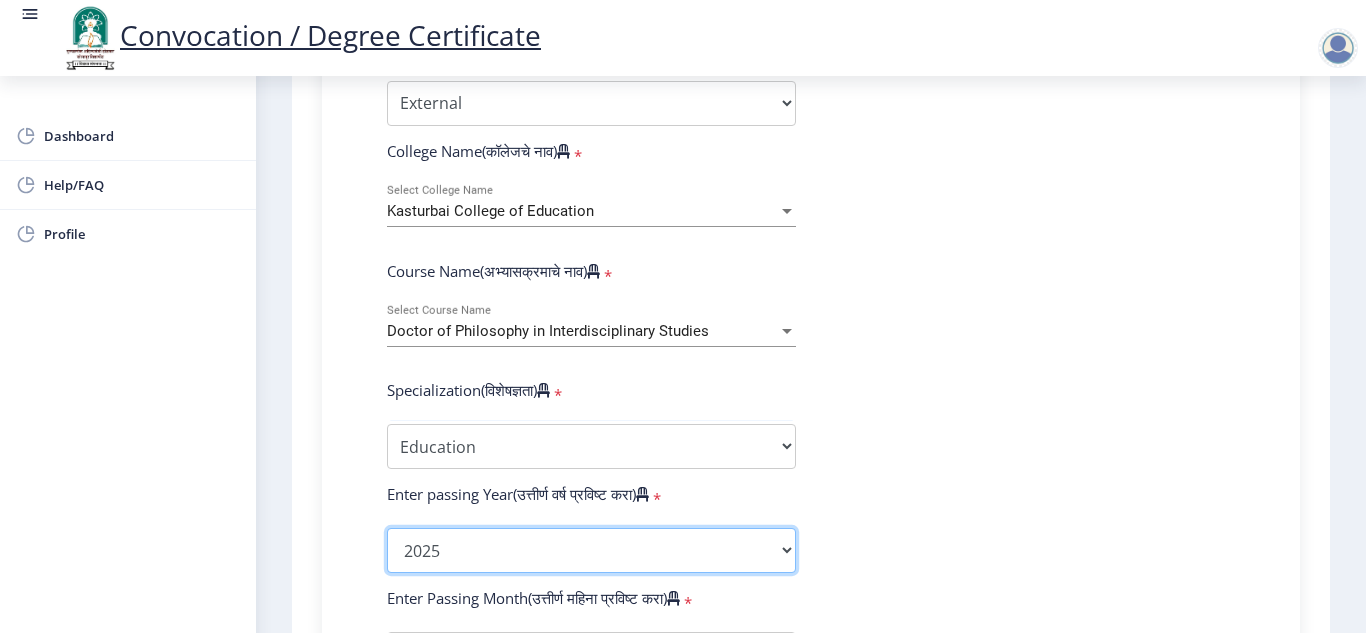 click on "2025   2024   2023   2022   2021   2020   2019   2018   2017   2016   2015   2014   2013   2012   2011   2010   2009   2008   2007   2006   2005   2004   2003   2002   2001   2000   1999   1998   1997   1996   1995   1994   1993   1992   1991   1990   1989   1988   1987   1986   1985   1984   1983   1982   1981   1980   1979   1978   1977   1976" 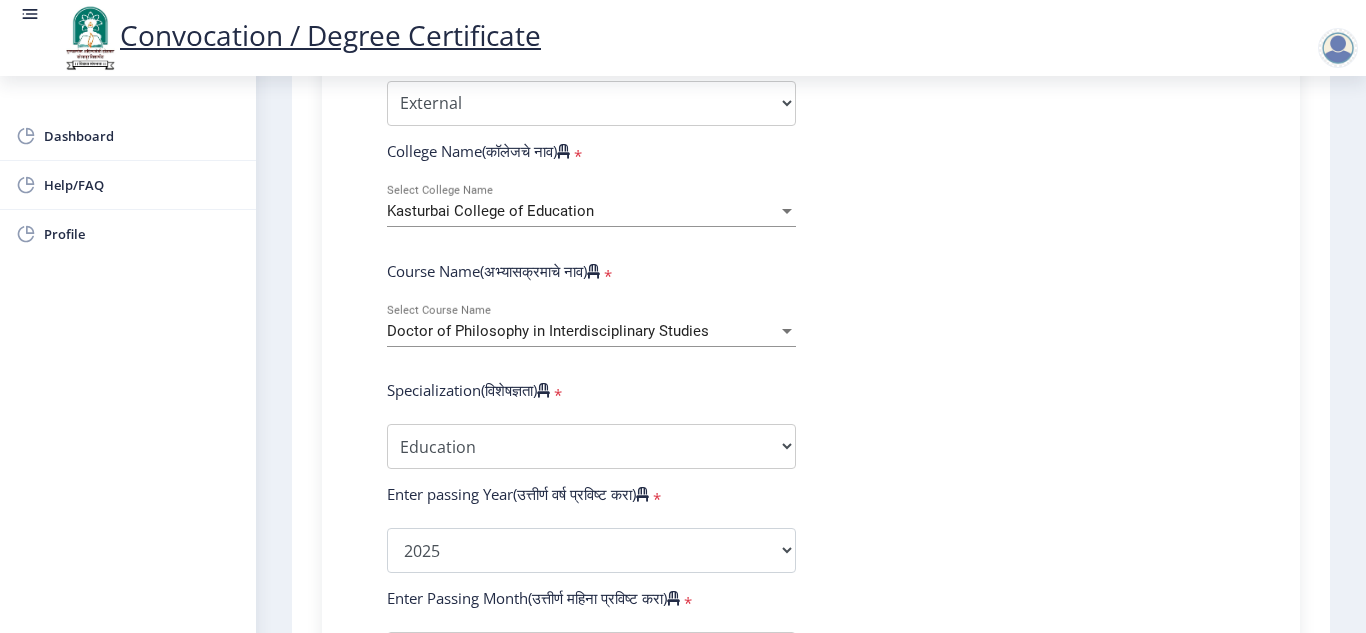 click on "Enter Your PRN Number (तुमचा पीआरएन (कायम नोंदणी क्रमांक) एंटर करा)   * Student Type (विद्यार्थी प्रकार)    * Select Student Type Regular External College Name(कॉलेजचे नाव)   * [PERSON_NAME] College of Education Select College Name Course Name(अभ्यासक्रमाचे नाव)   * Doctor of Philosophy in Interdisciplinary Studies Select Course Name  Specialization(विशेषज्ञता)   * Specialization English Ancient Indian History Culture & Archaeology Hindi Marathi Economics History Political Science Applied Geology Computer Science & Engineering Geology Mechanical Engineering Sociology Statistics Zoology Commerce Botany Mass Communication Social Work Law Education Geography Chemistry Electronics Physics Biotechnology Other Enter passing Year(उत्तीर्ण वर्ष प्रविष्ट करा)   *  2025   2024   2023   2022  *" 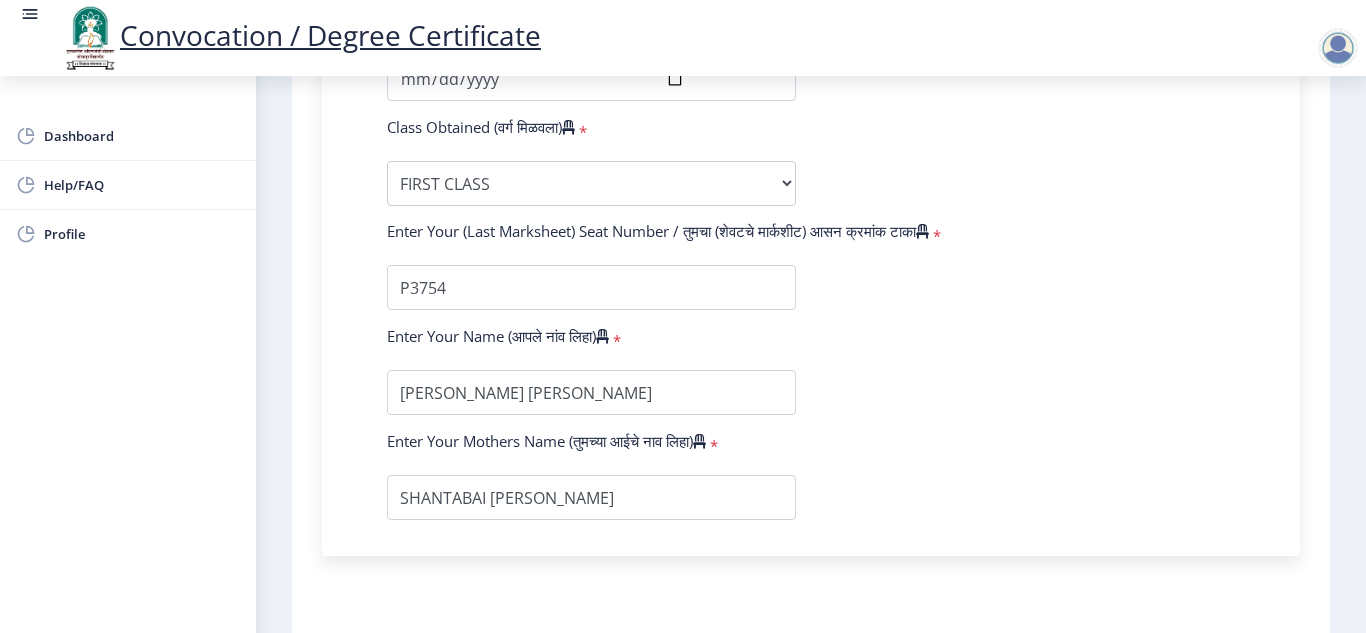 scroll, scrollTop: 1527, scrollLeft: 0, axis: vertical 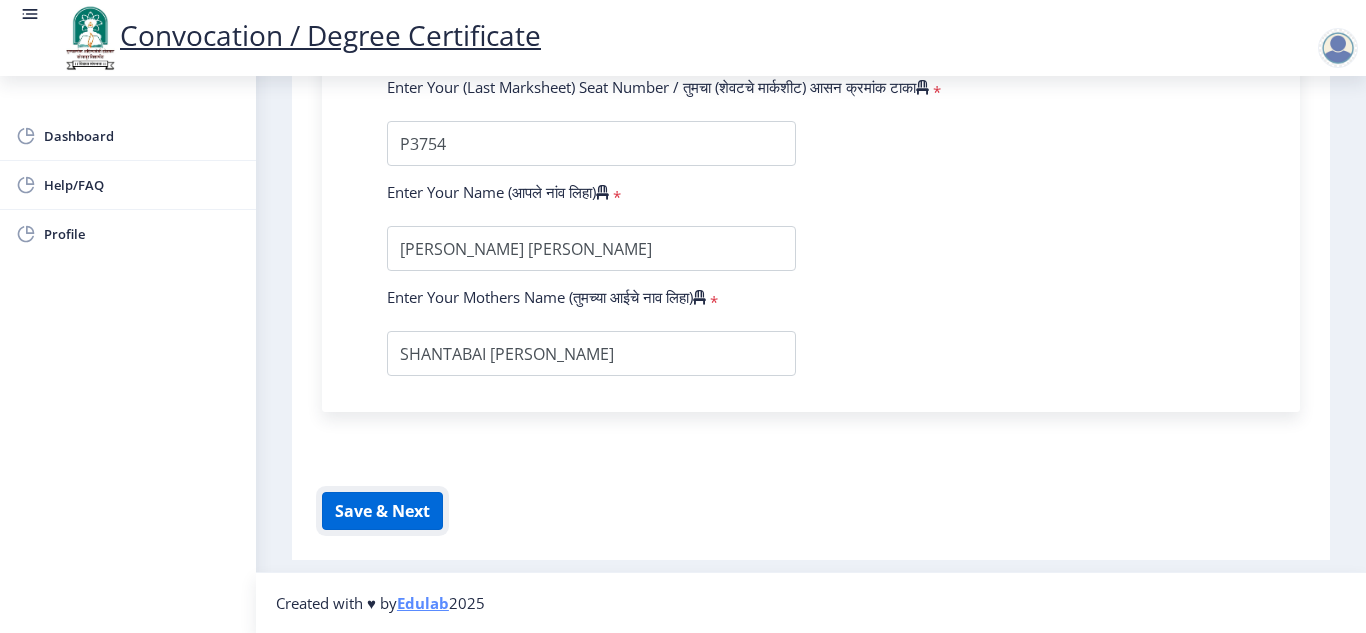 click on "Save & Next" 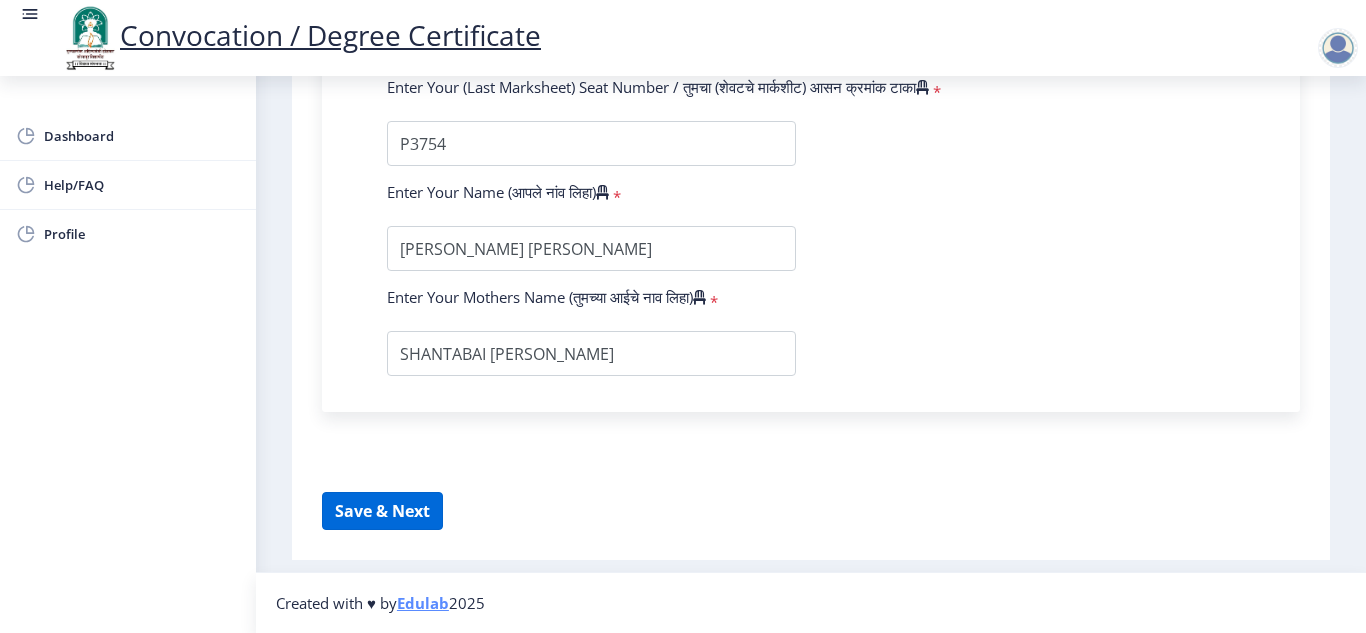 select 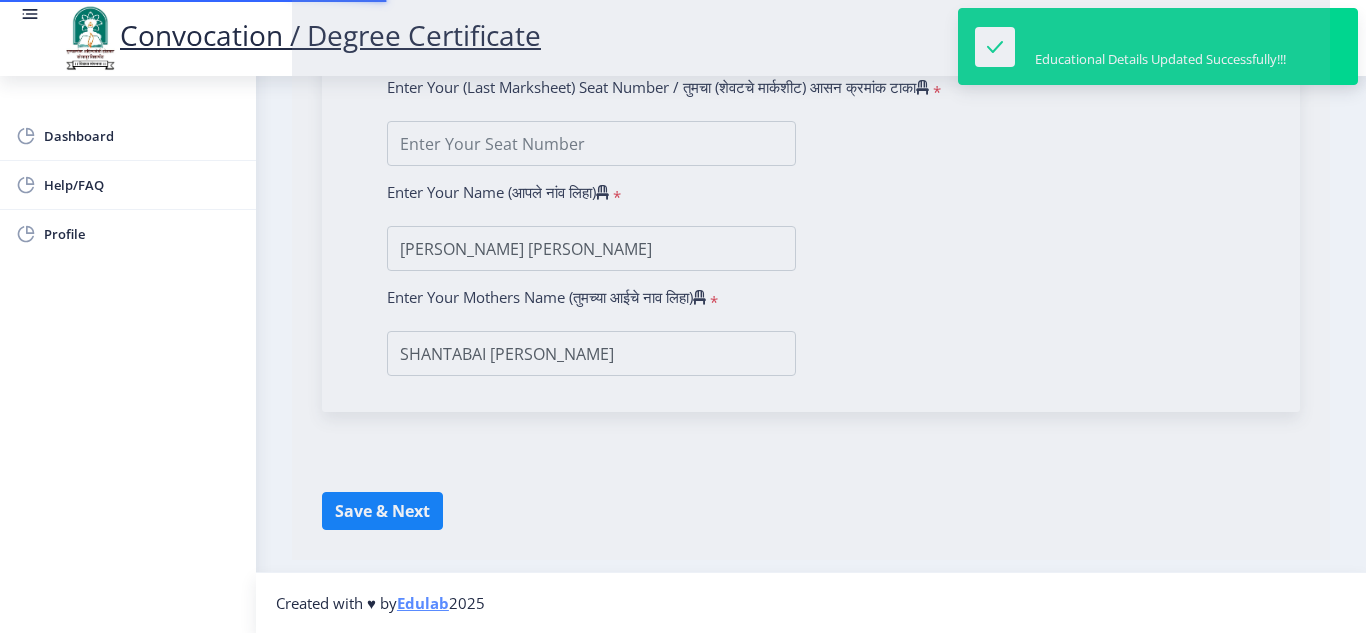 scroll, scrollTop: 0, scrollLeft: 0, axis: both 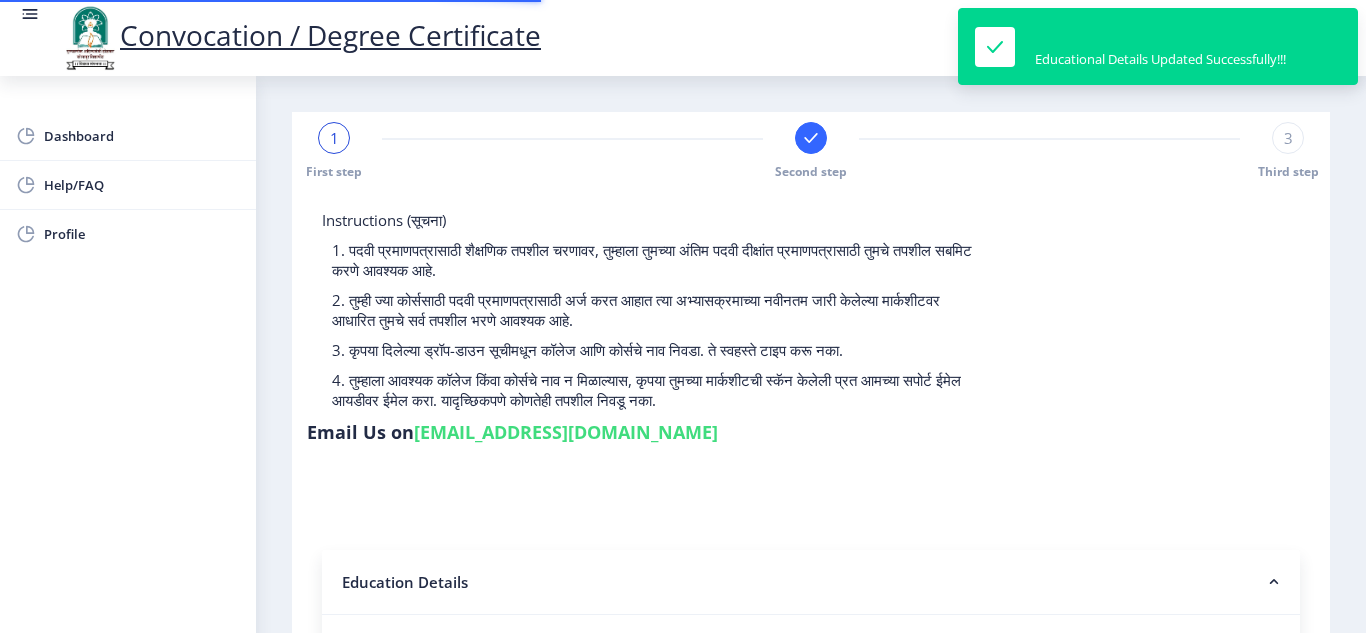 type on "P3754" 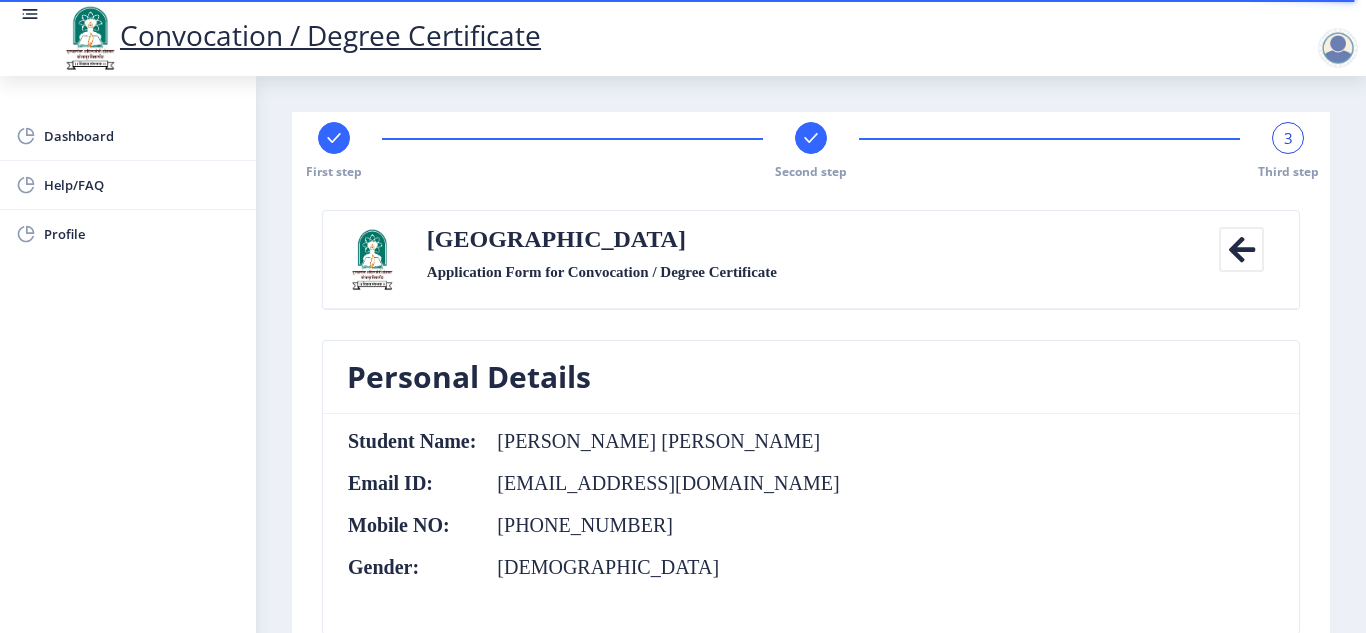click on "Student Name:  [PERSON_NAME] [PERSON_NAME] Email ID:  [EMAIL_ADDRESS][DOMAIN_NAME] Mobile NO:  [PHONE_NUMBER] Gender:  [DEMOGRAPHIC_DATA]" 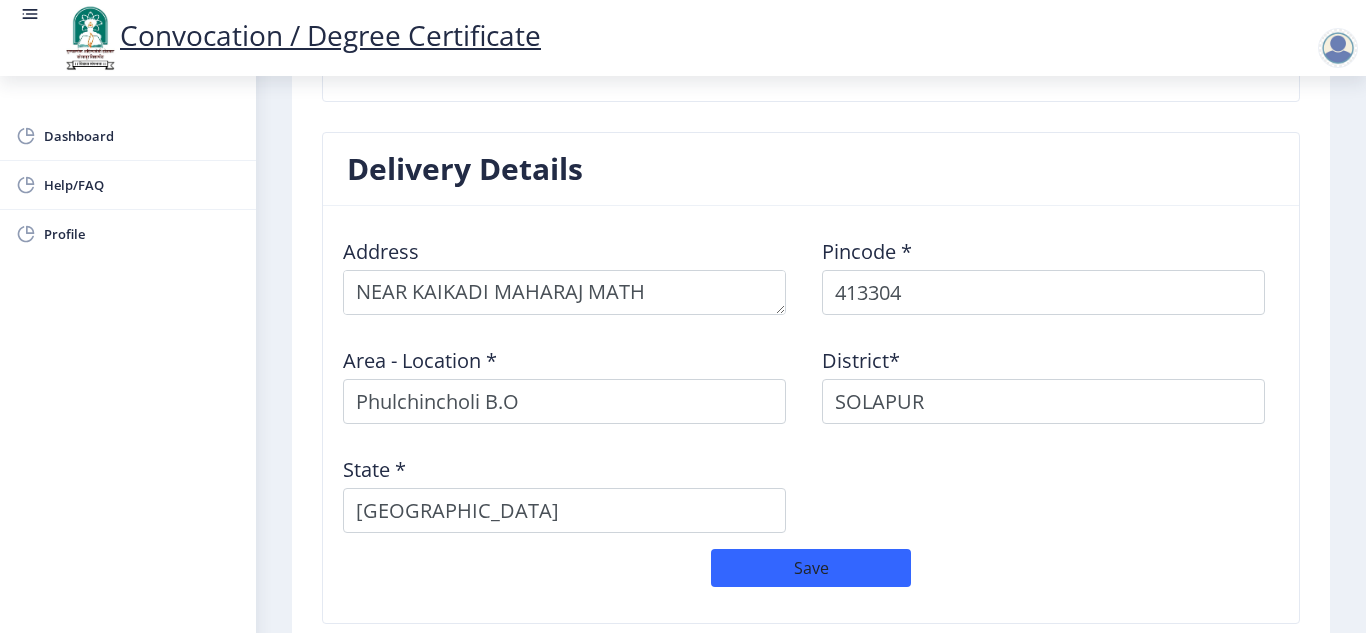 scroll, scrollTop: 1600, scrollLeft: 0, axis: vertical 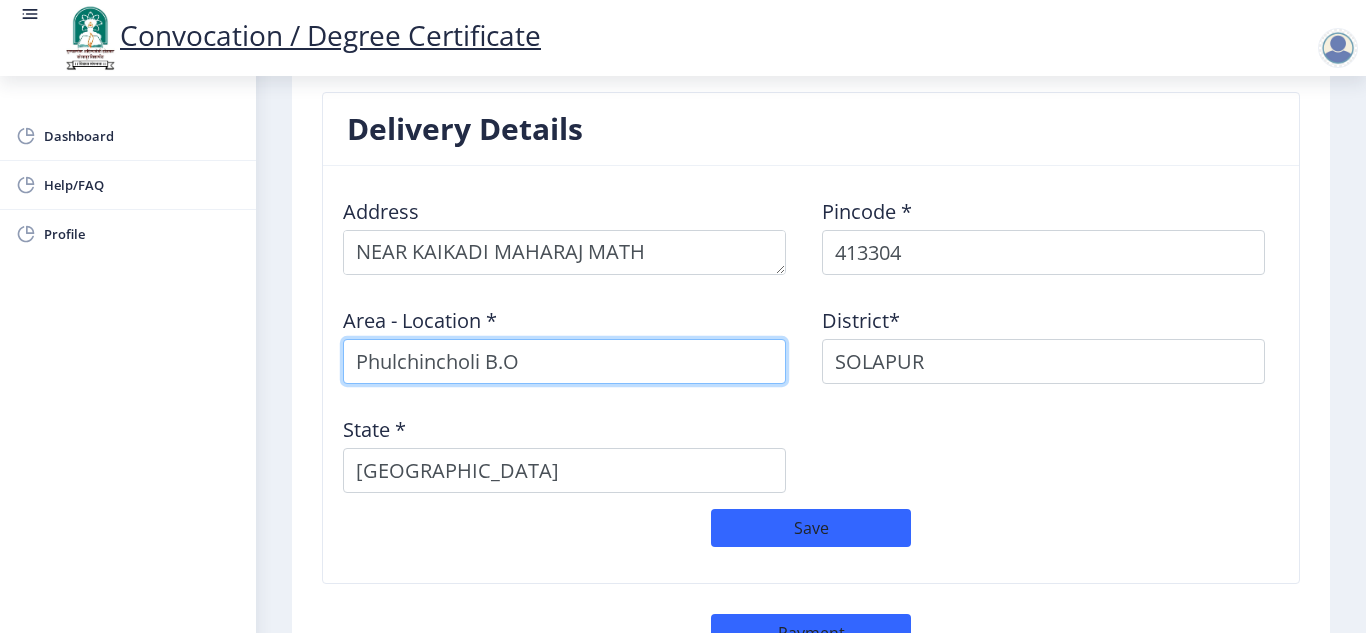 click on "Phulchincholi B.O" at bounding box center (564, 361) 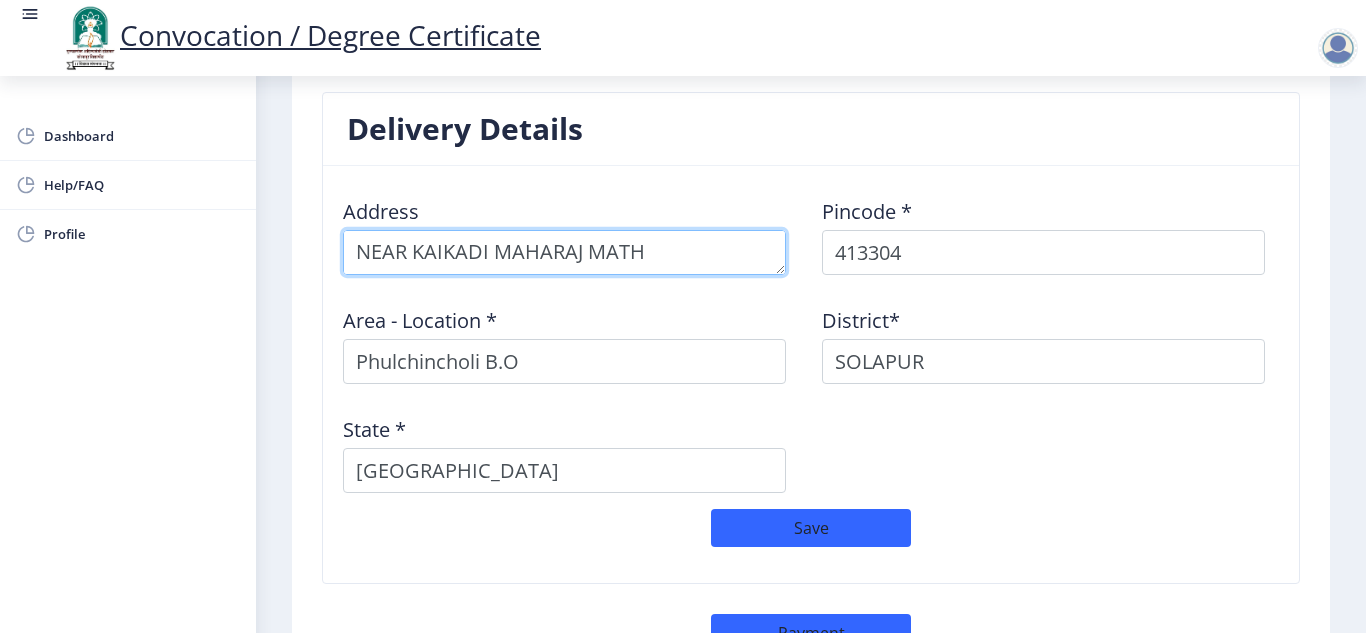 scroll, scrollTop: 40, scrollLeft: 0, axis: vertical 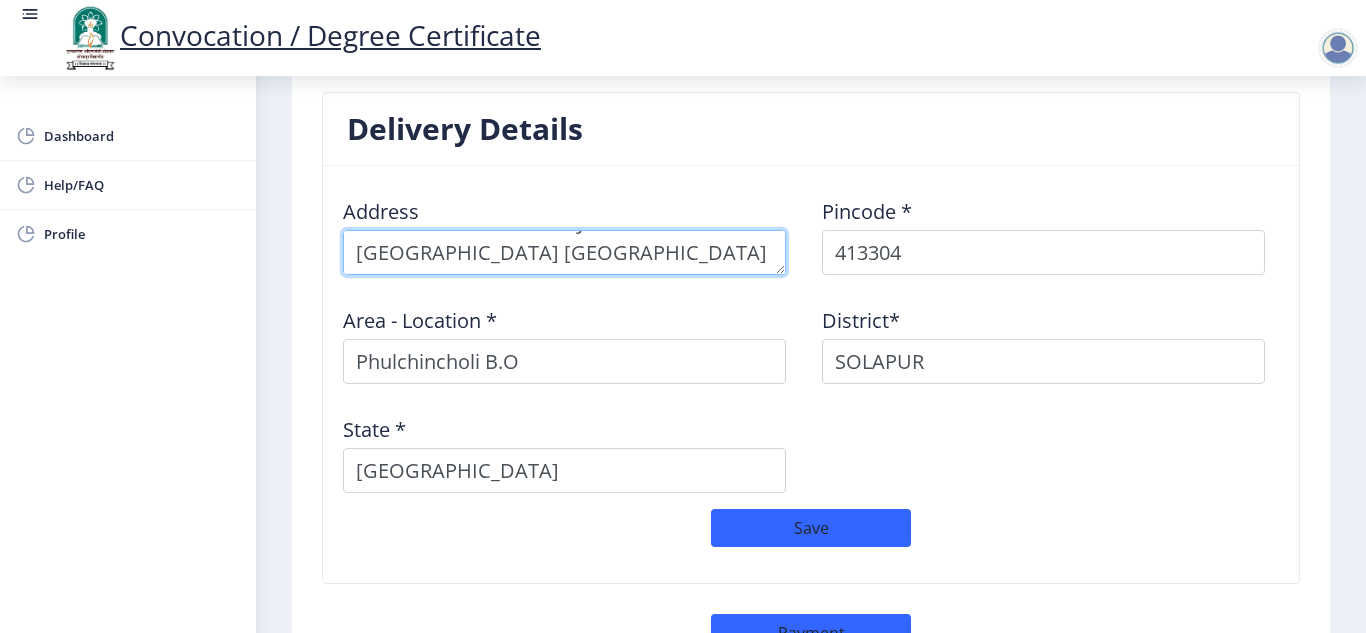 click at bounding box center [564, 252] 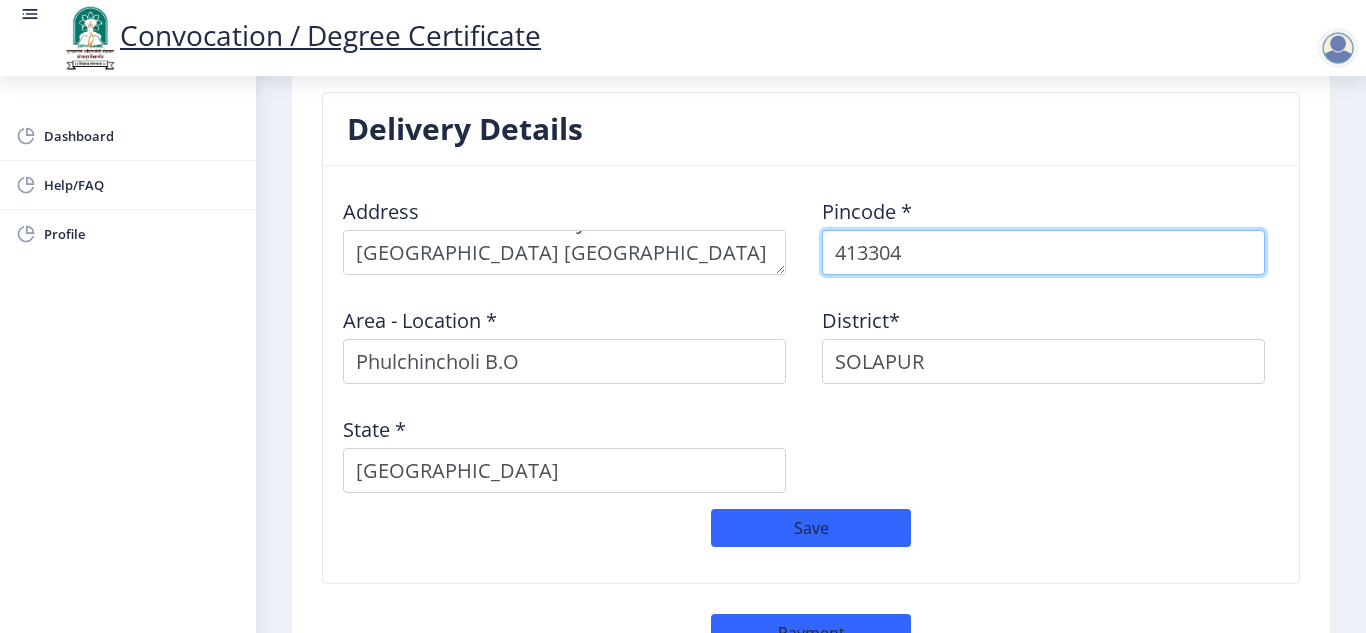 click on "413304" at bounding box center [1043, 252] 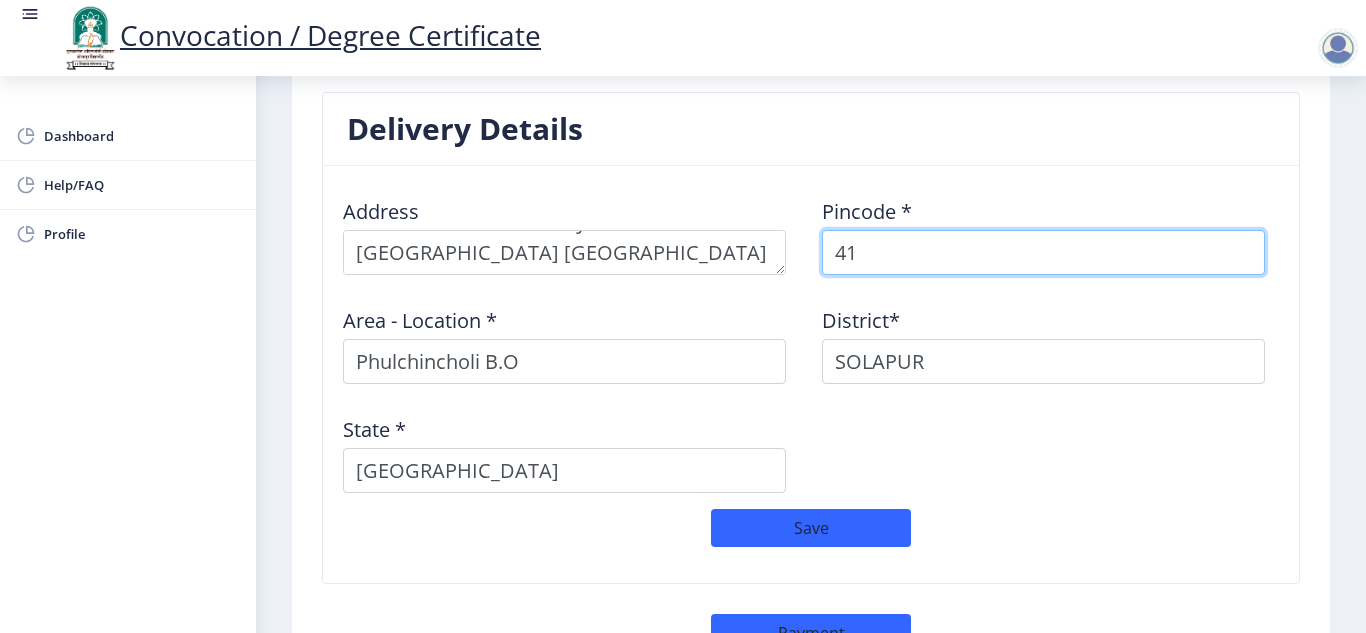 type on "4" 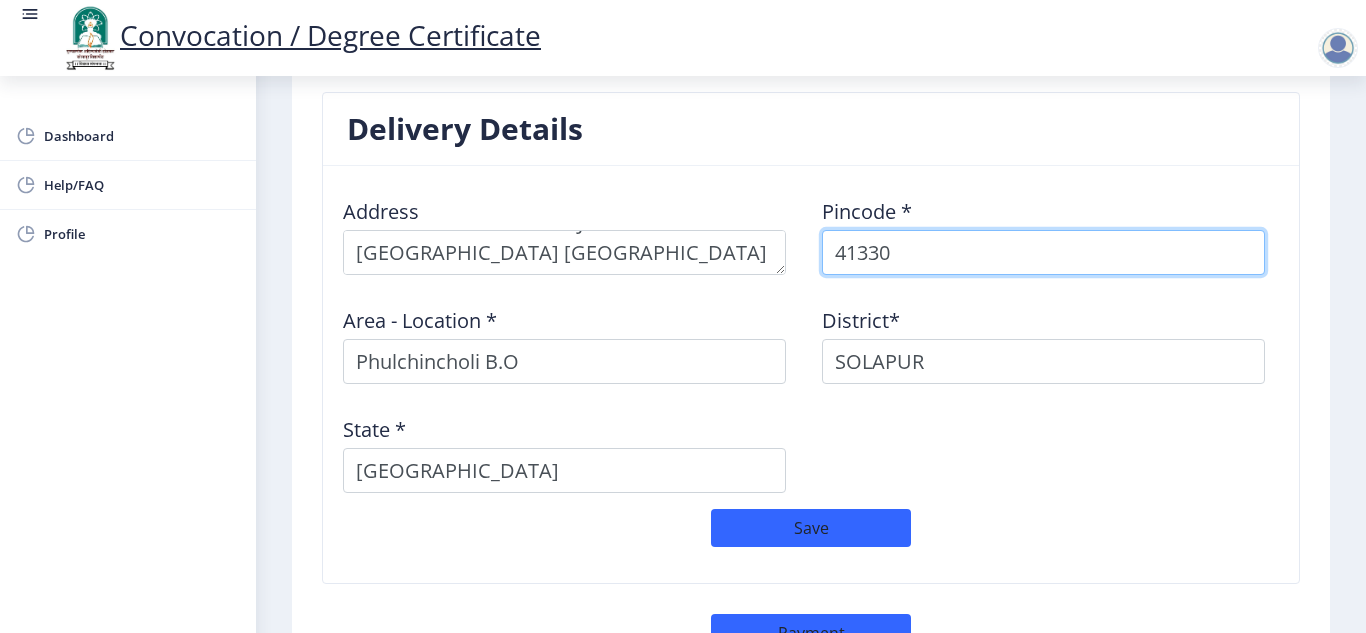 type on "413304" 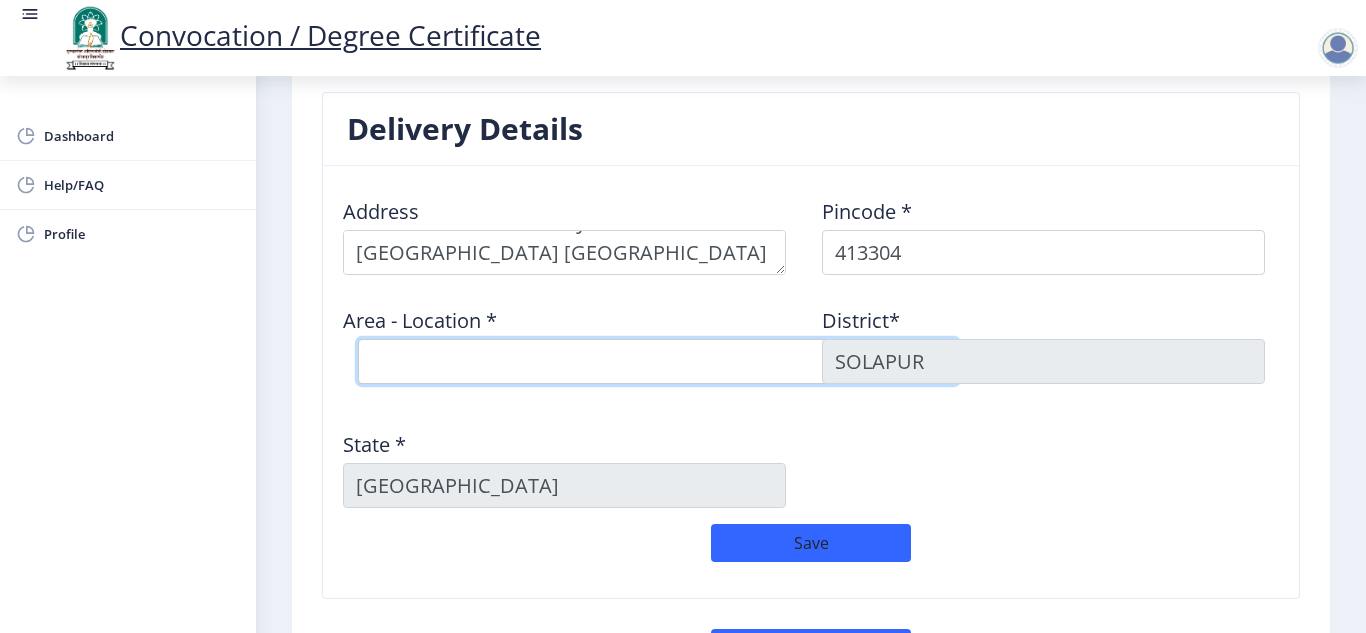 click on "Select Area Location Adhiv [PERSON_NAME] B.O Anawali B.O Babhulgaon B.O Bhandishegaon B.O Chale B.O Degaon (PPR) B.O [GEOGRAPHIC_DATA] B.O [GEOGRAPHIC_DATA] [PERSON_NAME] B.O Kasegaon [PERSON_NAME] B.O [GEOGRAPHIC_DATA]( [GEOGRAPHIC_DATA]) S.O [GEOGRAPHIC_DATA]([GEOGRAPHIC_DATA]) S.O Mendhapur B.O Mundhewadi B.O Navi Peth (Pandharpur) S.O Ozewadi B.O Pandharechiwadi B.O Pandharpur H.O Phulchincholi B.O Puluj [PERSON_NAME] [PERSON_NAME] BK B.O Sarkoli B.O Shelve B.O Siddhewadi [PERSON_NAME] [PERSON_NAME] B.O Tarapur B.O Tawashi B.O Tungat B.O Wakhari B.O" at bounding box center [658, 361] 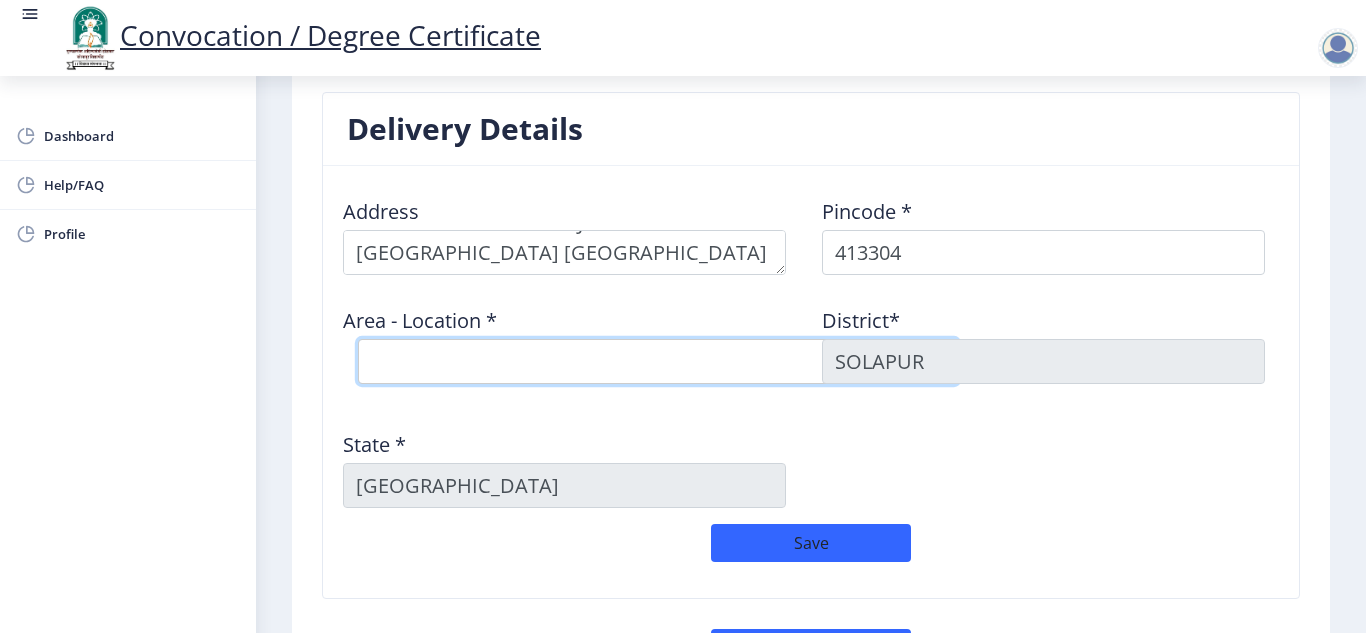 select on "20: Object" 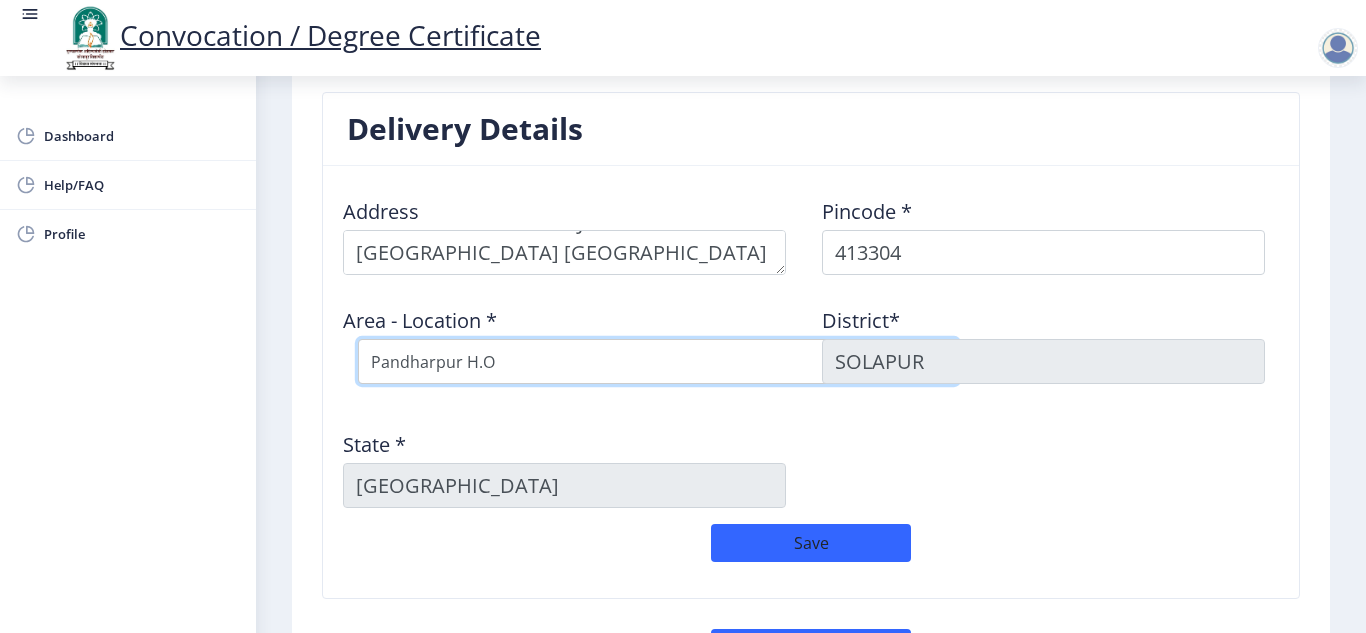 click on "Select Area Location Adhiv [PERSON_NAME] B.O Anawali B.O Babhulgaon B.O Bhandishegaon B.O Chale B.O Degaon (PPR) B.O [GEOGRAPHIC_DATA] B.O [GEOGRAPHIC_DATA] [PERSON_NAME] B.O Kasegaon [PERSON_NAME] B.O [GEOGRAPHIC_DATA]( [GEOGRAPHIC_DATA]) S.O [GEOGRAPHIC_DATA]([GEOGRAPHIC_DATA]) S.O Mendhapur B.O Mundhewadi B.O Navi Peth (Pandharpur) S.O Ozewadi B.O Pandharechiwadi B.O Pandharpur H.O Phulchincholi B.O Puluj [PERSON_NAME] [PERSON_NAME] BK B.O Sarkoli B.O Shelve B.O Siddhewadi [PERSON_NAME] [PERSON_NAME] B.O Tarapur B.O Tawashi B.O Tungat B.O Wakhari B.O" at bounding box center [658, 361] 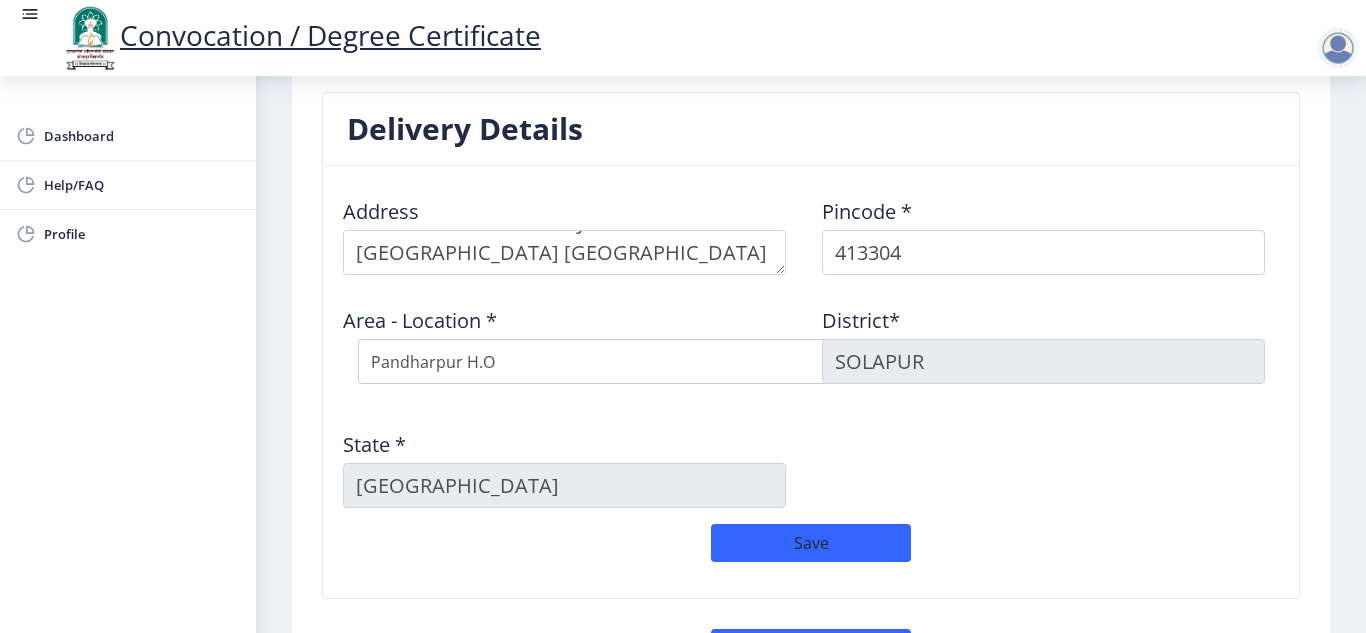 click on "Address    Pincode *  413304 Area - Location *  Select Area Location Adhiv [PERSON_NAME] B.O Anawali B.O [GEOGRAPHIC_DATA] B.O Bhandishegaon B.O Chale B.O [GEOGRAPHIC_DATA] (PPR) B.O [GEOGRAPHIC_DATA] B.O [GEOGRAPHIC_DATA] [PERSON_NAME] B.O [GEOGRAPHIC_DATA] [PERSON_NAME] B.O [GEOGRAPHIC_DATA]( [GEOGRAPHIC_DATA]) S.O [GEOGRAPHIC_DATA]([GEOGRAPHIC_DATA]) S.O Mendhapur B.O Mundhewadi B.O Navi Peth (Pandharpur) S.O Ozewadi B.O Pandharechiwadi B.O Pandharpur H.O Phulchincholi B.O Puluj [PERSON_NAME] [PERSON_NAME] BK B.O Sarkoli B.O Shelve B.O Siddhewadi [PERSON_NAME] [PERSON_NAME] B.O Tarapur B.O Tawashi B.O Tungat B.O Wakhari B.O District*  [GEOGRAPHIC_DATA] *  [GEOGRAPHIC_DATA]" 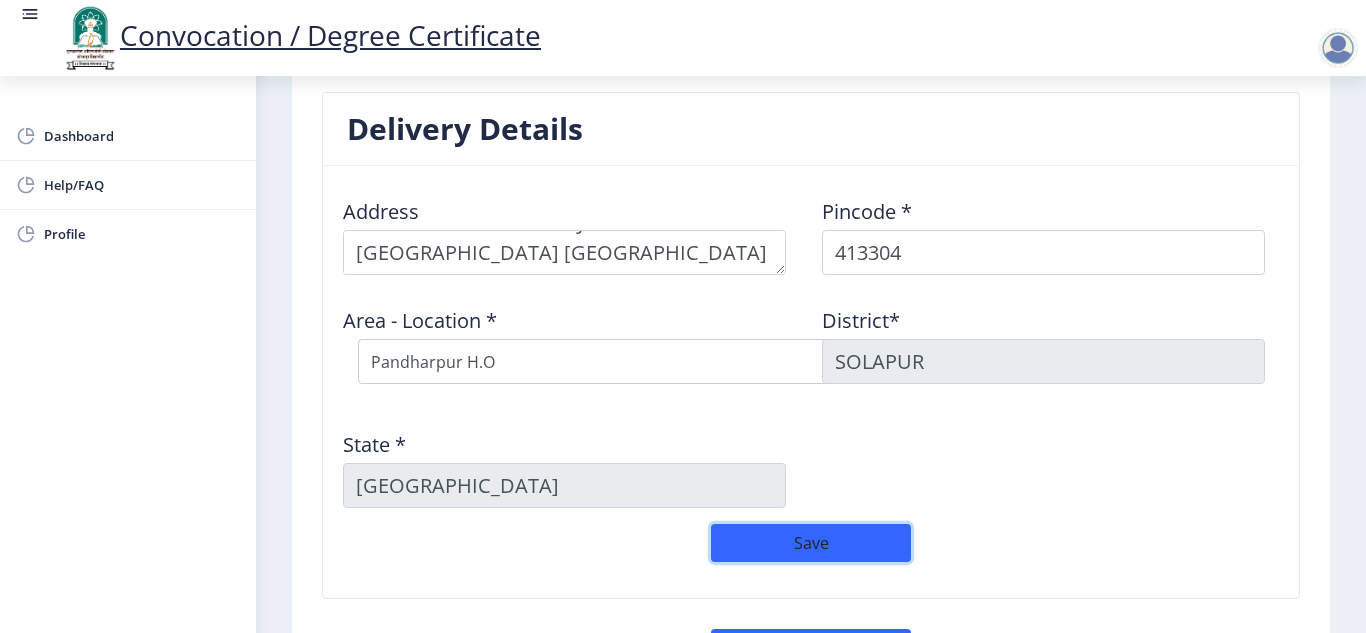 click on "Save" 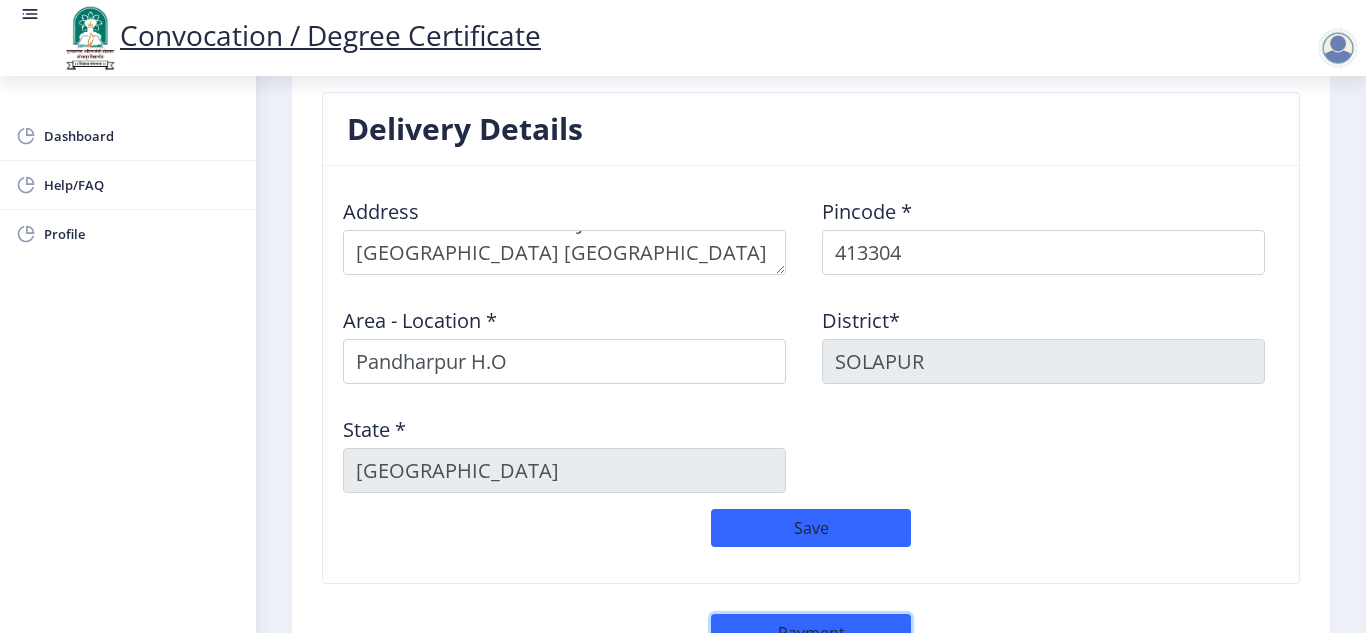 click on "Payment" 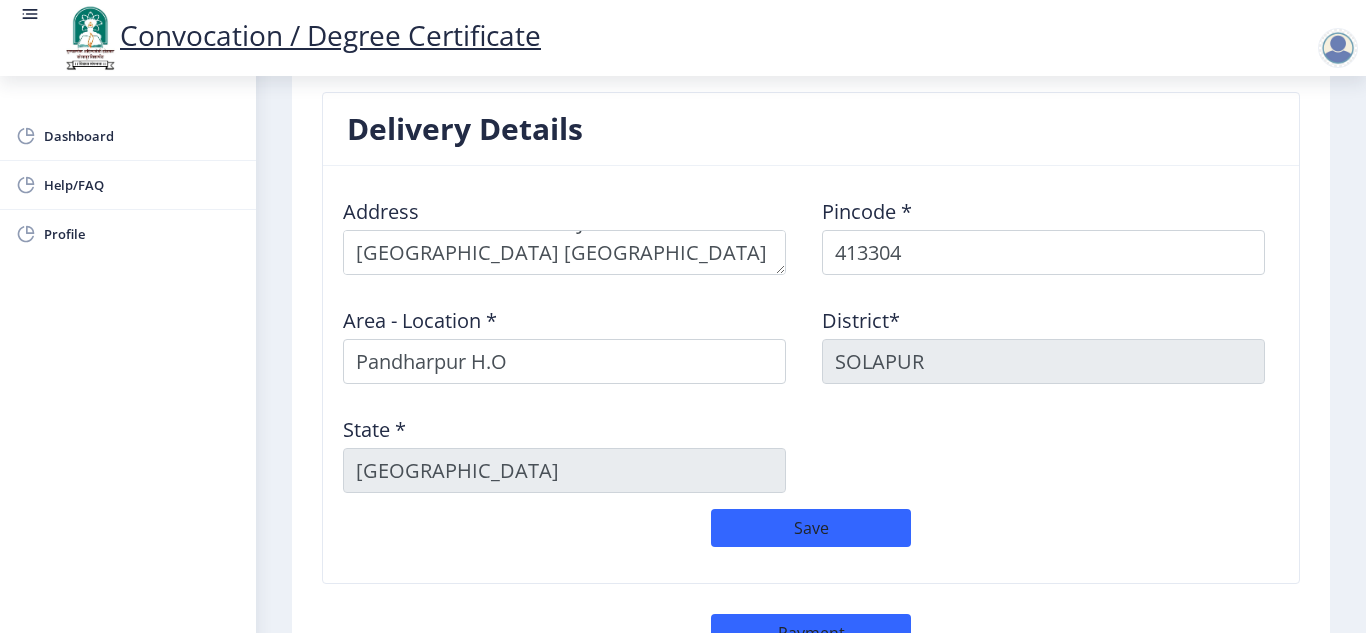 select on "sealed" 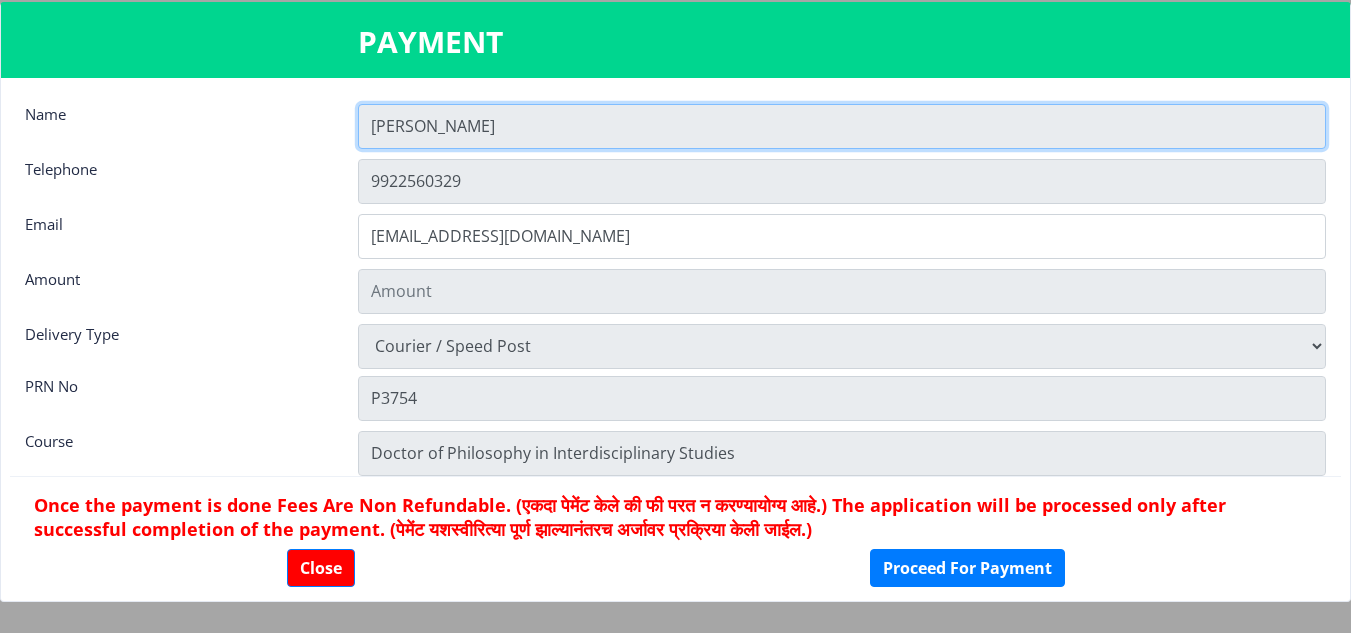 click on "[PERSON_NAME]" 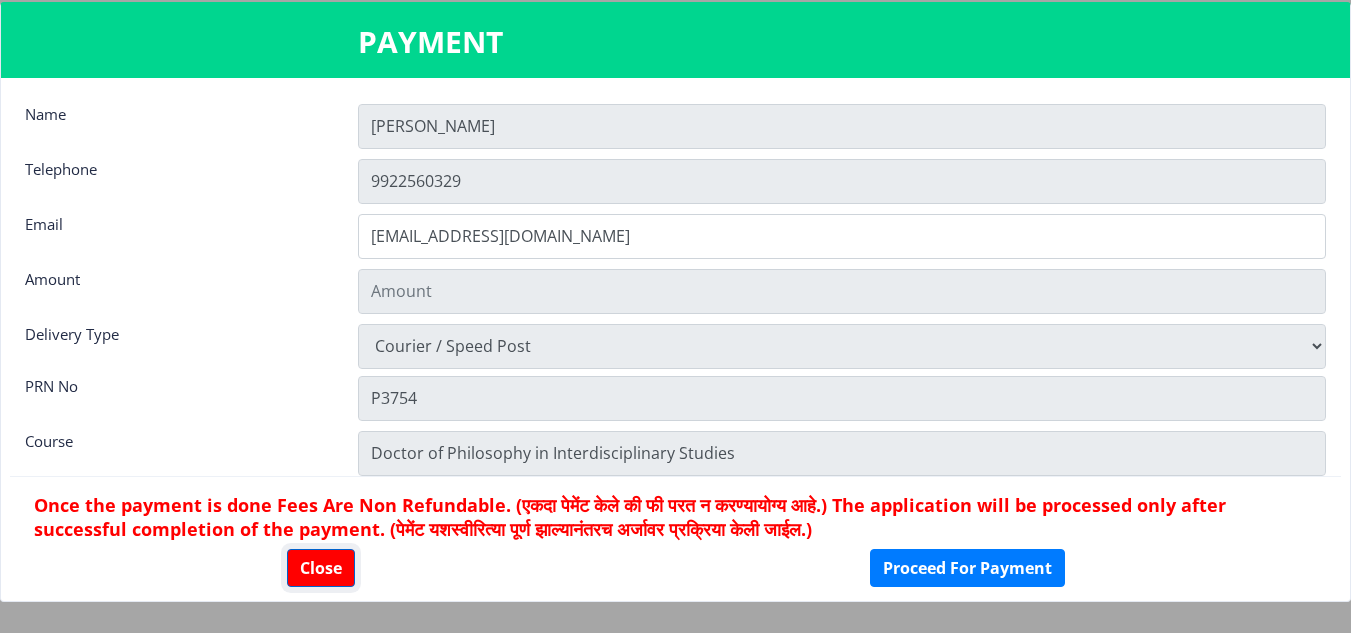 click on "Close" 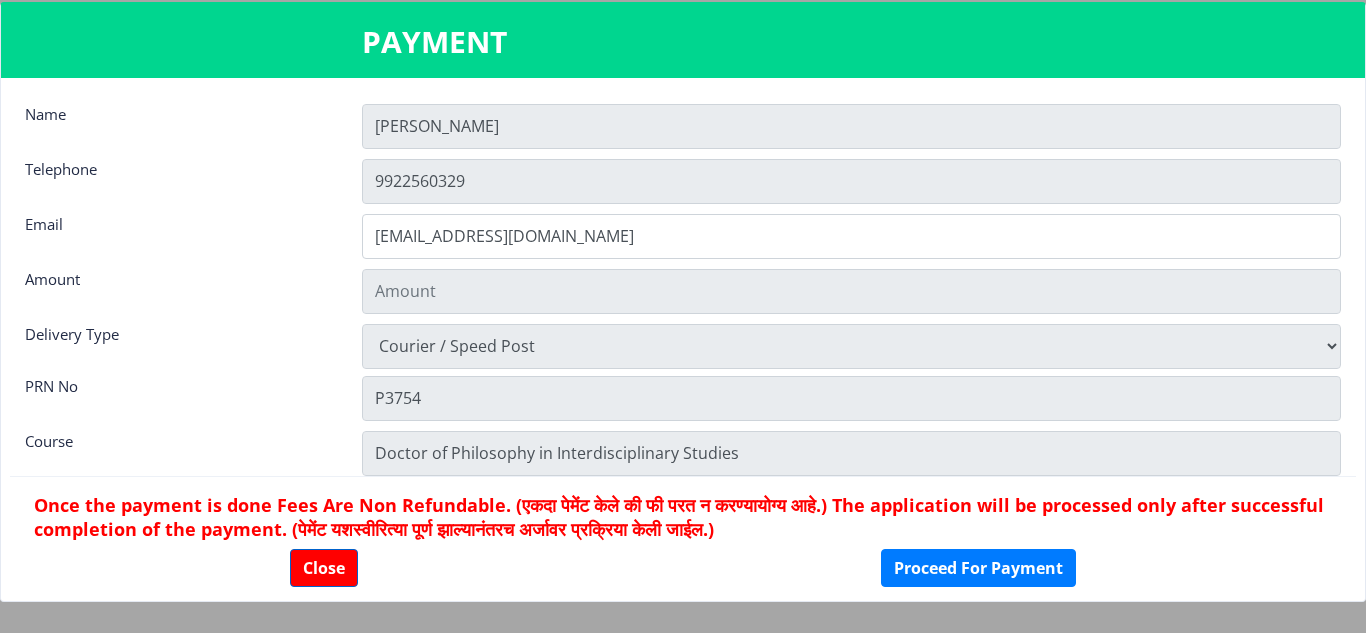 scroll, scrollTop: 1619, scrollLeft: 0, axis: vertical 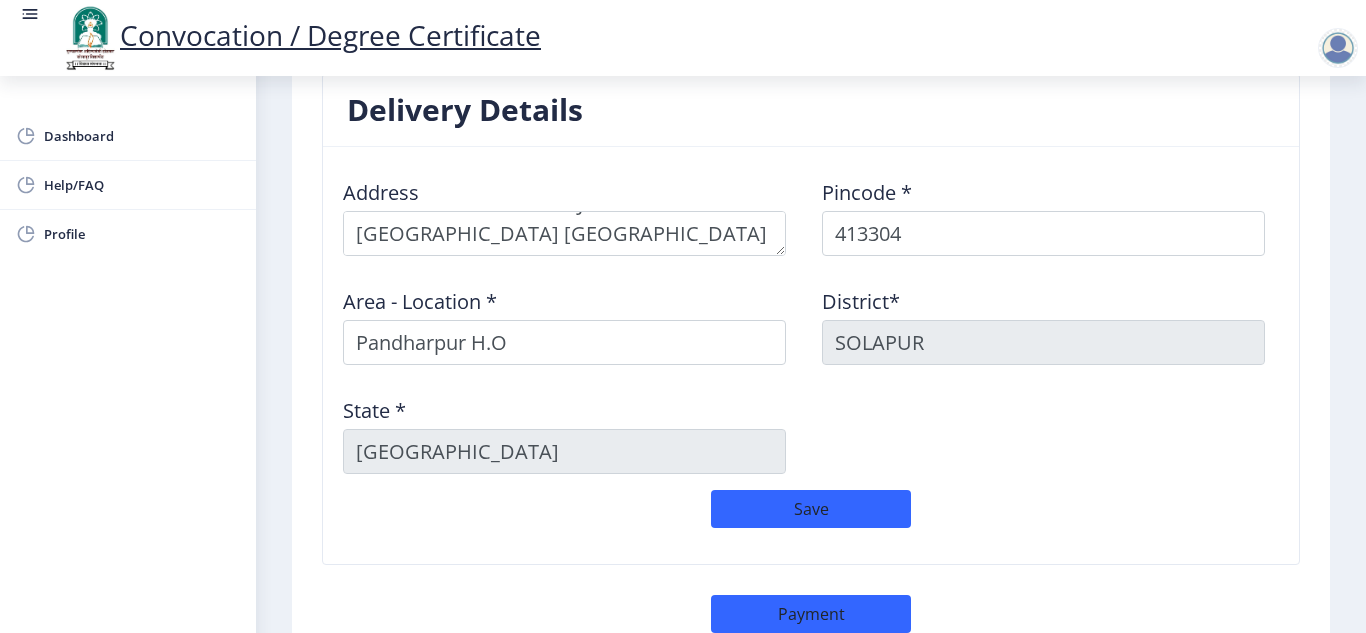 click on "Save" 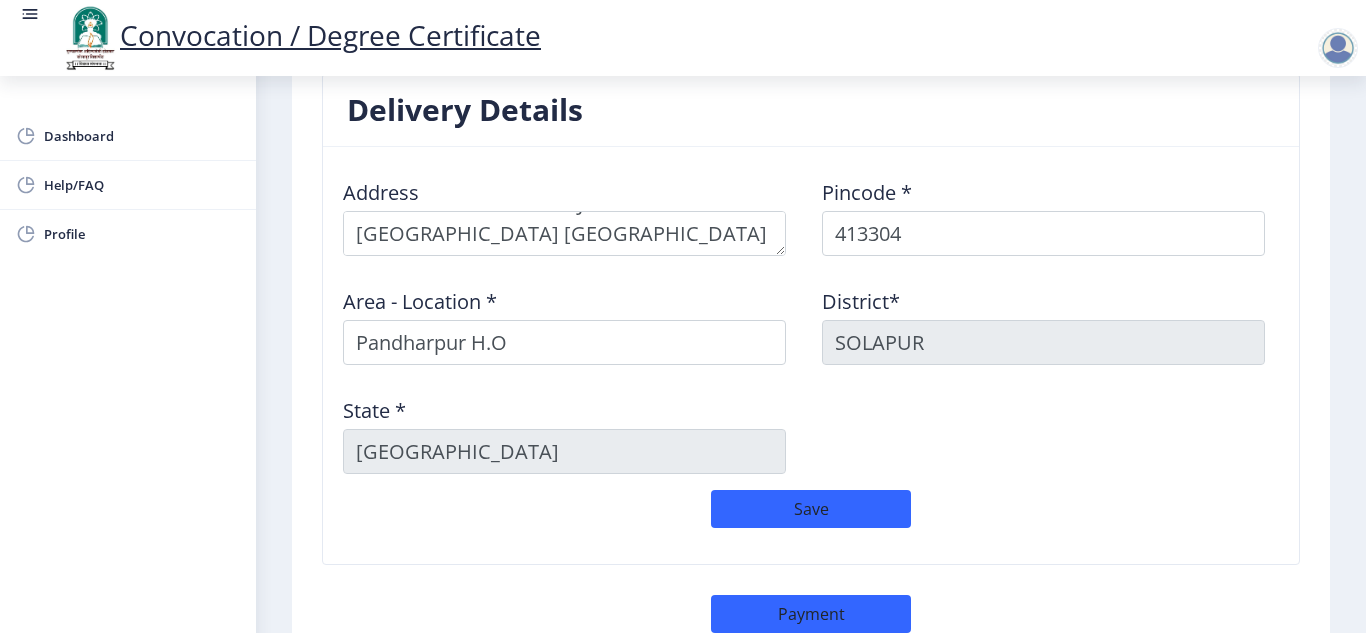 click on "Save" 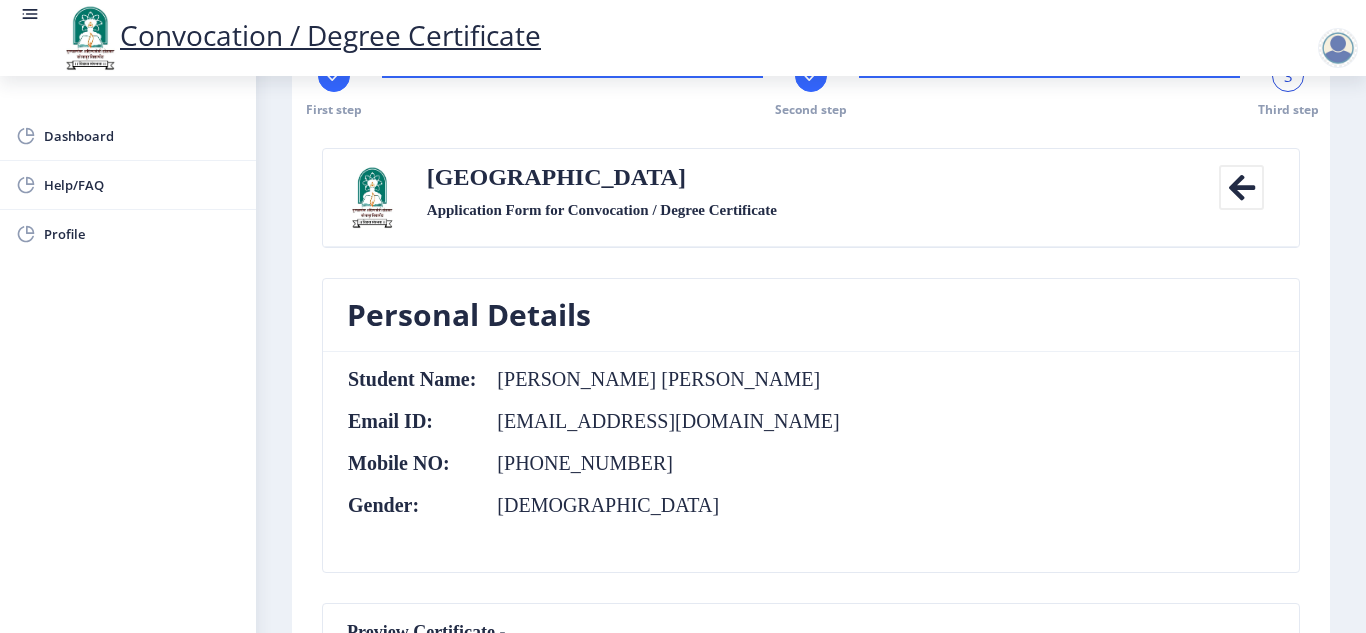 scroll, scrollTop: 0, scrollLeft: 0, axis: both 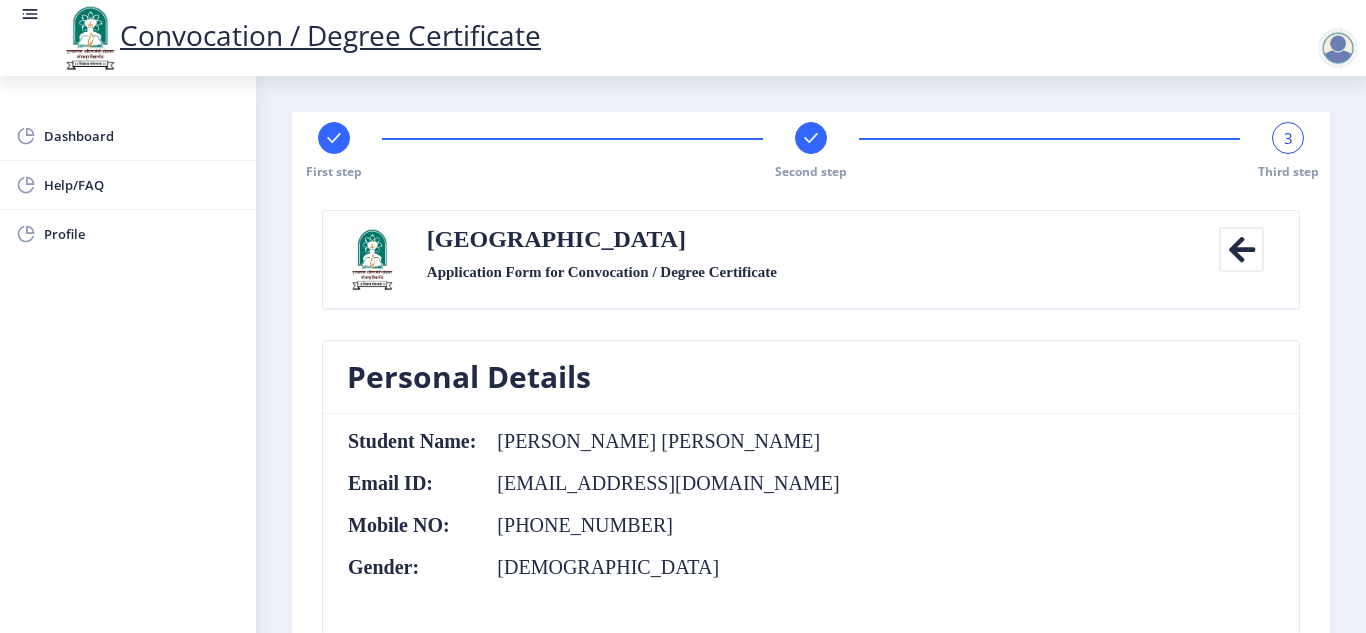 click on "Dashboard Help/FAQ Profile" 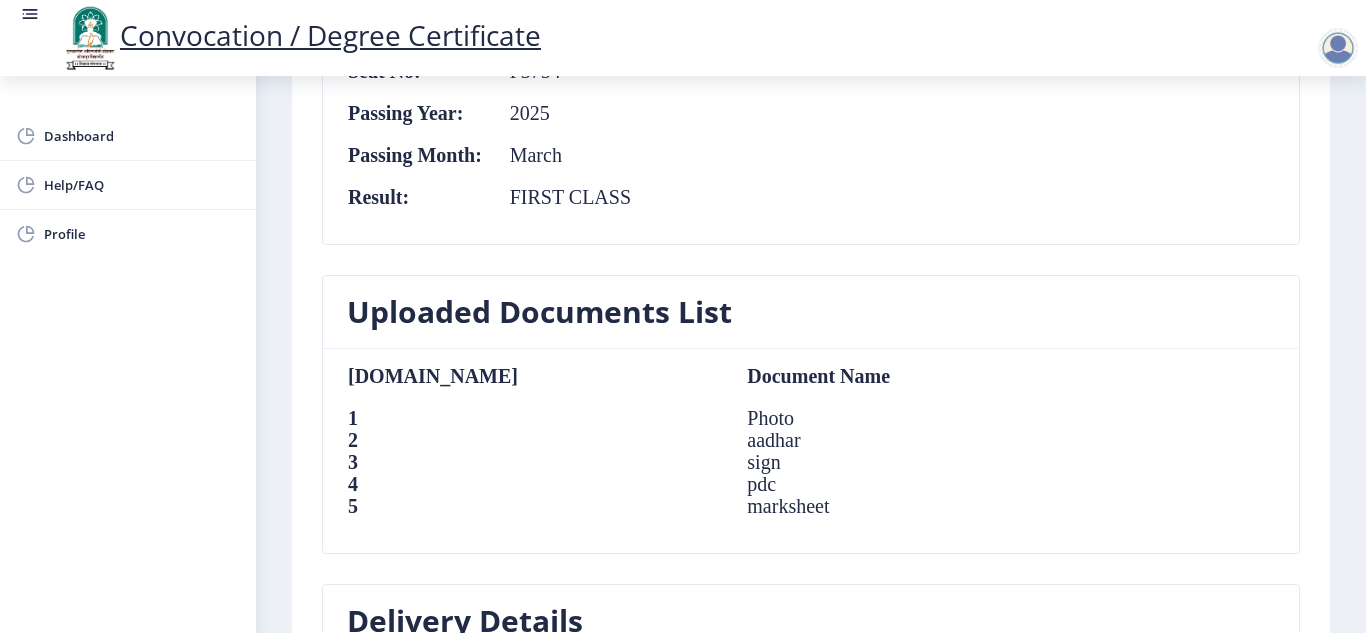 scroll, scrollTop: 1662, scrollLeft: 0, axis: vertical 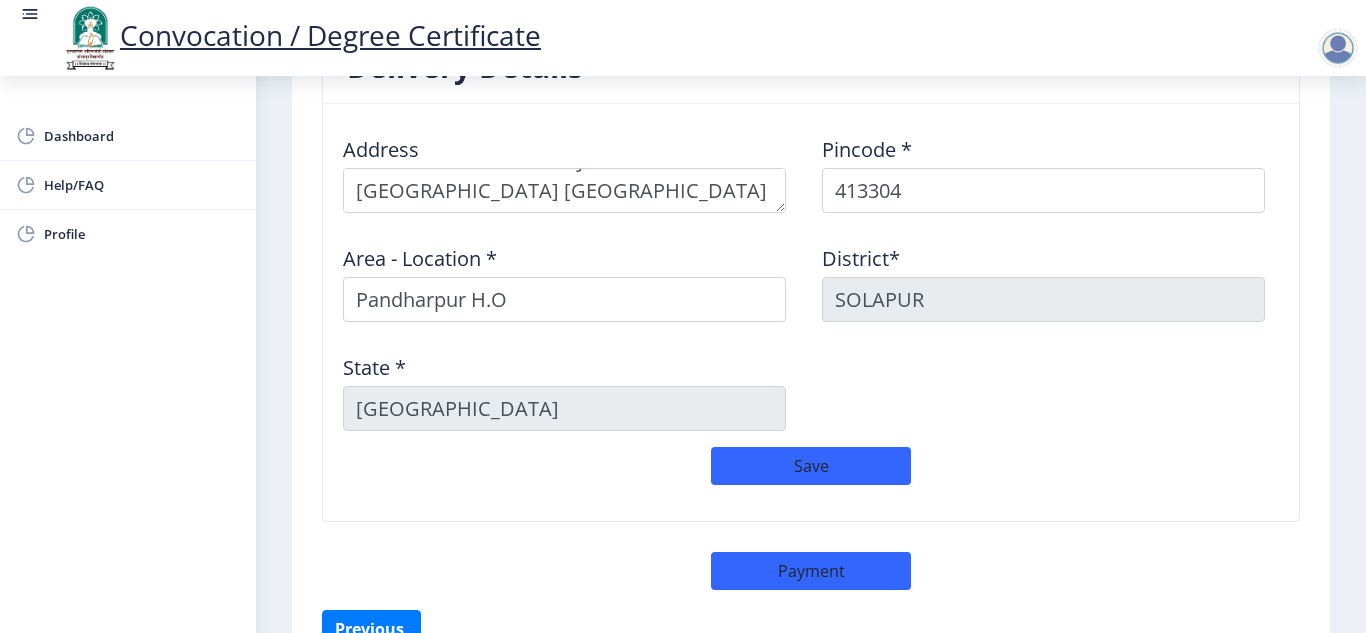 click on "First step Second step 3 Third step Solapur University Application Form for Convocation / Degree Certificate  Back  Personal Details  Student Name:  [PERSON_NAME] [PERSON_NAME] Email ID:  [EMAIL_ADDRESS][DOMAIN_NAME] Mobile NO:  [PHONE_NUMBER] Gender:  [DEMOGRAPHIC_DATA]  Preview Certificate -  अशा प्रकारे प्रमाणपत्र छापले जाईल. पुढे जाण्यापूर्वी कृपया ते सत्यापित करा.  These is a Preview Certificate of Course Doctor of Philosophy in Interdisciplinary Studies  [PERSON_NAME] [PERSON_NAME] Mothers Name - [PERSON_NAME] [PERSON_NAME]  of [PERSON_NAME][GEOGRAPHIC_DATA] , [GEOGRAPHIC_DATA] has pursued a course of study in Doctor of Philosophy in Interdisciplinary Studies and passed the Doctor of Philosophy in Interdisciplinary Studies Examination in FIRST CLASS Grade in [DATE]  Educational Details Degrees/Course:  Doctor of Philosophy in Interdisciplinary Studies  College Name:  [PERSON_NAME] College of Education P3754" 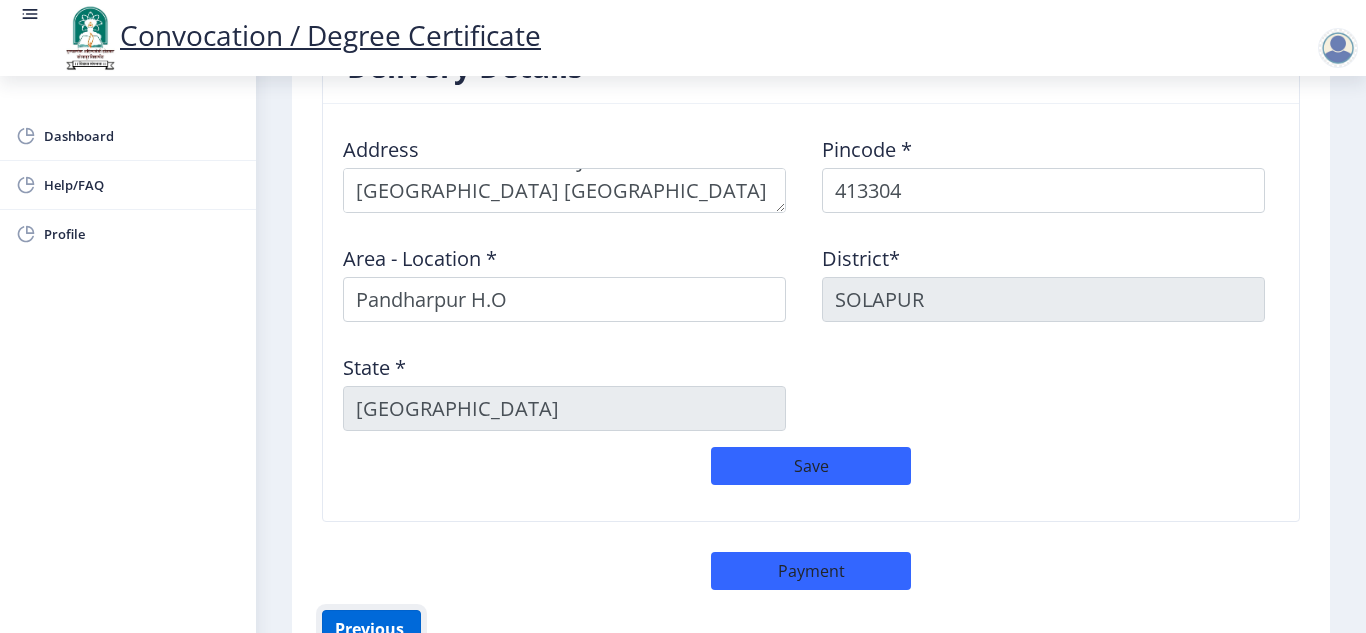 click on "Previous ‍" 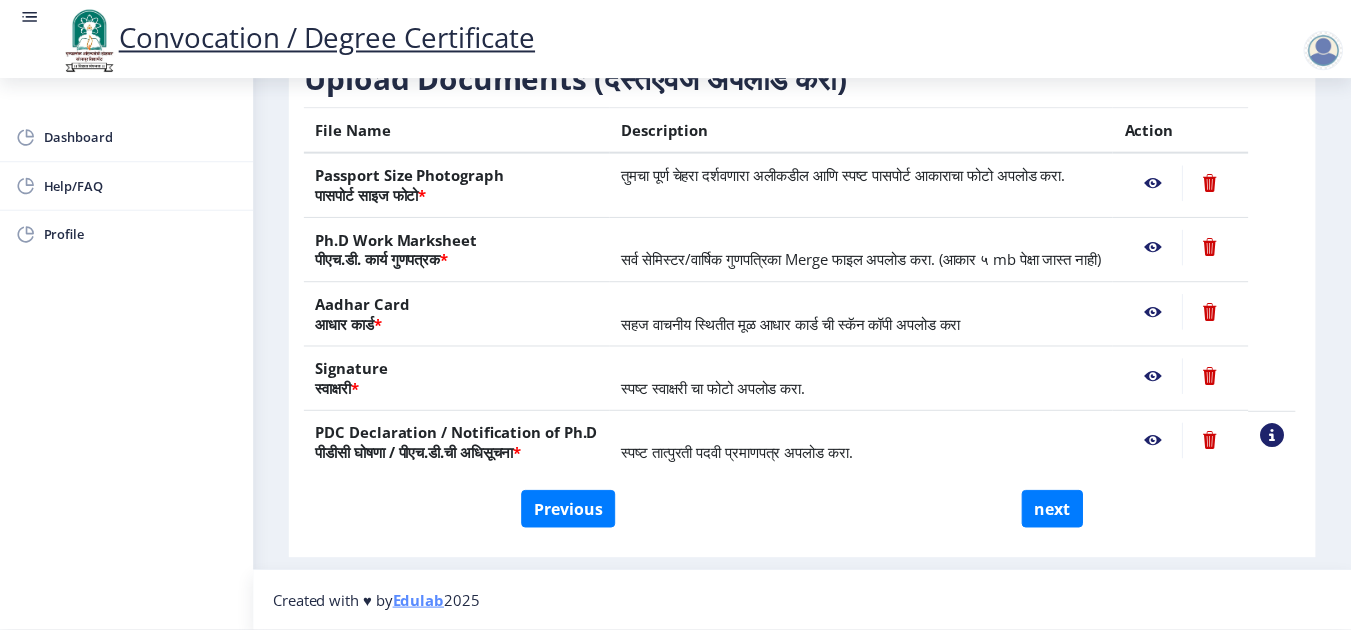 scroll, scrollTop: 397, scrollLeft: 0, axis: vertical 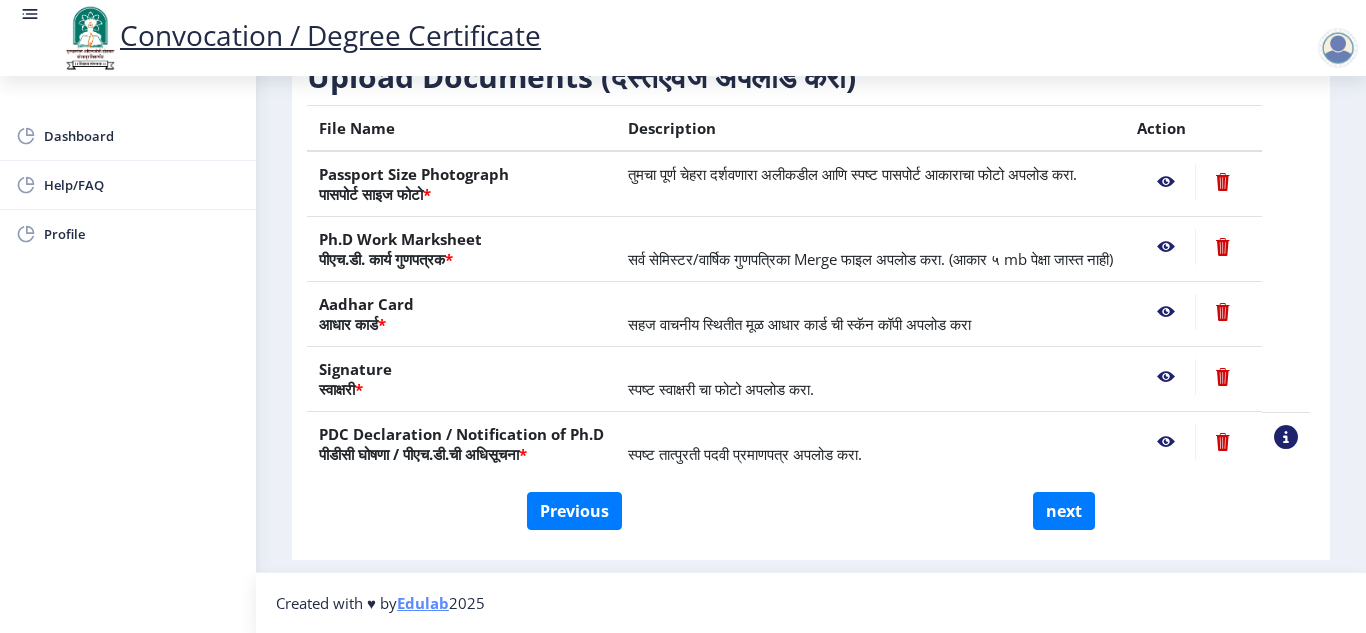click 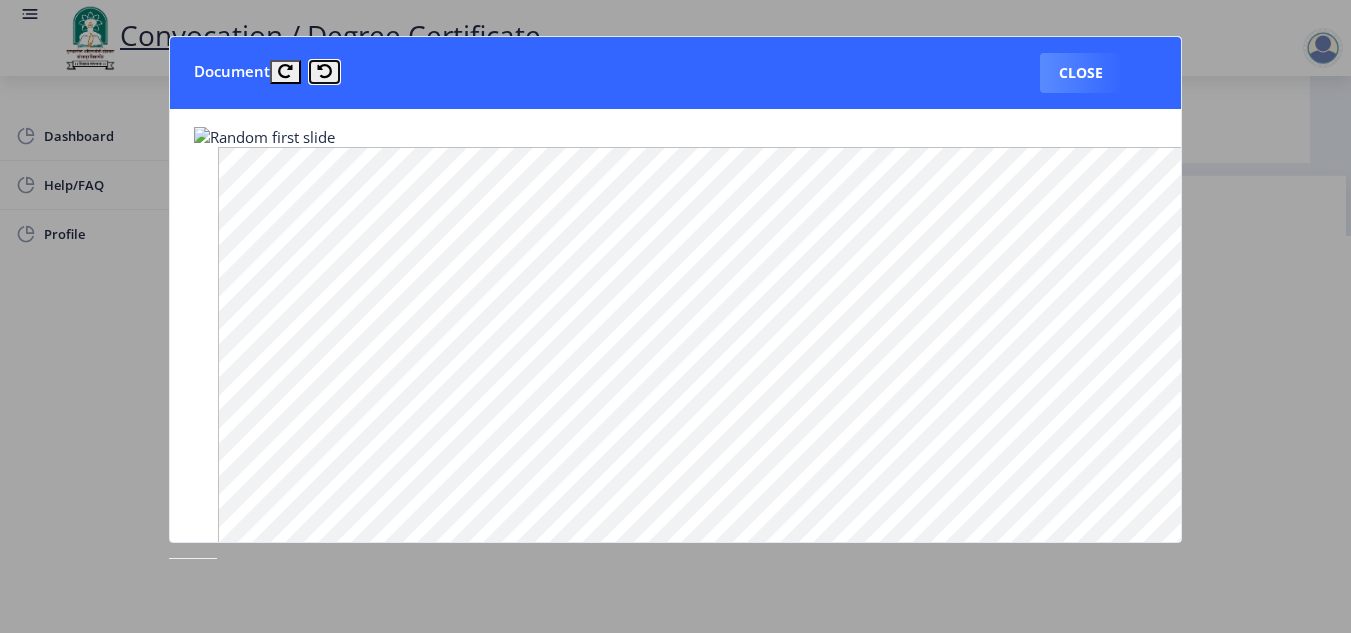 click at bounding box center [324, 71] 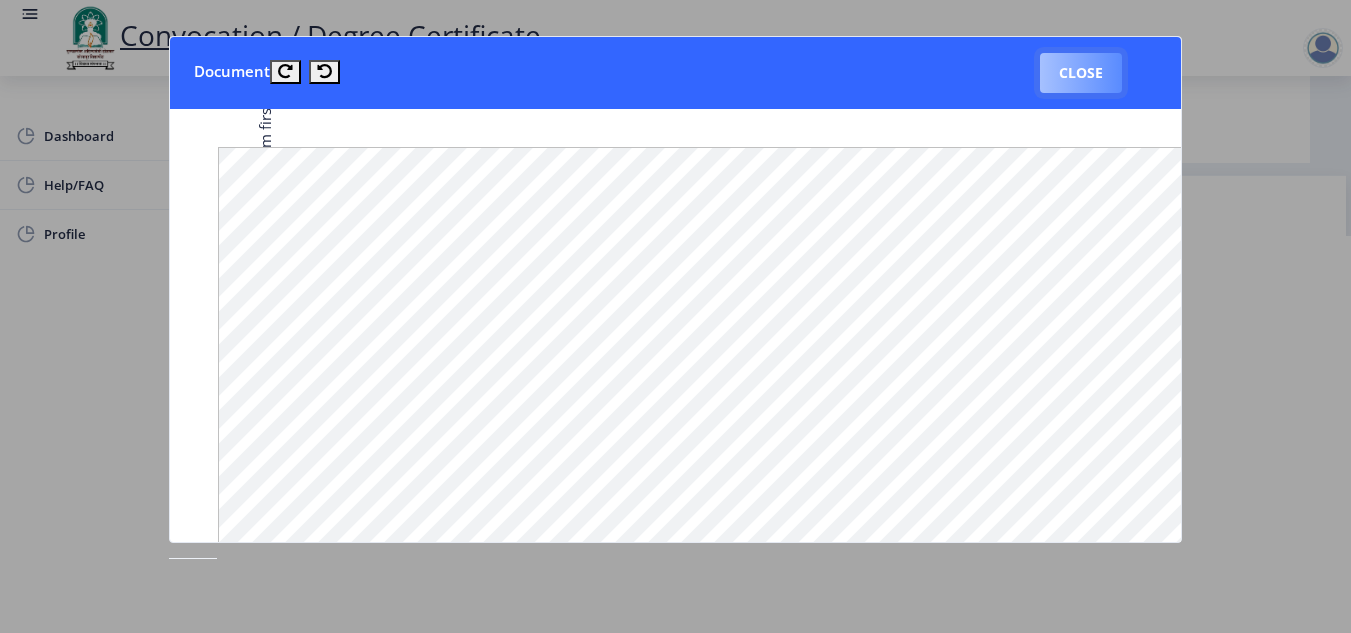 click on "Close" at bounding box center (1081, 73) 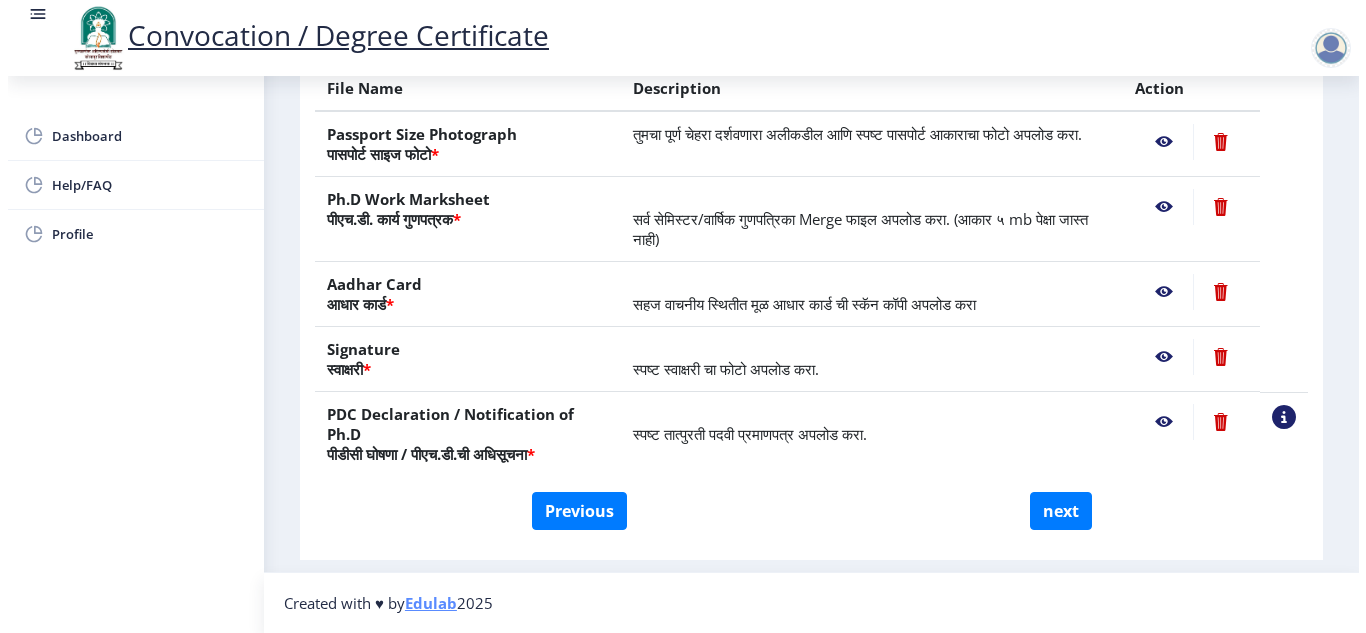 scroll, scrollTop: 181, scrollLeft: 0, axis: vertical 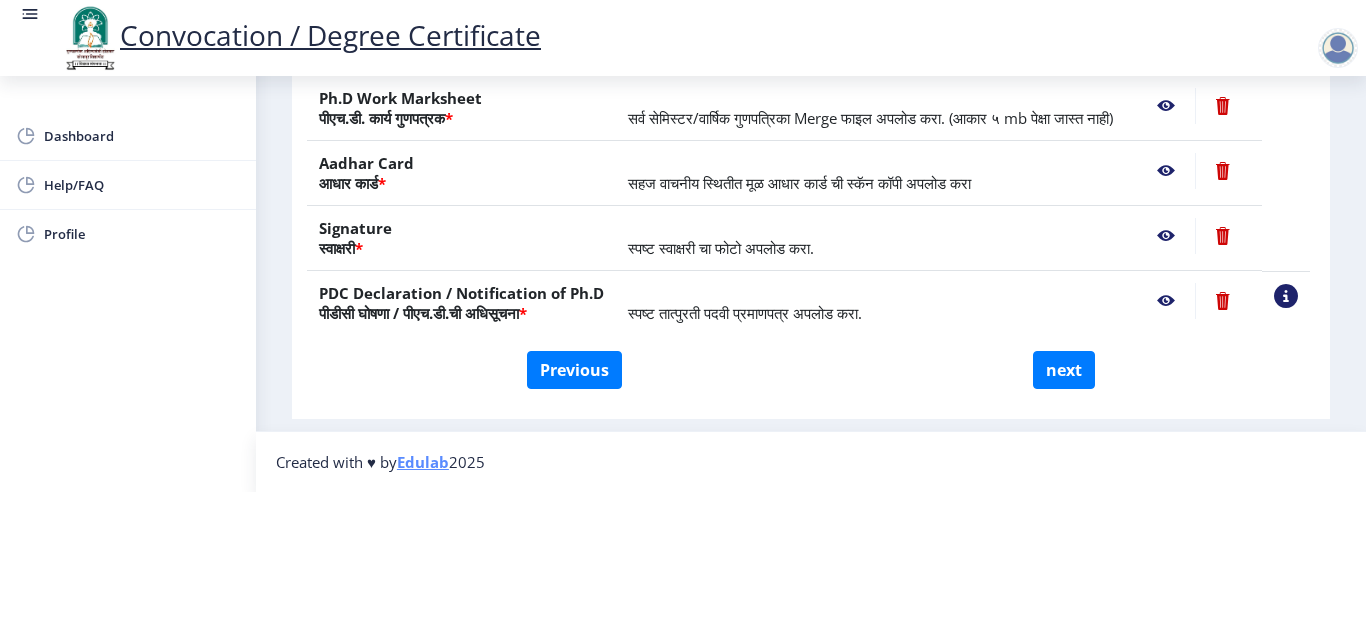 click on "First step 2 Second step Third step Instructions (सूचना) 1. कृपया लक्षात घ्या की तुम्हाला मूळ दस्तऐवजांच्या स्कॅन केलेल्या प्रती योग्य स्वरूपात आणि सरळ स्थितीत अपलोड कराव्या लागतील.  2. प्रत्येक दस्तऐवज स्वतंत्रपणे एक एक करून अपलोड करा आणि कृपया लक्षात ठेवा कि फाइलचा आकार 5MB (35mm X 45mm) पेक्षा जास्त नसावा. (दस्तऐवज एकाच फाईलमध्ये विलीन करू नका.)  Need Help? Email Us on   [EMAIL_ADDRESS][DOMAIN_NAME]  Upload Documents (दस्तऐवज अपलोड करा)  File Name Description Action Passport Size Photograph  * Ph.D Work Marksheet  * Aadhar Card  * * *" 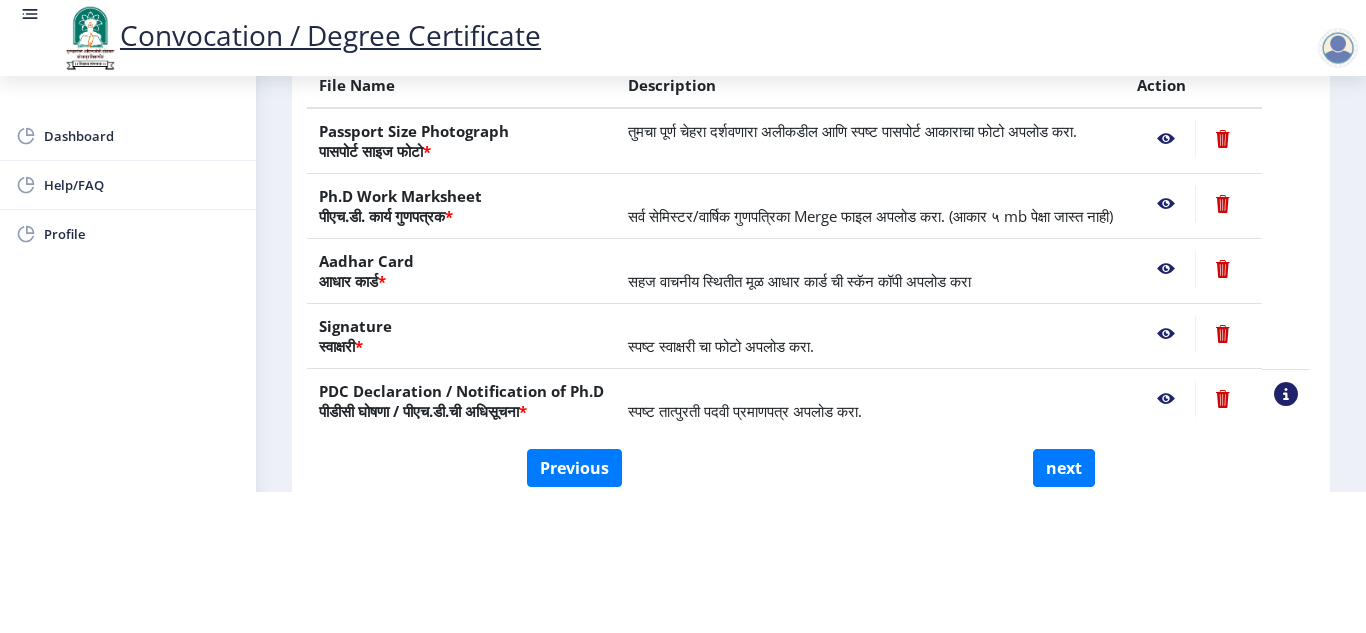 scroll, scrollTop: 237, scrollLeft: 0, axis: vertical 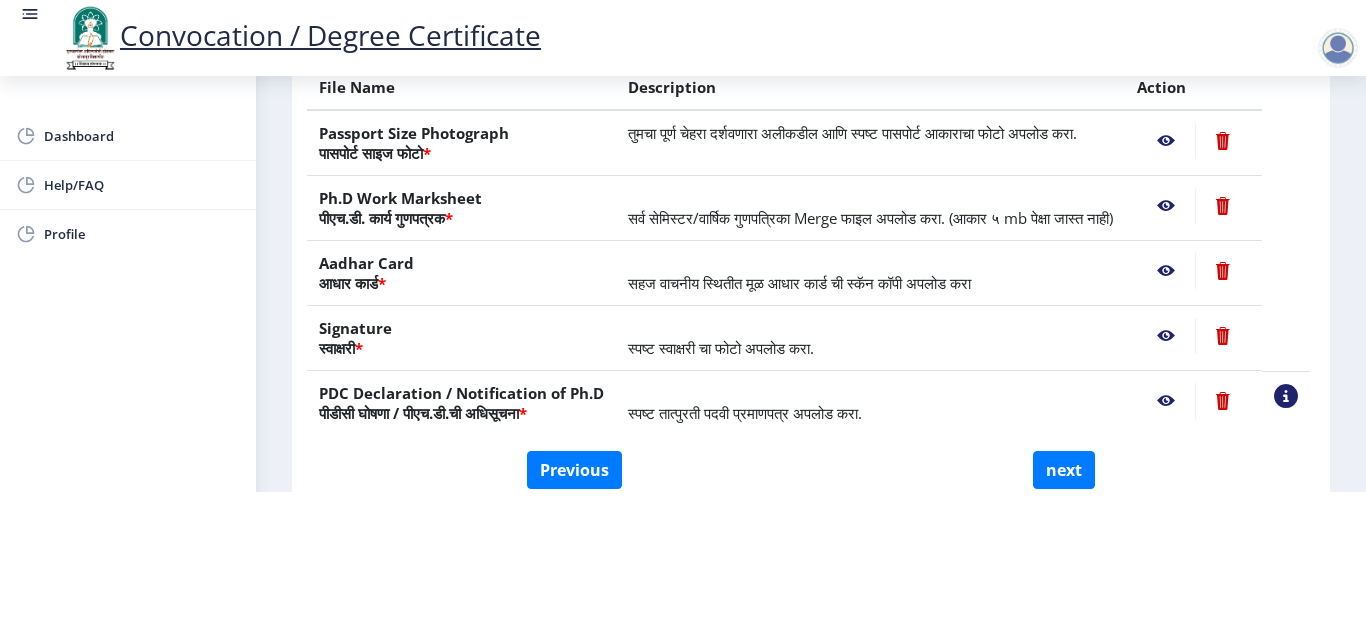 click 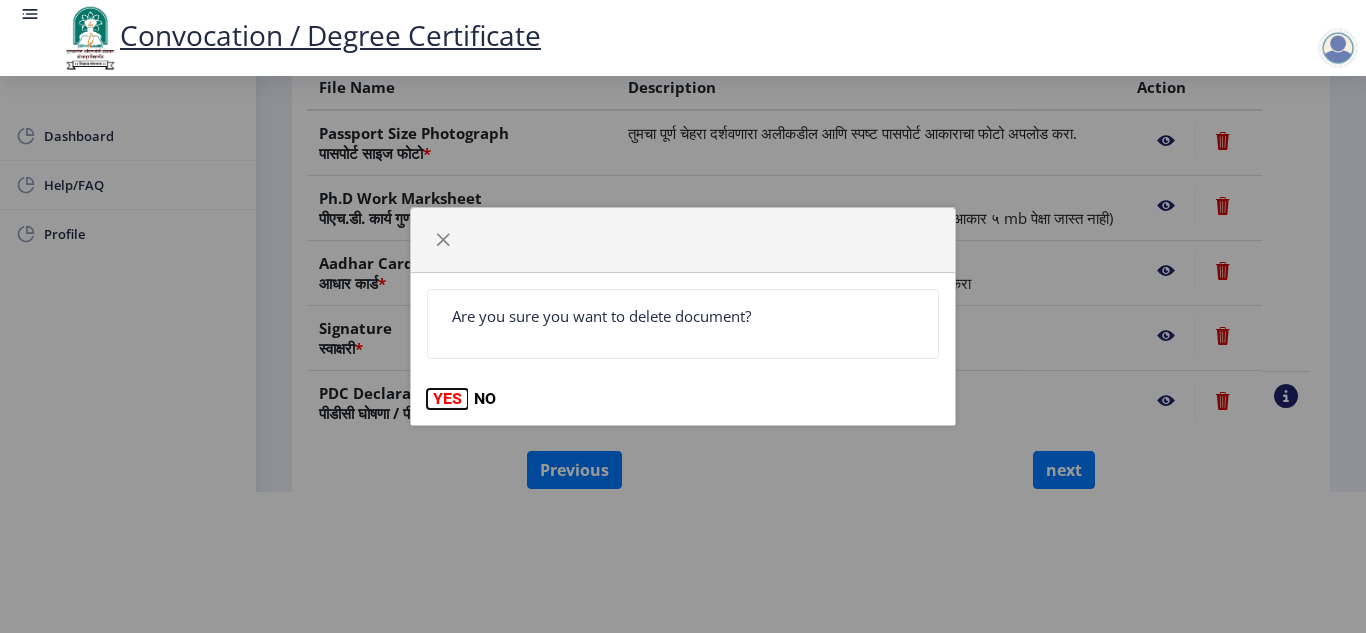 click on "YES" 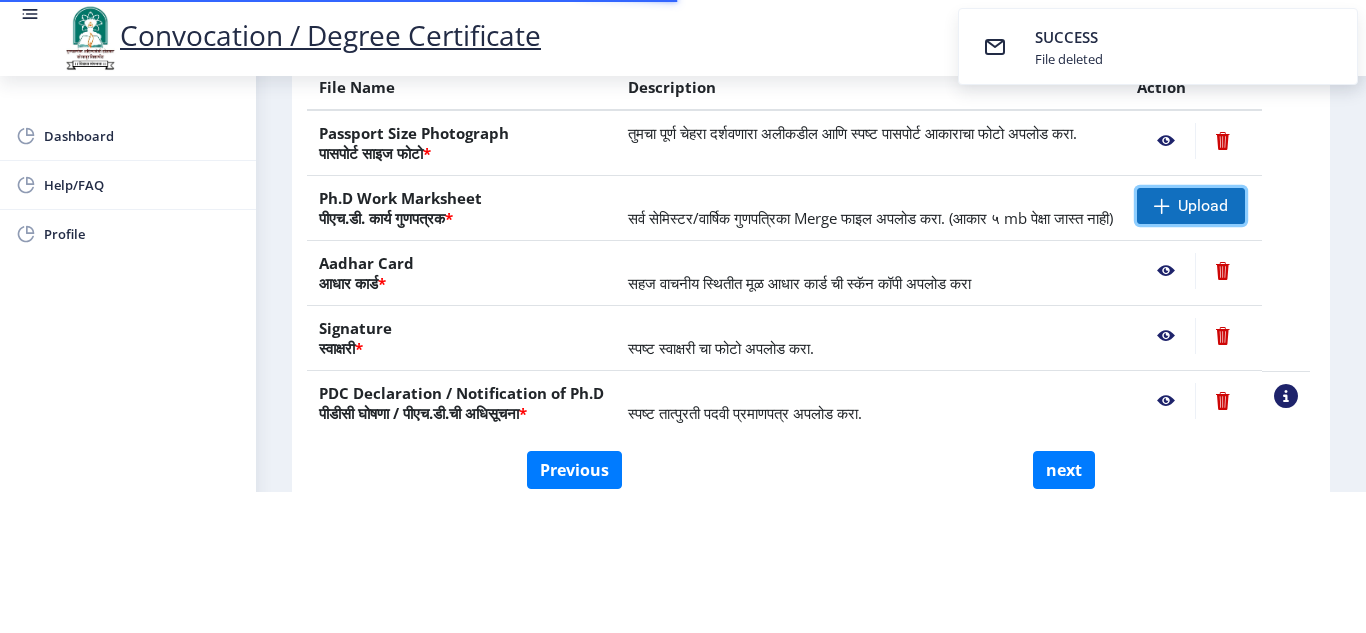 click on "Upload" 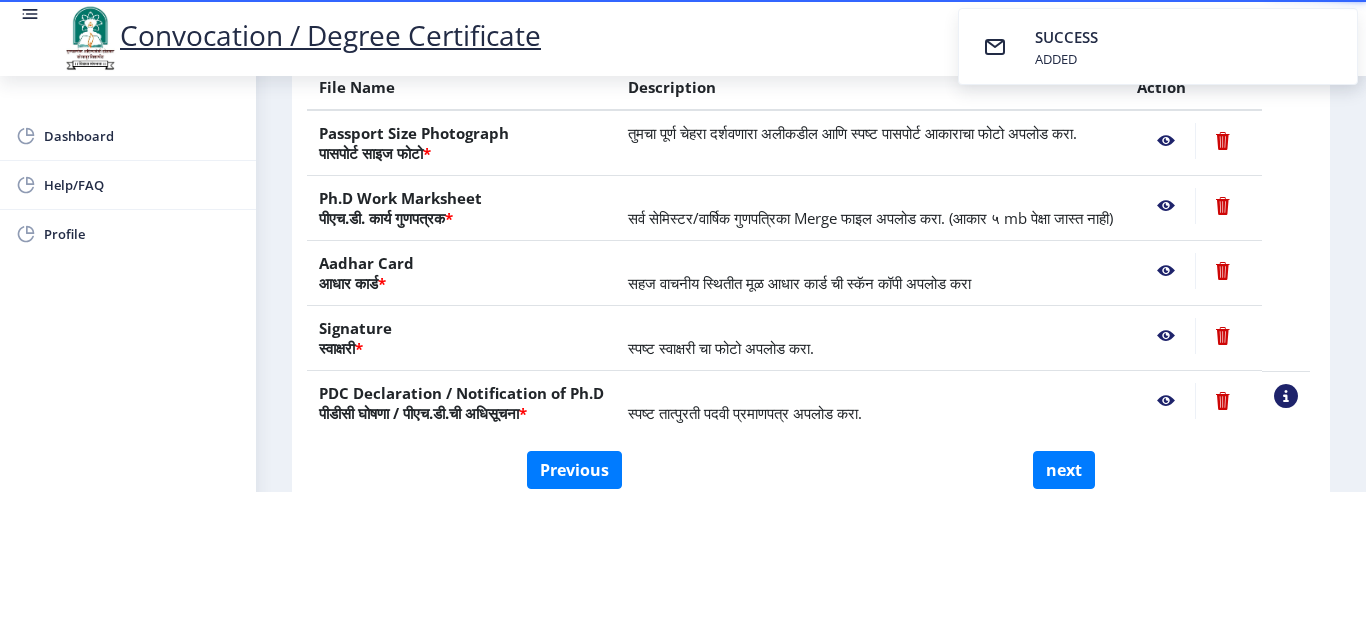 click 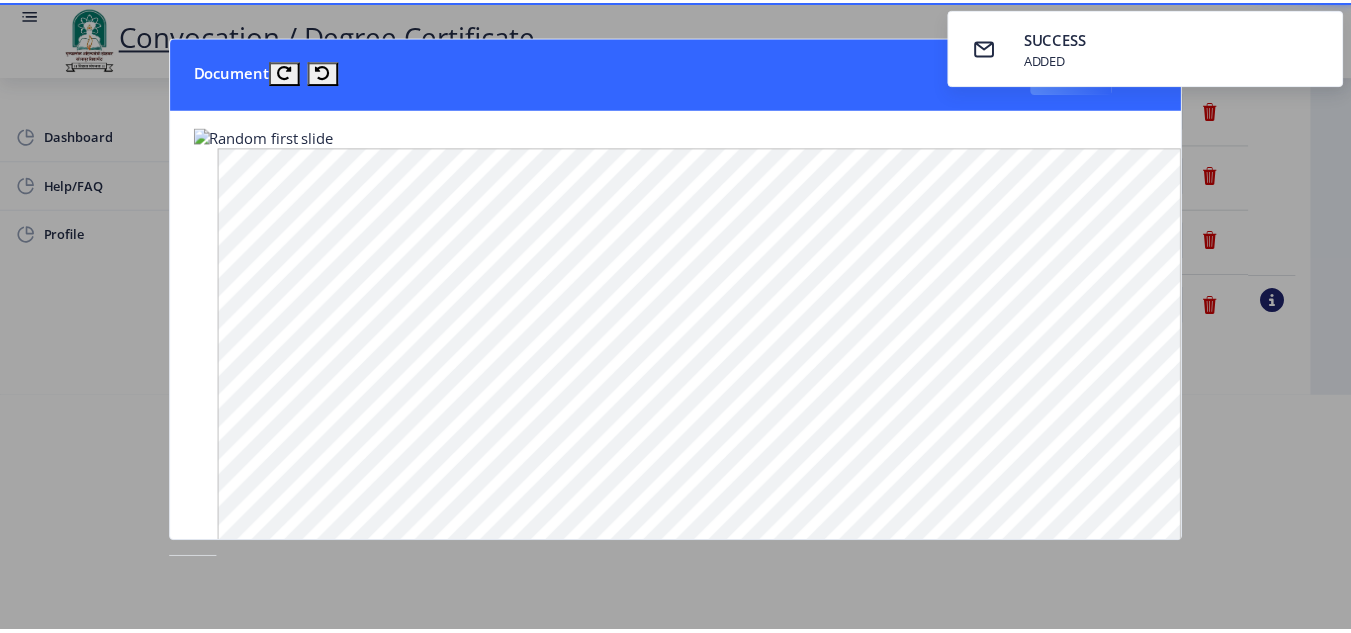 scroll, scrollTop: 0, scrollLeft: 0, axis: both 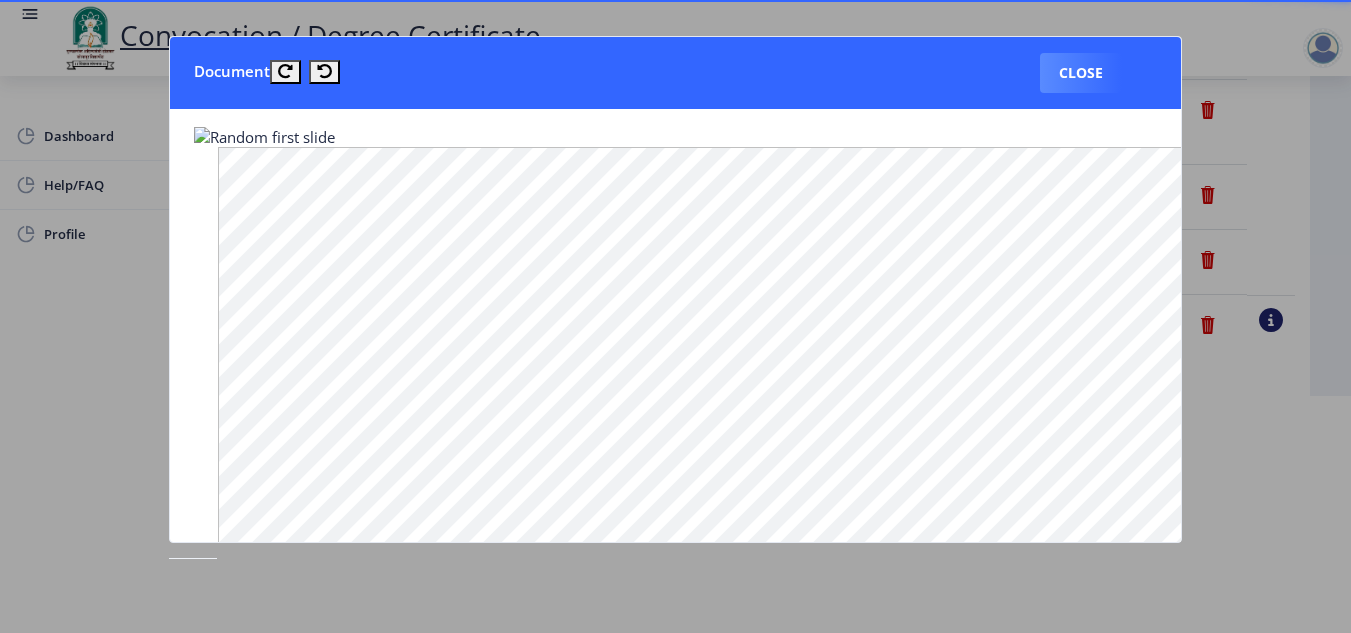 click 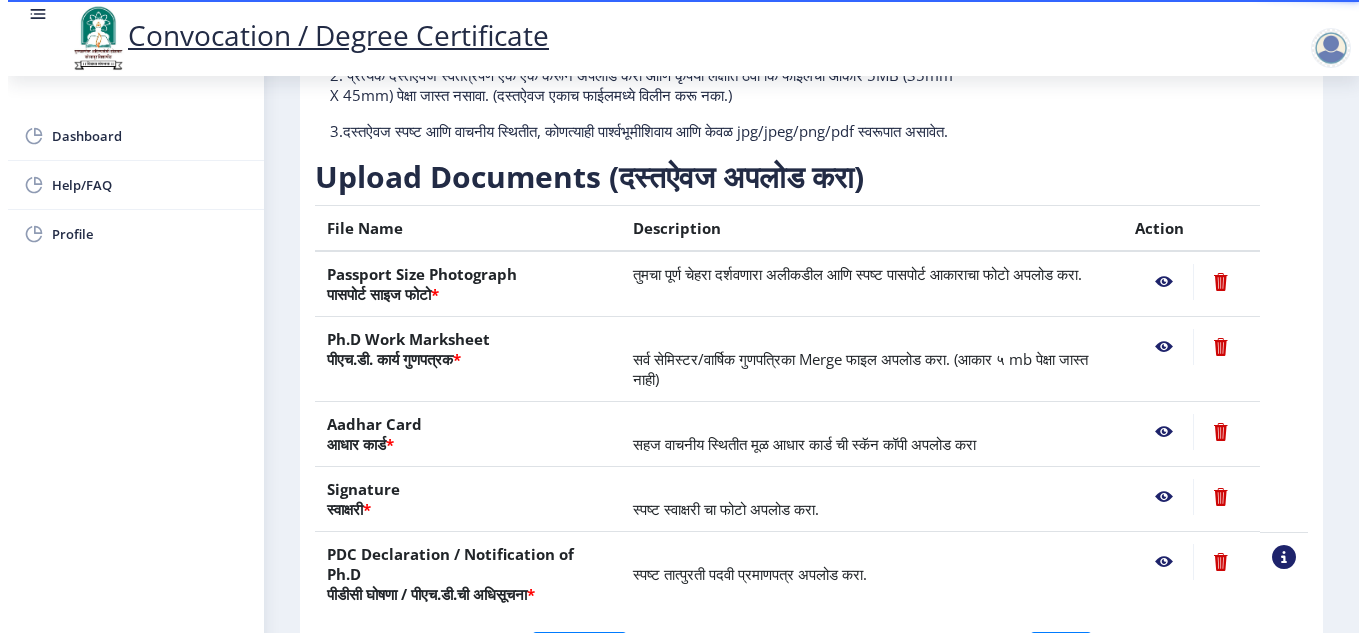 scroll, scrollTop: 181, scrollLeft: 0, axis: vertical 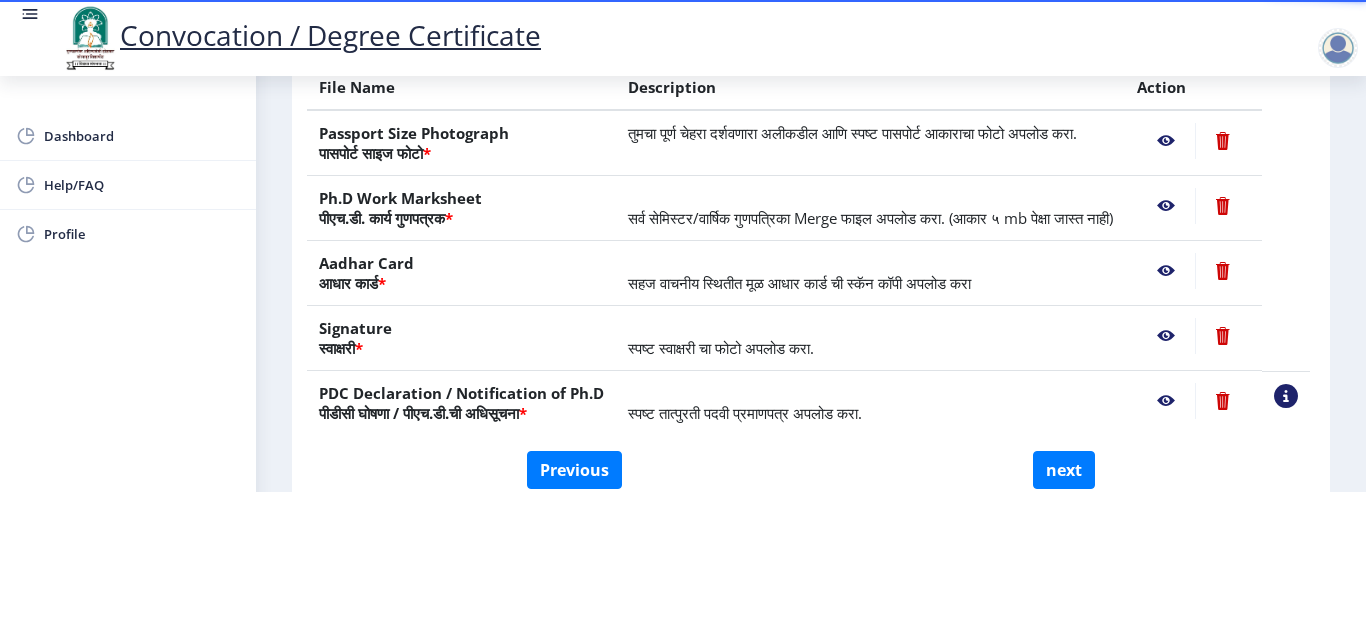 click on "Convocation / Degree Certificate Dashboard Help/FAQ Profile First step 2 Second step Third step Instructions (सूचना) 1. कृपया लक्षात घ्या की तुम्हाला मूळ दस्तऐवजांच्या स्कॅन केलेल्या प्रती योग्य स्वरूपात आणि सरळ स्थितीत अपलोड कराव्या लागतील.  2. प्रत्येक दस्तऐवज स्वतंत्रपणे एक एक करून अपलोड करा आणि कृपया लक्षात ठेवा कि फाइलचा आकार 5MB (35mm X 45mm) पेक्षा जास्त नसावा. (दस्तऐवज एकाच फाईलमध्ये विलीन करू नका.)  Need Help? Email Us on   [EMAIL_ADDRESS][DOMAIN_NAME]  Upload Documents (दस्तऐवज अपलोड करा)  File Name Description * *" at bounding box center (683, 175) 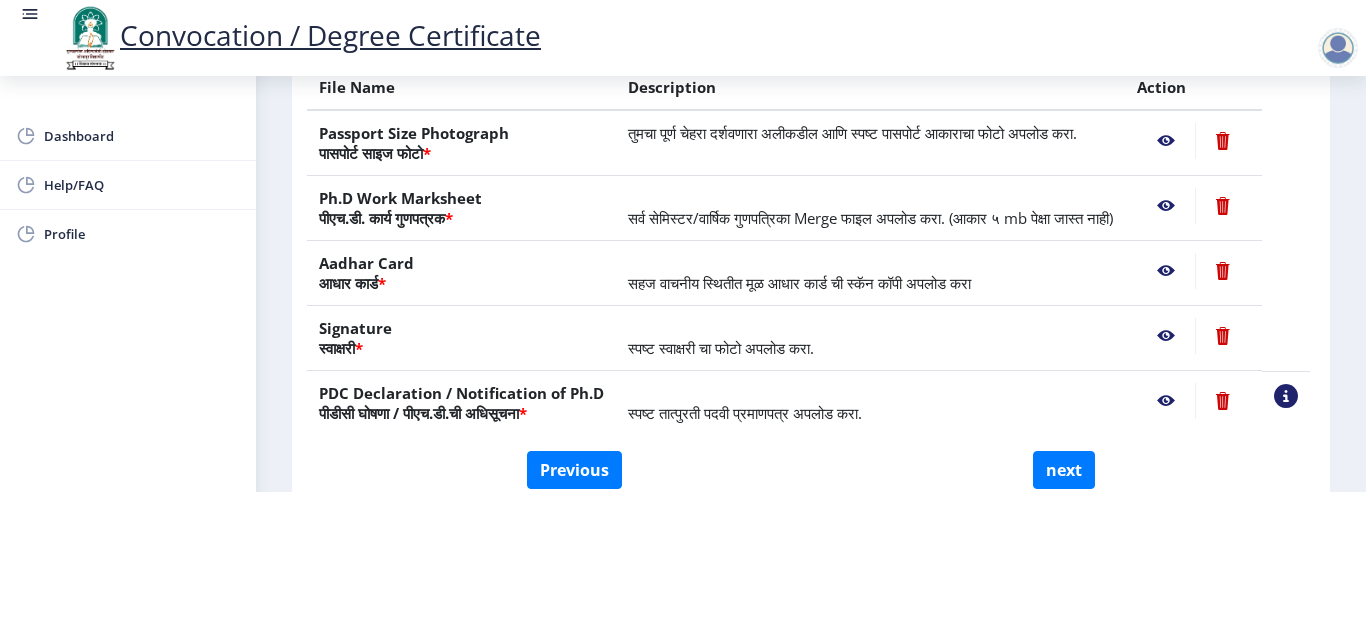 click on "Convocation / Degree Certificate Dashboard Help/FAQ Profile First step 2 Second step Third step Instructions (सूचना) 1. कृपया लक्षात घ्या की तुम्हाला मूळ दस्तऐवजांच्या स्कॅन केलेल्या प्रती योग्य स्वरूपात आणि सरळ स्थितीत अपलोड कराव्या लागतील.  2. प्रत्येक दस्तऐवज स्वतंत्रपणे एक एक करून अपलोड करा आणि कृपया लक्षात ठेवा कि फाइलचा आकार 5MB (35mm X 45mm) पेक्षा जास्त नसावा. (दस्तऐवज एकाच फाईलमध्ये विलीन करू नका.)  Need Help? Email Us on   [EMAIL_ADDRESS][DOMAIN_NAME]  Upload Documents (दस्तऐवज अपलोड करा)  File Name Description * *" at bounding box center [683, 175] 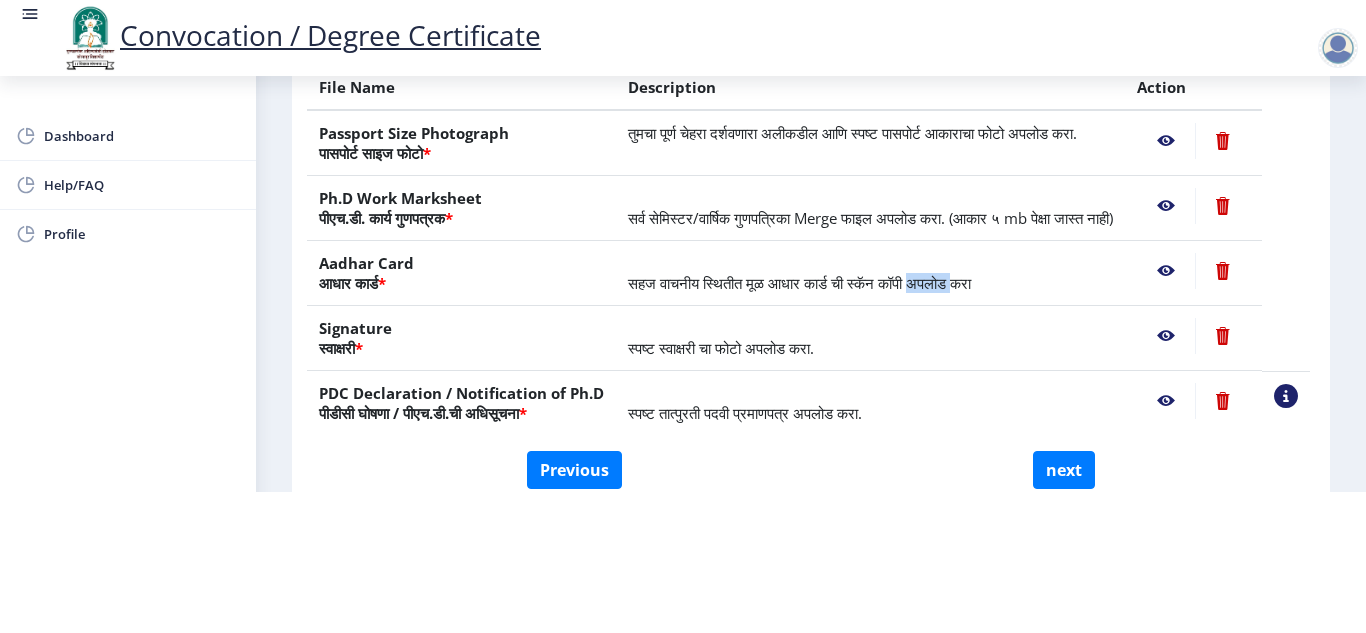 click on "Convocation / Degree Certificate Dashboard Help/FAQ Profile First step 2 Second step Third step Instructions (सूचना) 1. कृपया लक्षात घ्या की तुम्हाला मूळ दस्तऐवजांच्या स्कॅन केलेल्या प्रती योग्य स्वरूपात आणि सरळ स्थितीत अपलोड कराव्या लागतील.  2. प्रत्येक दस्तऐवज स्वतंत्रपणे एक एक करून अपलोड करा आणि कृपया लक्षात ठेवा कि फाइलचा आकार 5MB (35mm X 45mm) पेक्षा जास्त नसावा. (दस्तऐवज एकाच फाईलमध्ये विलीन करू नका.)  Need Help? Email Us on   [EMAIL_ADDRESS][DOMAIN_NAME]  Upload Documents (दस्तऐवज अपलोड करा)  File Name Description * *" at bounding box center [683, 175] 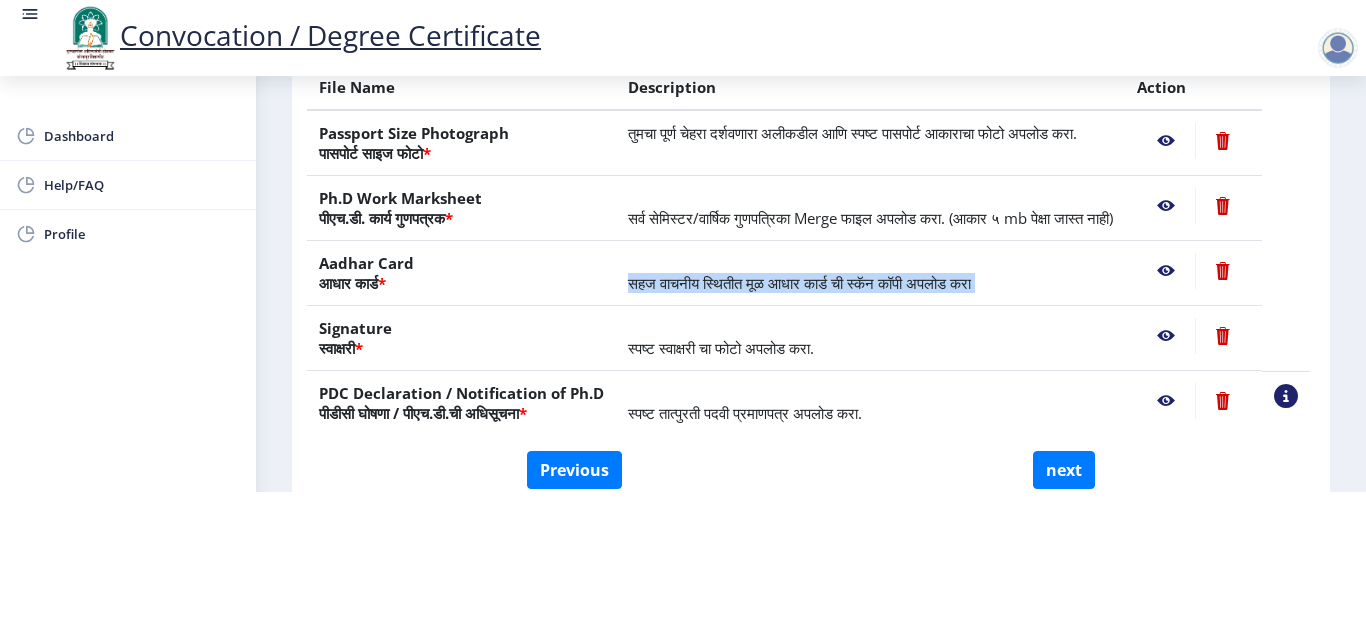 click on "Convocation / Degree Certificate Dashboard Help/FAQ Profile First step 2 Second step Third step Instructions (सूचना) 1. कृपया लक्षात घ्या की तुम्हाला मूळ दस्तऐवजांच्या स्कॅन केलेल्या प्रती योग्य स्वरूपात आणि सरळ स्थितीत अपलोड कराव्या लागतील.  2. प्रत्येक दस्तऐवज स्वतंत्रपणे एक एक करून अपलोड करा आणि कृपया लक्षात ठेवा कि फाइलचा आकार 5MB (35mm X 45mm) पेक्षा जास्त नसावा. (दस्तऐवज एकाच फाईलमध्ये विलीन करू नका.)  Need Help? Email Us on   [EMAIL_ADDRESS][DOMAIN_NAME]  Upload Documents (दस्तऐवज अपलोड करा)  File Name Description * *" at bounding box center [683, 175] 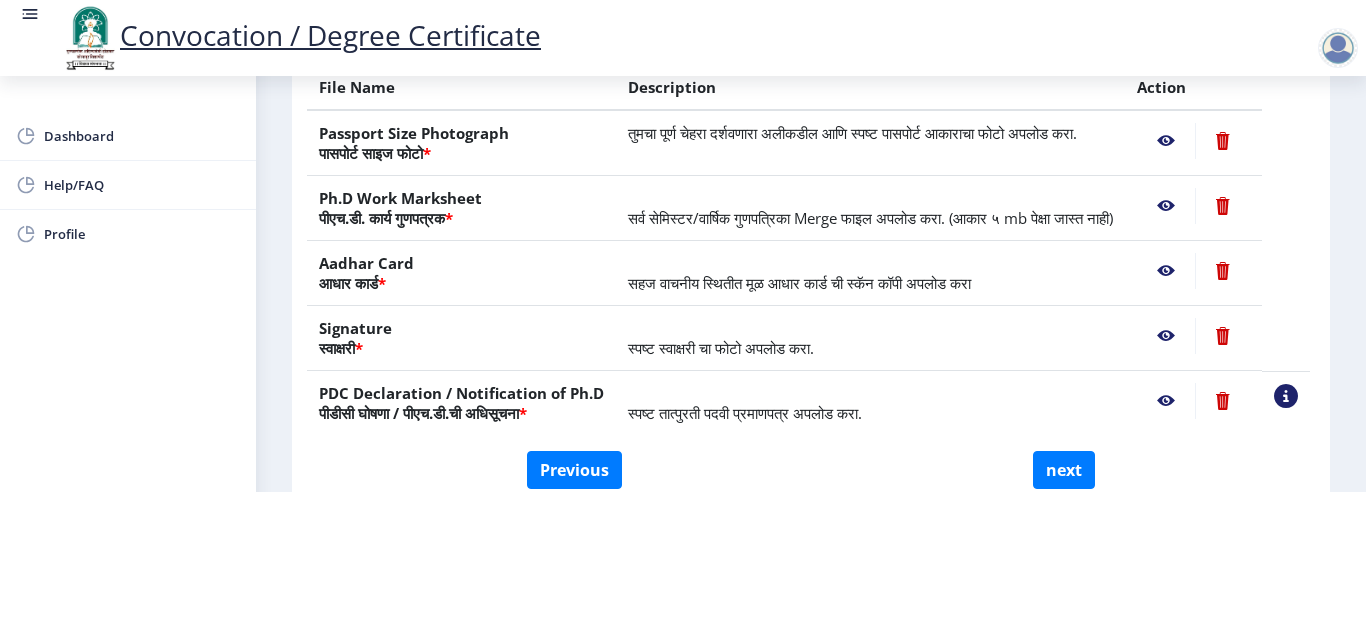click on "Convocation / Degree Certificate Dashboard Help/FAQ Profile First step 2 Second step Third step Instructions (सूचना) 1. कृपया लक्षात घ्या की तुम्हाला मूळ दस्तऐवजांच्या स्कॅन केलेल्या प्रती योग्य स्वरूपात आणि सरळ स्थितीत अपलोड कराव्या लागतील.  2. प्रत्येक दस्तऐवज स्वतंत्रपणे एक एक करून अपलोड करा आणि कृपया लक्षात ठेवा कि फाइलचा आकार 5MB (35mm X 45mm) पेक्षा जास्त नसावा. (दस्तऐवज एकाच फाईलमध्ये विलीन करू नका.)  Need Help? Email Us on   [EMAIL_ADDRESS][DOMAIN_NAME]  Upload Documents (दस्तऐवज अपलोड करा)  File Name Description * *" at bounding box center (683, 175) 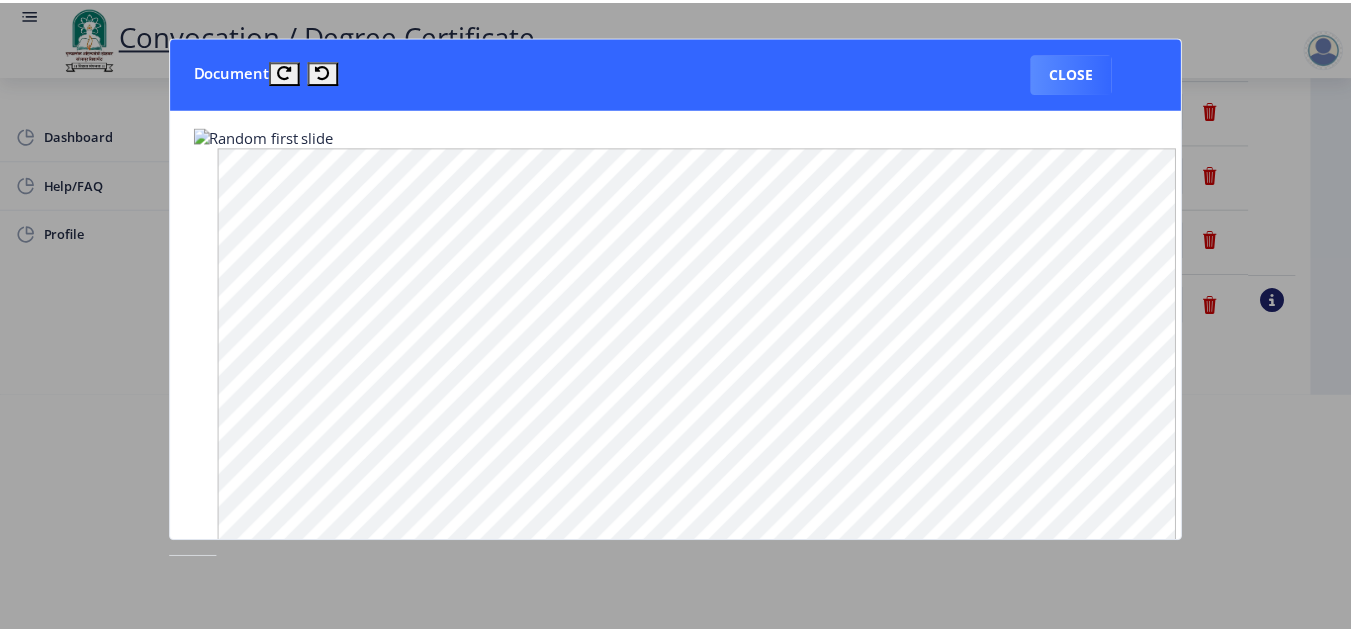 scroll, scrollTop: 0, scrollLeft: 0, axis: both 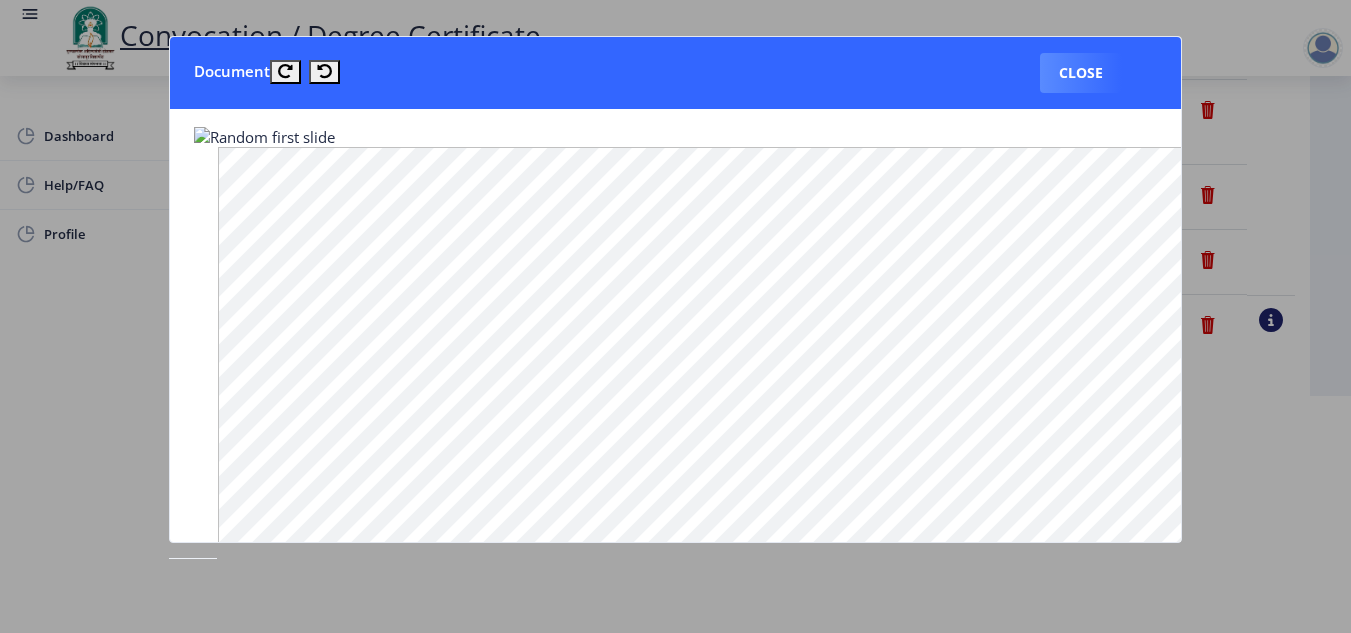 click 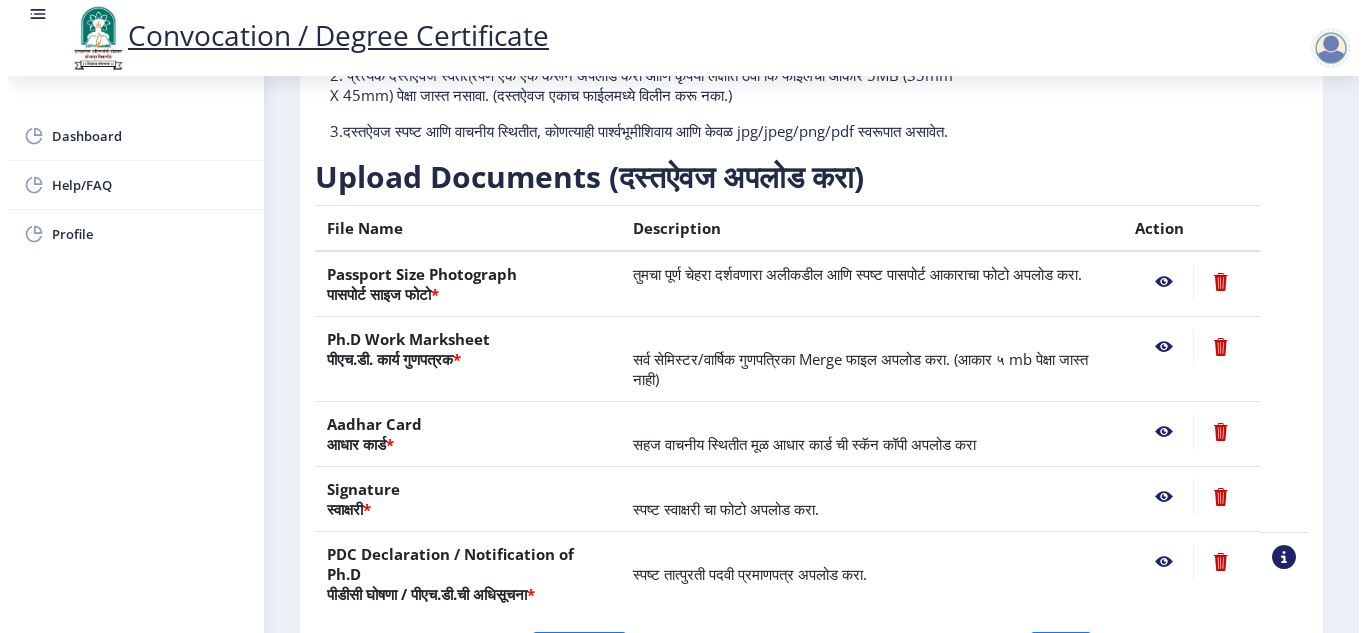 scroll, scrollTop: 181, scrollLeft: 0, axis: vertical 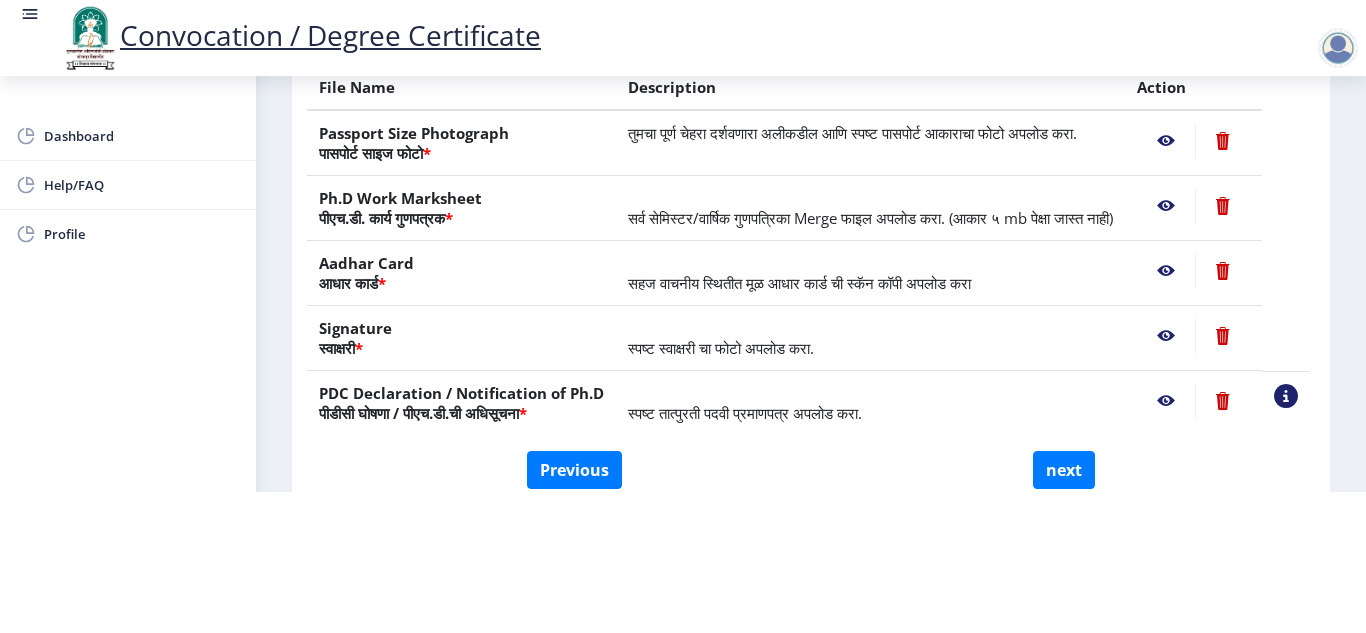 click on "Convocation / Degree Certificate Dashboard Help/FAQ Profile First step 2 Second step Third step Instructions (सूचना) 1. कृपया लक्षात घ्या की तुम्हाला मूळ दस्तऐवजांच्या स्कॅन केलेल्या प्रती योग्य स्वरूपात आणि सरळ स्थितीत अपलोड कराव्या लागतील.  2. प्रत्येक दस्तऐवज स्वतंत्रपणे एक एक करून अपलोड करा आणि कृपया लक्षात ठेवा कि फाइलचा आकार 5MB (35mm X 45mm) पेक्षा जास्त नसावा. (दस्तऐवज एकाच फाईलमध्ये विलीन करू नका.)  Need Help? Email Us on   [EMAIL_ADDRESS][DOMAIN_NAME]  Upload Documents (दस्तऐवज अपलोड करा)  File Name Description * *" at bounding box center (683, 175) 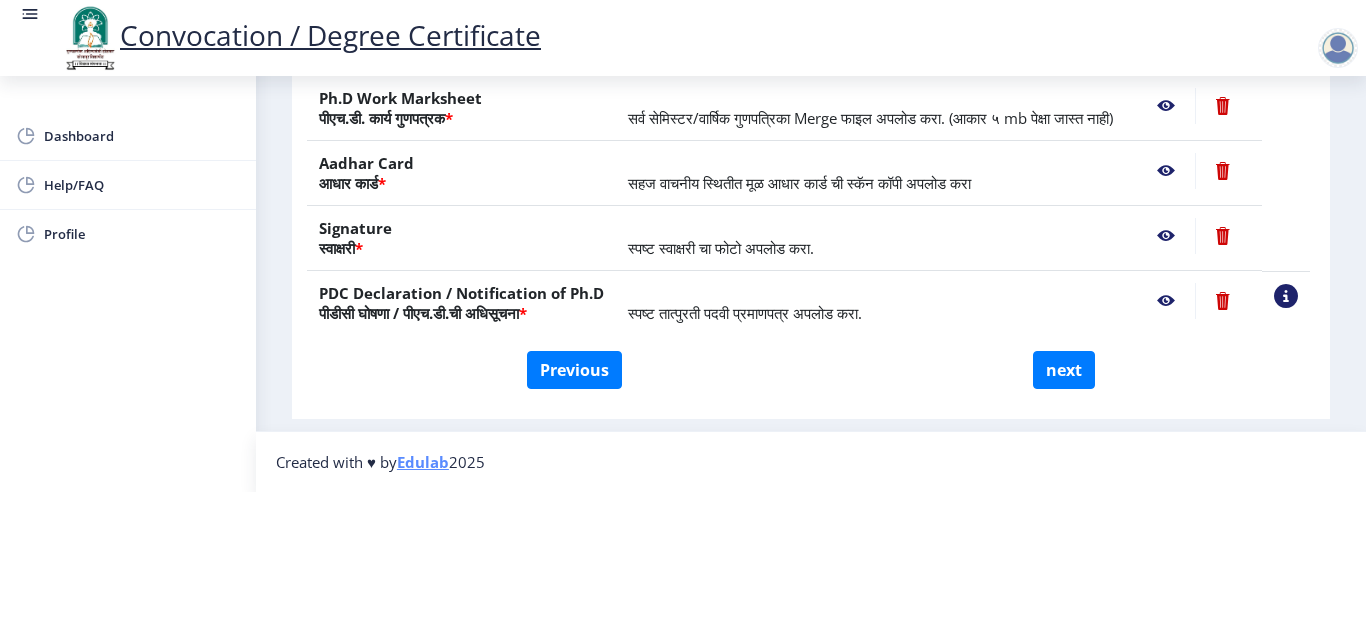 scroll, scrollTop: 397, scrollLeft: 0, axis: vertical 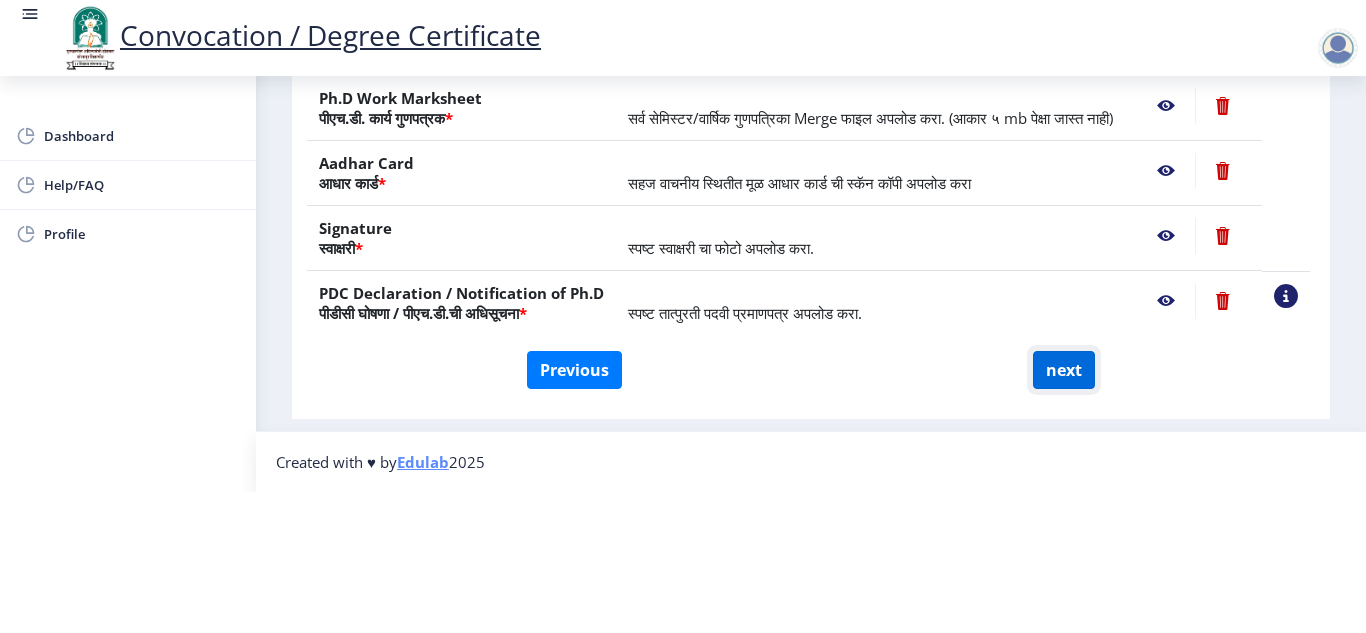 click on "next" 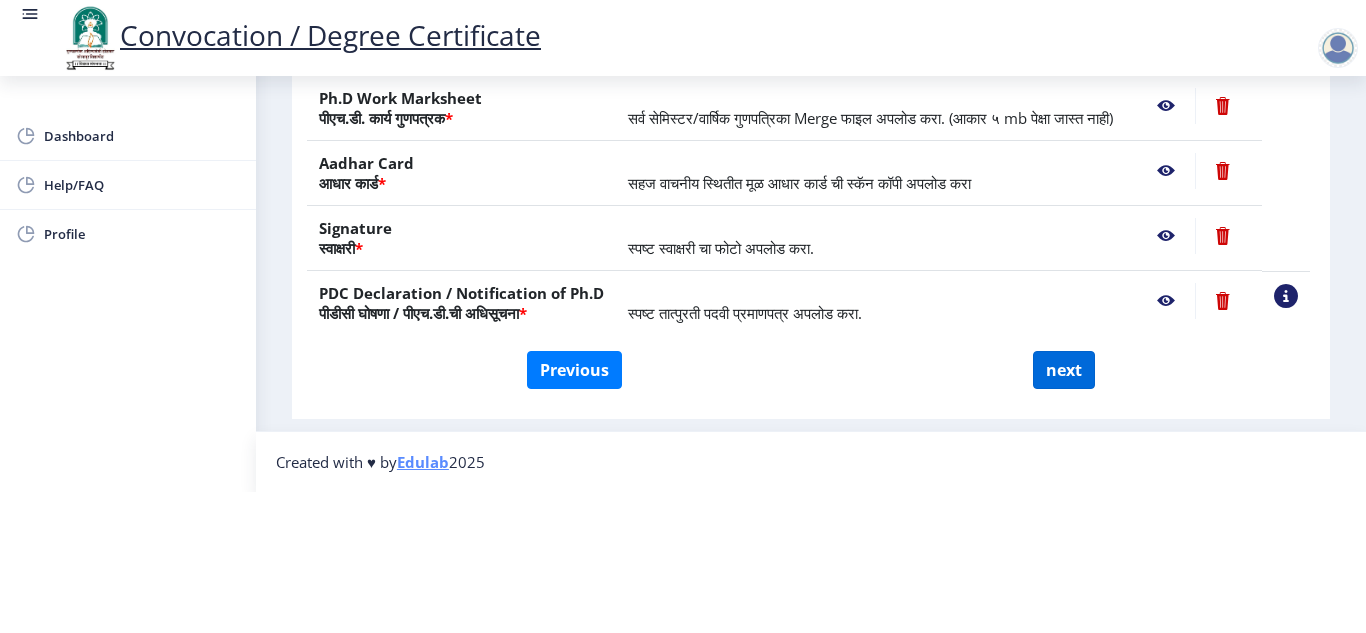 select 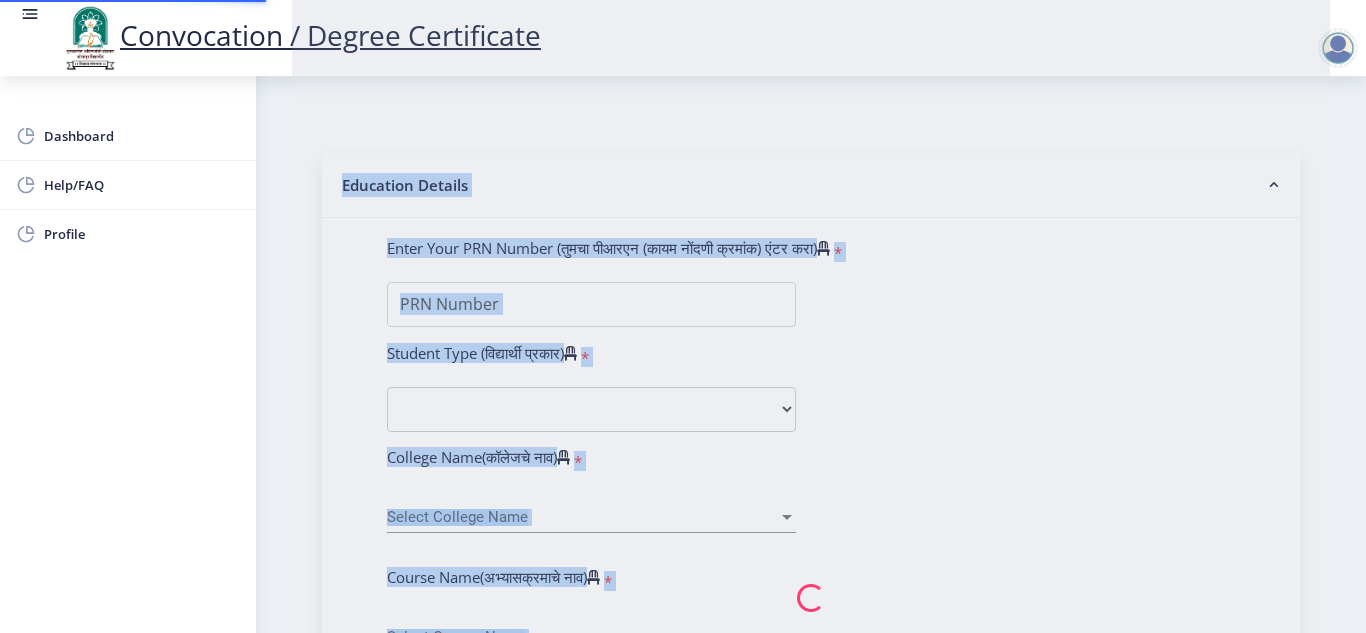 scroll, scrollTop: 0, scrollLeft: 0, axis: both 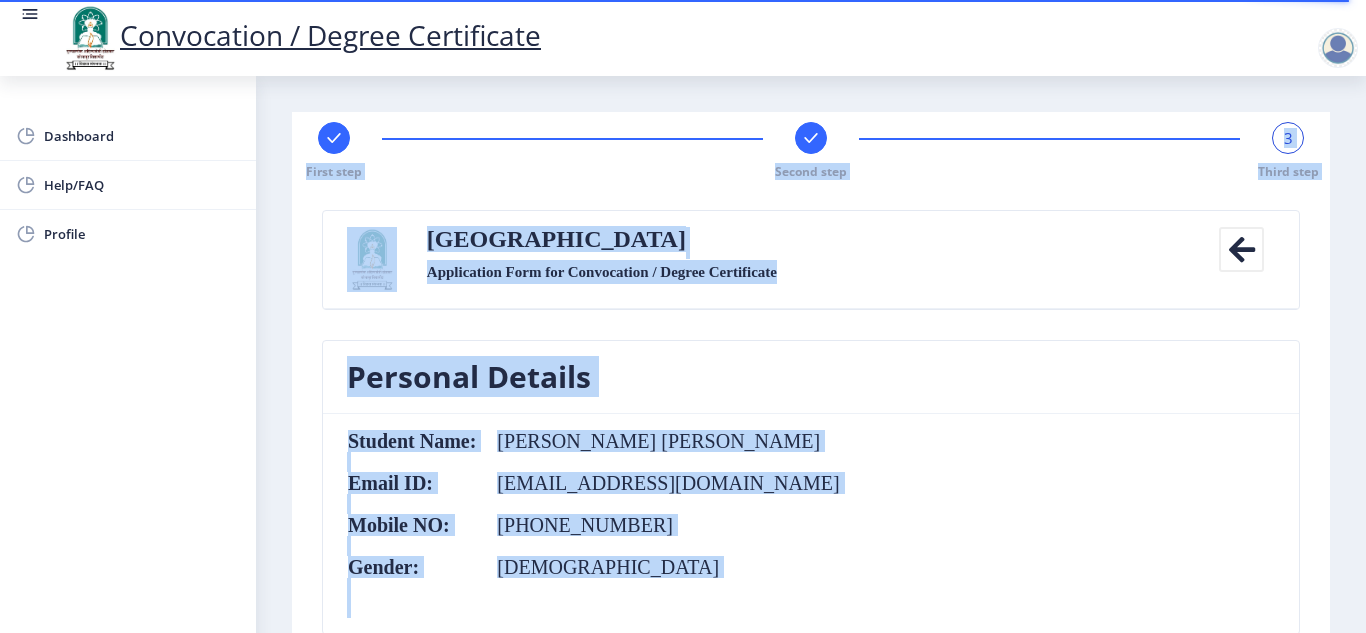 click on "Solapur University Application Form for Convocation / Degree Certificate  Back  Personal Details  Student Name:  [PERSON_NAME] [PERSON_NAME] Email ID:  [EMAIL_ADDRESS][DOMAIN_NAME] Mobile NO:  [PHONE_NUMBER] Gender:  [DEMOGRAPHIC_DATA]  Preview Certificate -  अशा प्रकारे प्रमाणपत्र छापले जाईल. पुढे जाण्यापूर्वी कृपया ते सत्यापित करा.  These is a Preview Certificate of Course Doctor of Philosophy in Interdisciplinary Studies  [PERSON_NAME] [PERSON_NAME] Mothers Name - [PERSON_NAME] [PERSON_NAME]  of [PERSON_NAME][GEOGRAPHIC_DATA] , [GEOGRAPHIC_DATA] has pursued a course of study in Doctor of Philosophy in Interdisciplinary Studies and passed the Doctor of Philosophy in Interdisciplinary Studies Examination in FIRST CLASS Grade in [DATE]  Educational Details Degrees/Course:  Doctor of Philosophy in Interdisciplinary Studies  College Name:  [PERSON_NAME] College of Education Seat No:  P3754 Passing Year:  [DATE]" 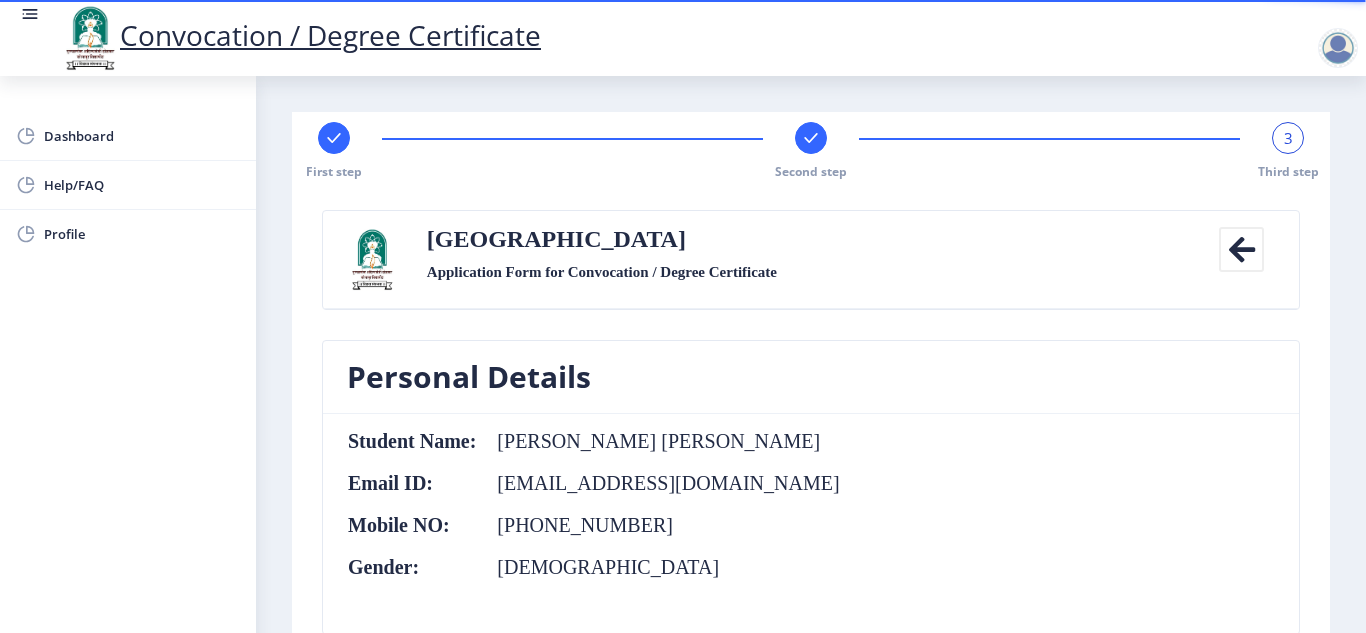 click on "Student Name:  [PERSON_NAME] [PERSON_NAME] Email ID:  [EMAIL_ADDRESS][DOMAIN_NAME] Mobile NO:  [PHONE_NUMBER] Gender:  [DEMOGRAPHIC_DATA]" 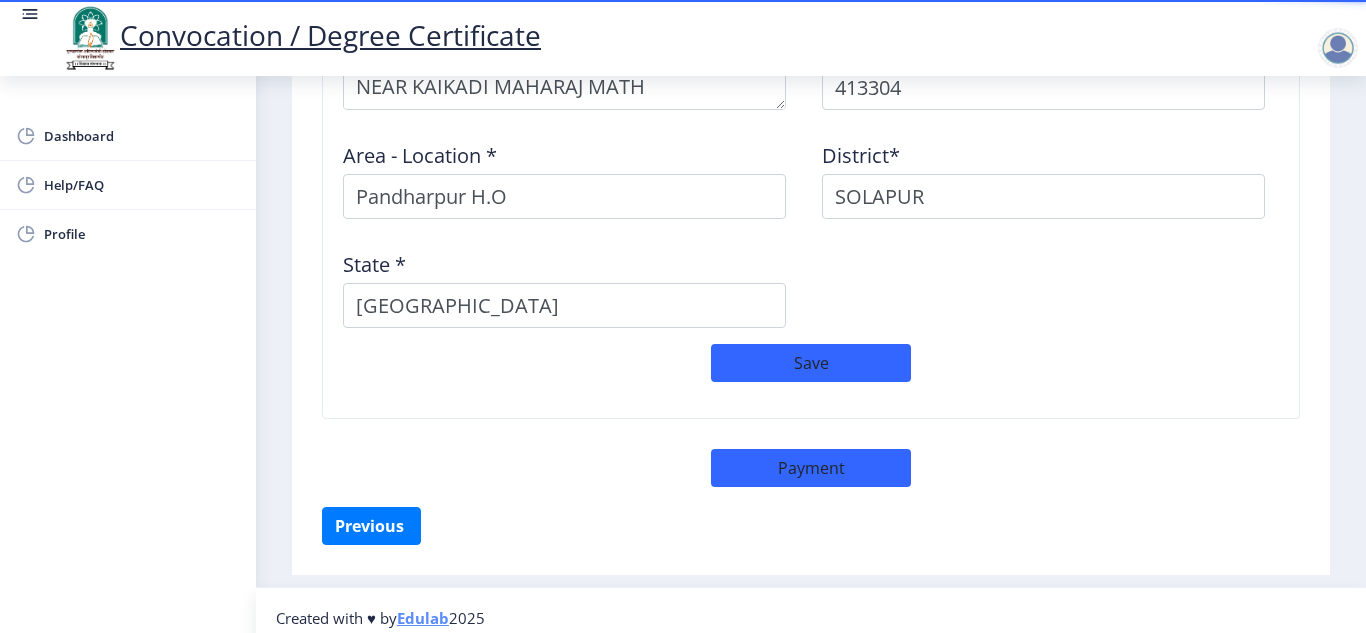 scroll, scrollTop: 1780, scrollLeft: 0, axis: vertical 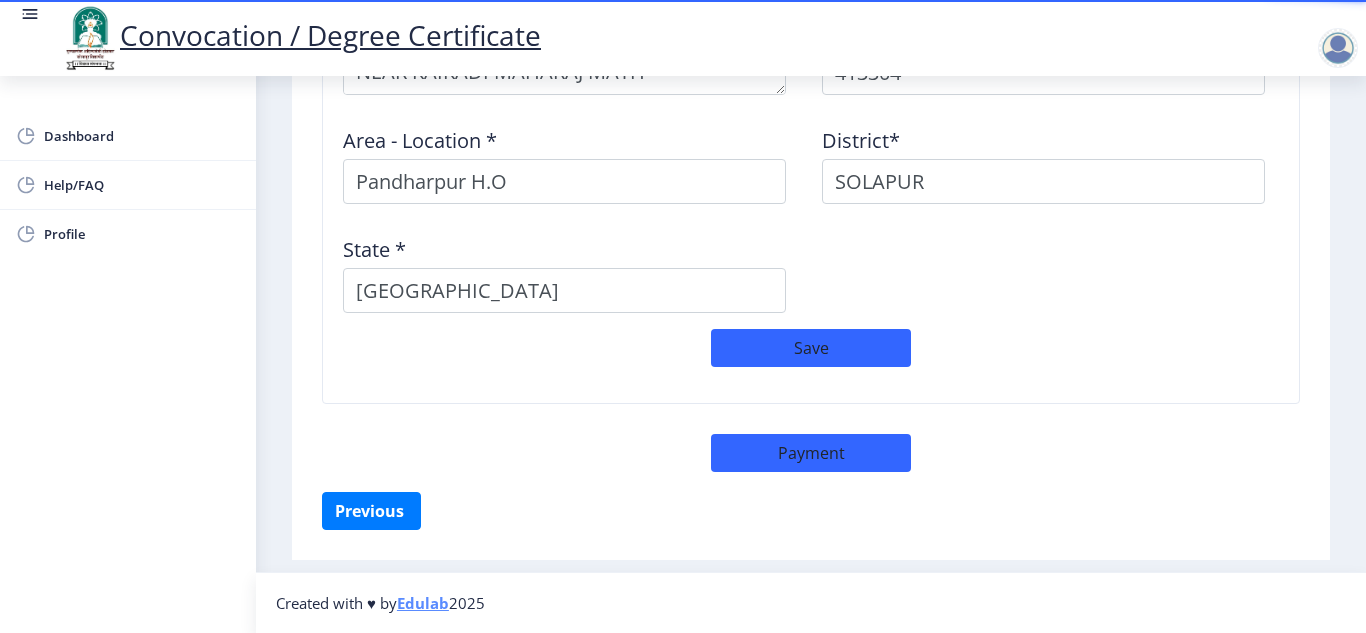 click on "Delivery Details Address    Pincode *  413304 Area - Location * [GEOGRAPHIC_DATA]*  [GEOGRAPHIC_DATA] *  [GEOGRAPHIC_DATA]  Save   Payment" 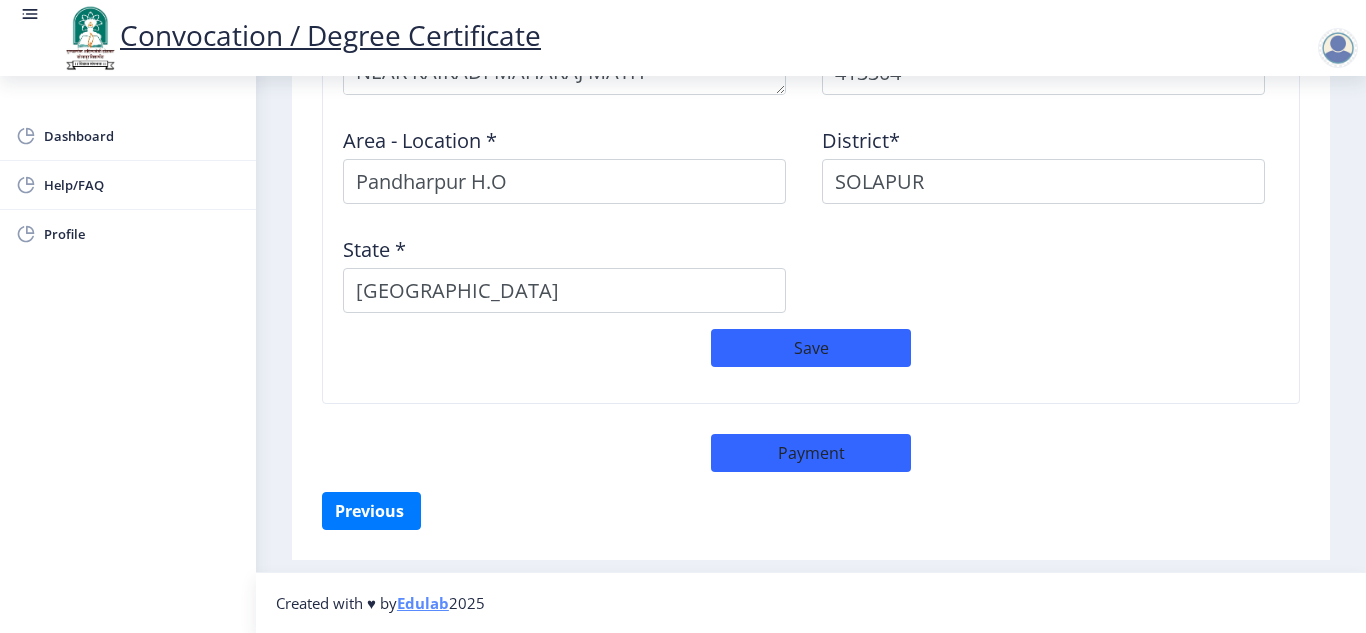 click on "Save" 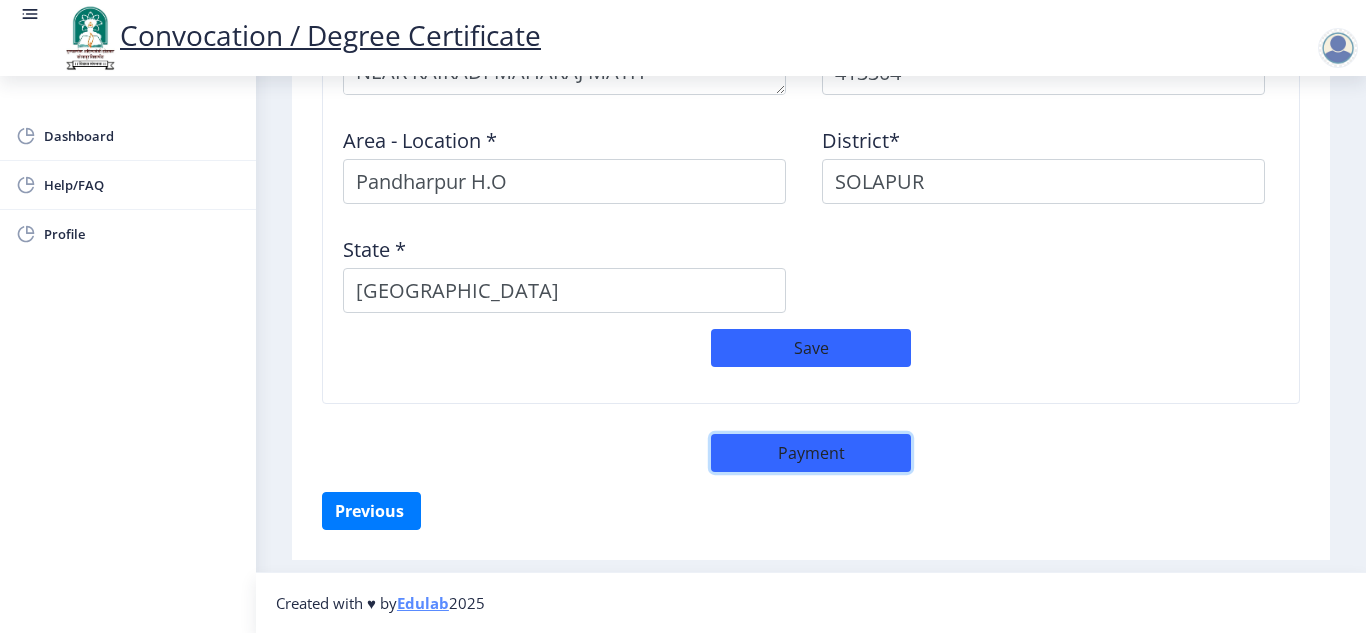 click on "Payment" 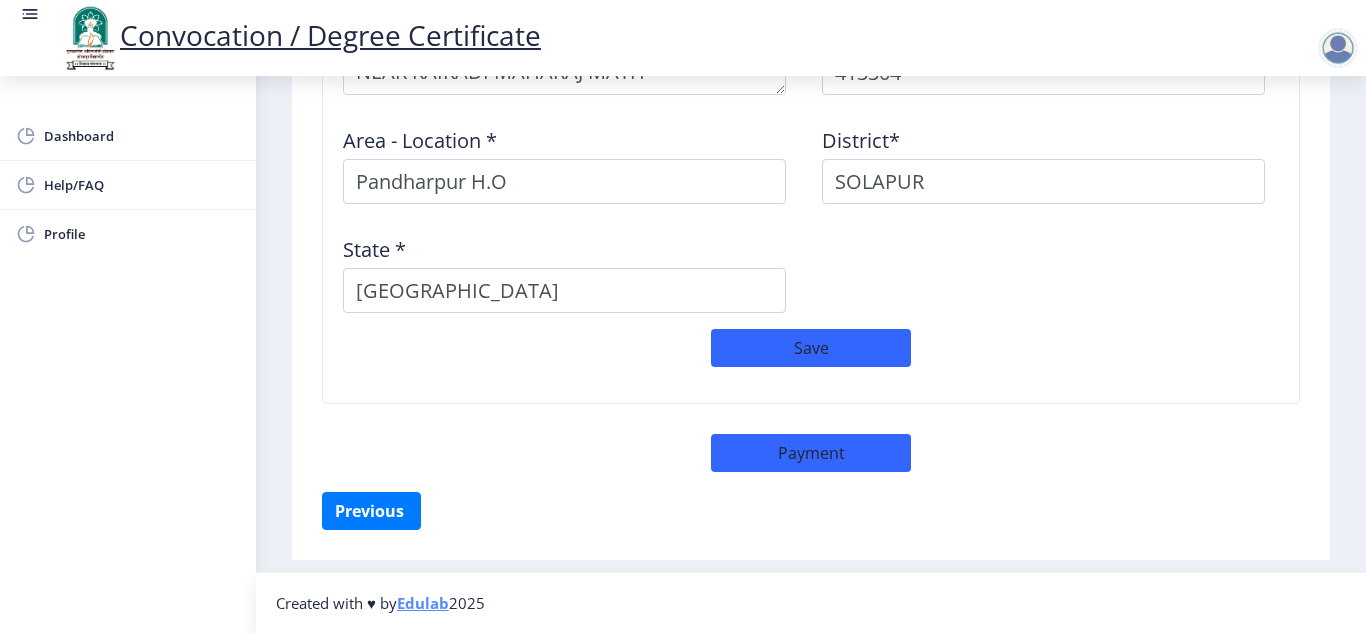 select on "sealed" 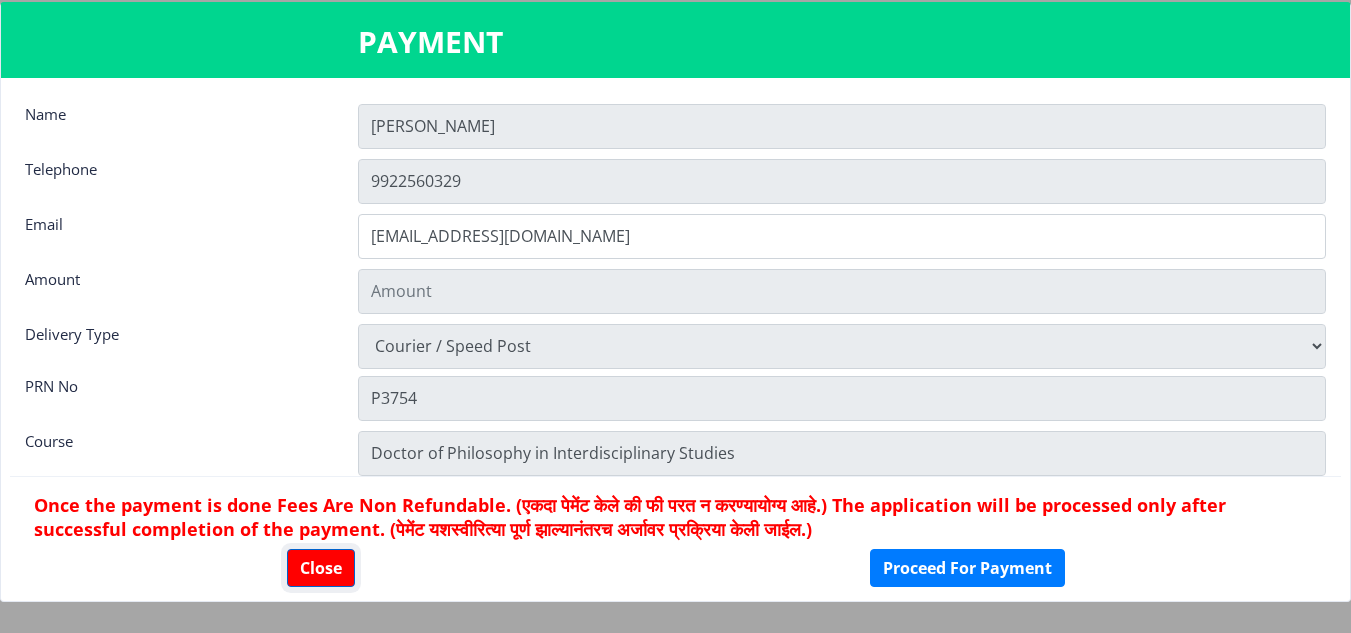 click on "Close" 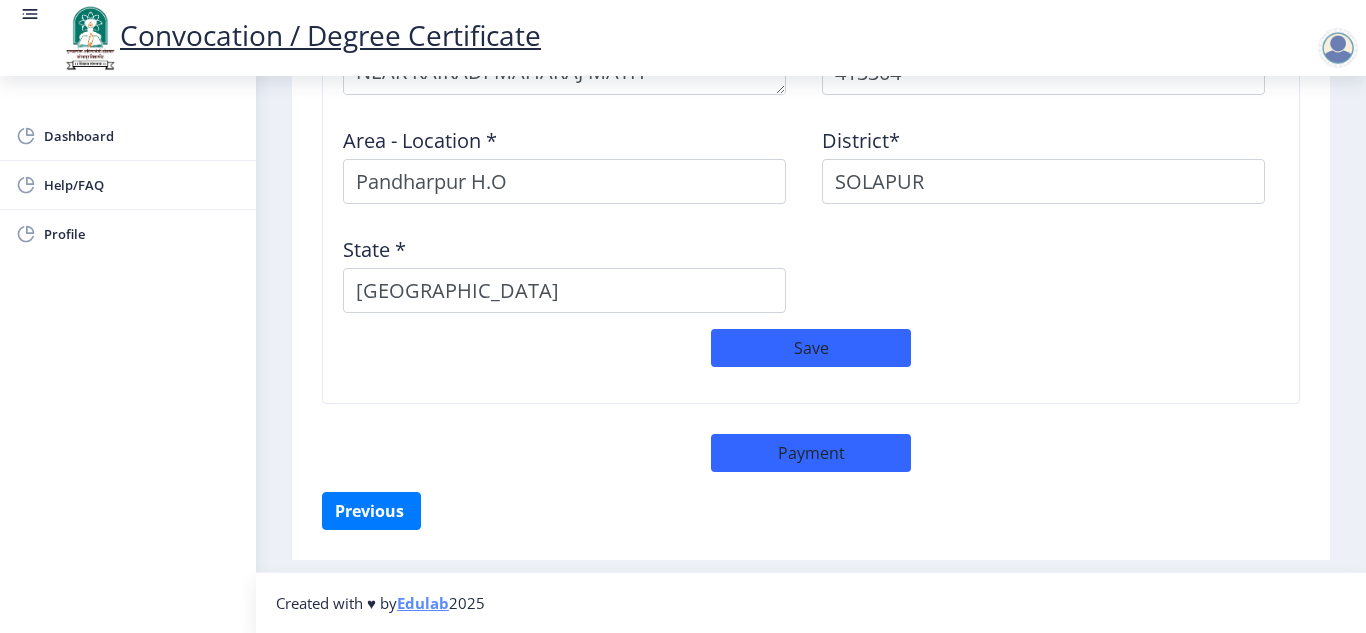 click on "Save" 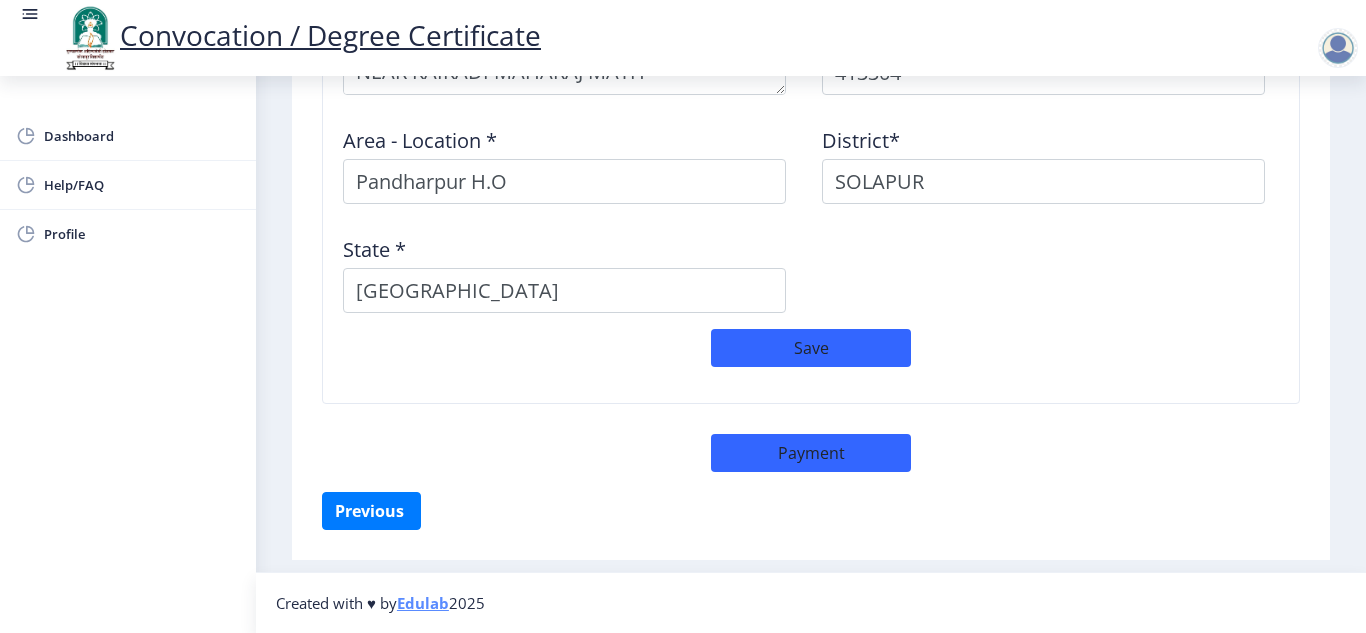 click 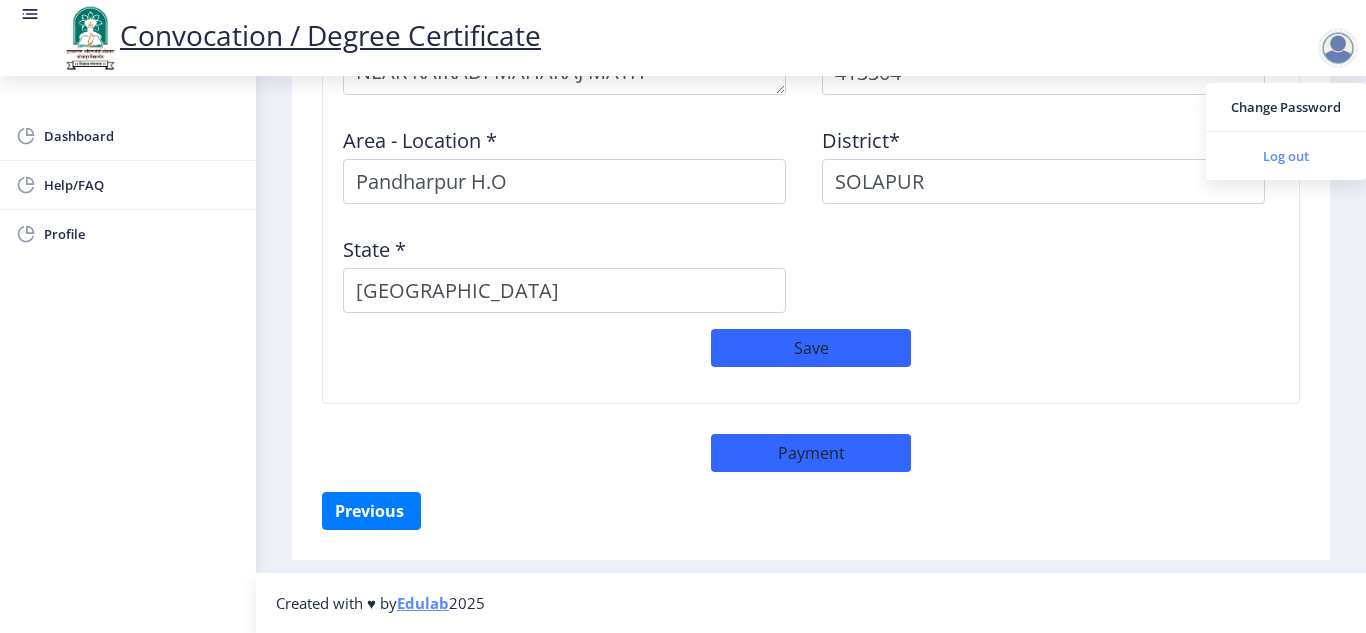 click on "Log out" at bounding box center (1286, 156) 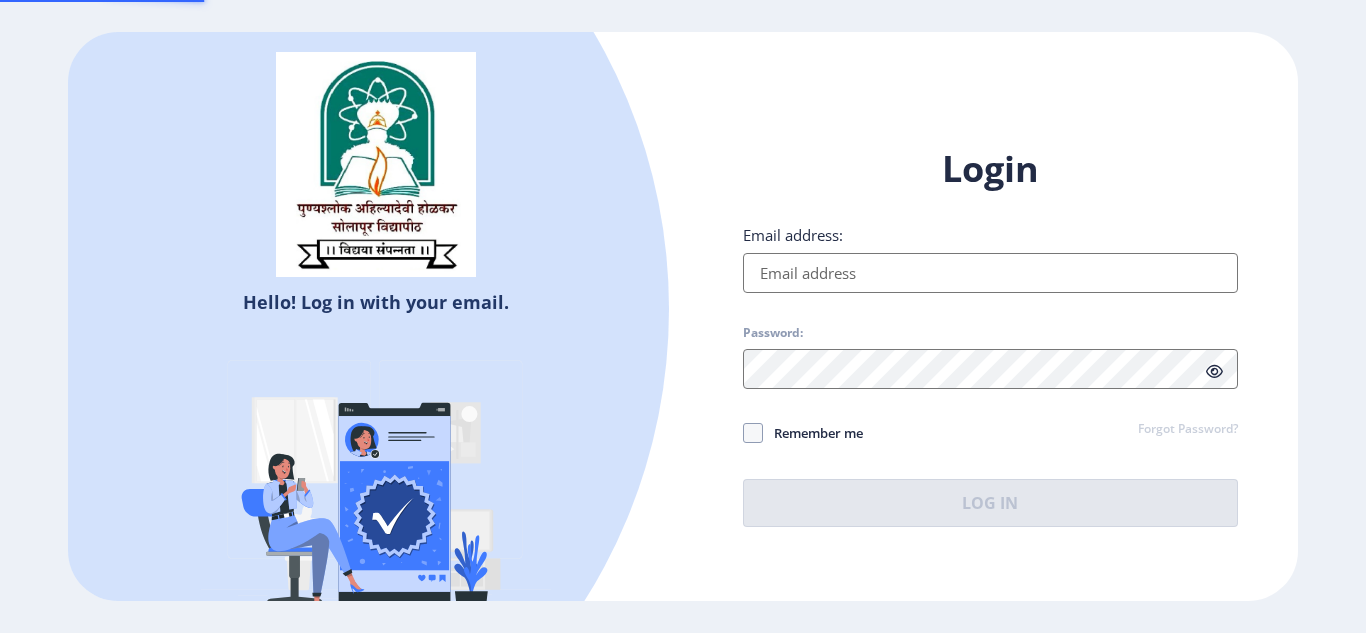 type on "[EMAIL_ADDRESS][DOMAIN_NAME]" 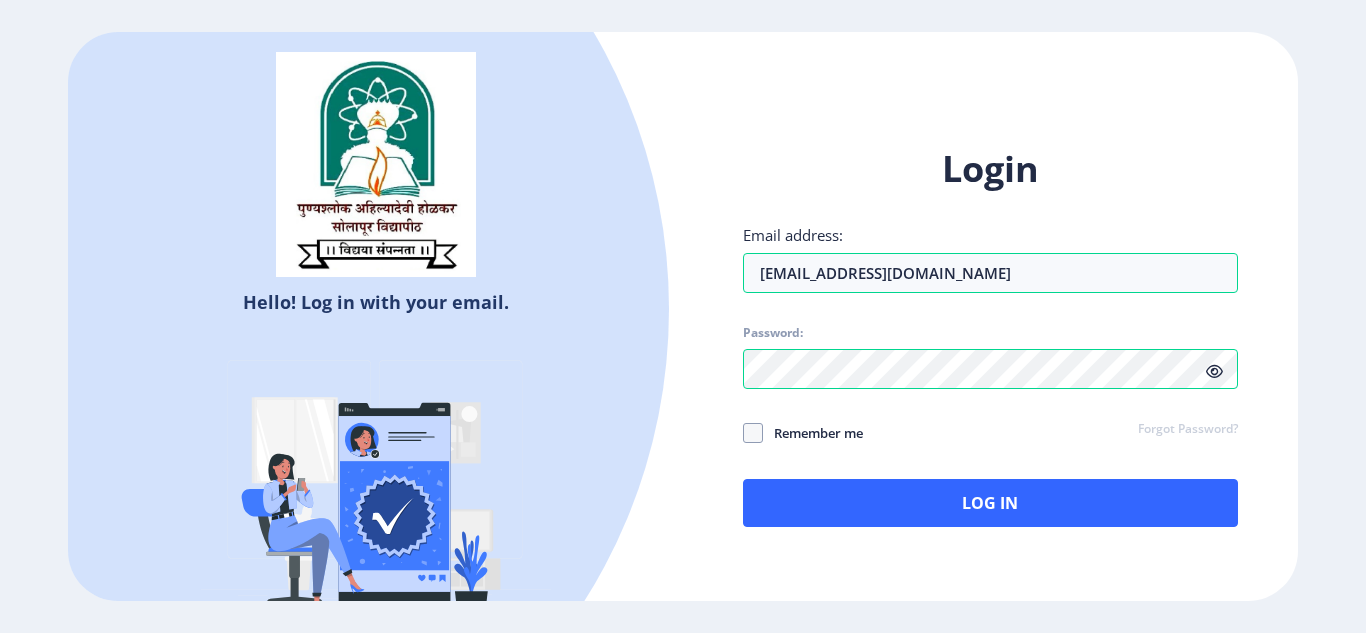 click on "Hello! Log in with your email. Don't have an account?  Register" 